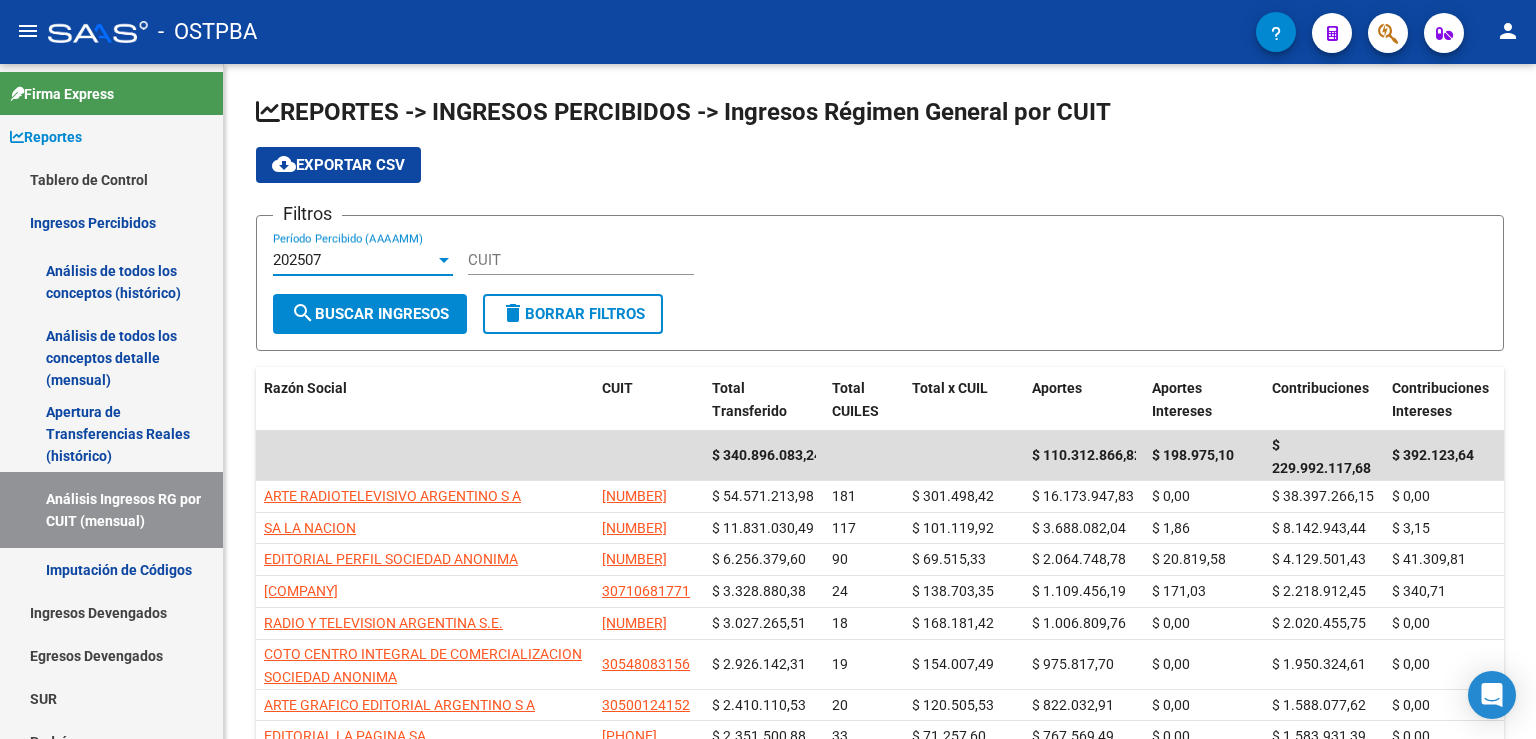 scroll, scrollTop: 0, scrollLeft: 0, axis: both 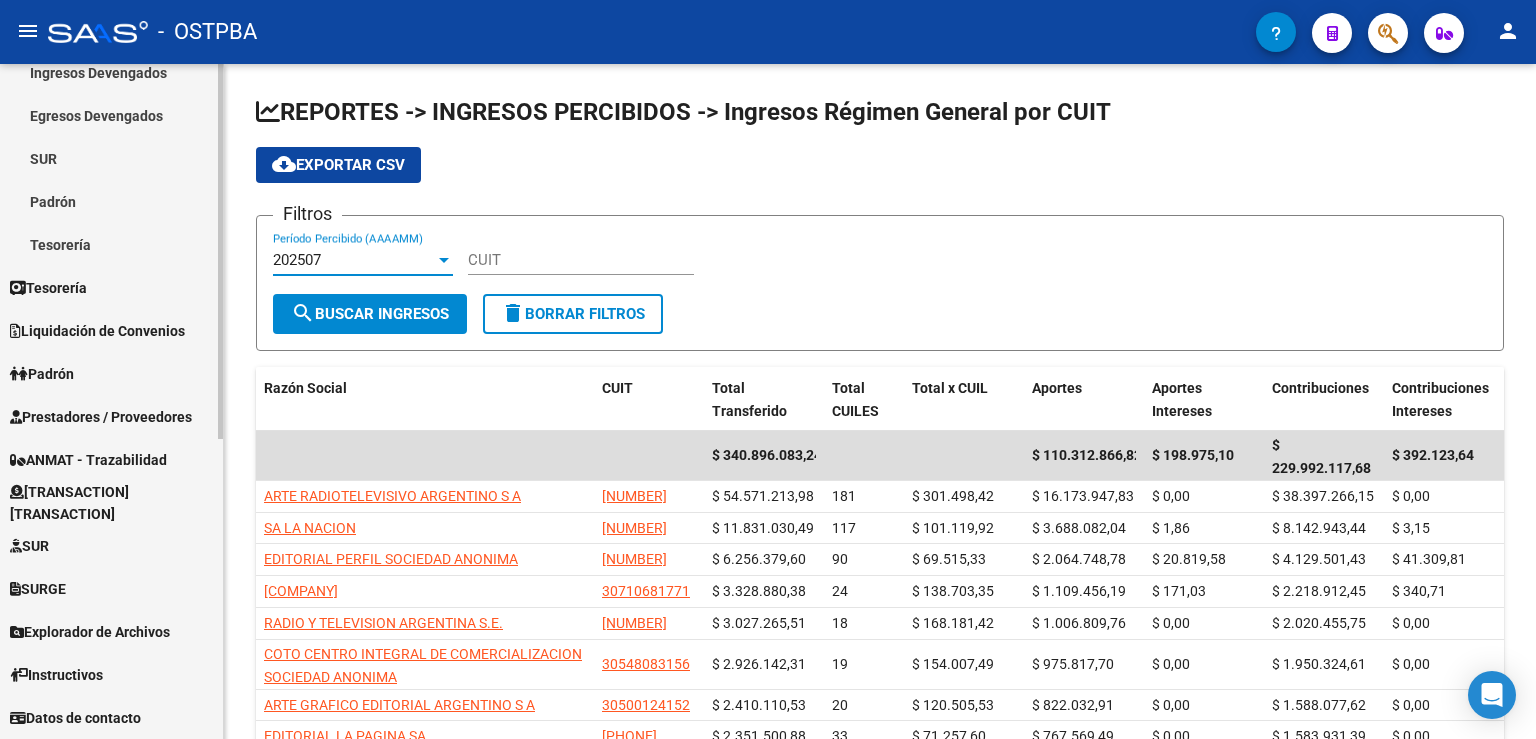 click on "[TRANSACTION] [TRANSACTION]" at bounding box center [111, 503] 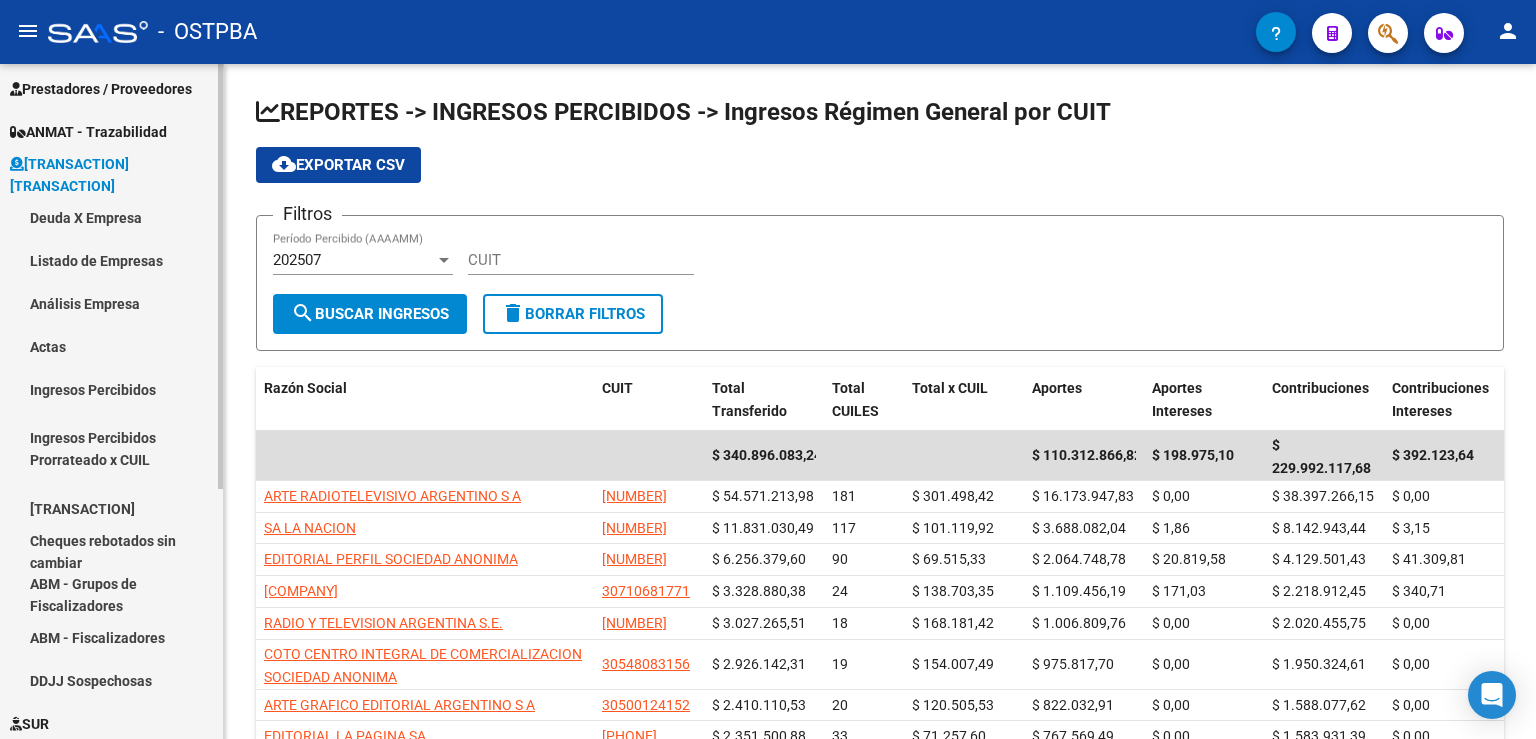 scroll, scrollTop: 176, scrollLeft: 0, axis: vertical 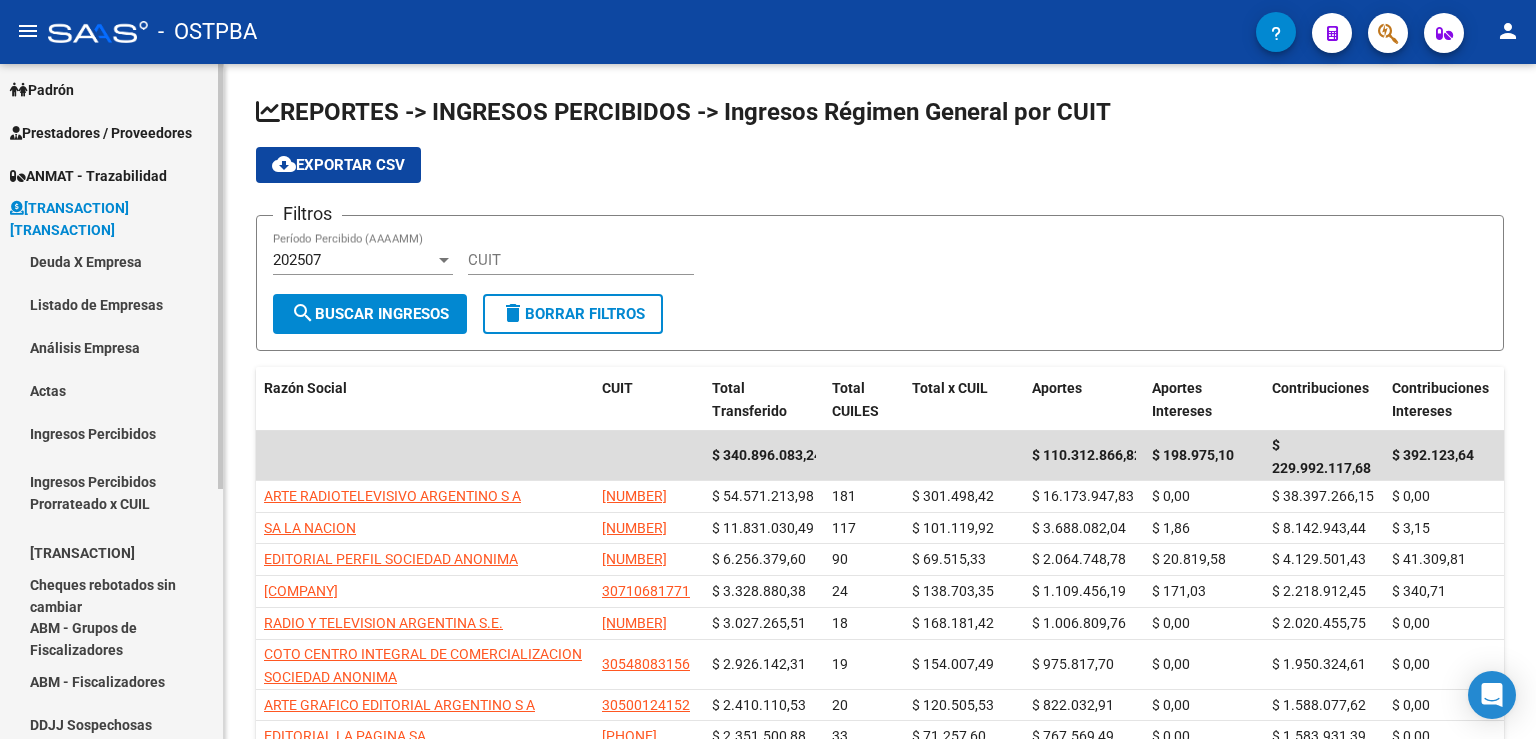 click on "Análisis Empresa" at bounding box center (111, 347) 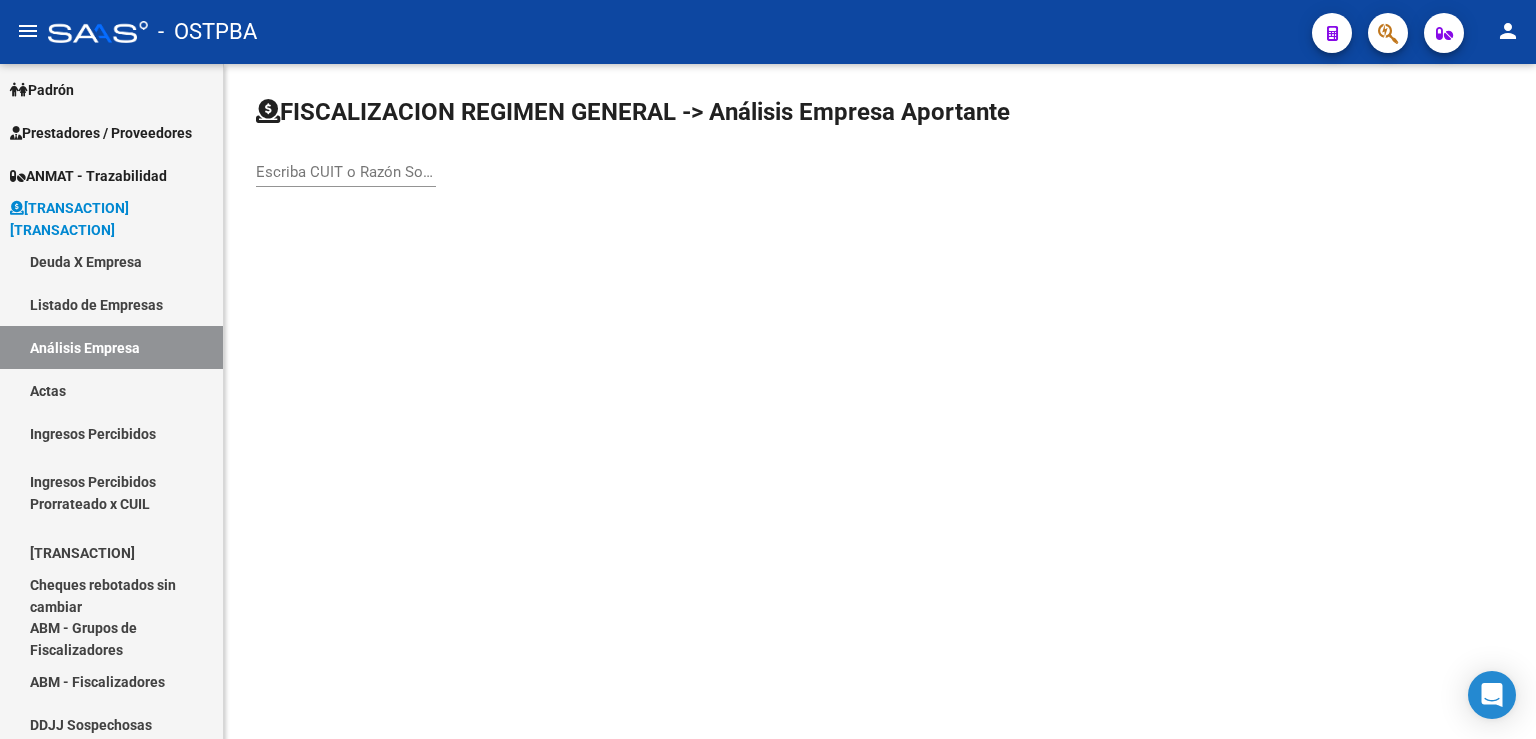 click on "Escriba CUIT o Razón Social para buscar" at bounding box center [346, 172] 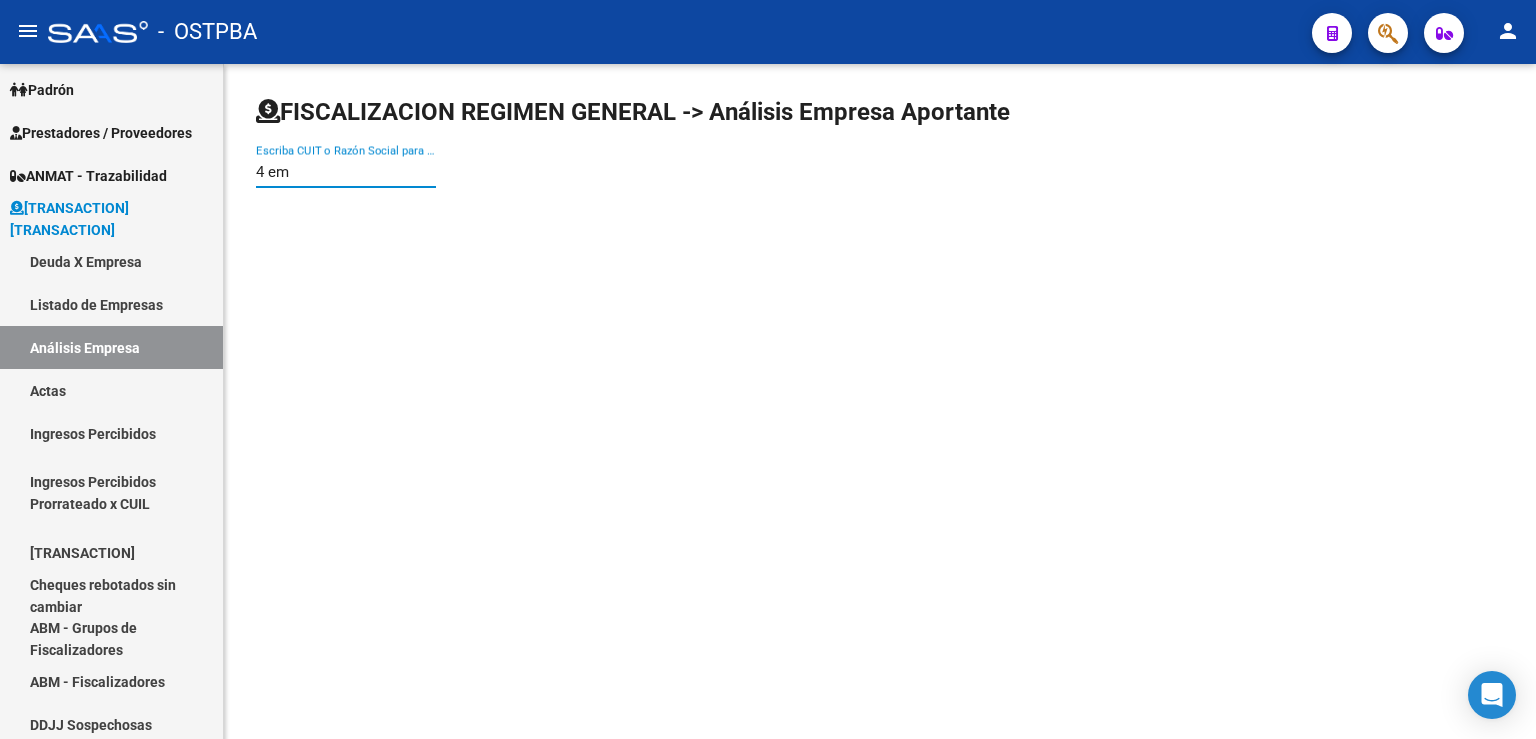 type on "4 eme" 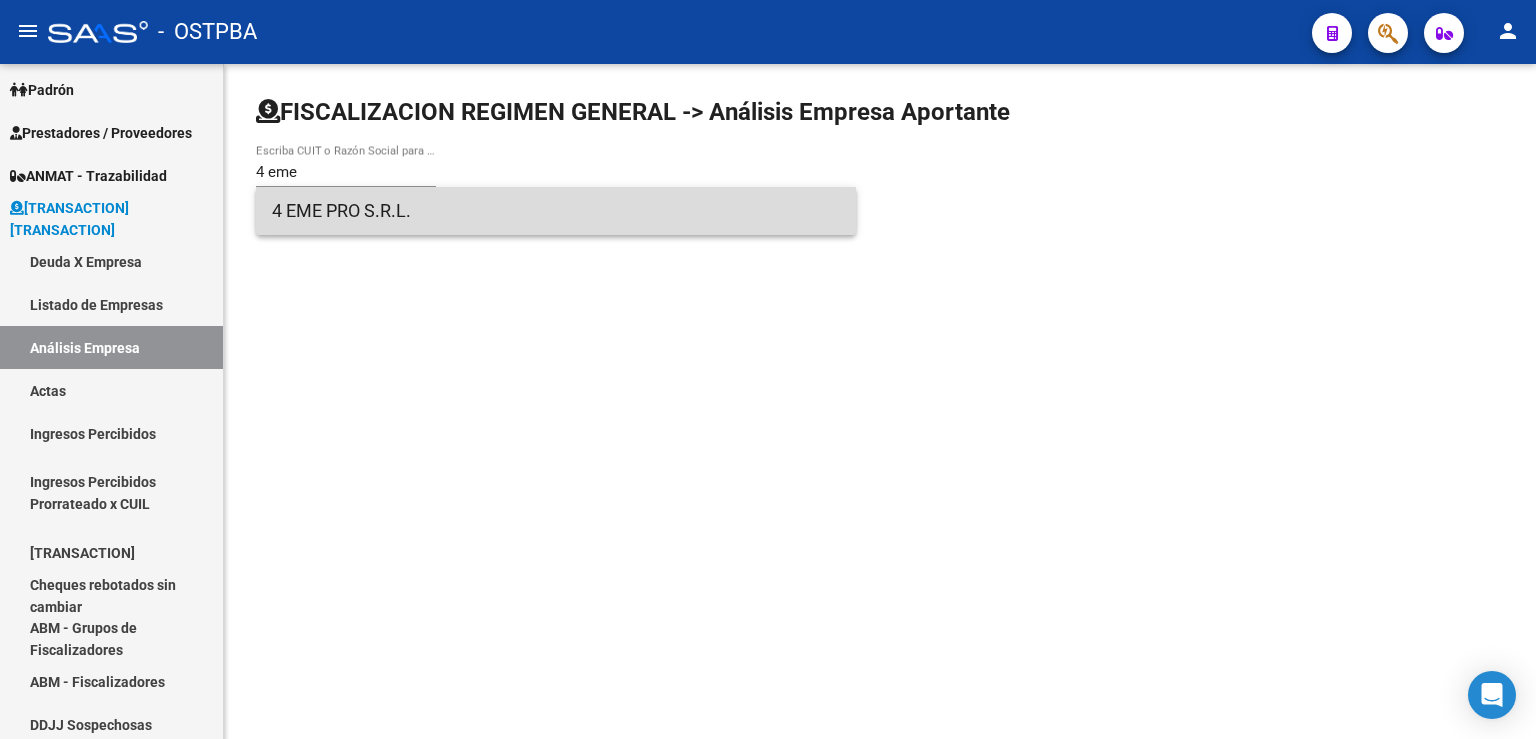 click on "4 EME PRO S.R.L." at bounding box center [556, 211] 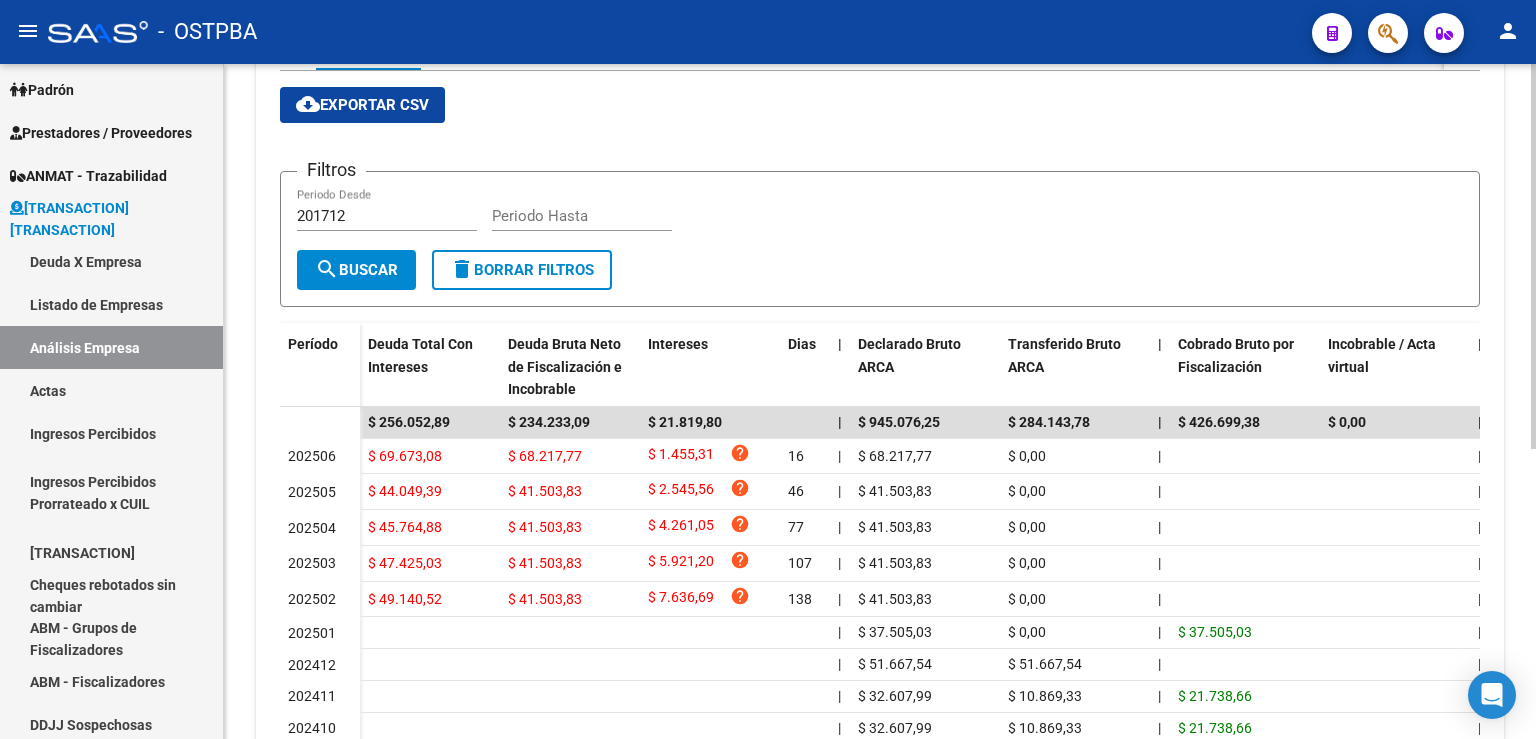 scroll, scrollTop: 0, scrollLeft: 0, axis: both 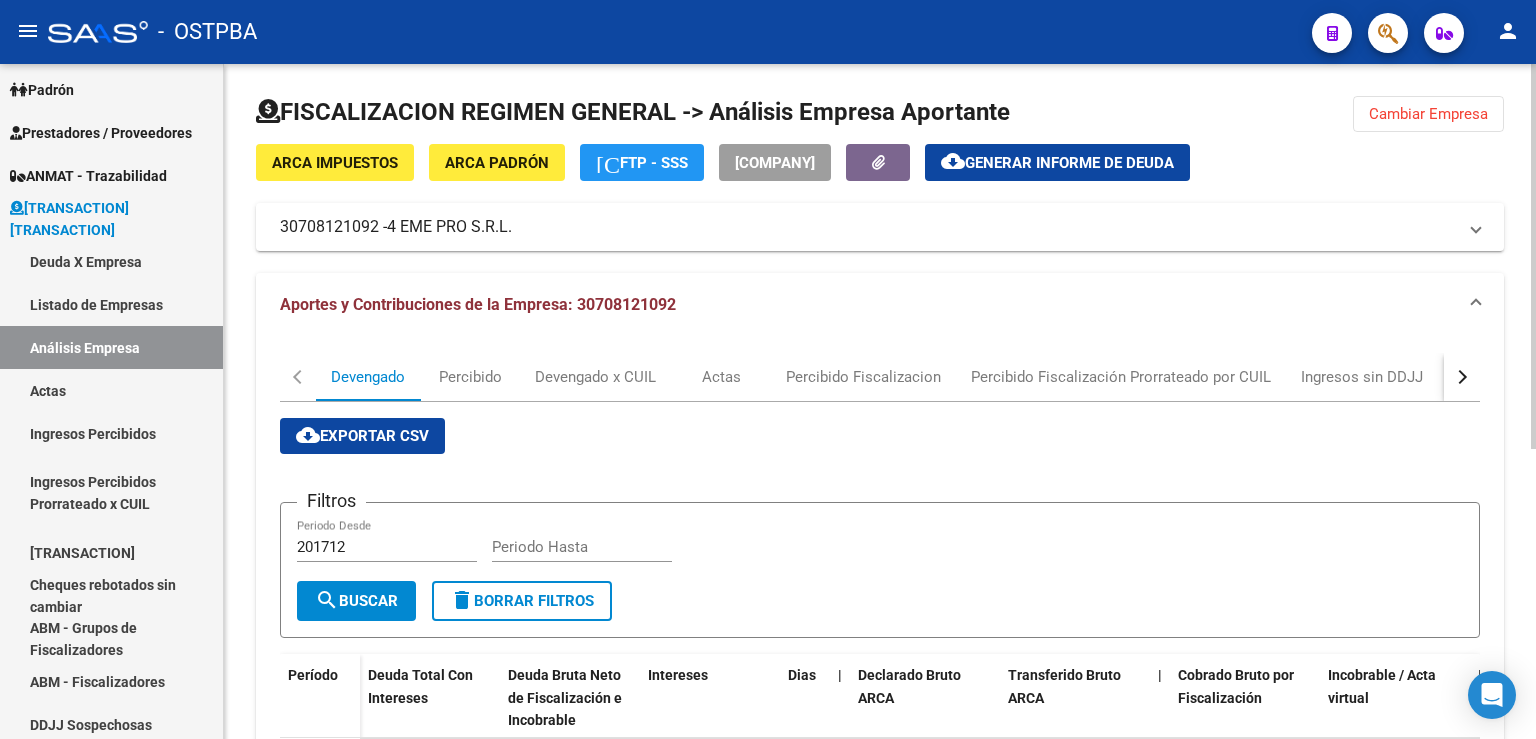 click on "Cambiar Empresa" 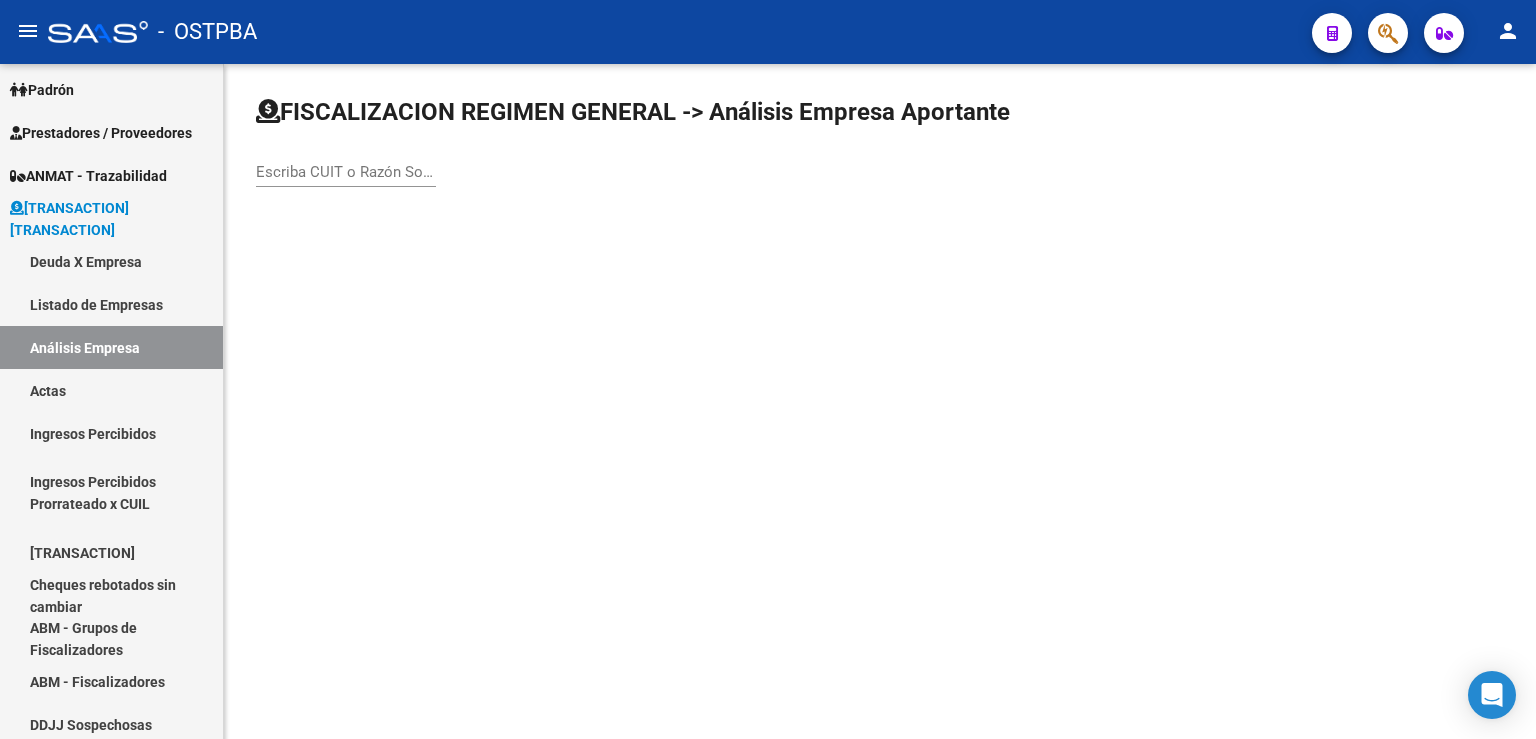 click on "Escriba CUIT o Razón Social para buscar" at bounding box center (346, 172) 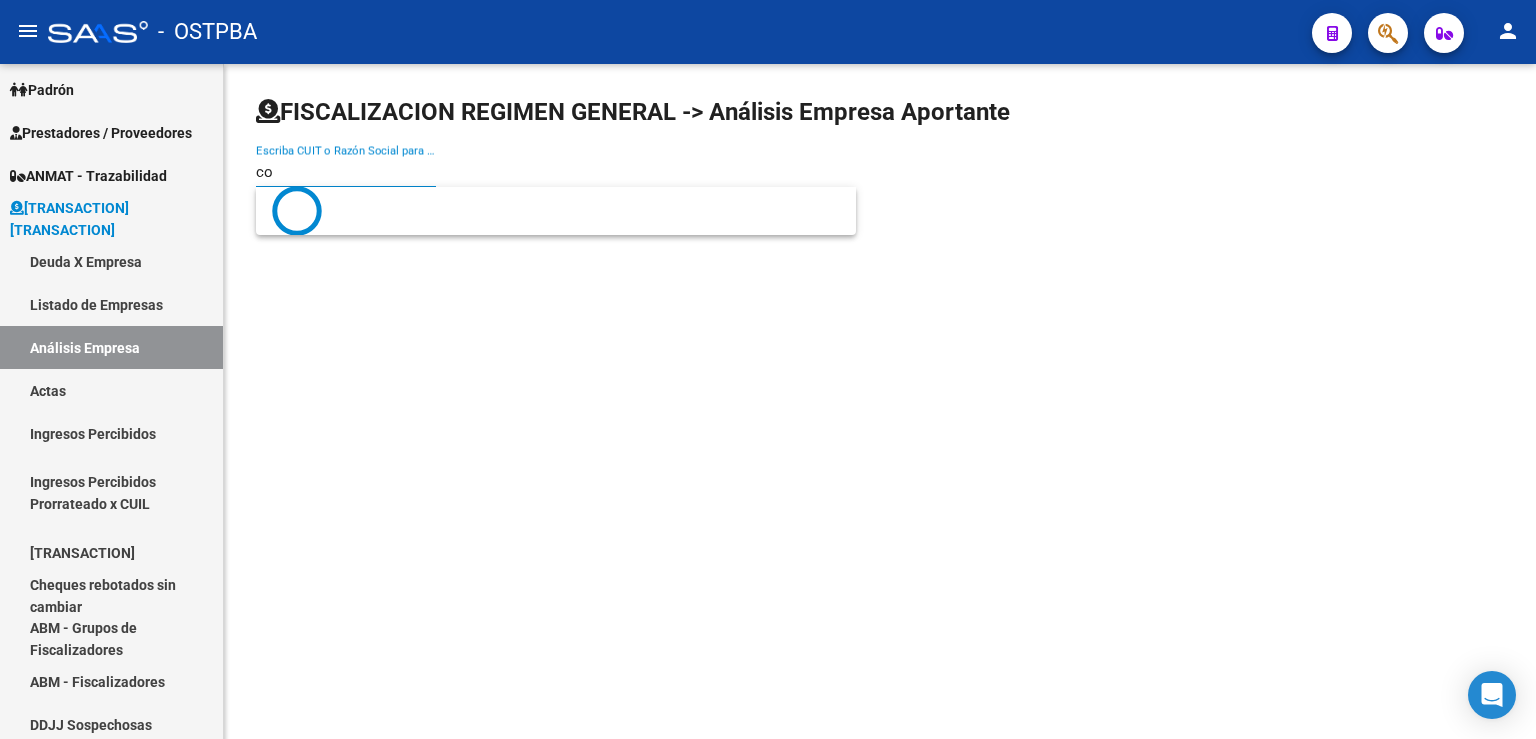 type on "c" 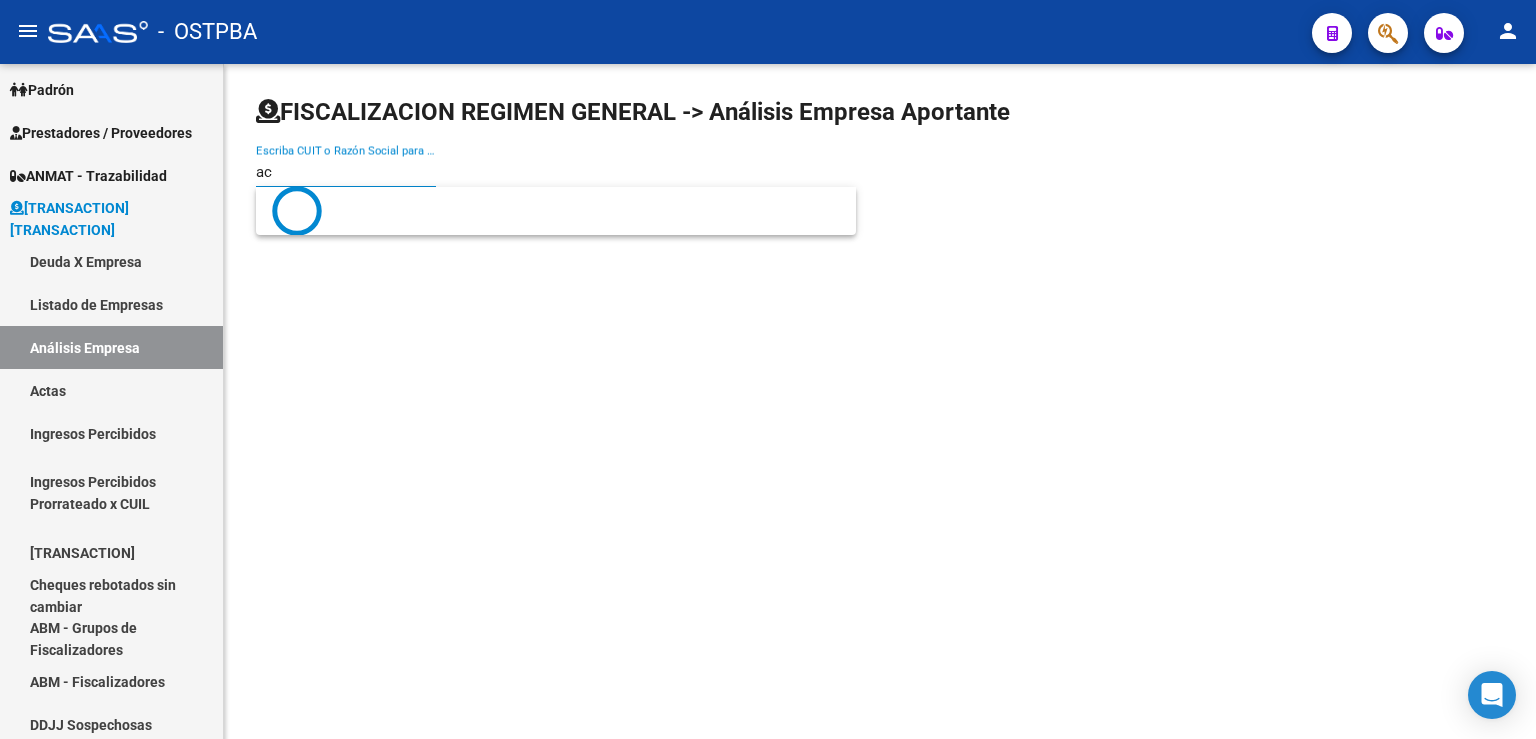 type on "a" 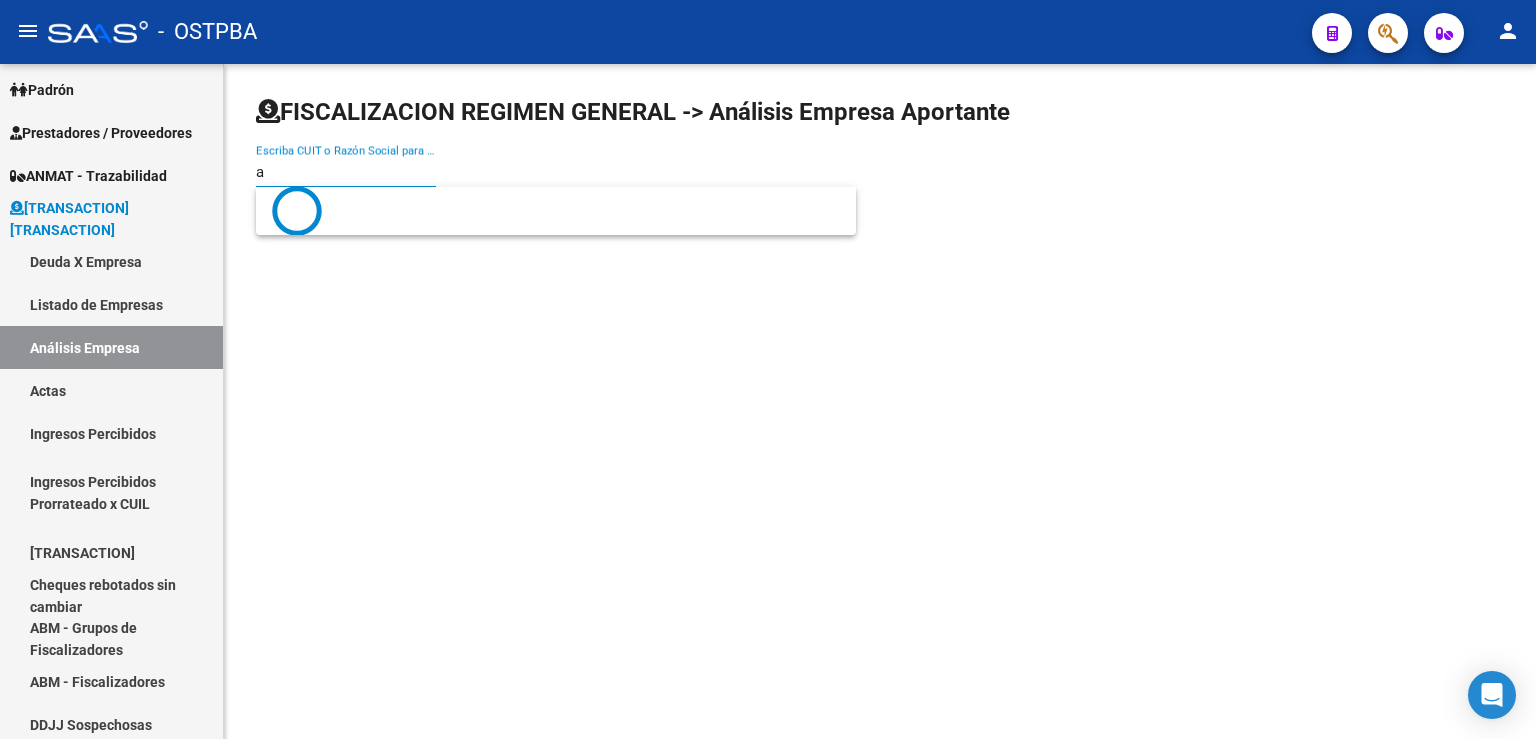type 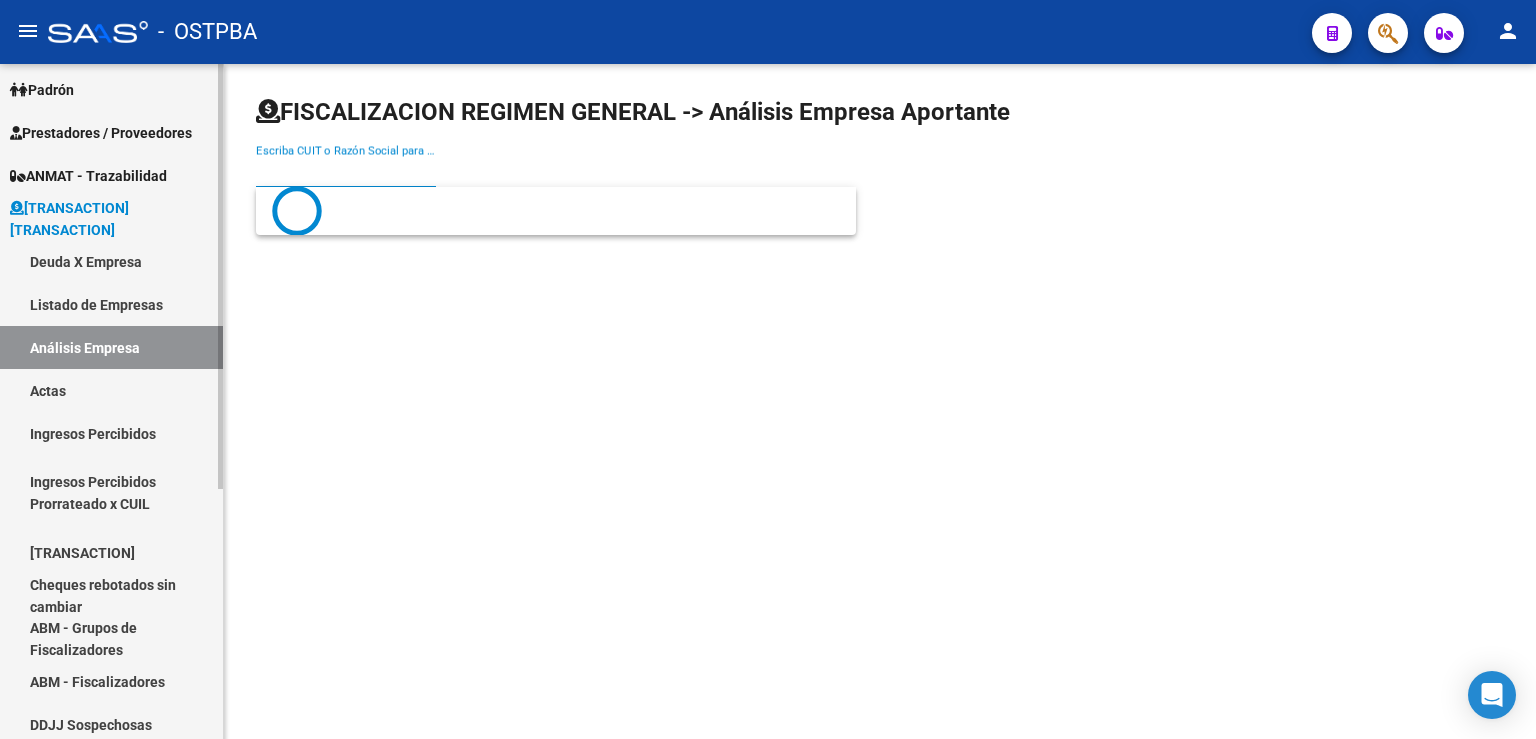 click on "Listado de Empresas" at bounding box center (111, 304) 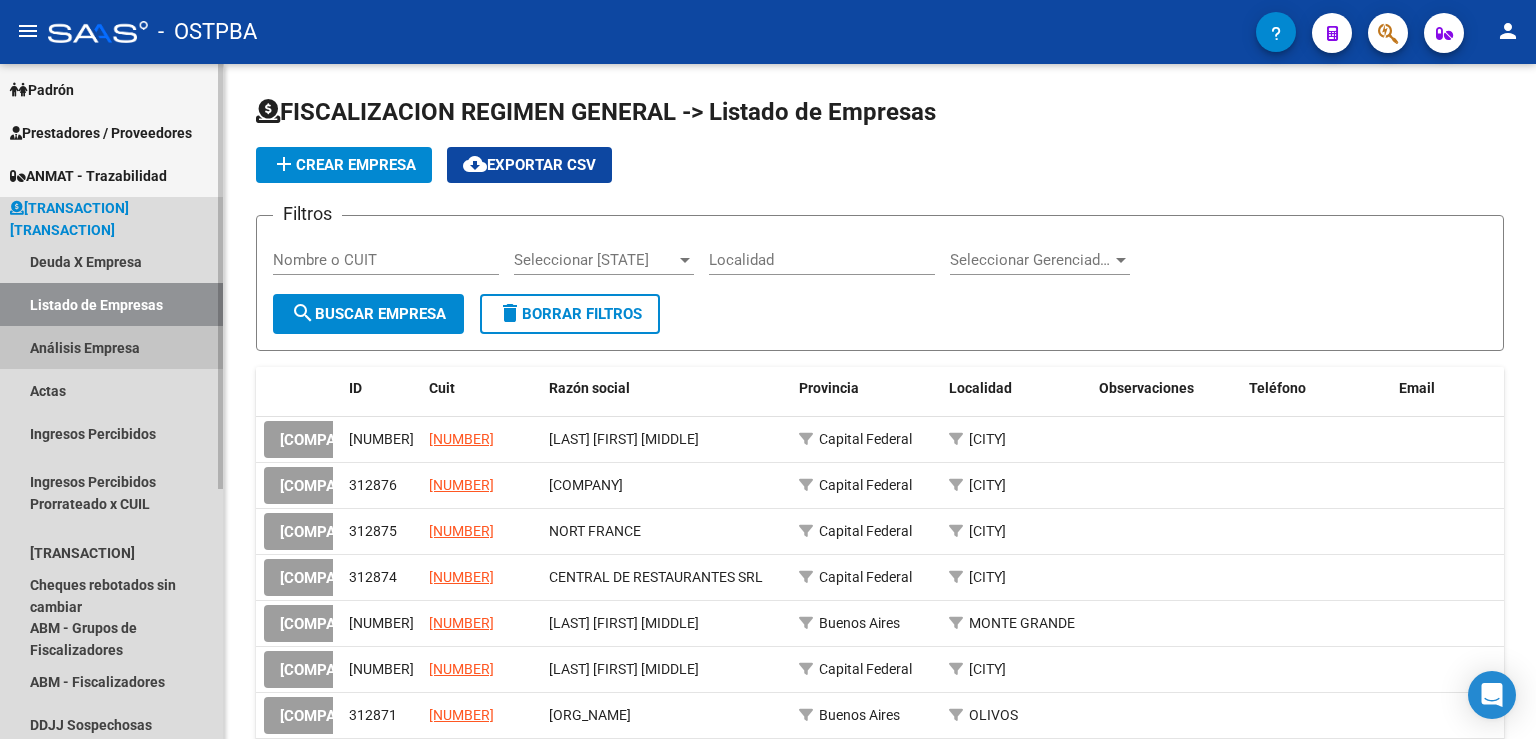 click on "Análisis Empresa" at bounding box center [111, 347] 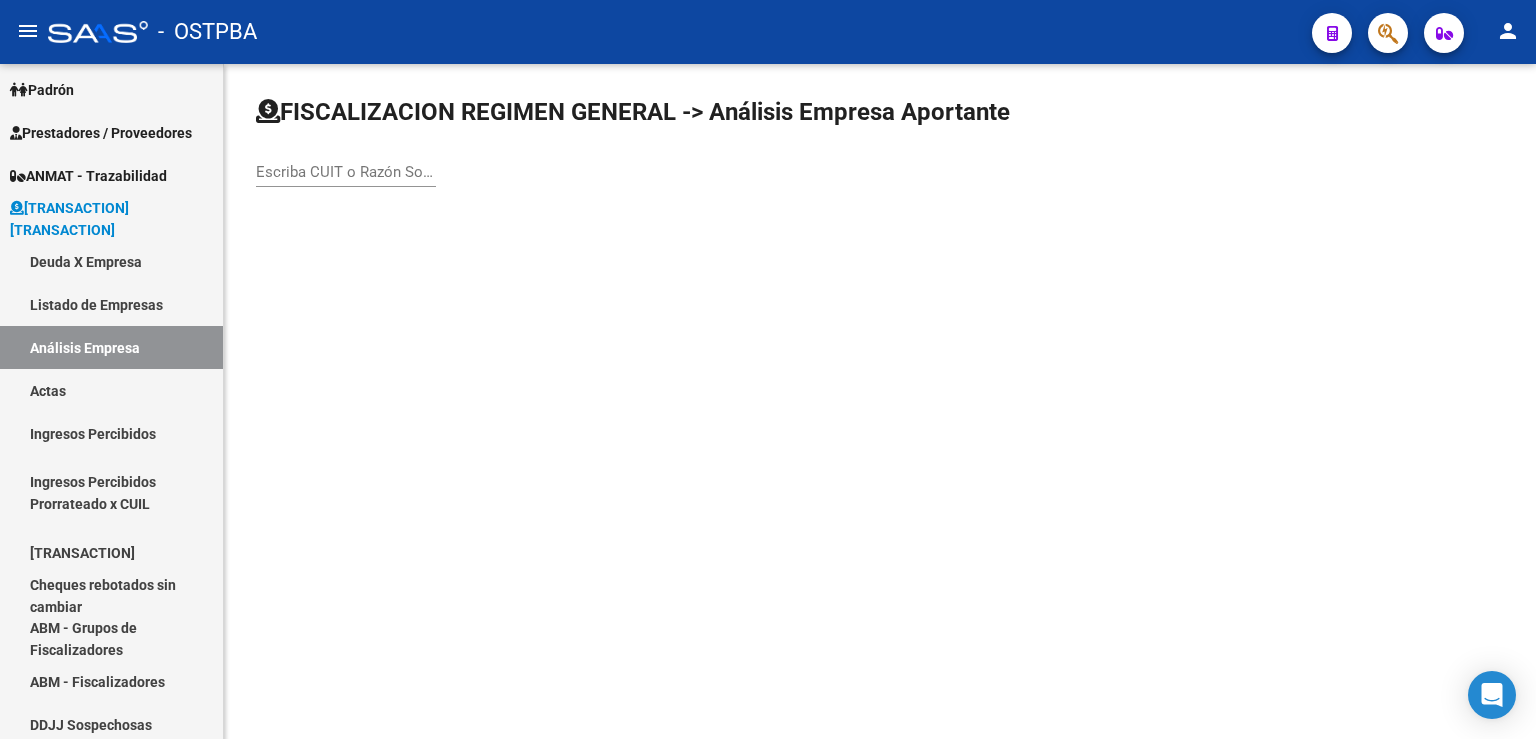 click on "Escriba CUIT o Razón Social para buscar" at bounding box center [346, 172] 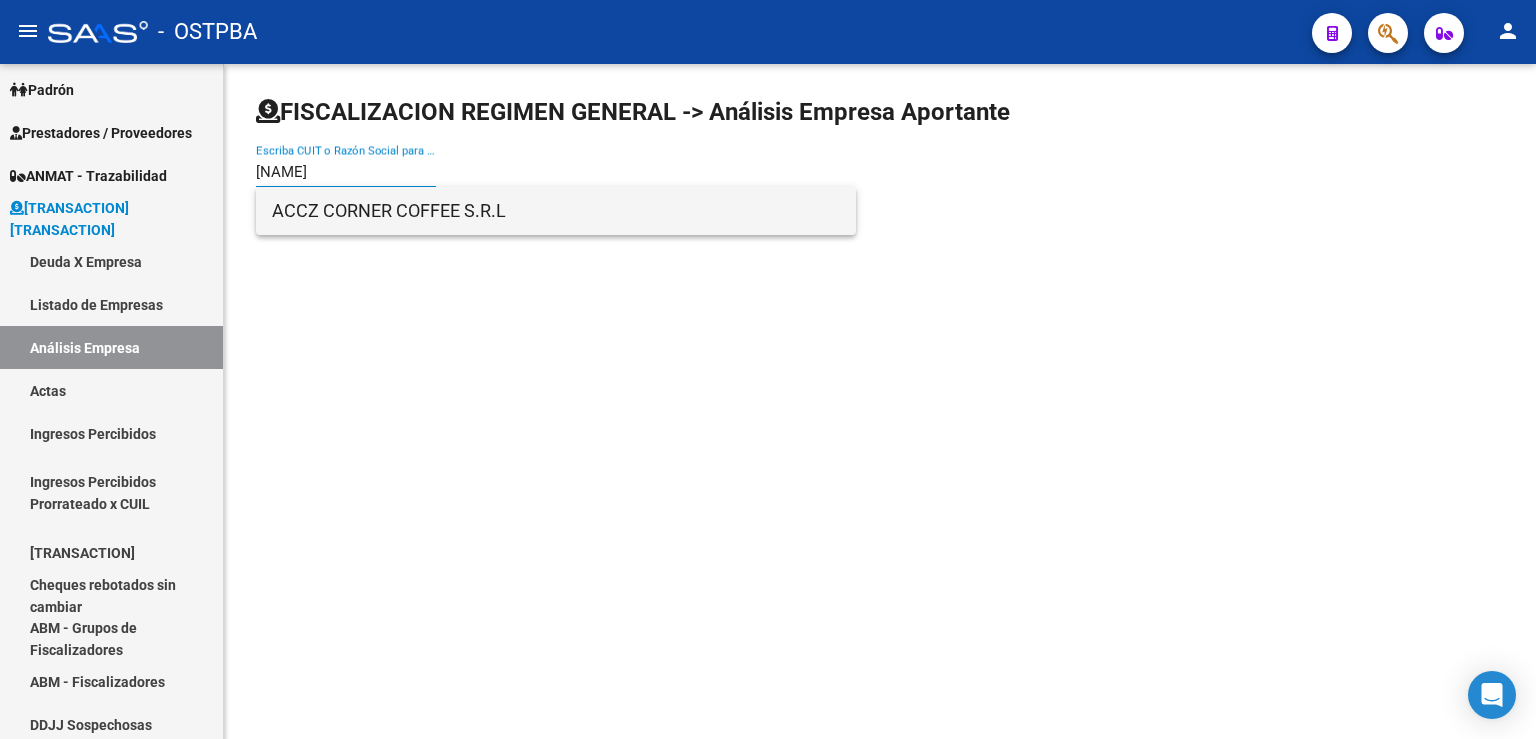 type on "[NAME]" 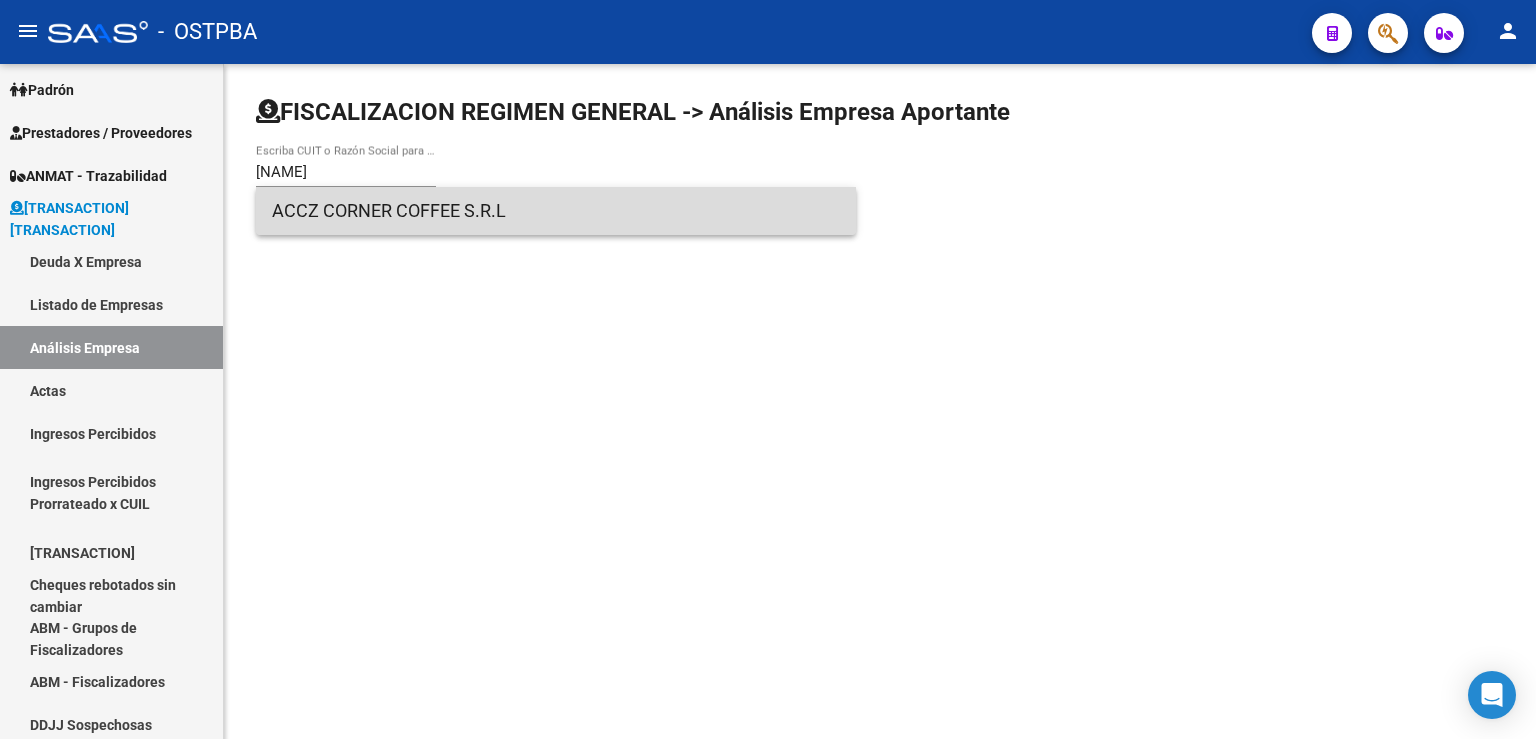 click on "ACCZ CORNER COFFEE S.R.L" at bounding box center (556, 211) 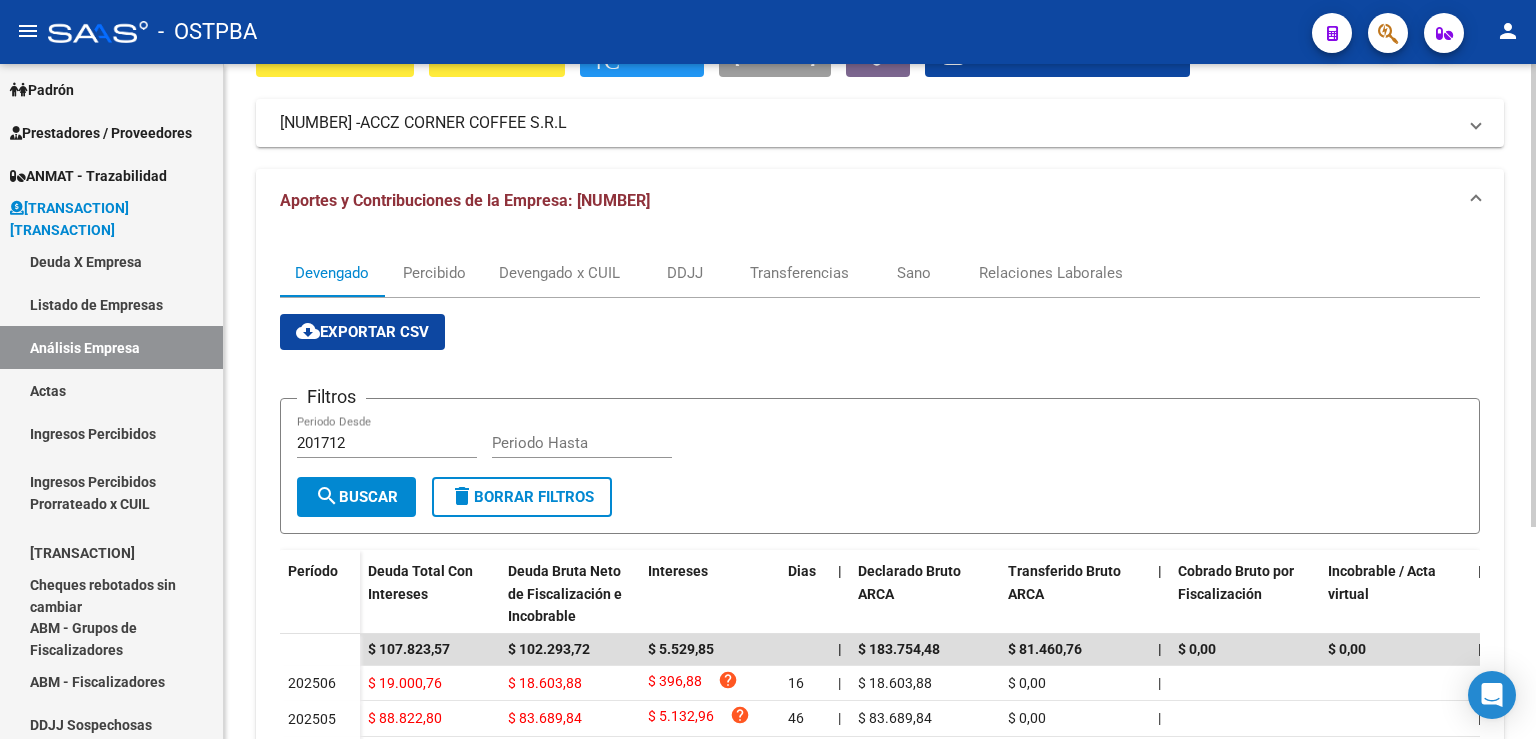 scroll, scrollTop: 0, scrollLeft: 0, axis: both 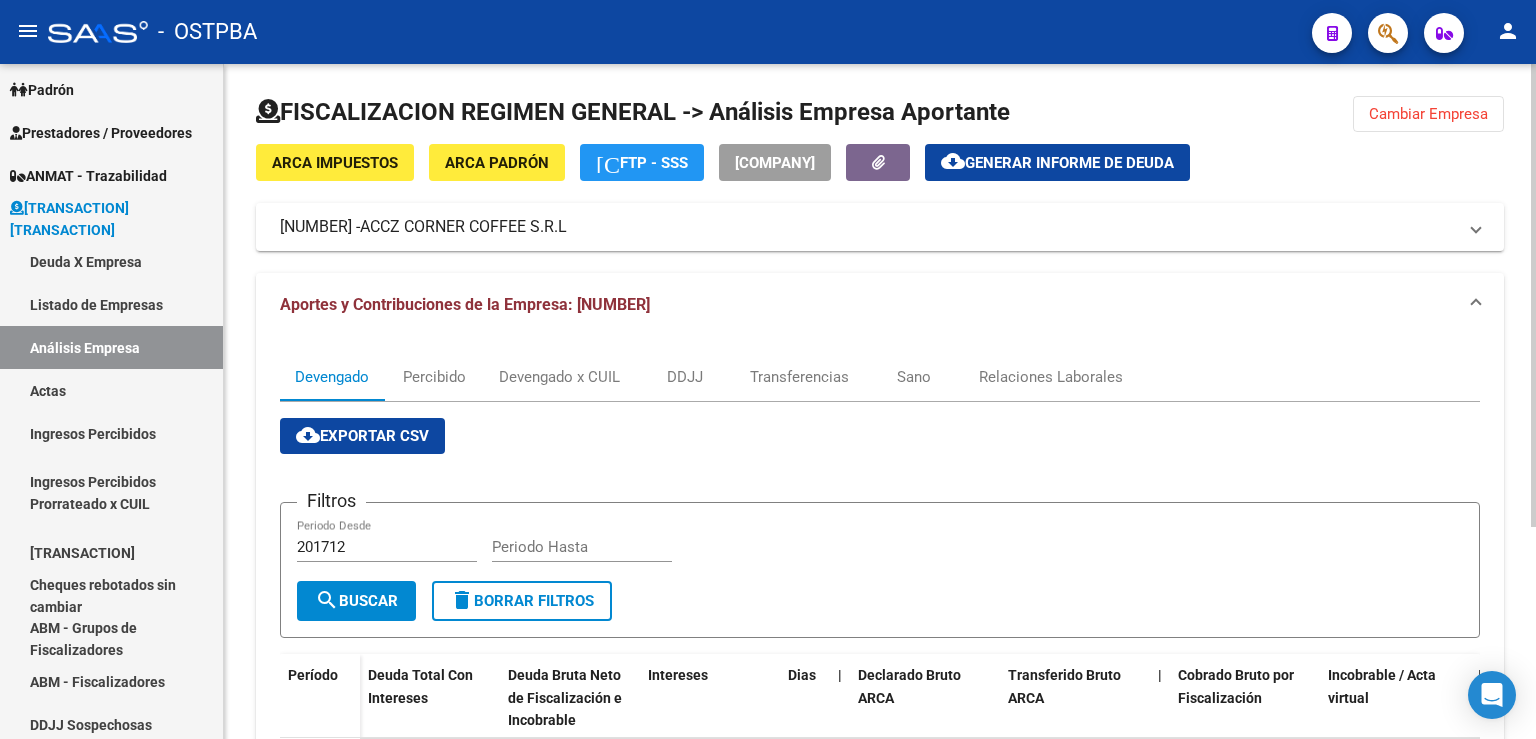 click on "Cambiar Empresa" 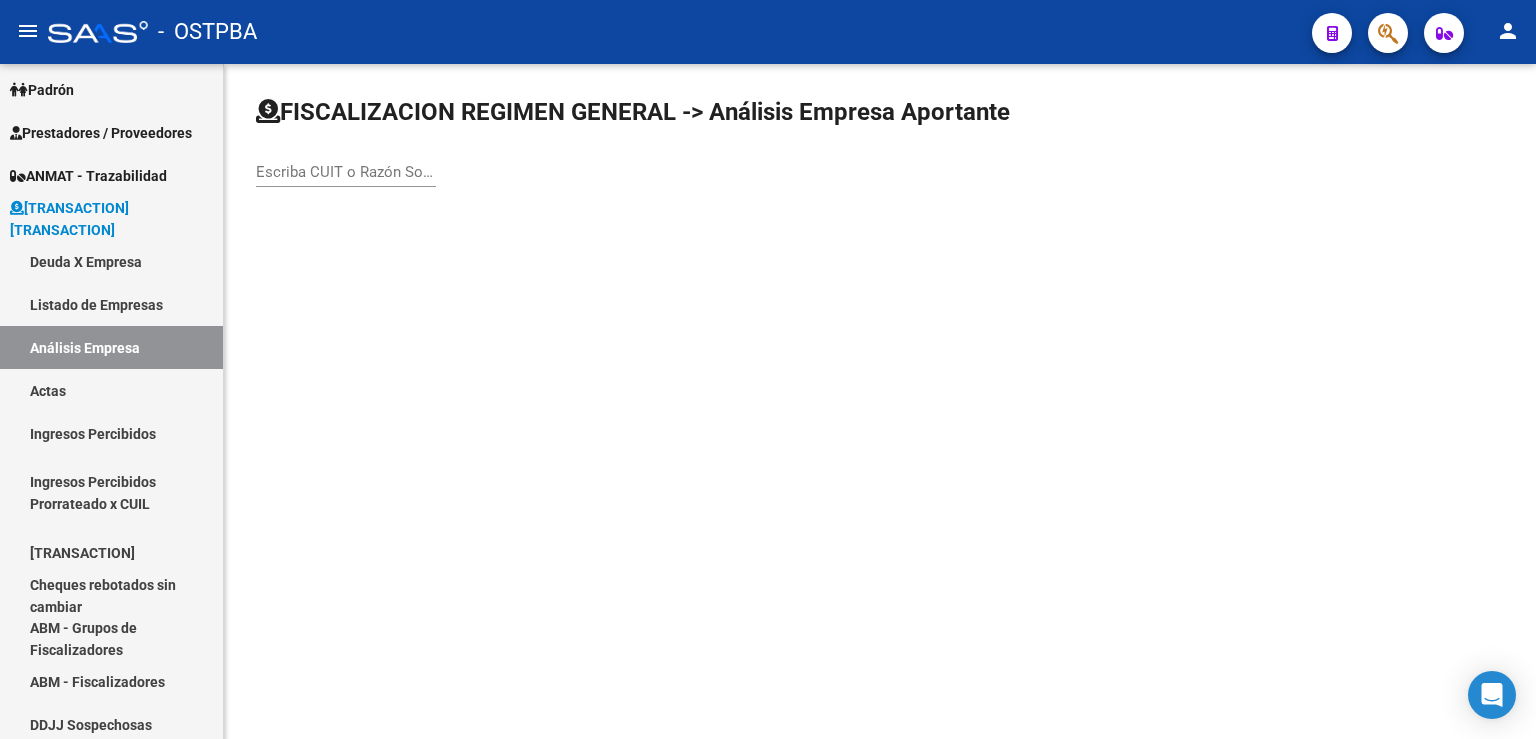 click on "Escriba CUIT o Razón Social para buscar" at bounding box center (346, 172) 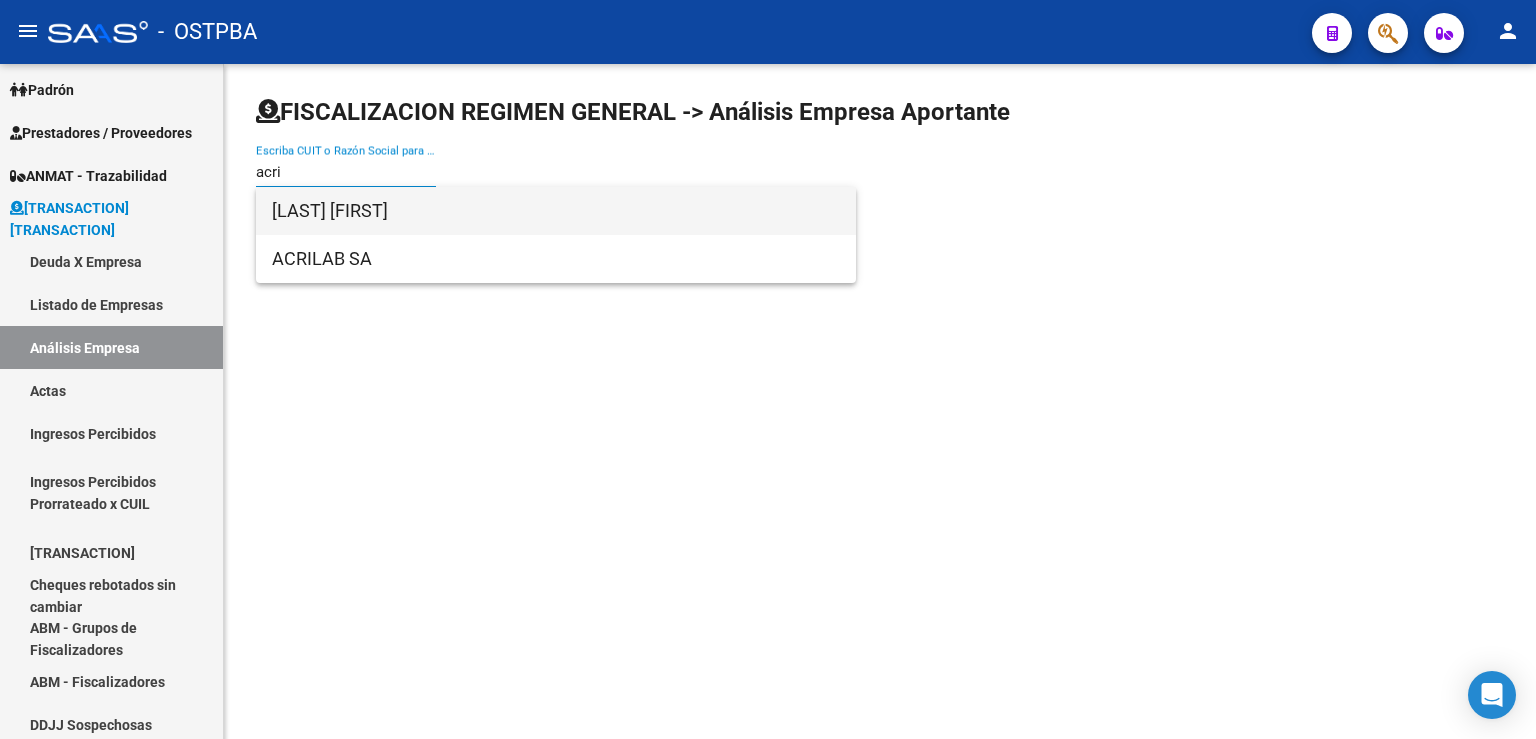 type on "acri" 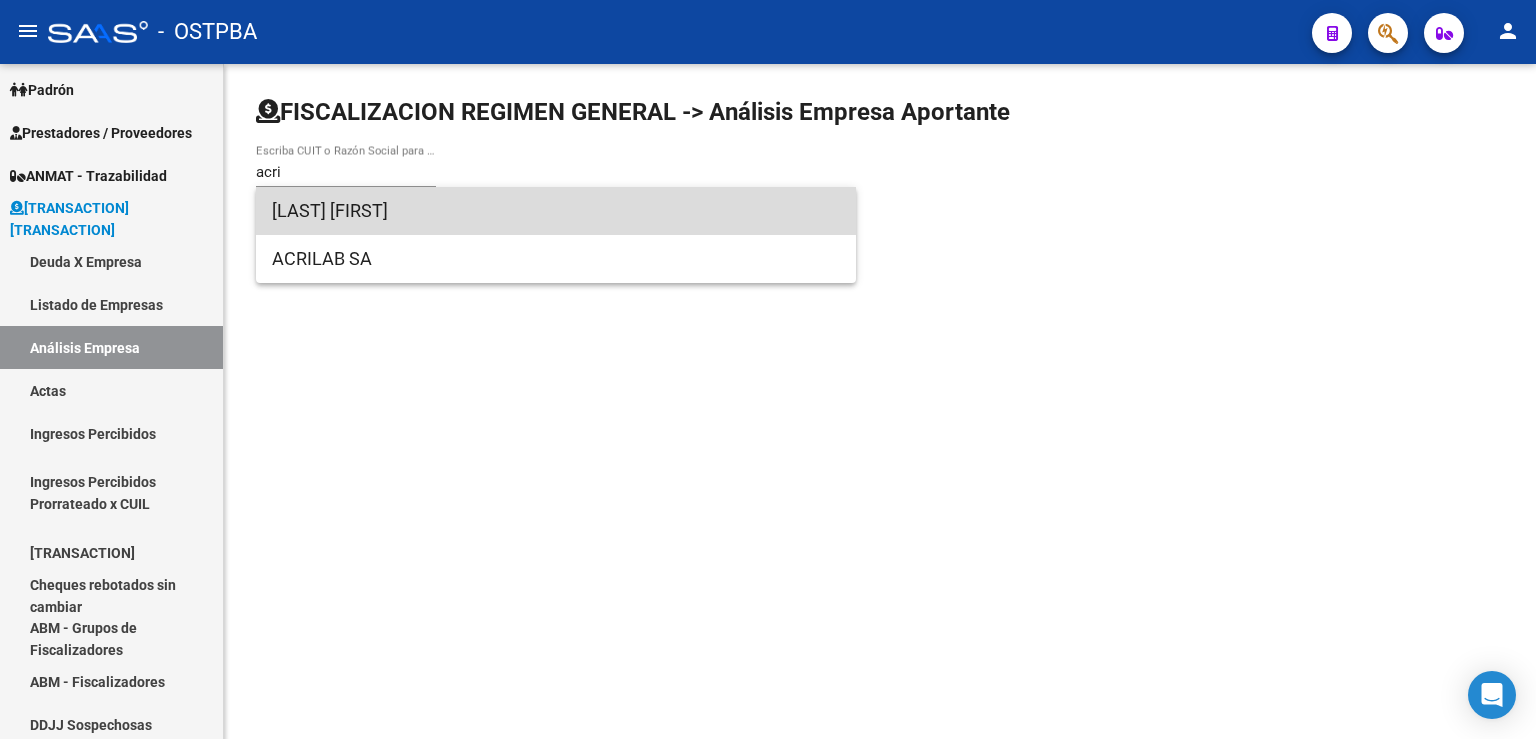 click on "[LAST] [FIRST]" at bounding box center [556, 211] 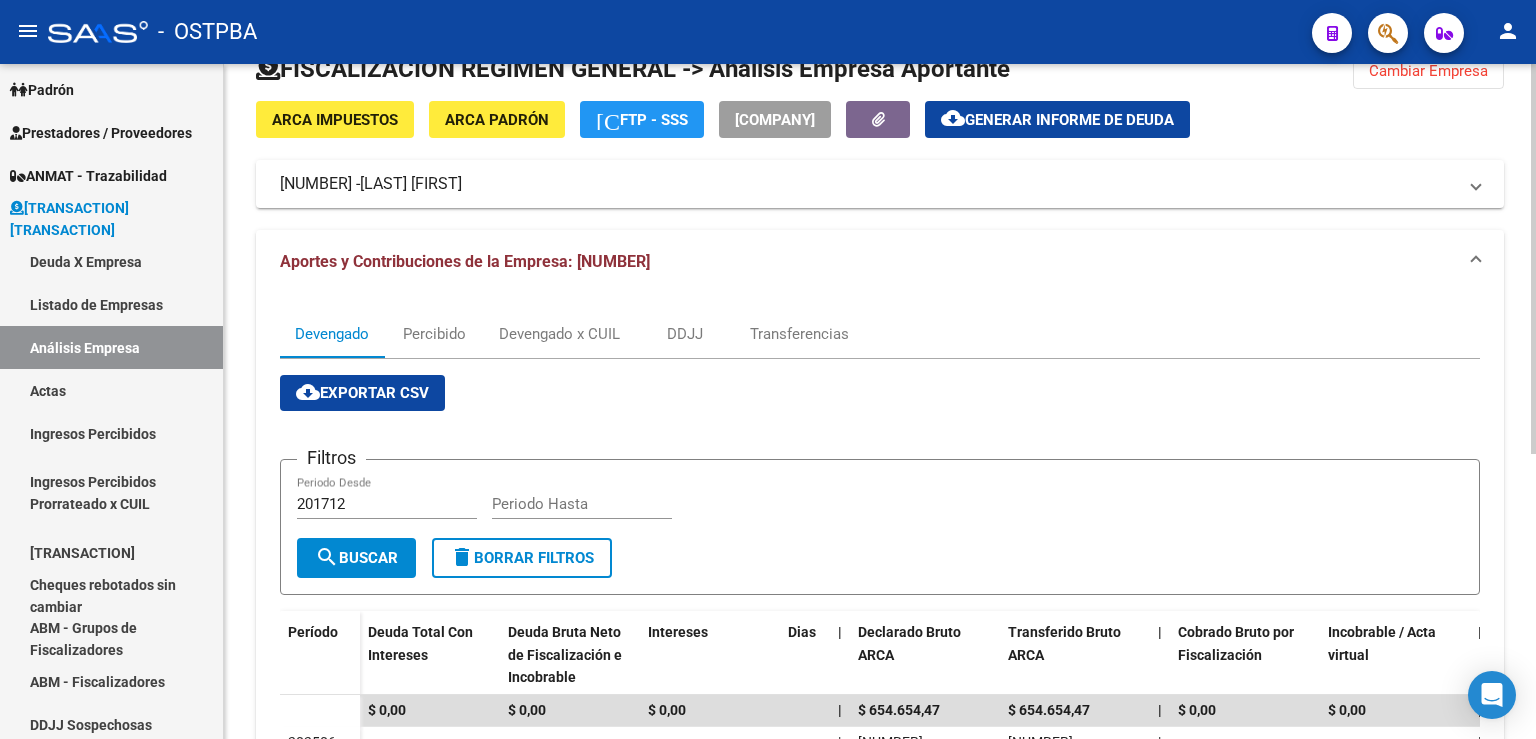 scroll, scrollTop: 0, scrollLeft: 0, axis: both 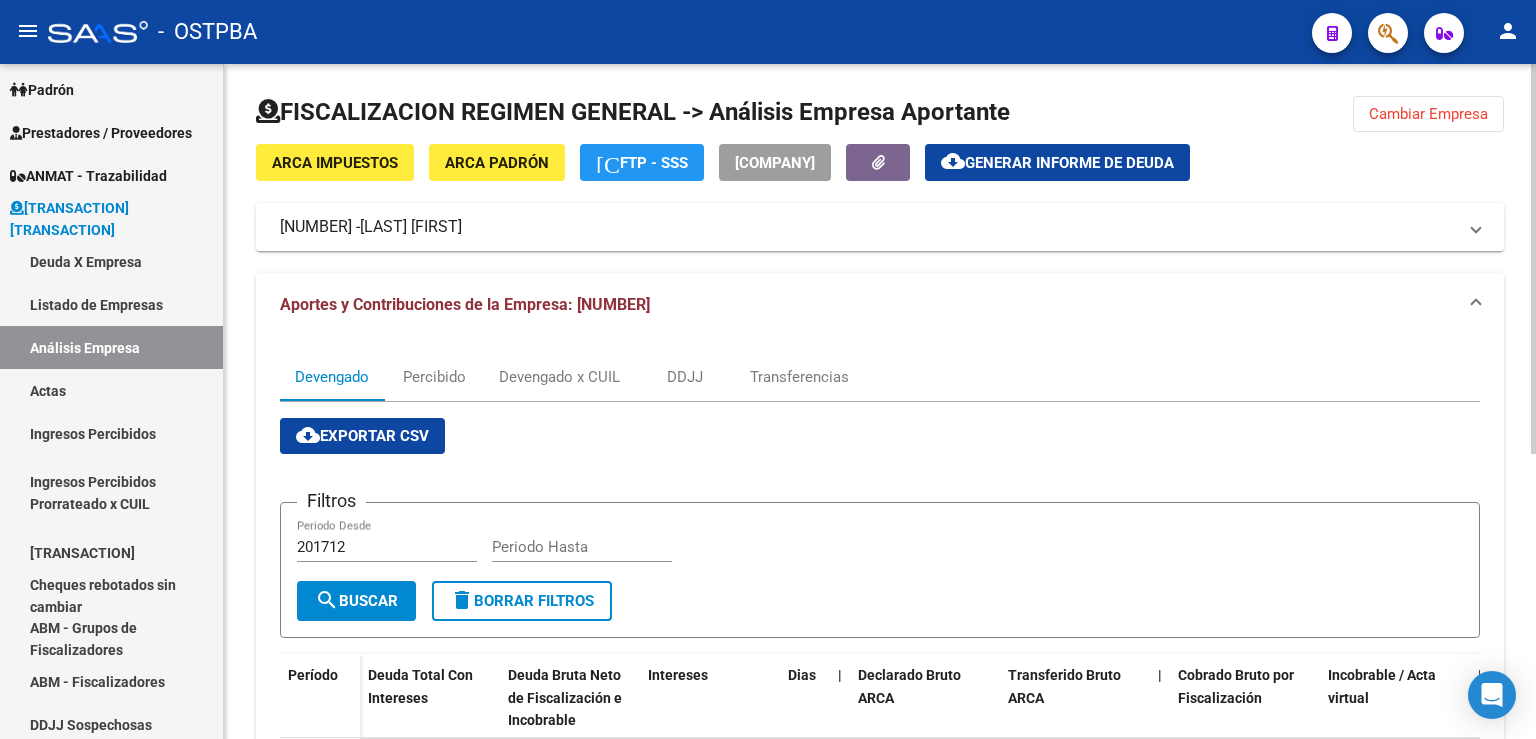 click on "FISCALIZACION REGIMEN GENERAL -> Análisis Empresa Aportante  Cambiar Empresa  ARCA Impuestos ARCA Padrón remove_red_eye  FTP - SSS  ABM  cloud_download  Generar informe de deuda  [NUMBER] -   ACRI NAZARENO Telefono:  Mail:  Observaciones:  Provincia:  [STATE] Localidad:  [CITY] Calle:  CHILAVERT M. CNEL. Numero:  Dpto:  Aportes y Contribuciones de la Empresa: [NUMBER] Devengado Percibido Devengado x CUIL DDJJ Transferencias cloud_download  Exportar CSV  Filtros   201712 Periodo Desde    Periodo Hasta  search  Buscar  delete  Borrar Filtros  Período Deuda Total Con Intereses  Deuda Bruta Neto de Fiscalización e Incobrable Intereses Dias | Declarado Bruto ARCA Transferido Bruto ARCA | Cobrado Bruto por Fiscalización Incobrable / Acta virtual | Transferido De Más | Interés Aporte cobrado por ARCA Interés Contribución cobrado por ARCA | Total cobrado Sin DDJJ | DJ Aporte Trf Aporte DJ Contribucion Trf Contribucion [NUMBER] [NUMBER] [NUMBER] | [NUMBER] [NUMBER] | [NUMBER] [NUMBER] | | |" 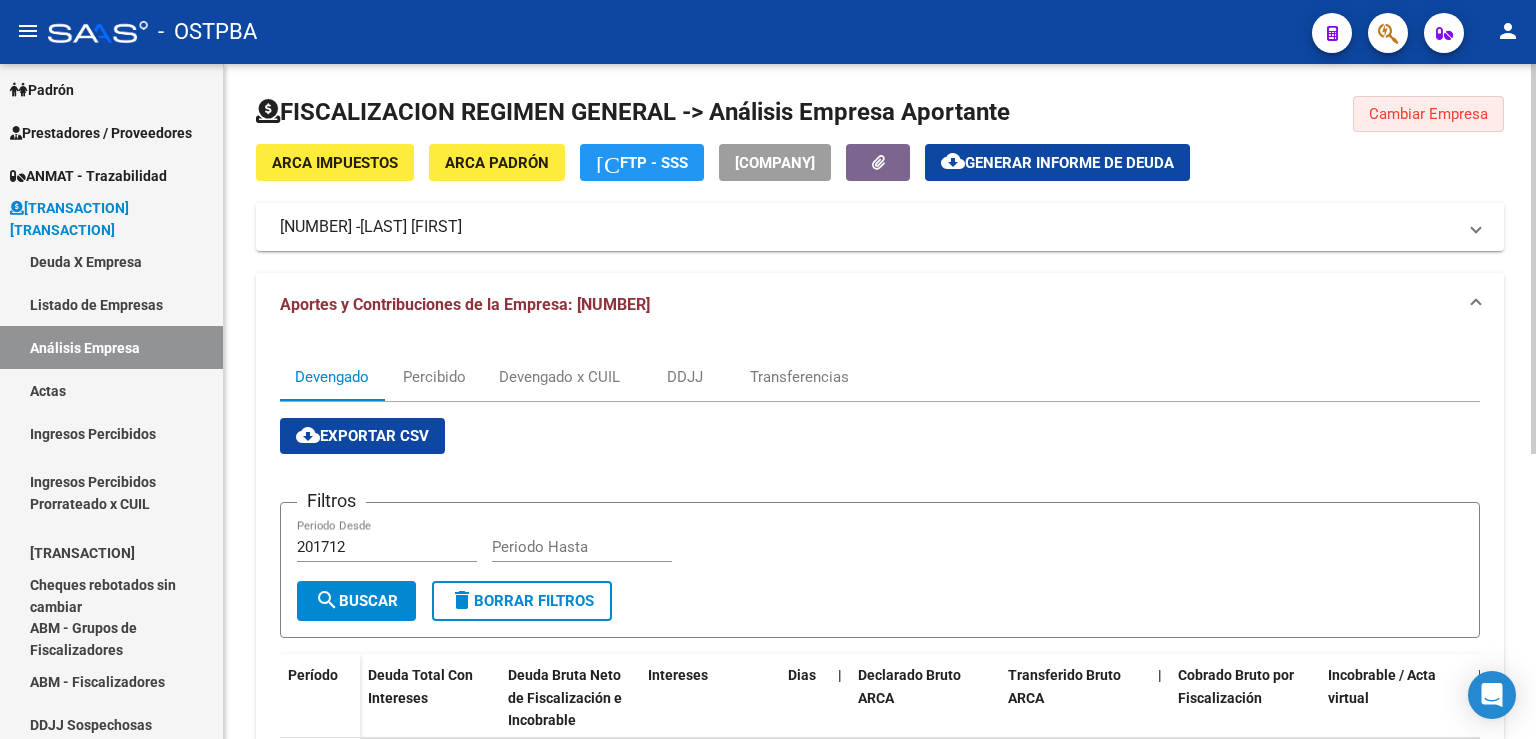 click on "Cambiar Empresa" 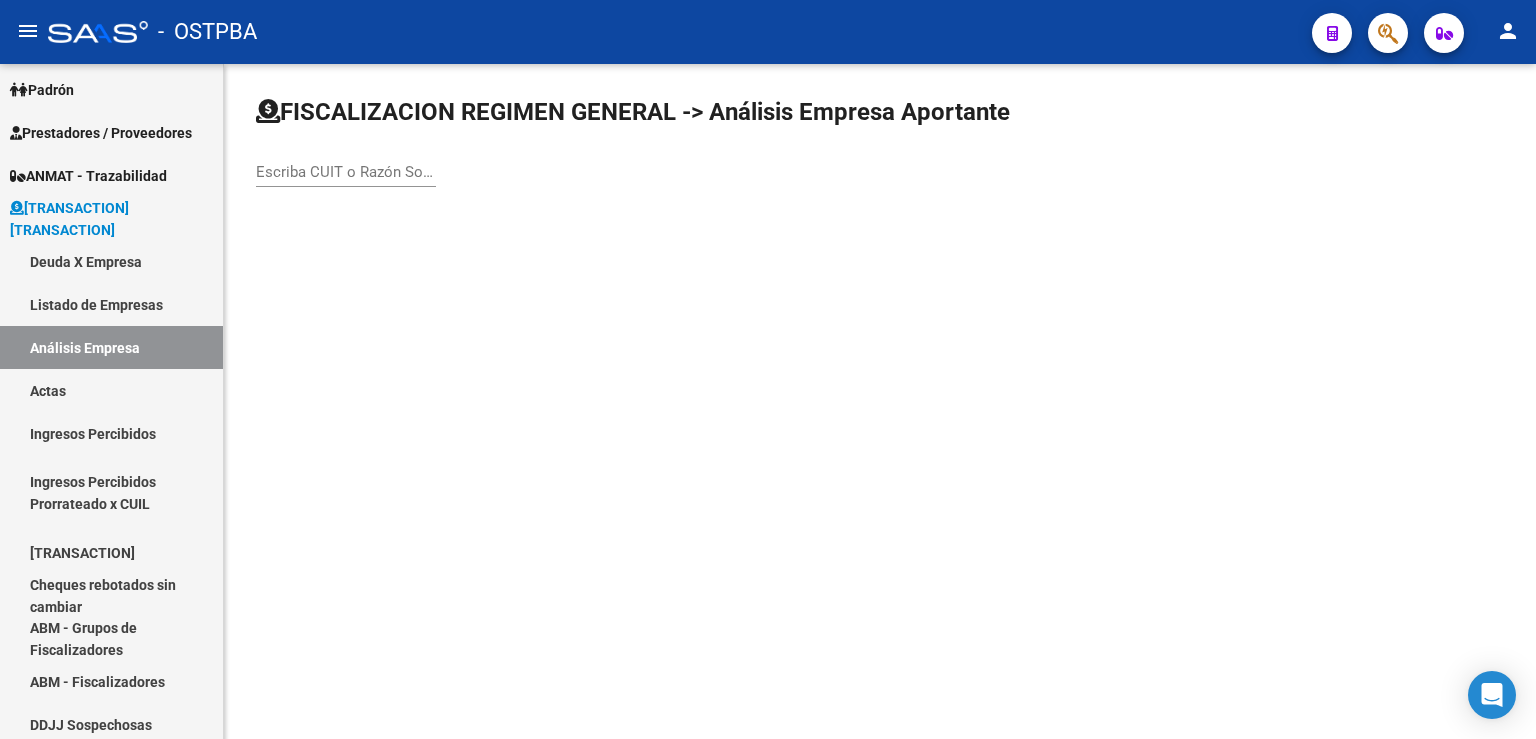 click on "Escriba CUIT o Razón Social para buscar" at bounding box center [346, 172] 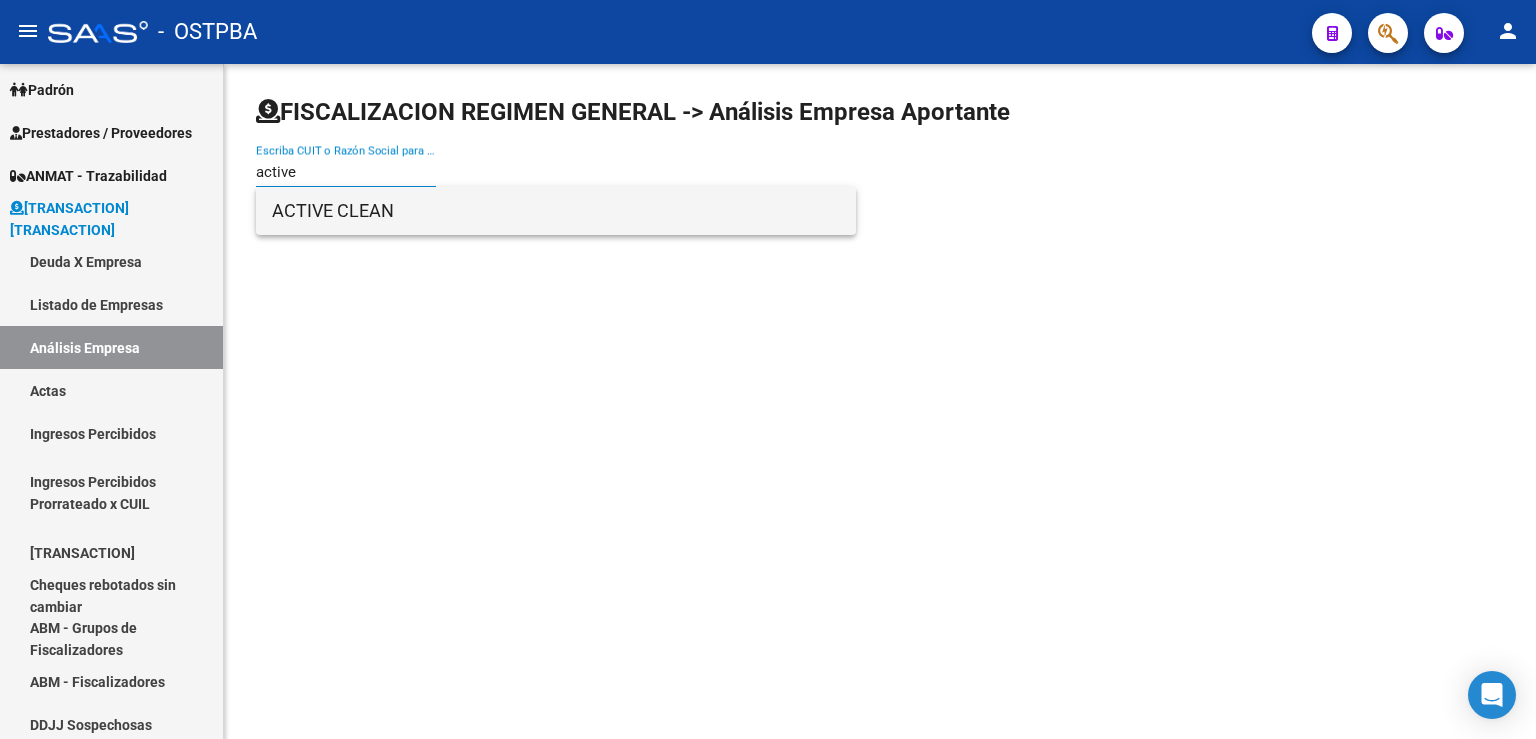 type on "active" 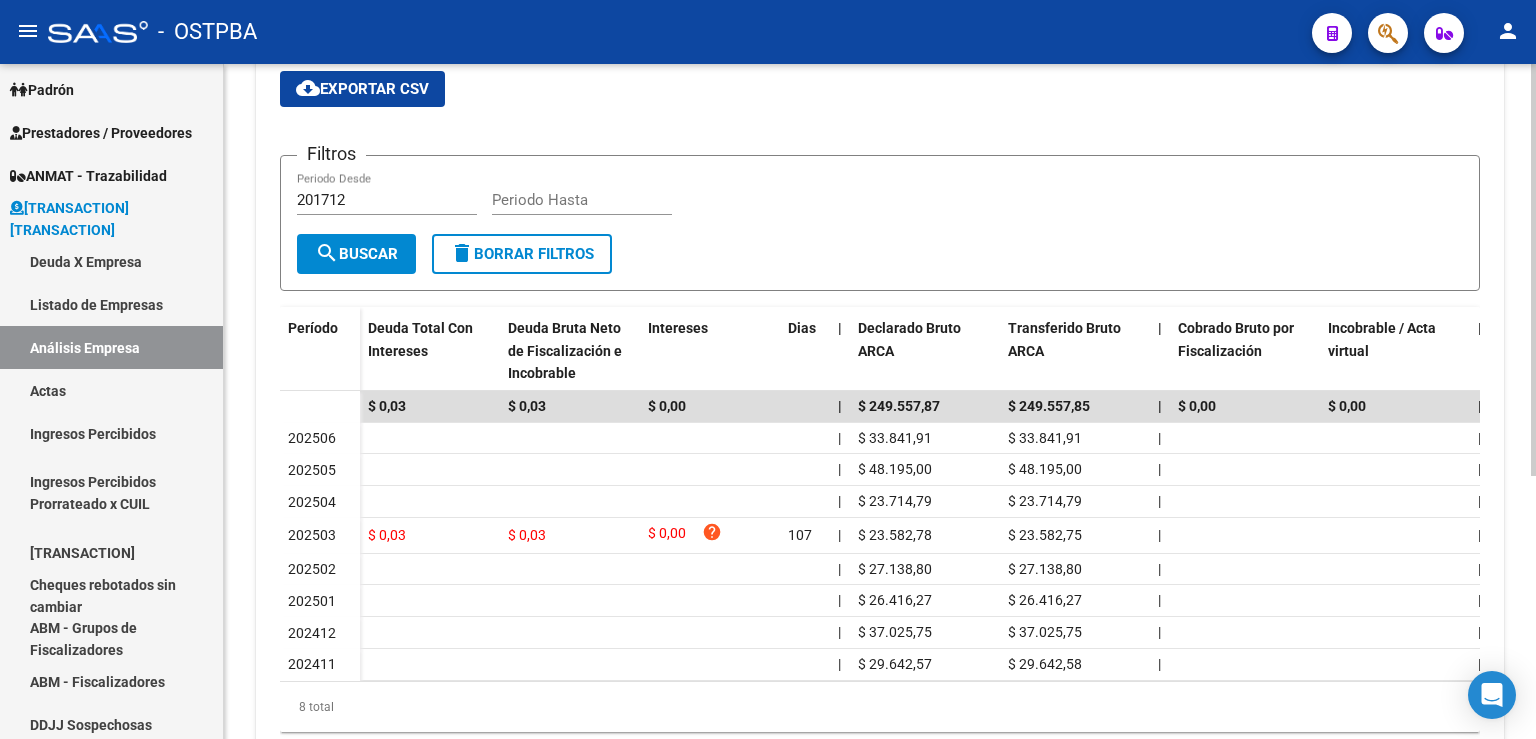 scroll, scrollTop: 0, scrollLeft: 0, axis: both 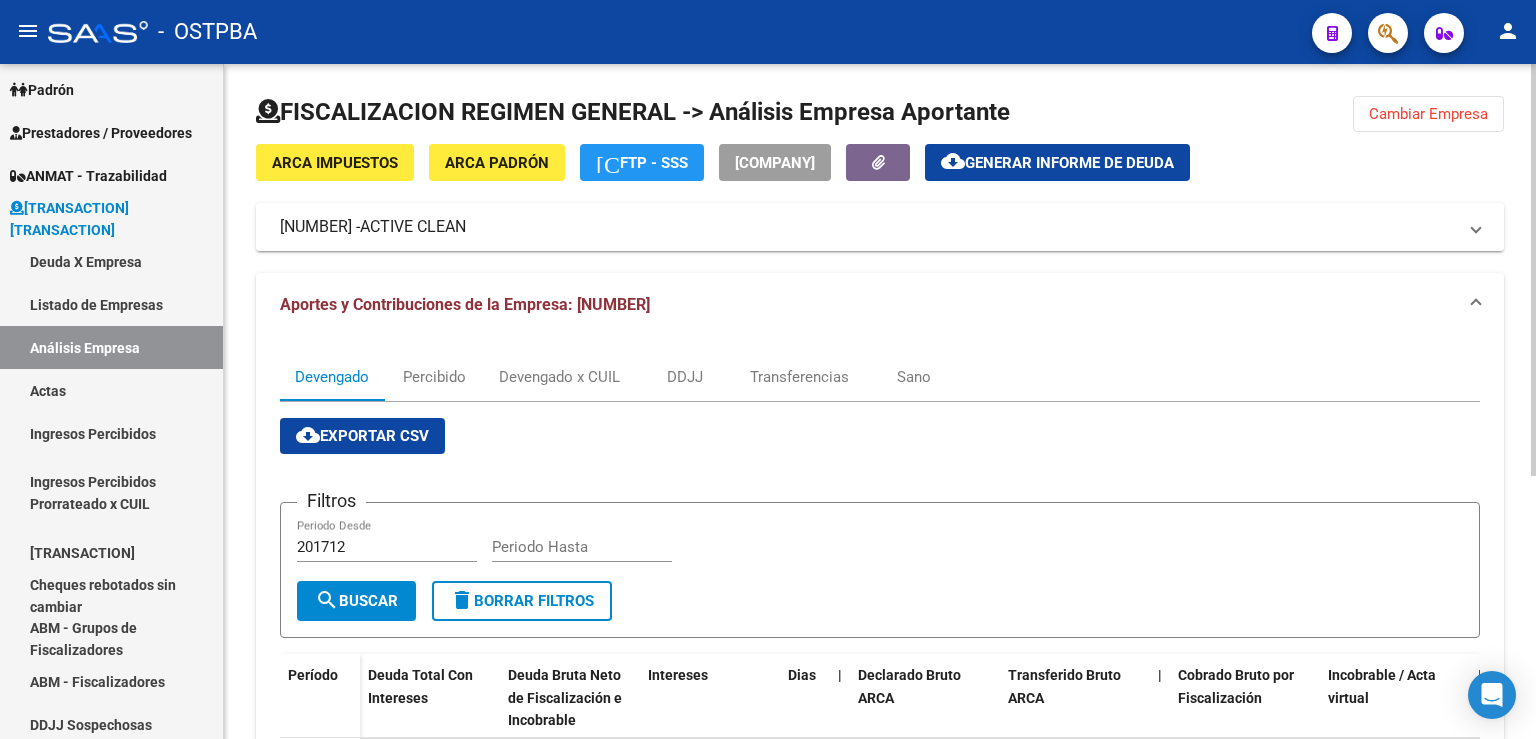 click 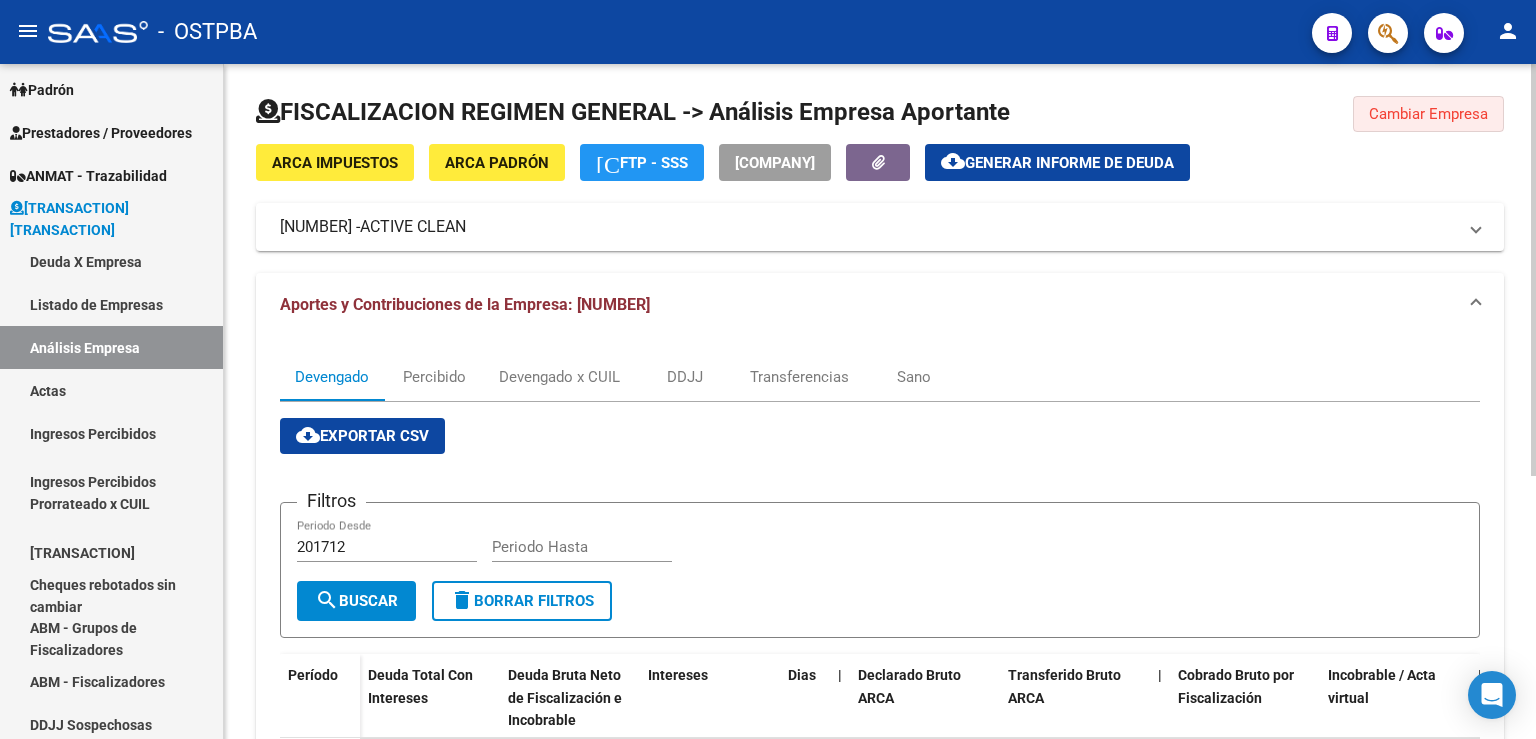 click on "Cambiar Empresa" 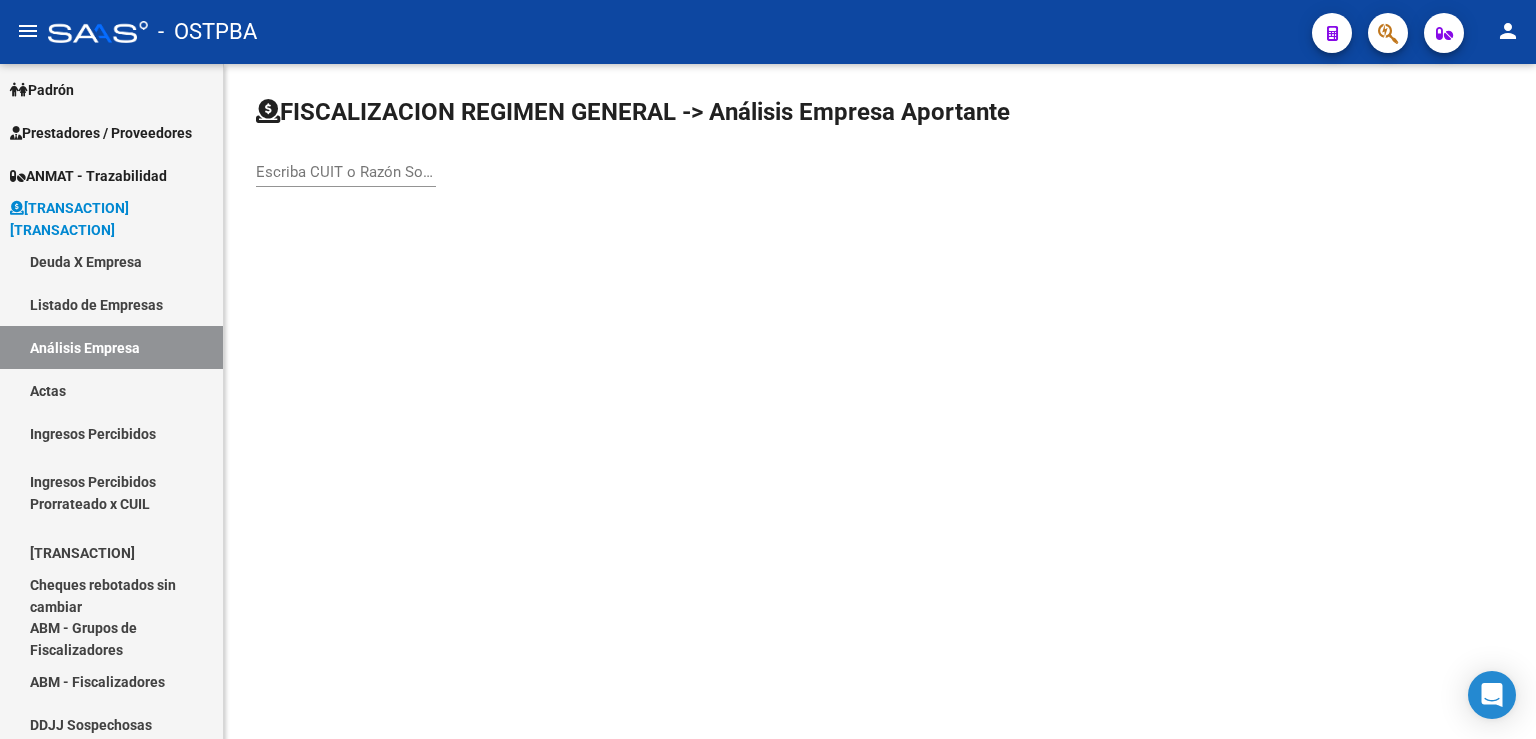 click on "Escriba CUIT o Razón Social para buscar" at bounding box center [346, 172] 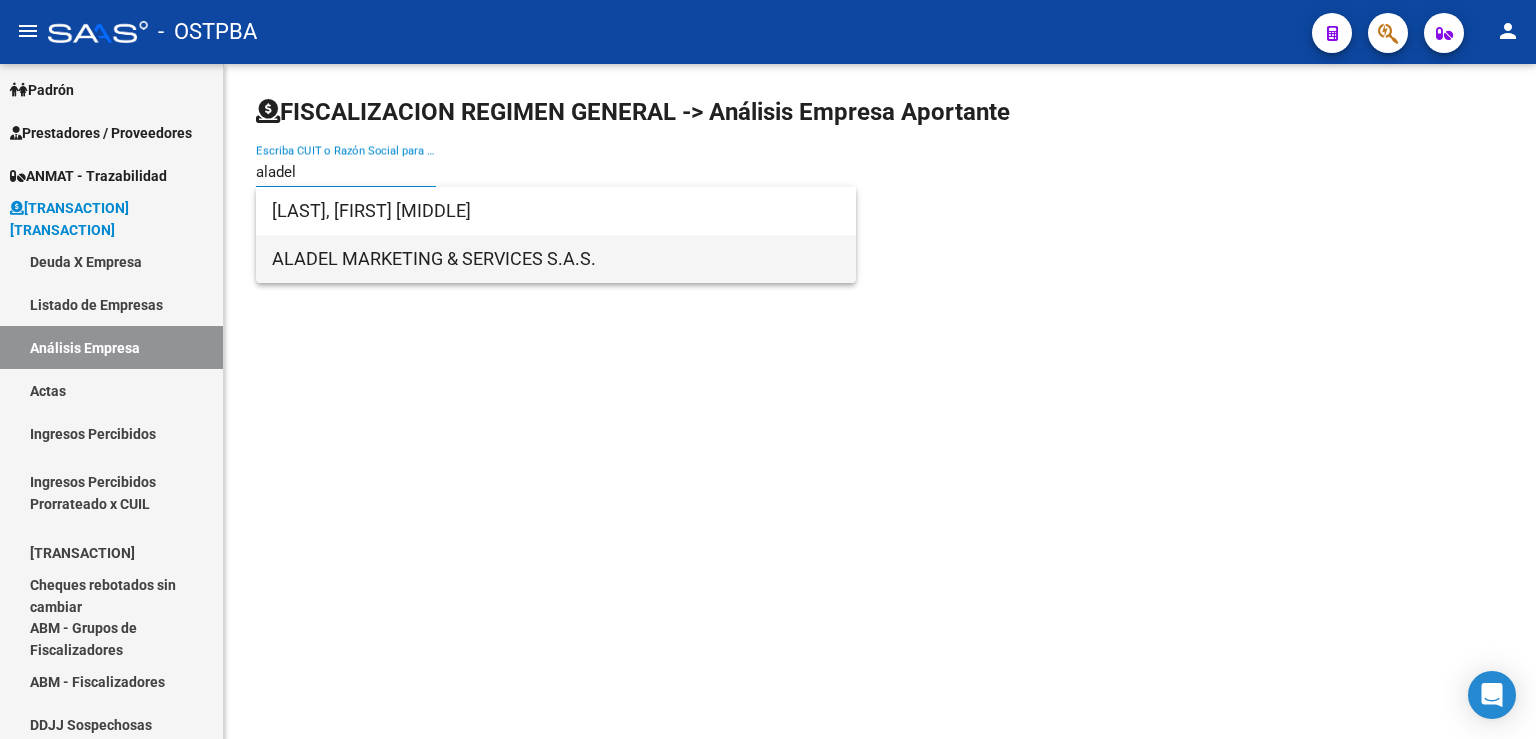 type on "aladel" 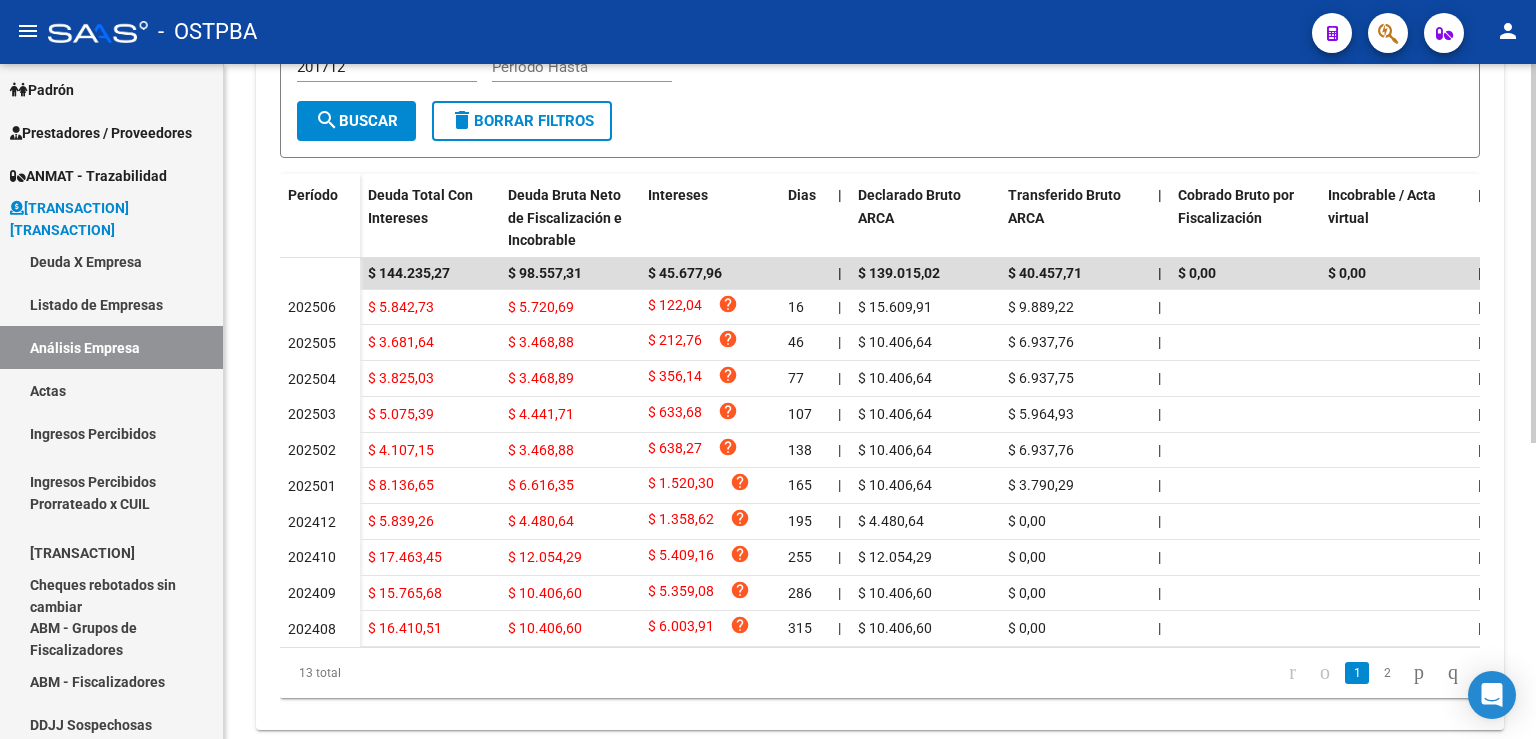 scroll, scrollTop: 493, scrollLeft: 0, axis: vertical 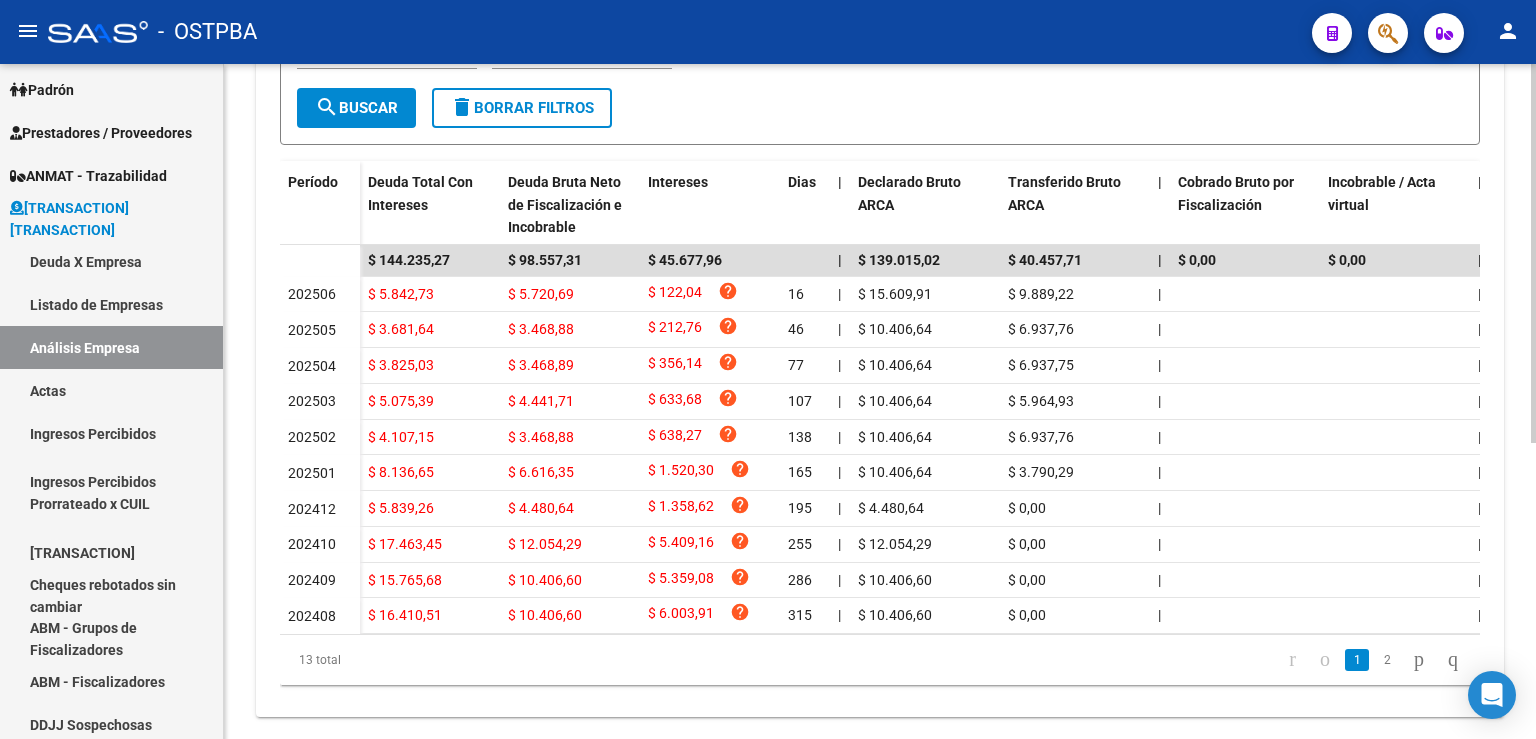 click 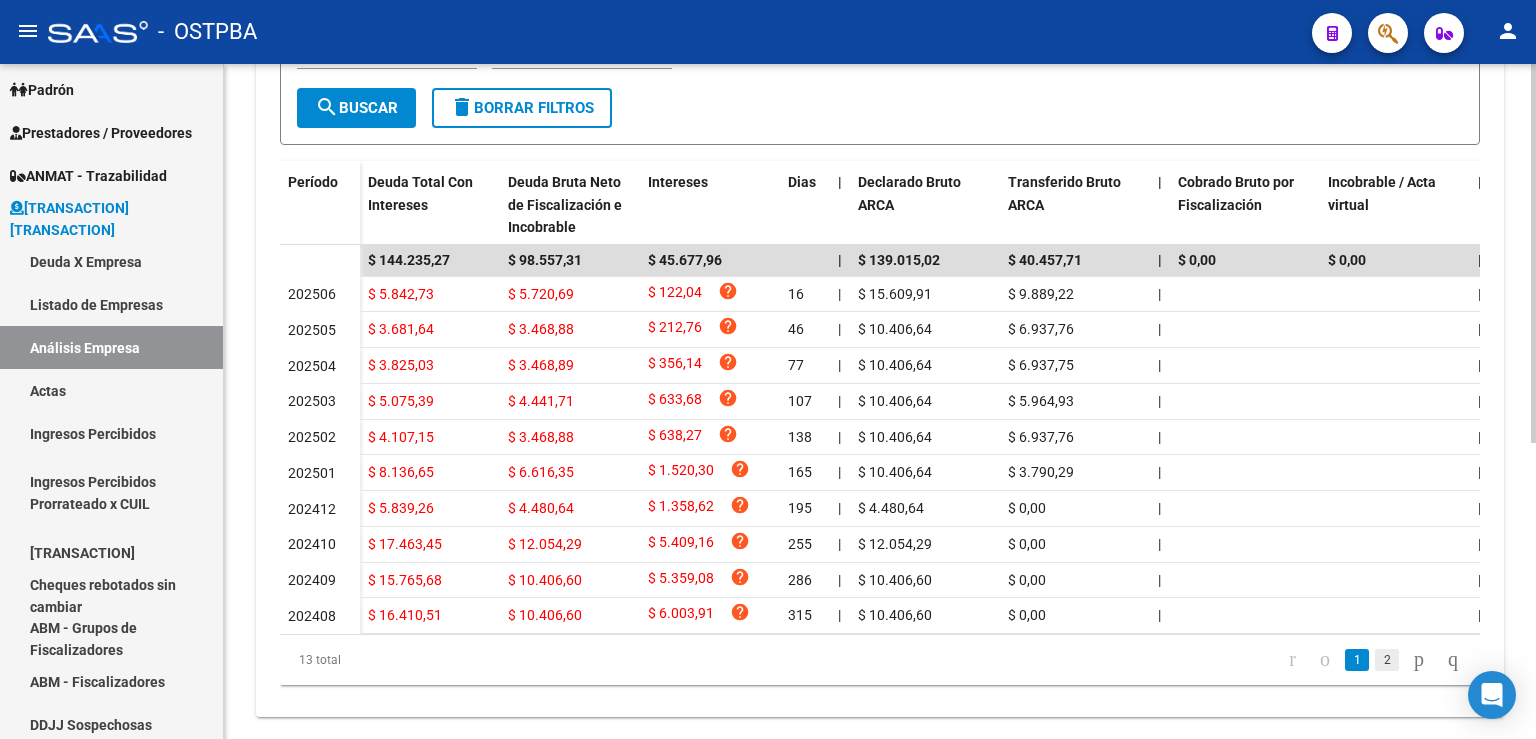 click on "2" 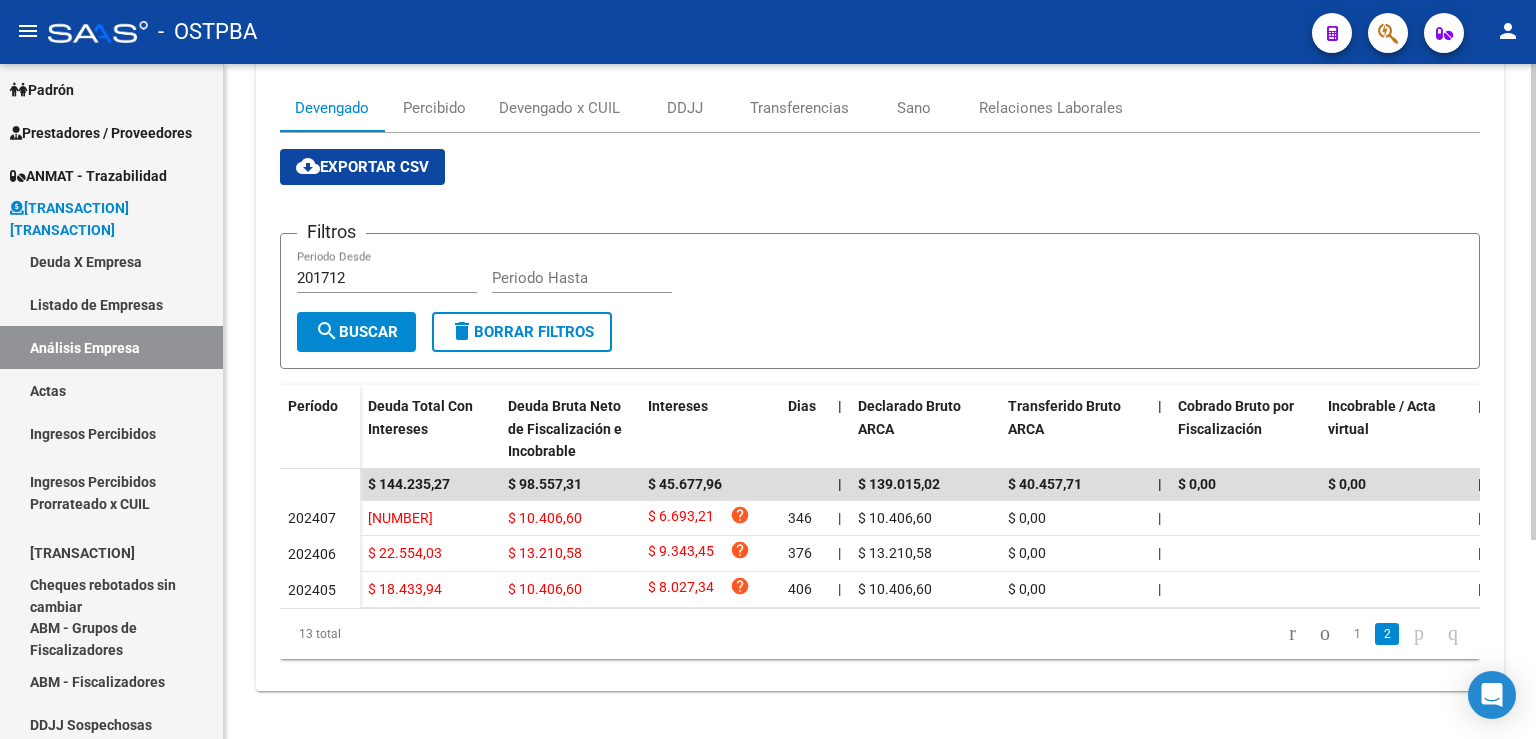 scroll, scrollTop: 281, scrollLeft: 0, axis: vertical 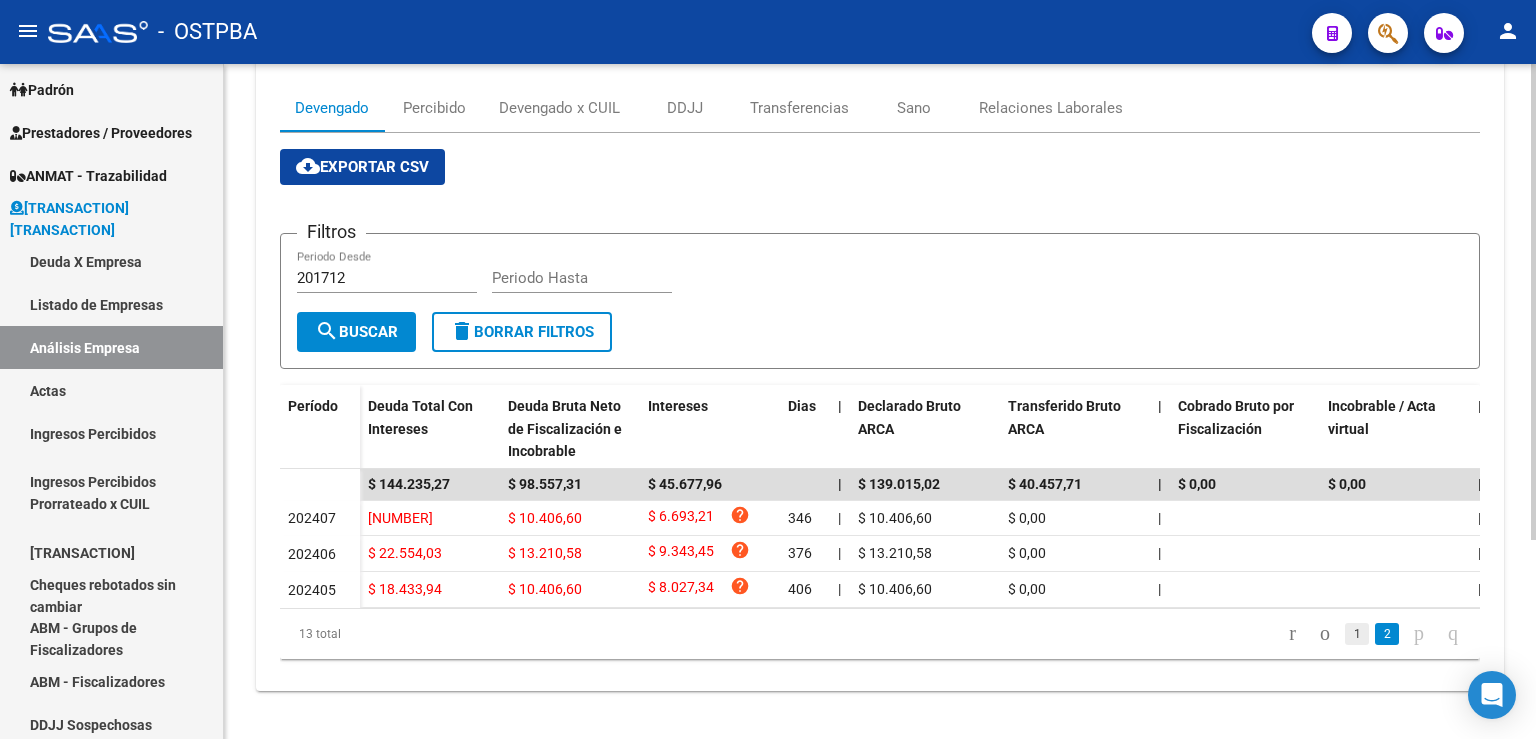 click on "1" 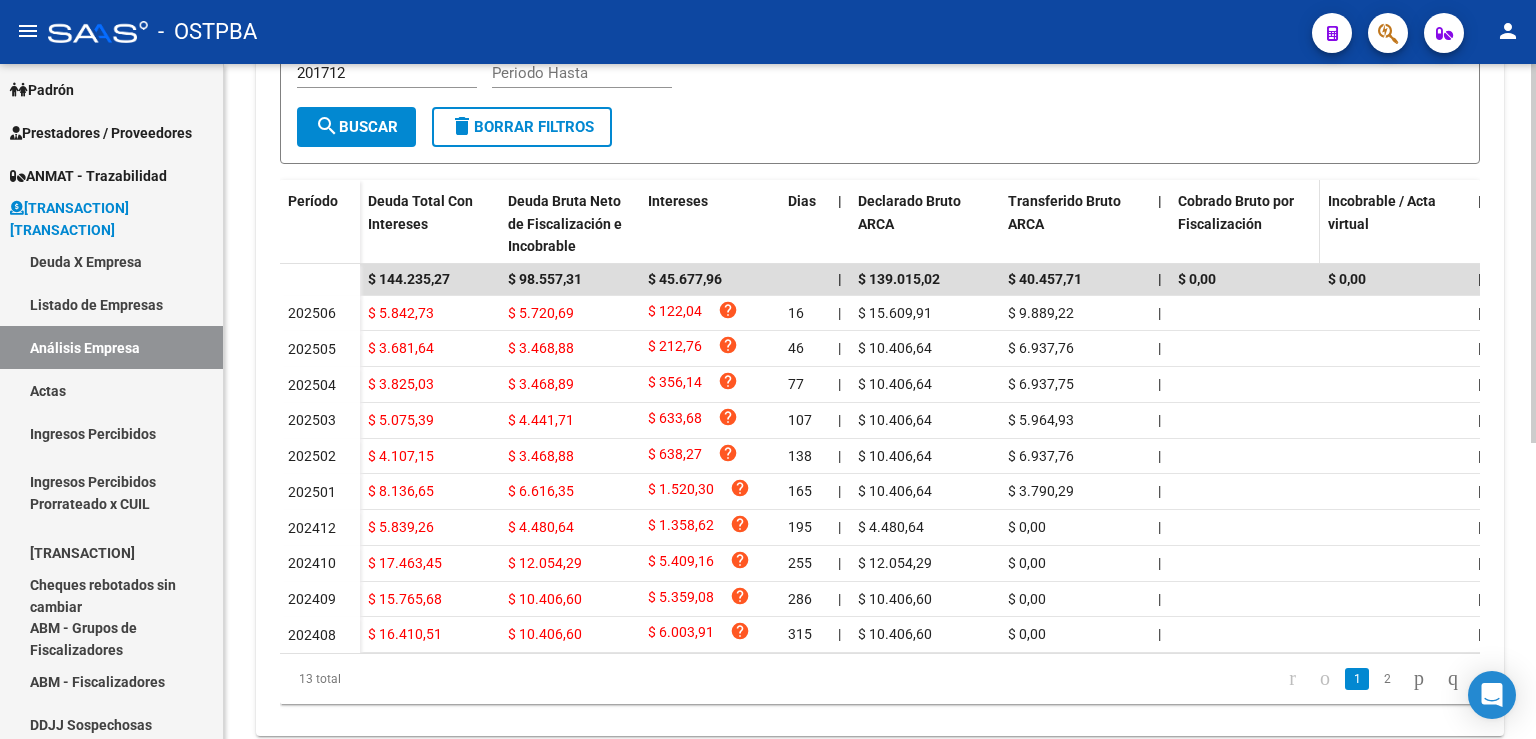 scroll, scrollTop: 502, scrollLeft: 0, axis: vertical 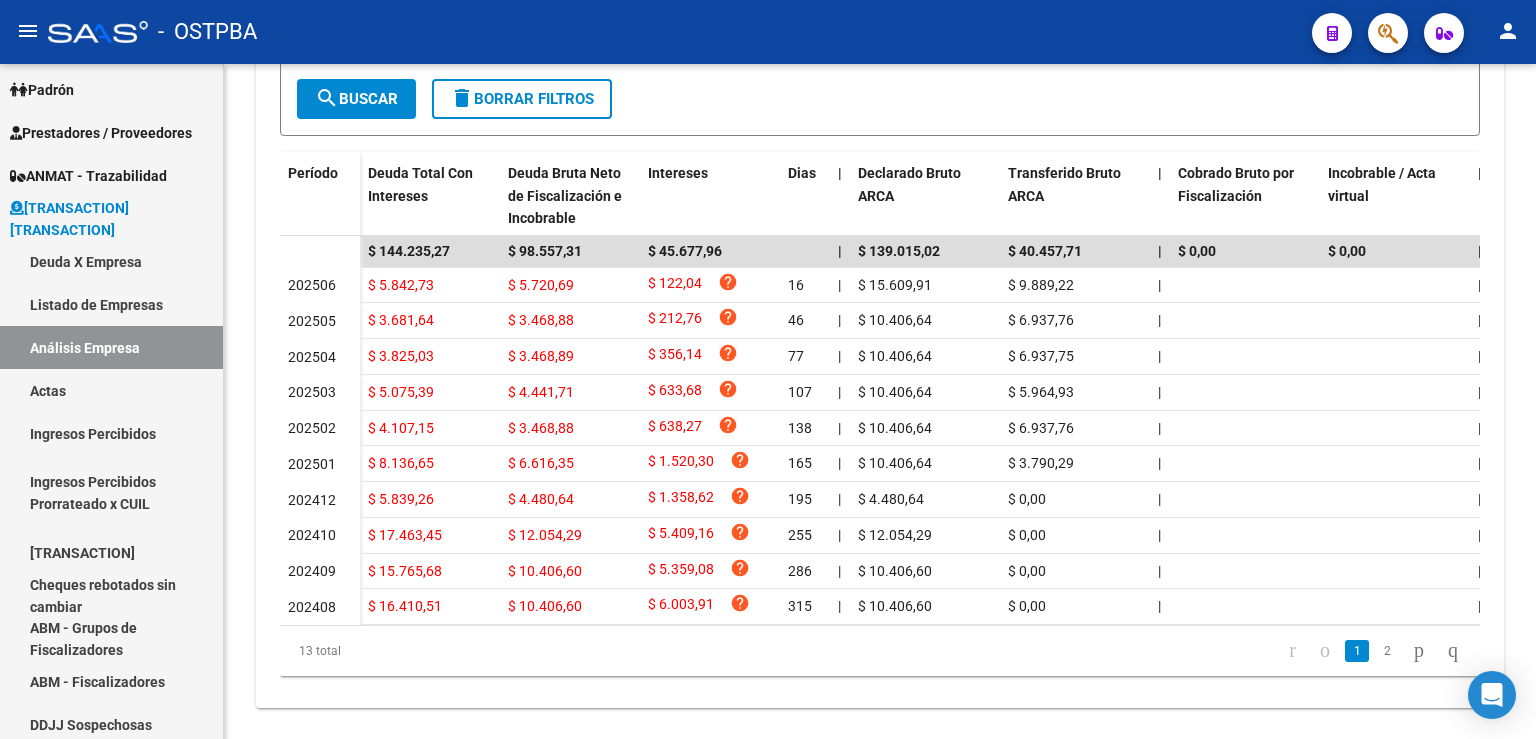 click on "1   2" 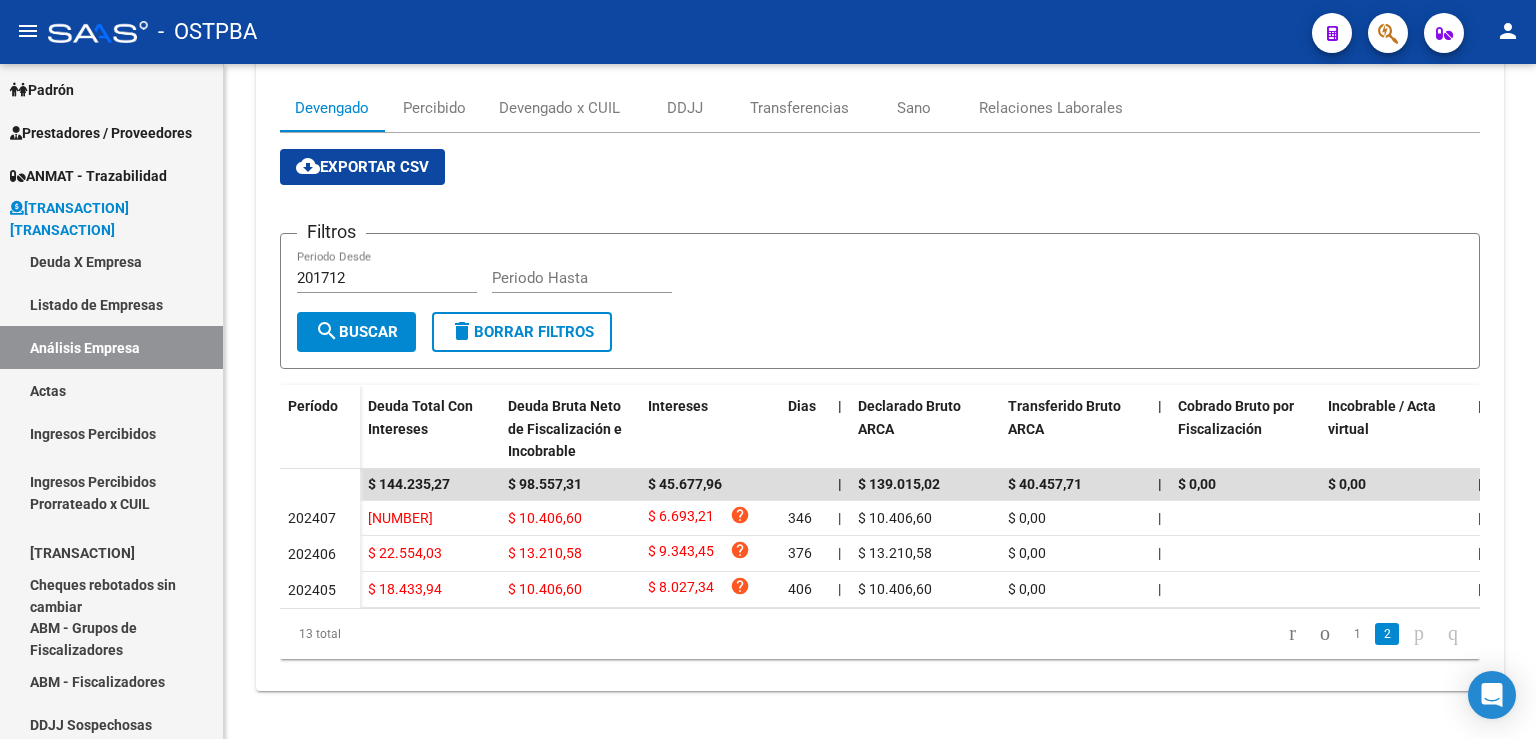scroll, scrollTop: 281, scrollLeft: 0, axis: vertical 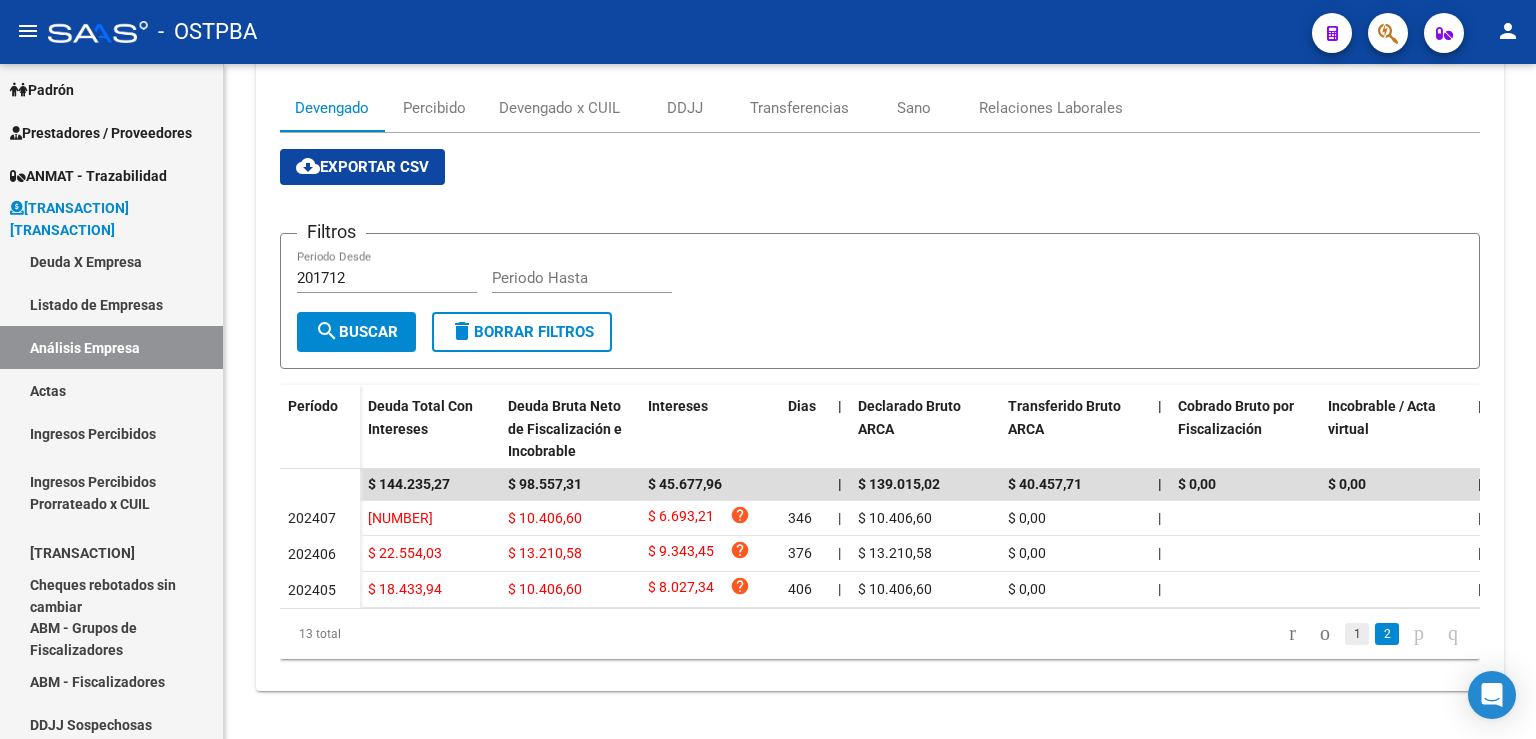 click on "1" 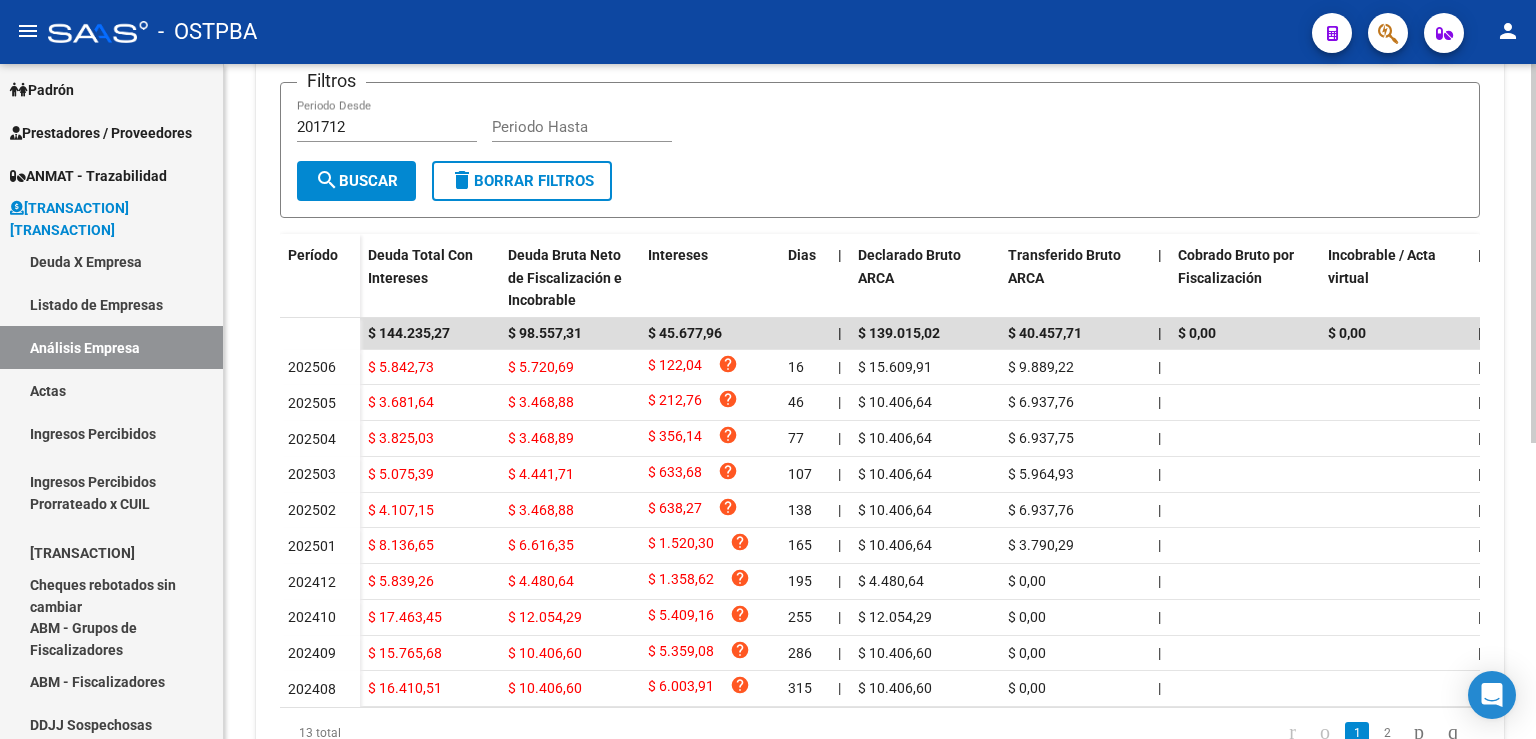 scroll, scrollTop: 461, scrollLeft: 0, axis: vertical 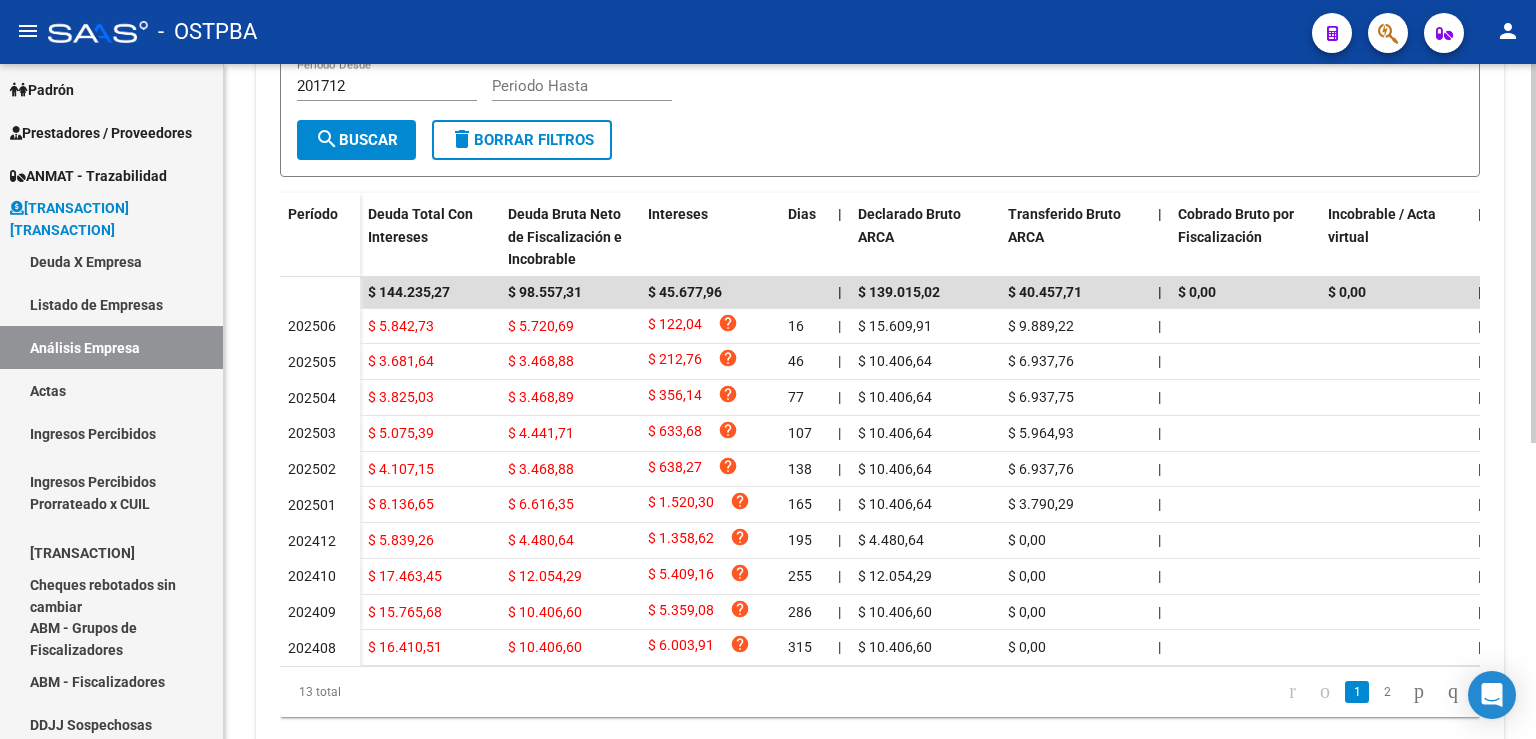 click 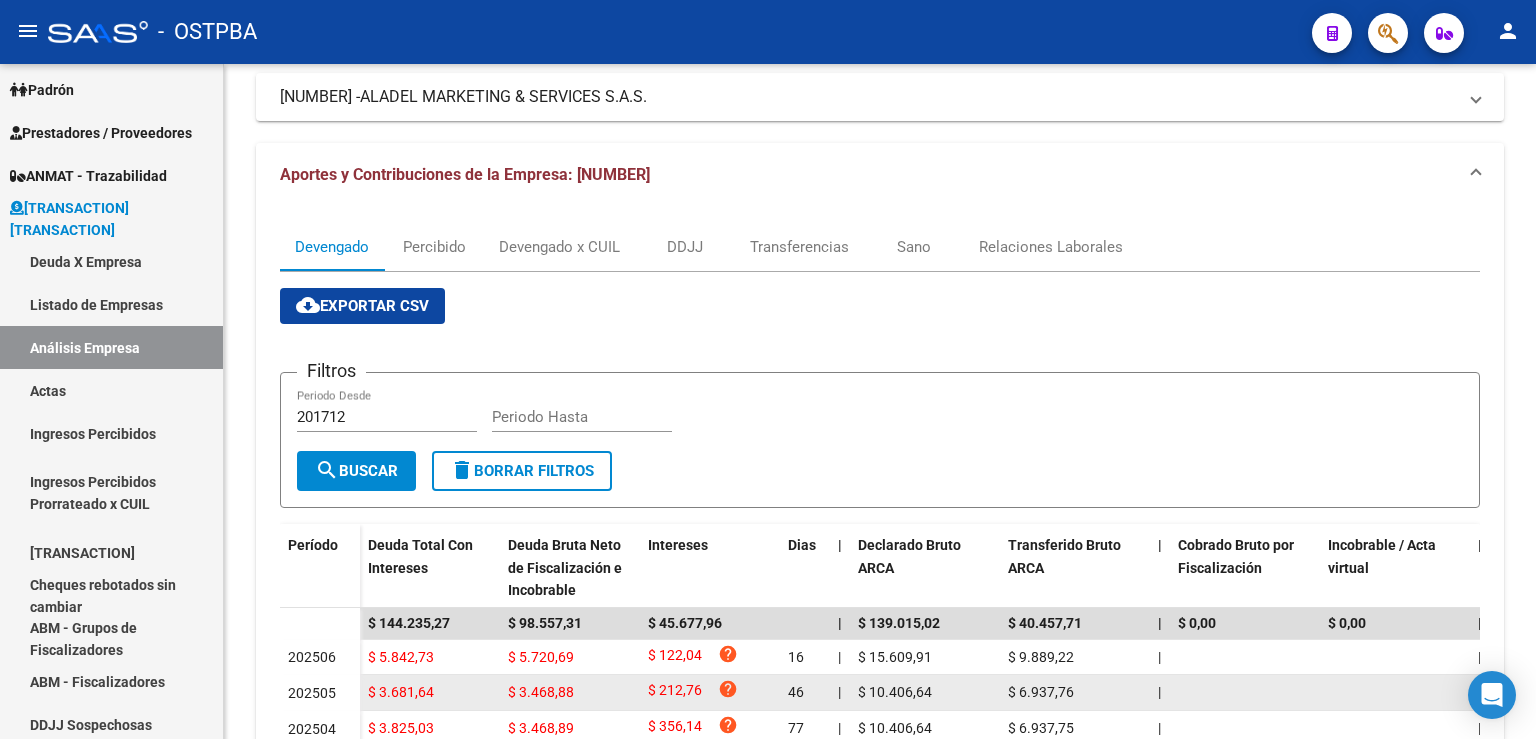scroll, scrollTop: 0, scrollLeft: 0, axis: both 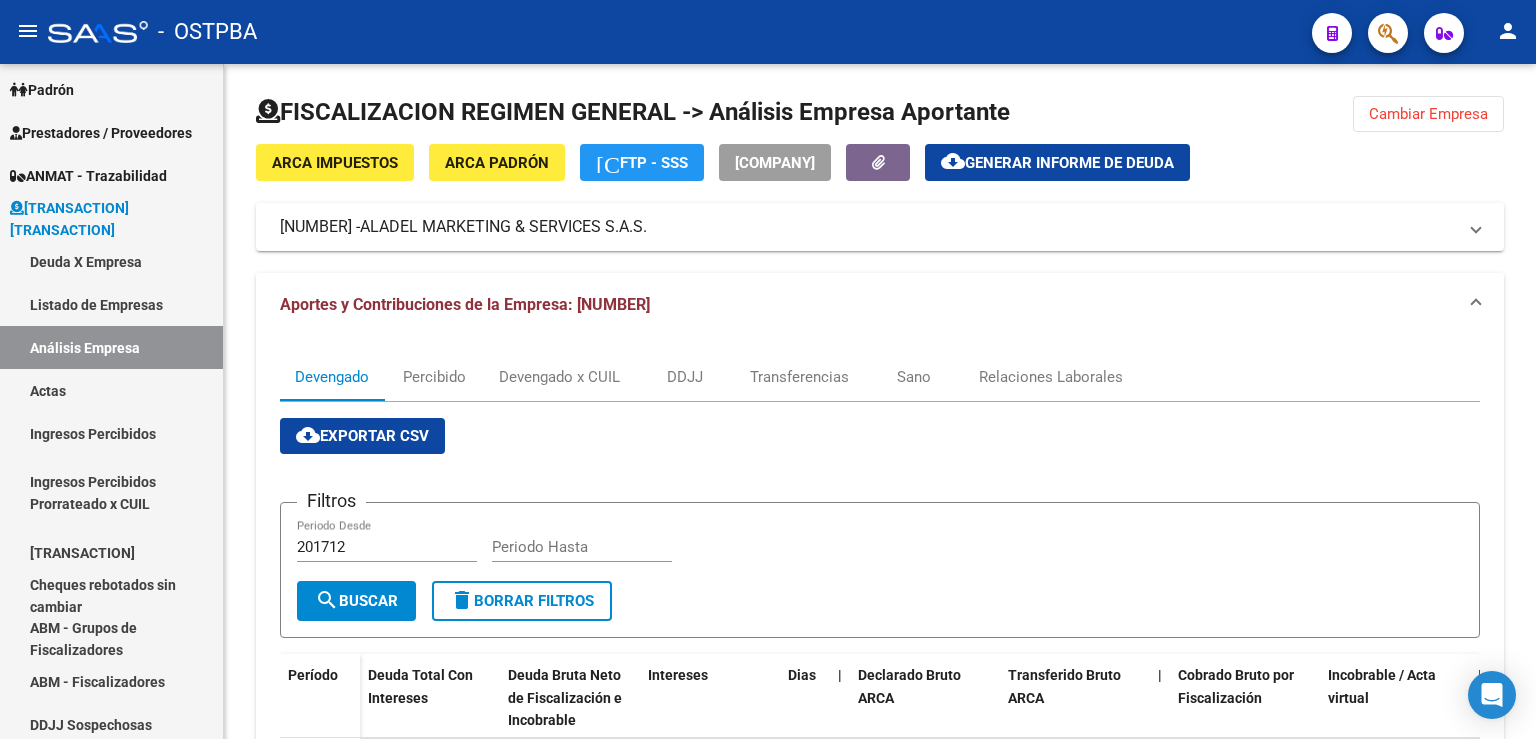 click on "Cambiar Empresa" 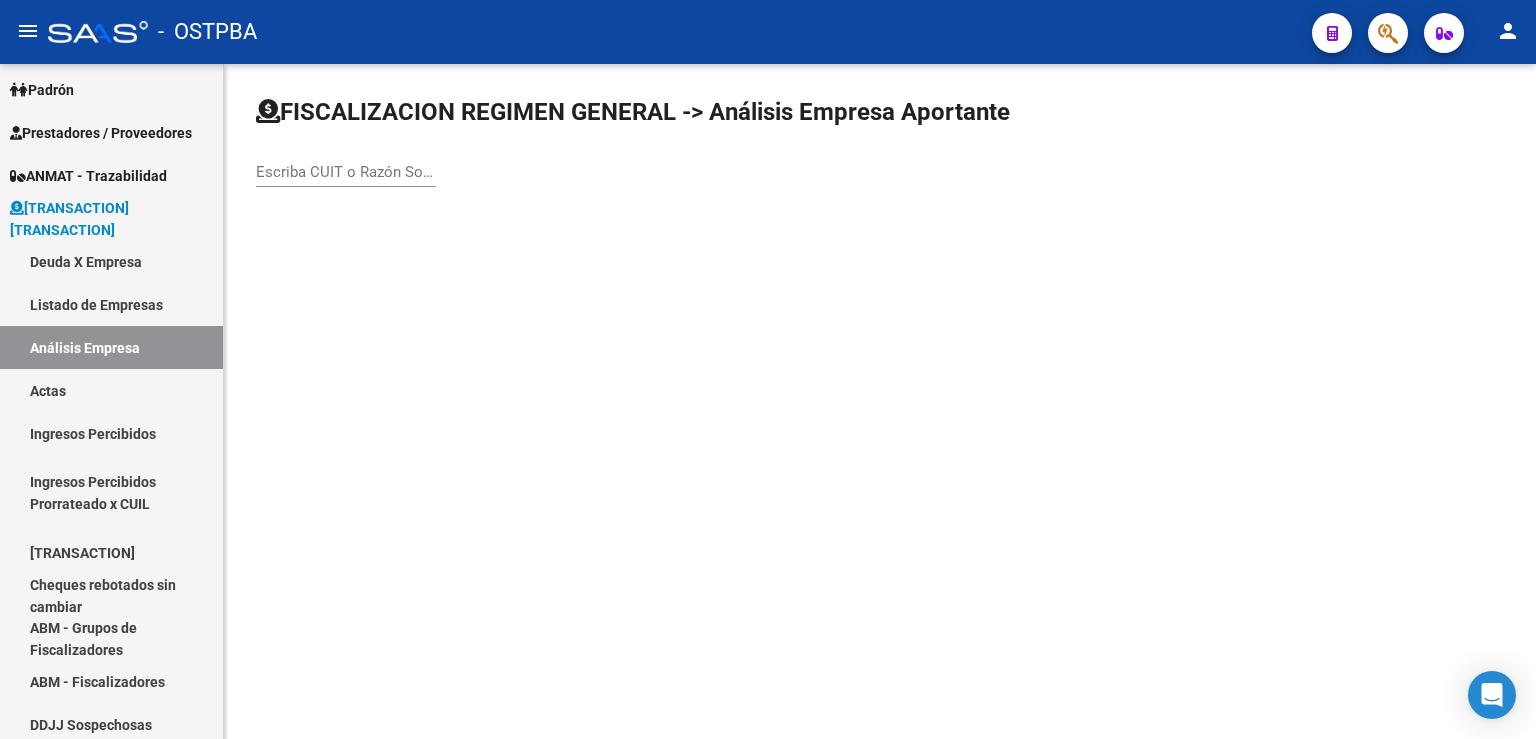 click on "Escriba CUIT o Razón Social para buscar" at bounding box center (346, 172) 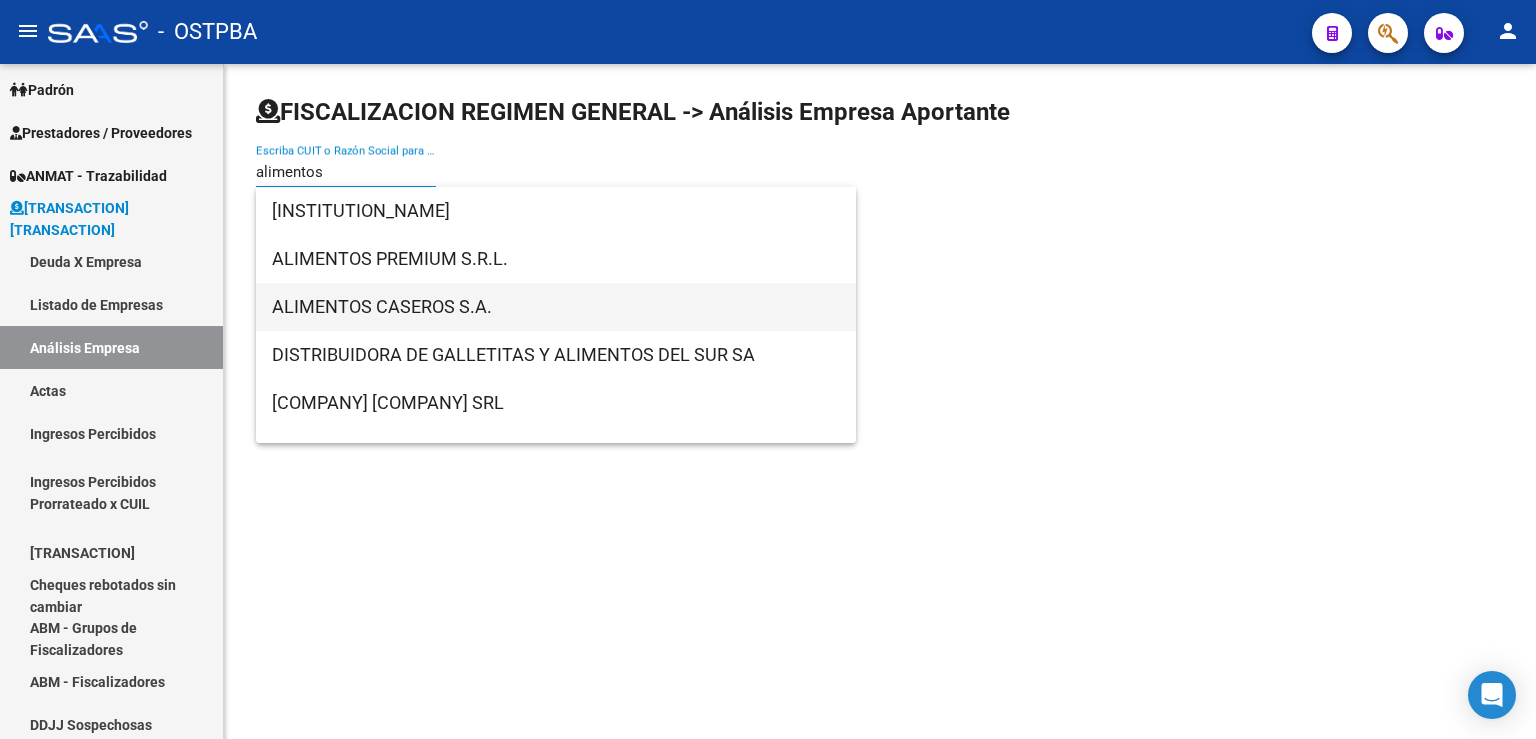 type on "alimentos" 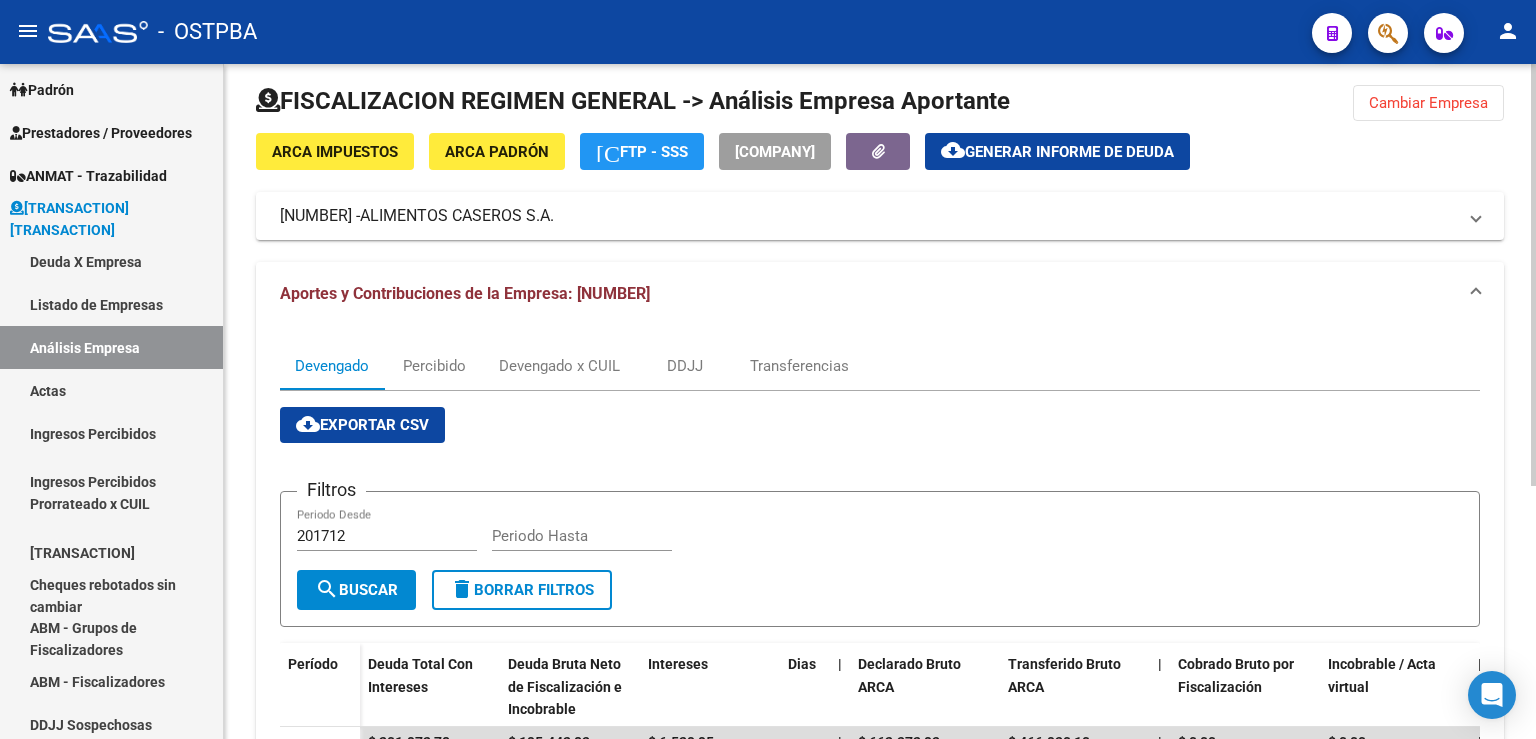 scroll, scrollTop: 0, scrollLeft: 0, axis: both 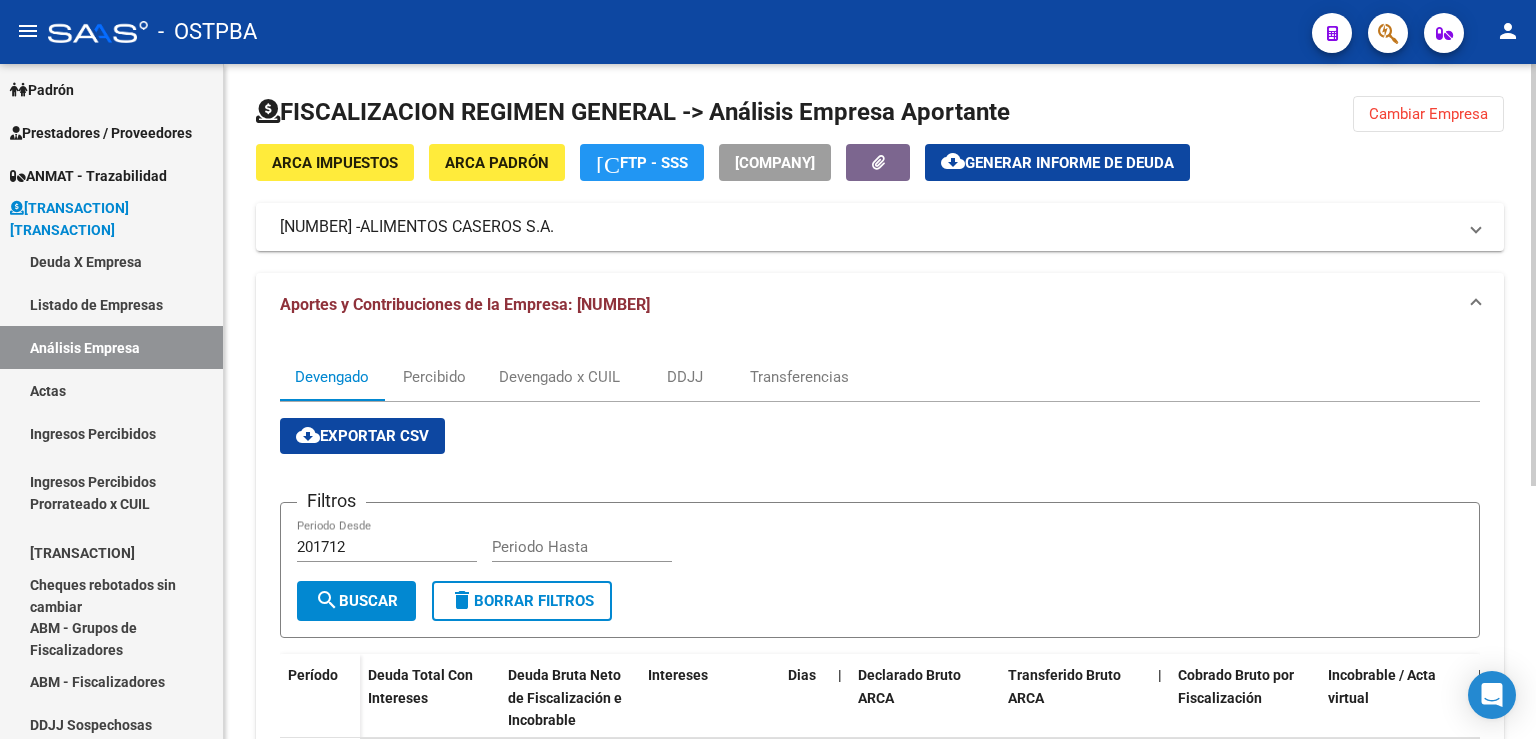click 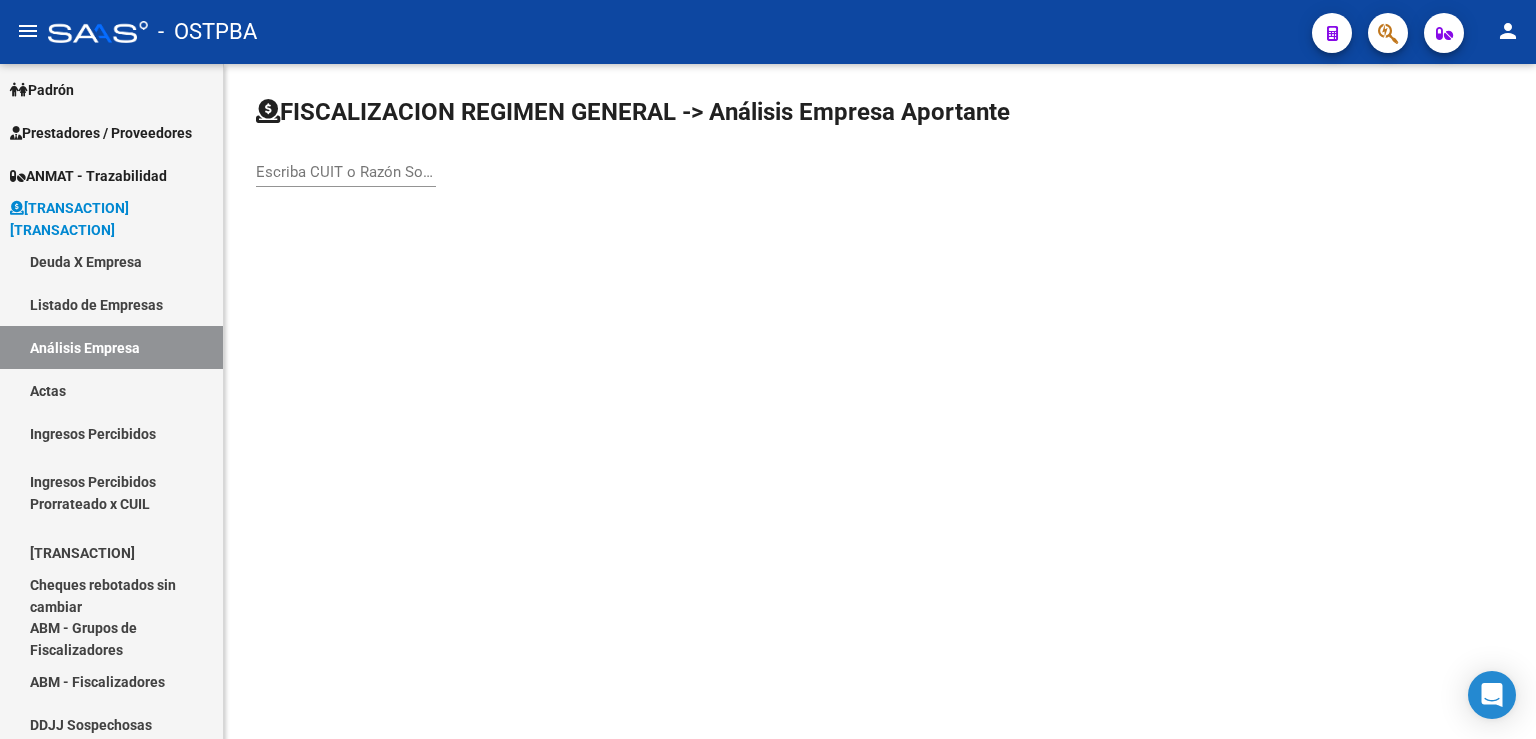 click on "Escriba CUIT o Razón Social para buscar" at bounding box center [346, 172] 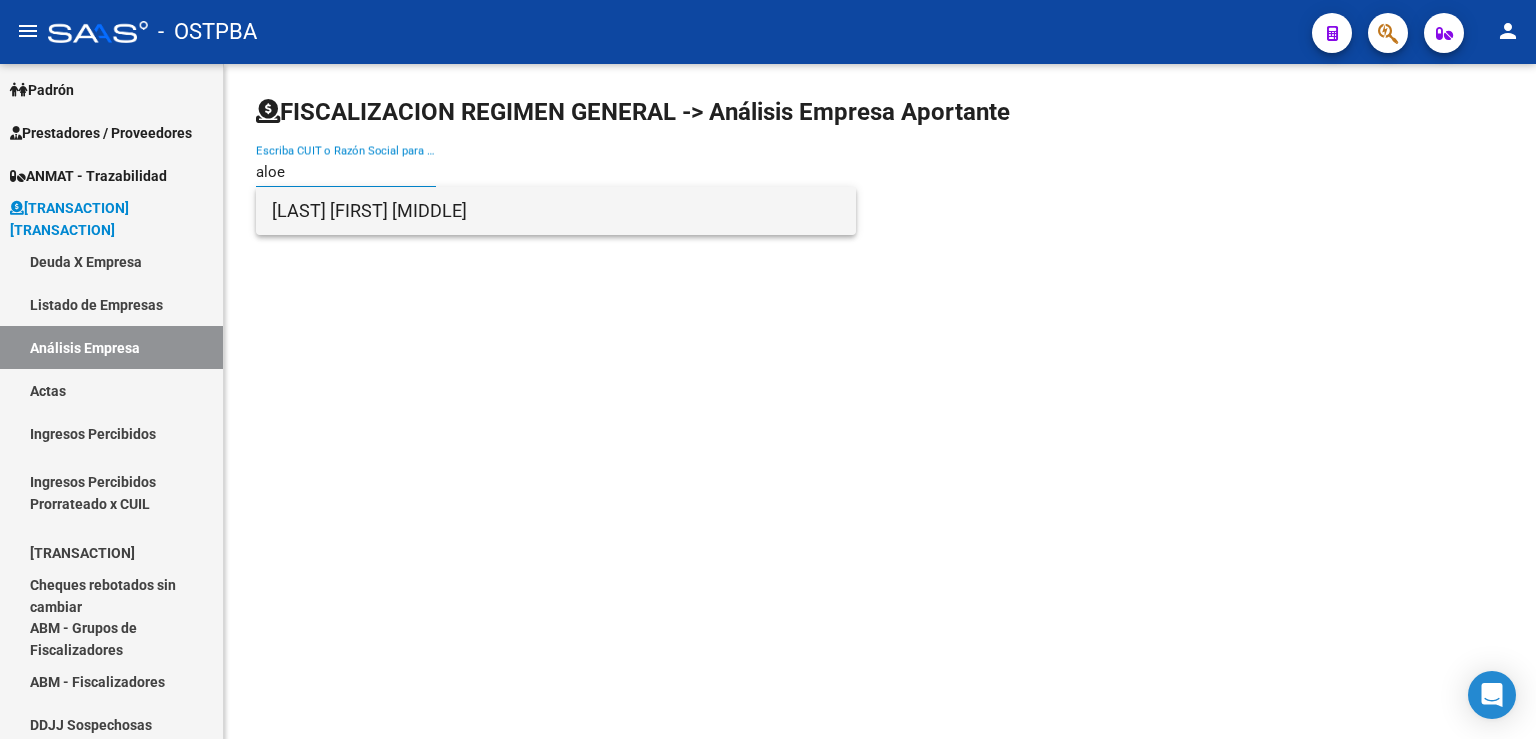 type on "aloe" 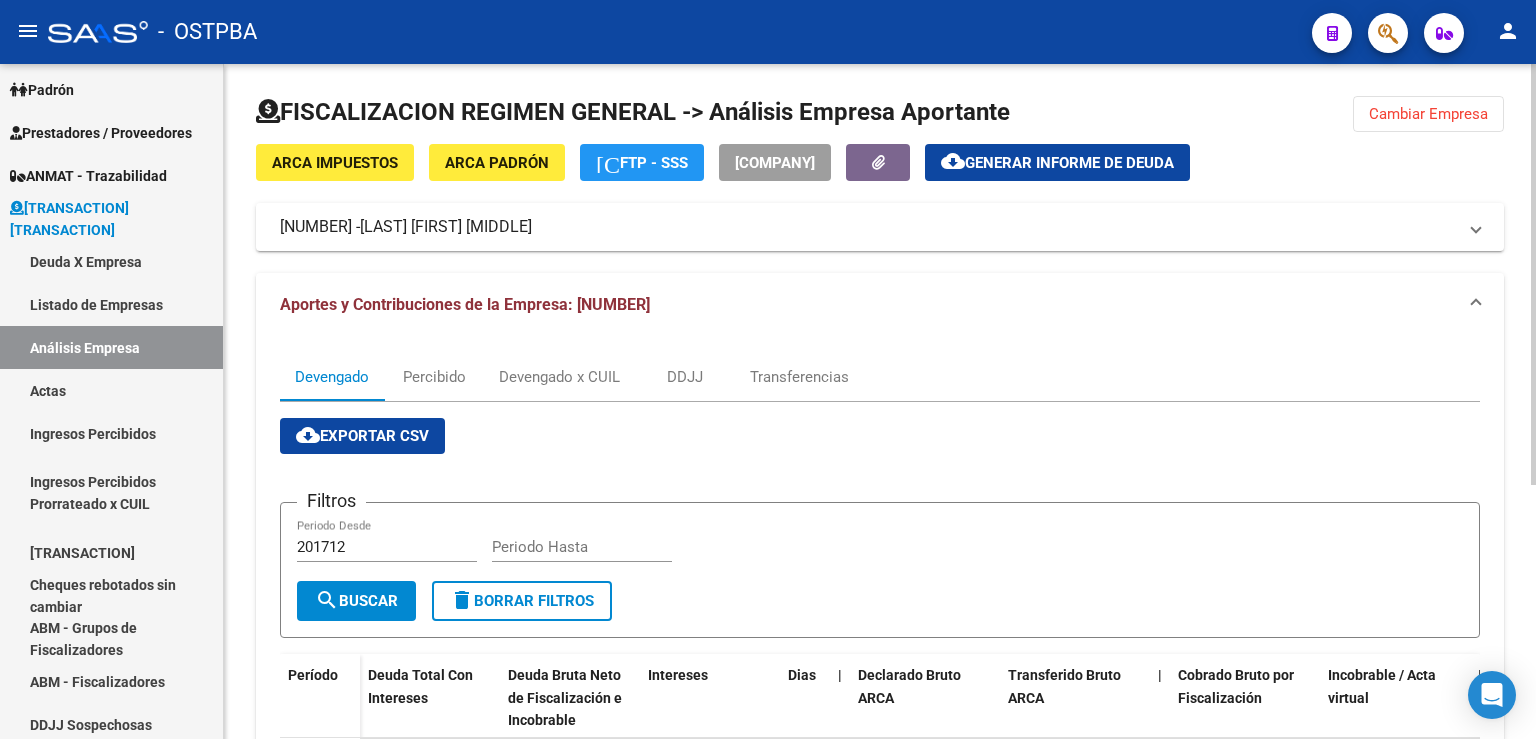 scroll, scrollTop: 220, scrollLeft: 0, axis: vertical 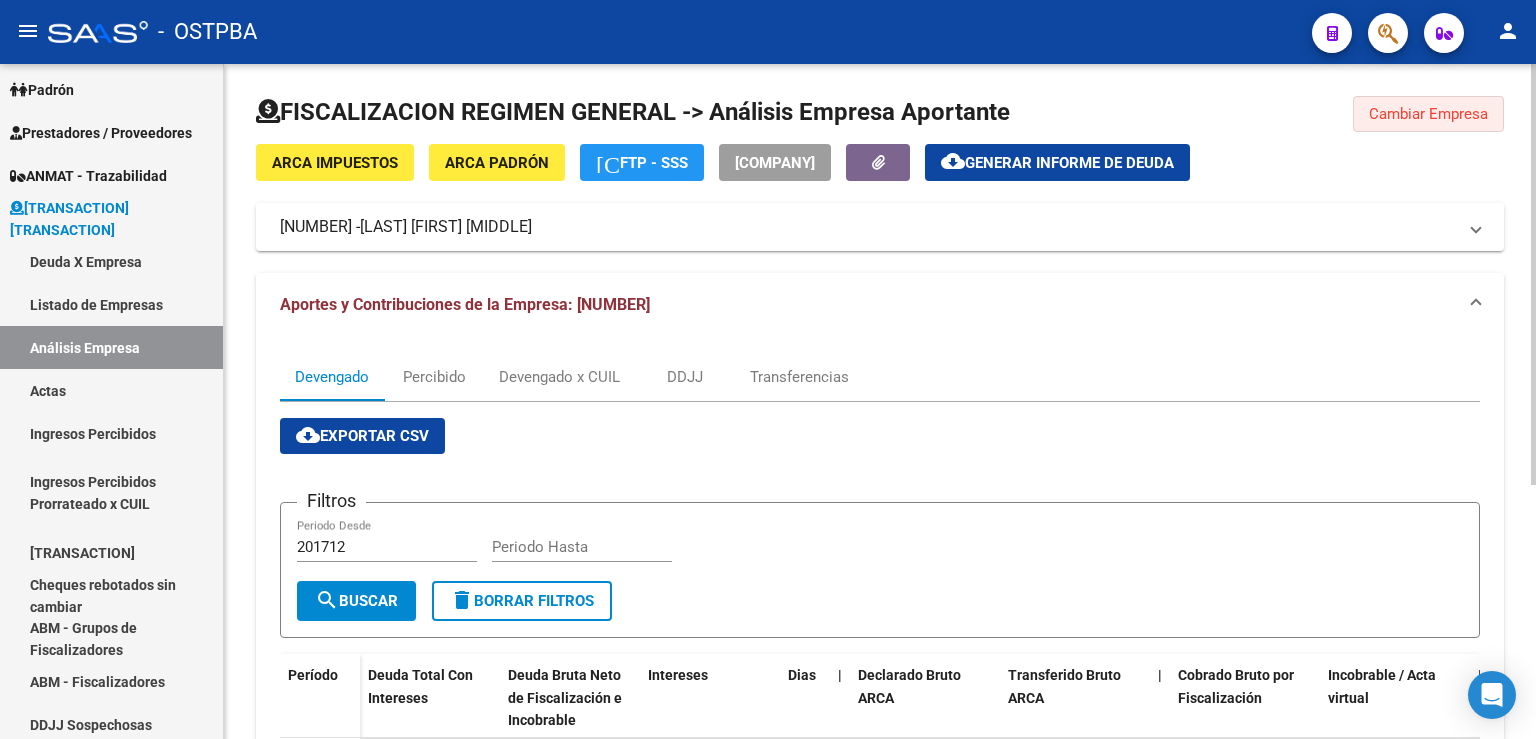 click on "Cambiar Empresa" 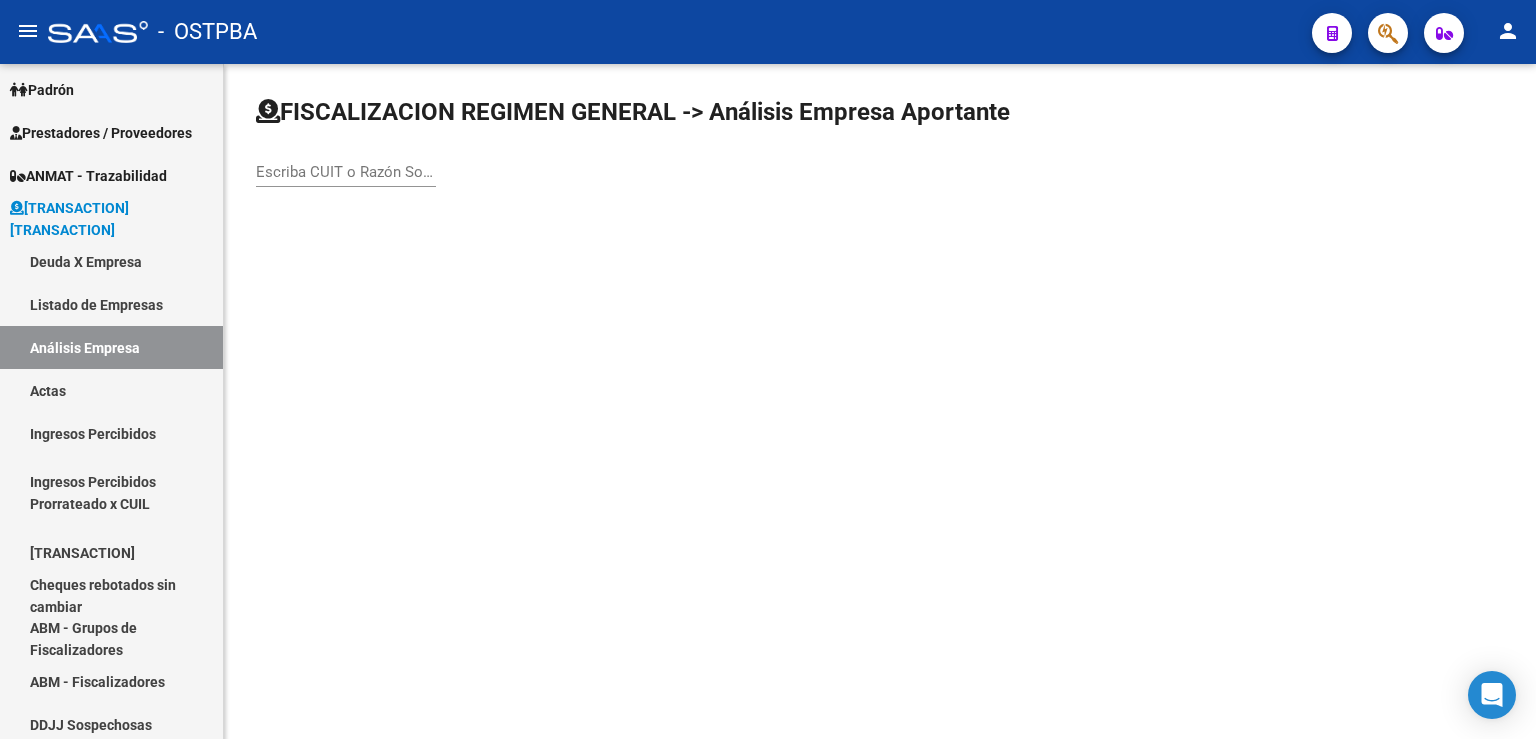 click on "Escriba CUIT o Razón Social para buscar" at bounding box center [346, 172] 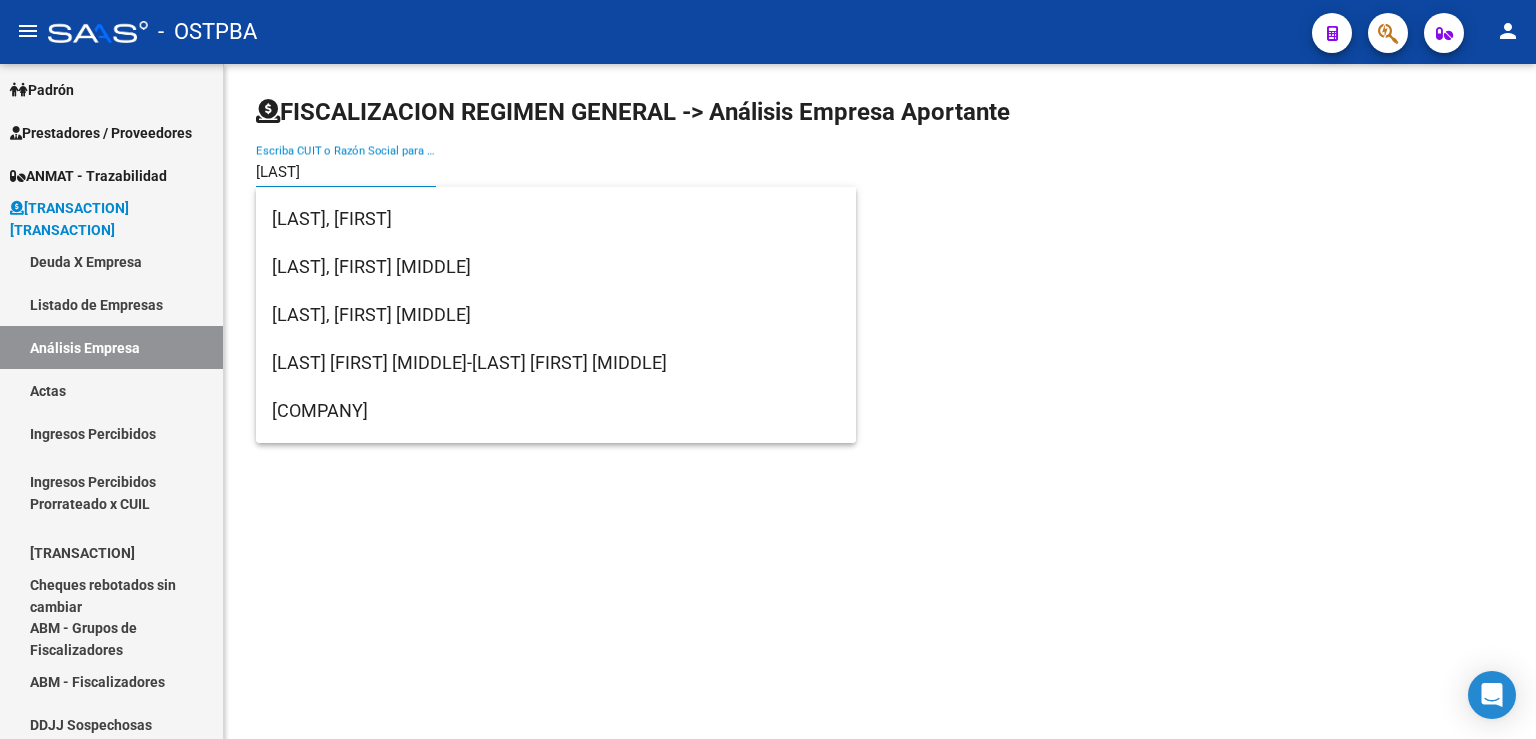 scroll, scrollTop: 320, scrollLeft: 0, axis: vertical 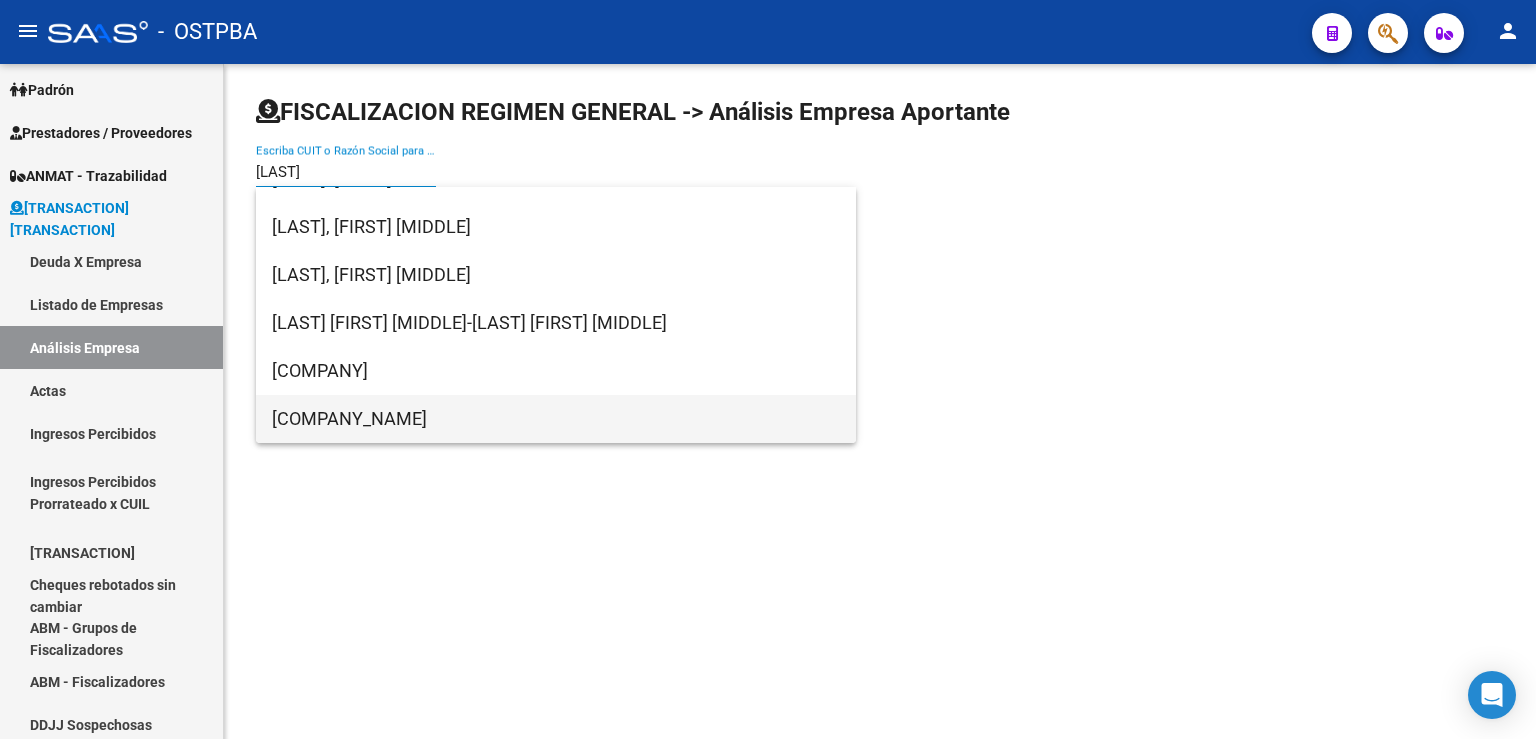 type on "[LAST]" 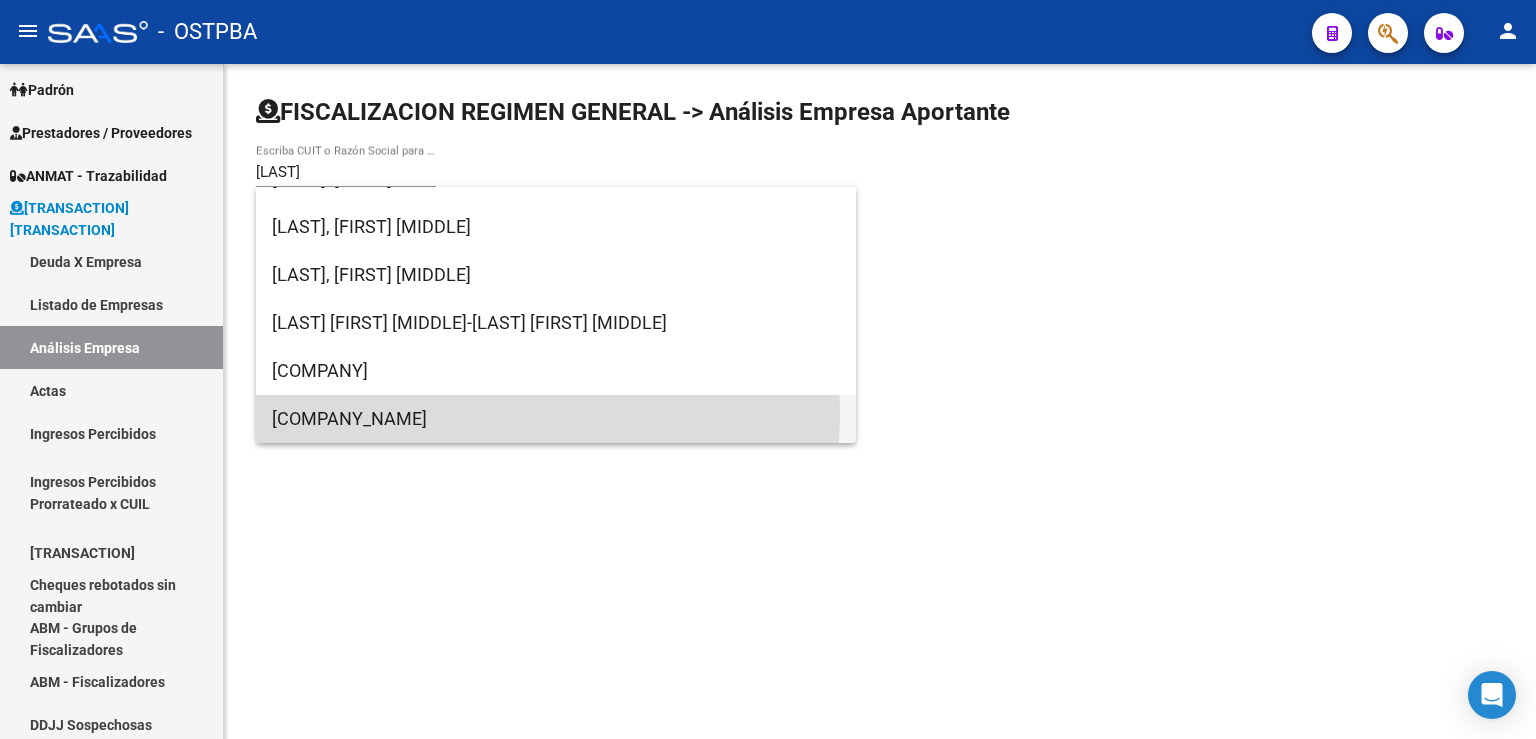 click on "[COMPANY_NAME]" at bounding box center (556, 419) 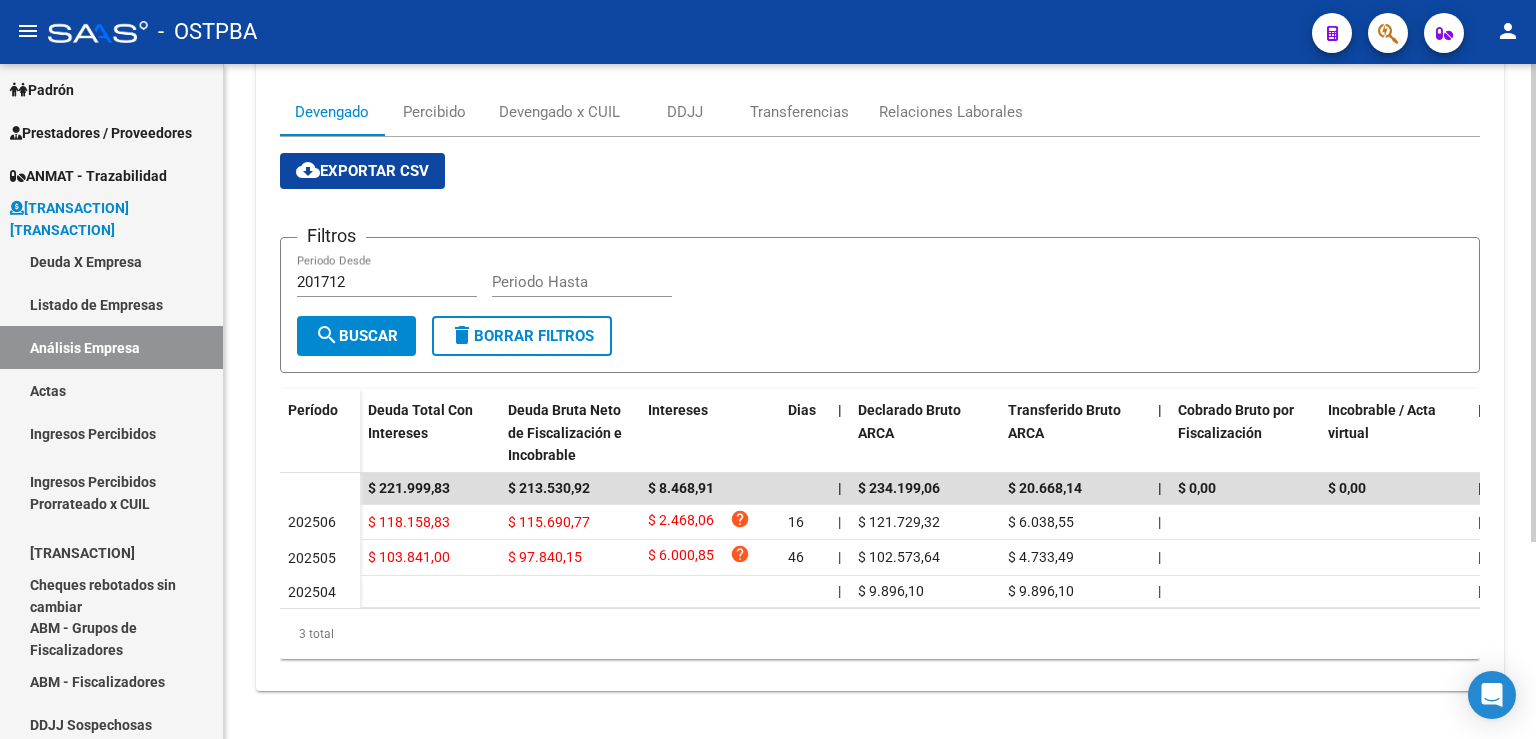 scroll, scrollTop: 0, scrollLeft: 0, axis: both 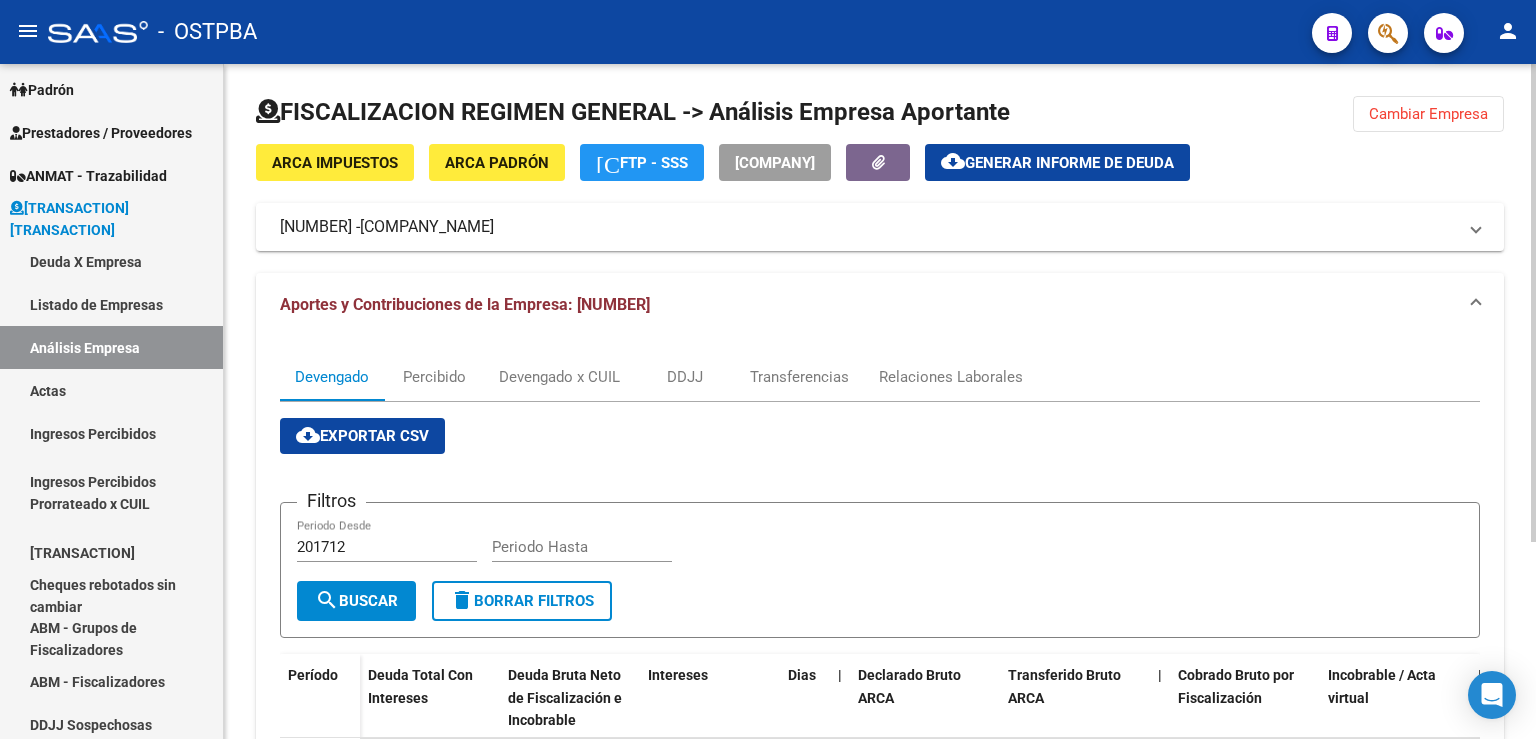 click 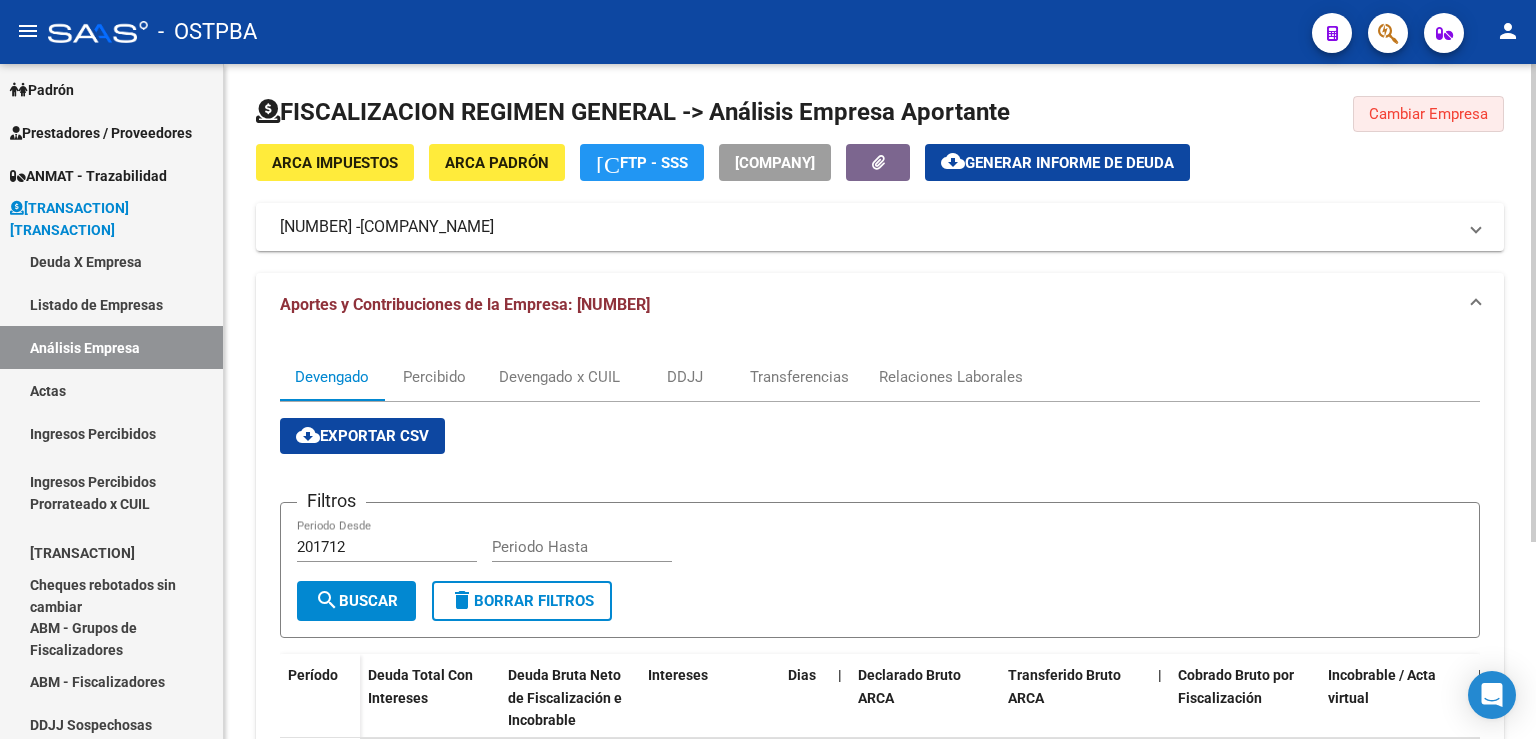 click on "Cambiar Empresa" 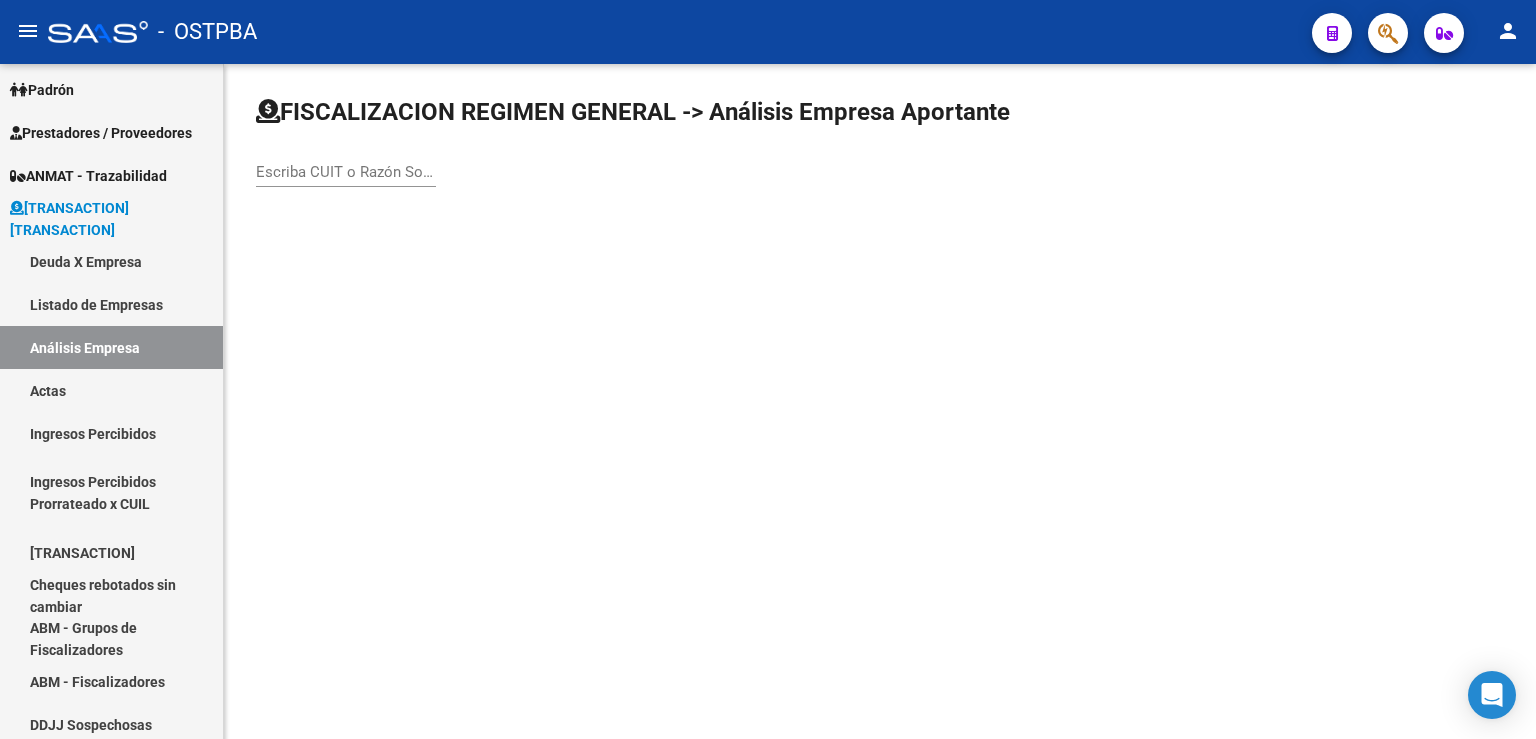 click on "Escriba CUIT o Razón Social para buscar" at bounding box center [346, 172] 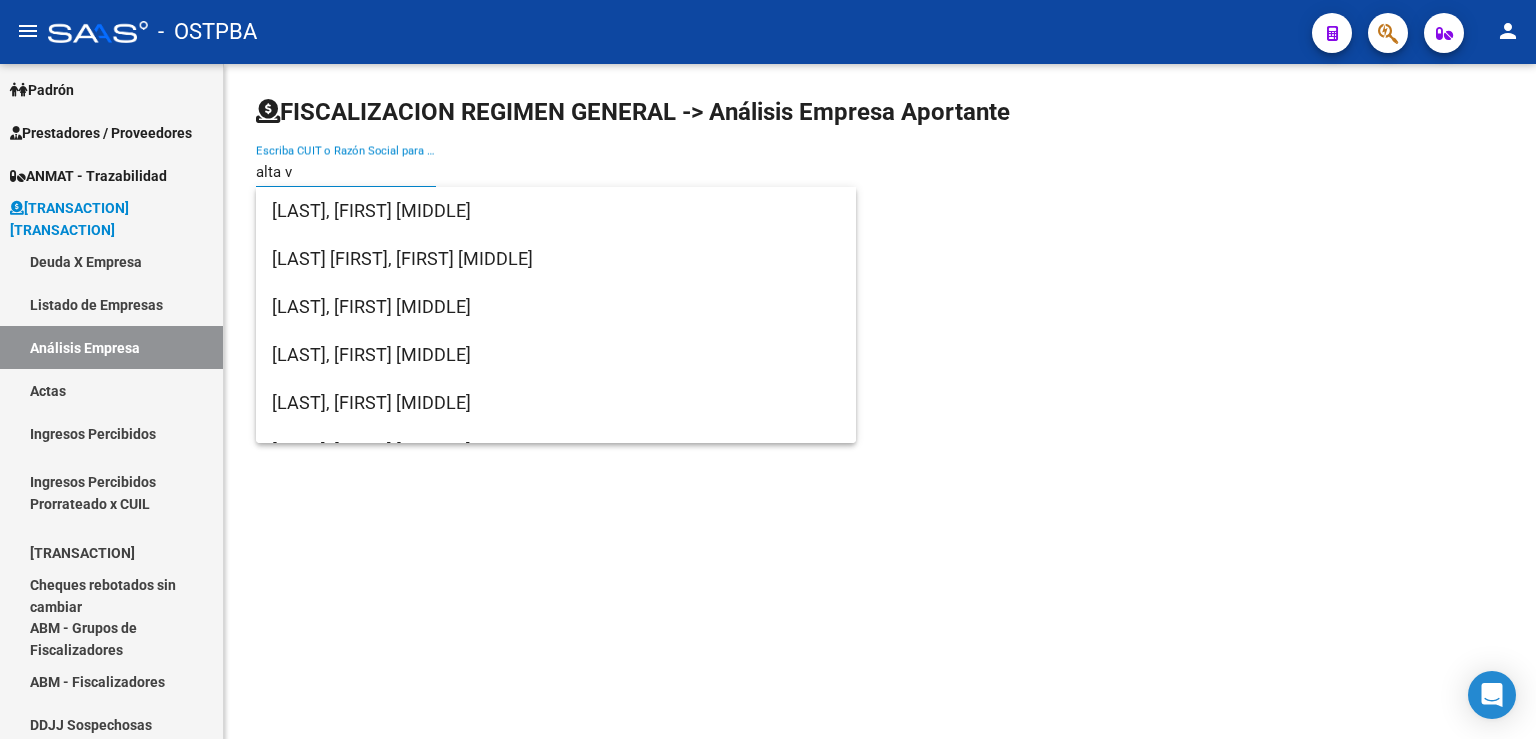 type on "[LAST]" 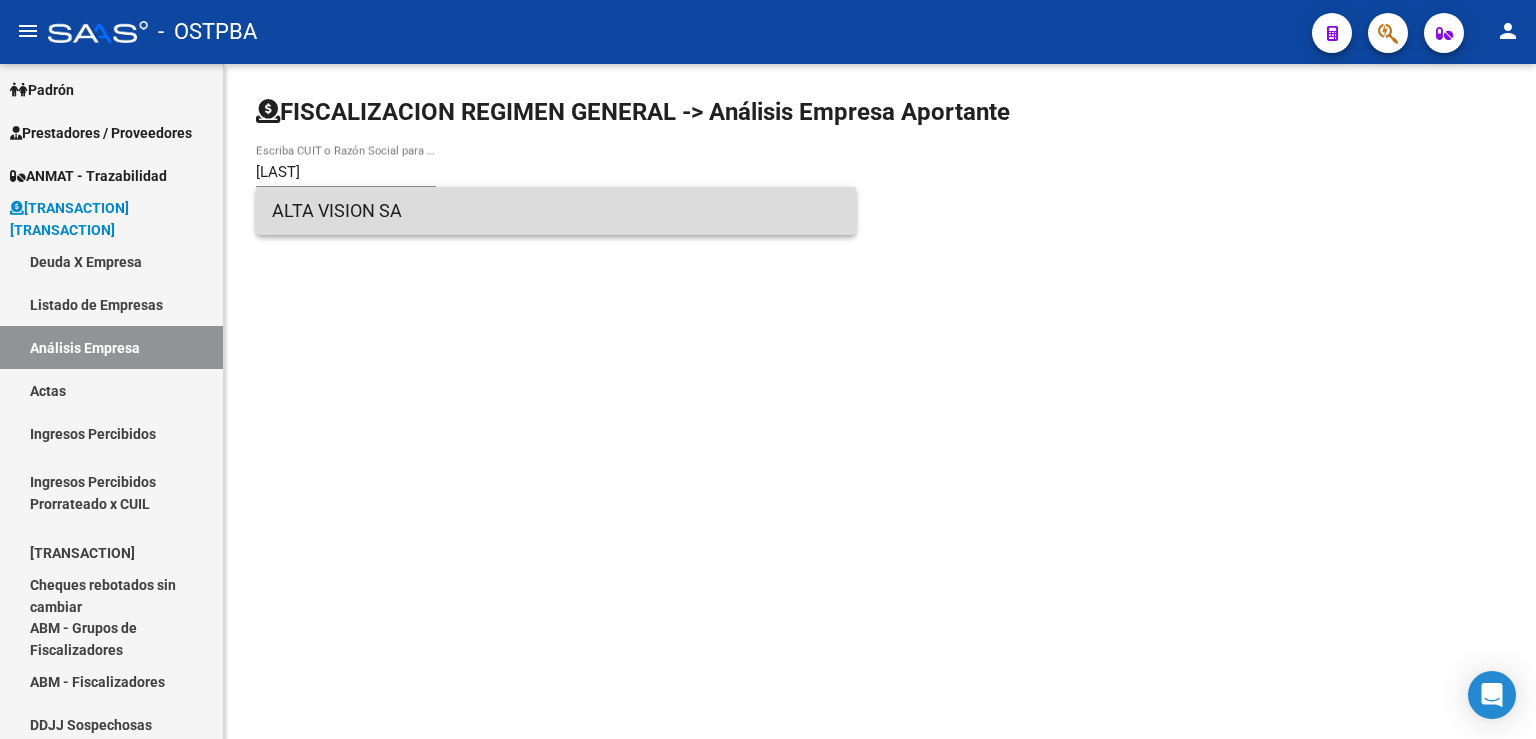 click on "ALTA VISION  SA" at bounding box center [556, 211] 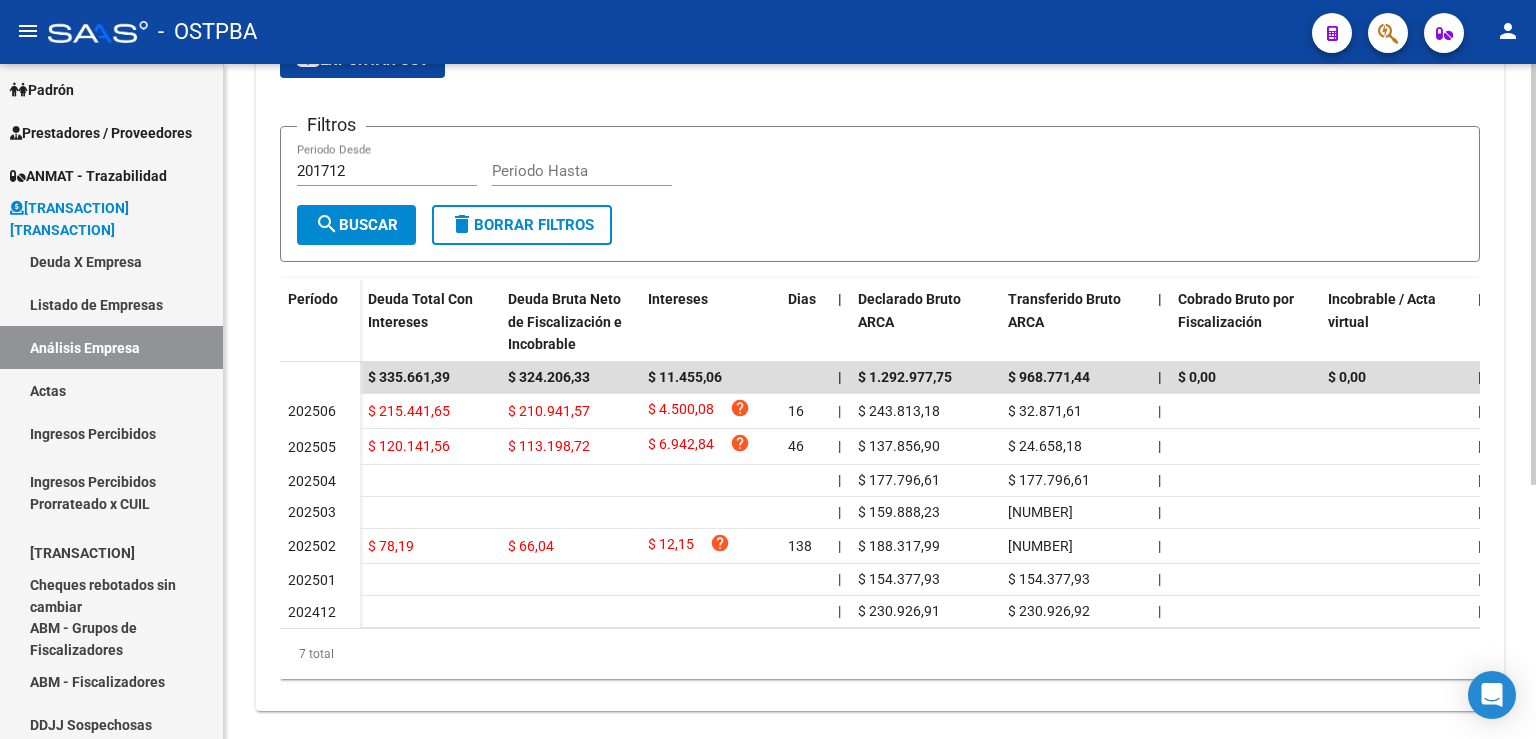 scroll, scrollTop: 384, scrollLeft: 0, axis: vertical 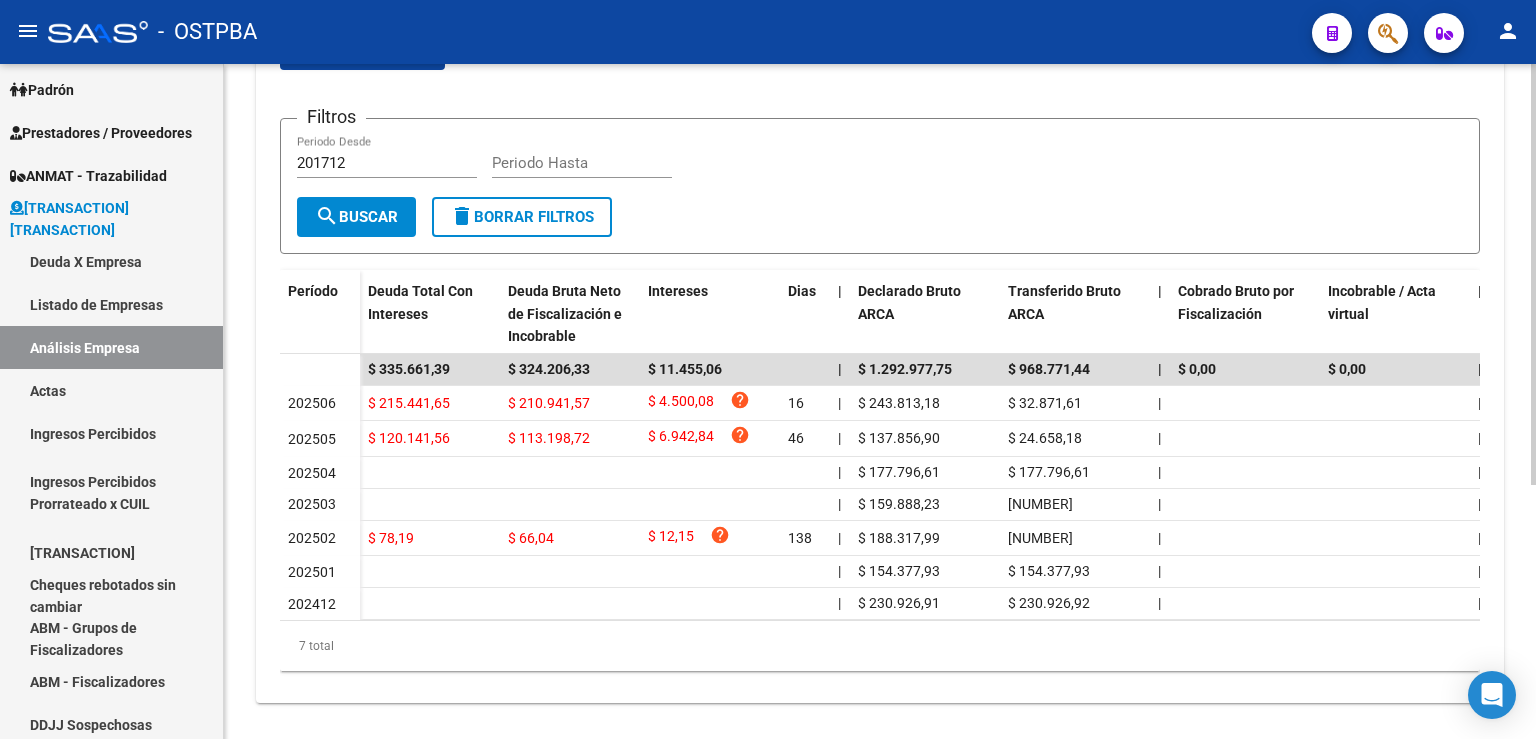click 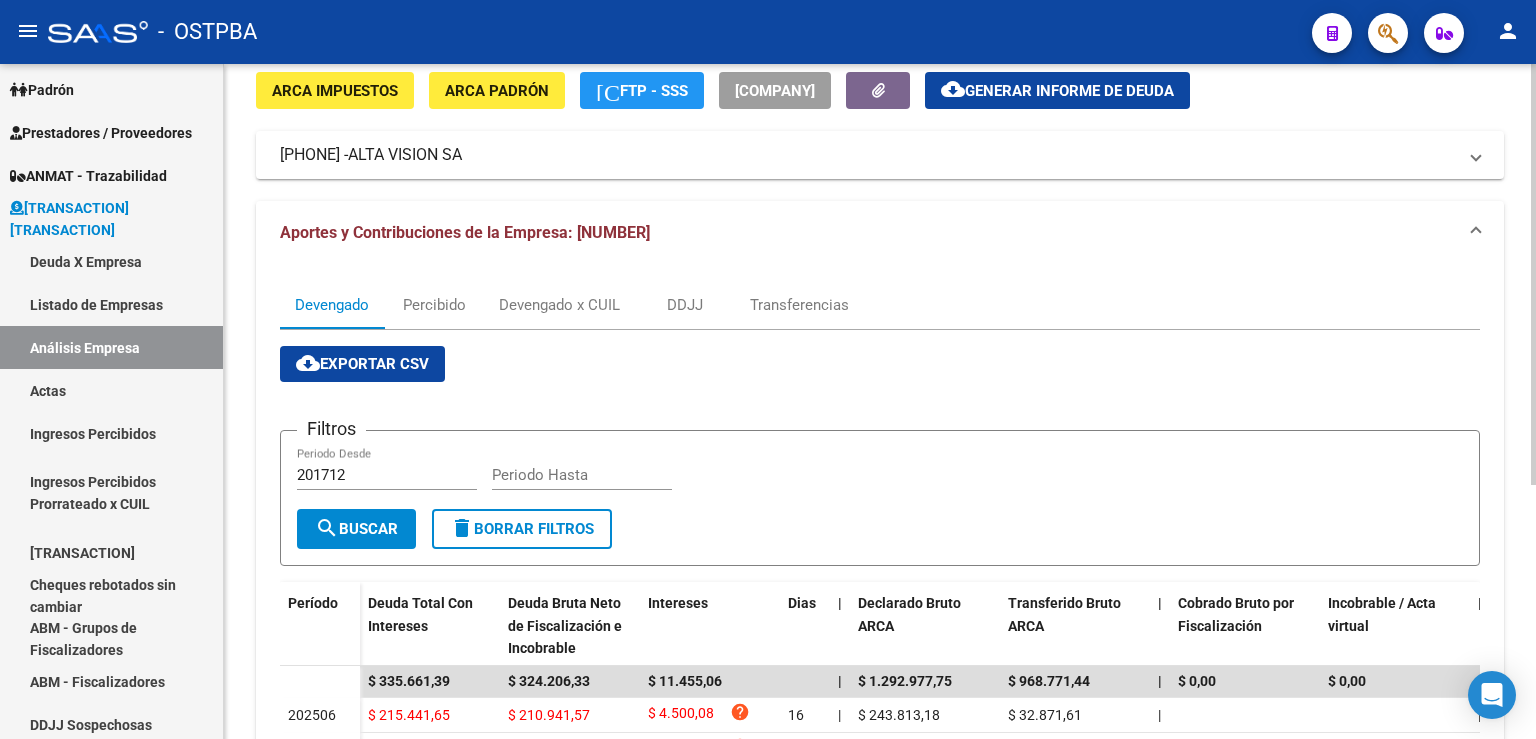 scroll, scrollTop: 0, scrollLeft: 0, axis: both 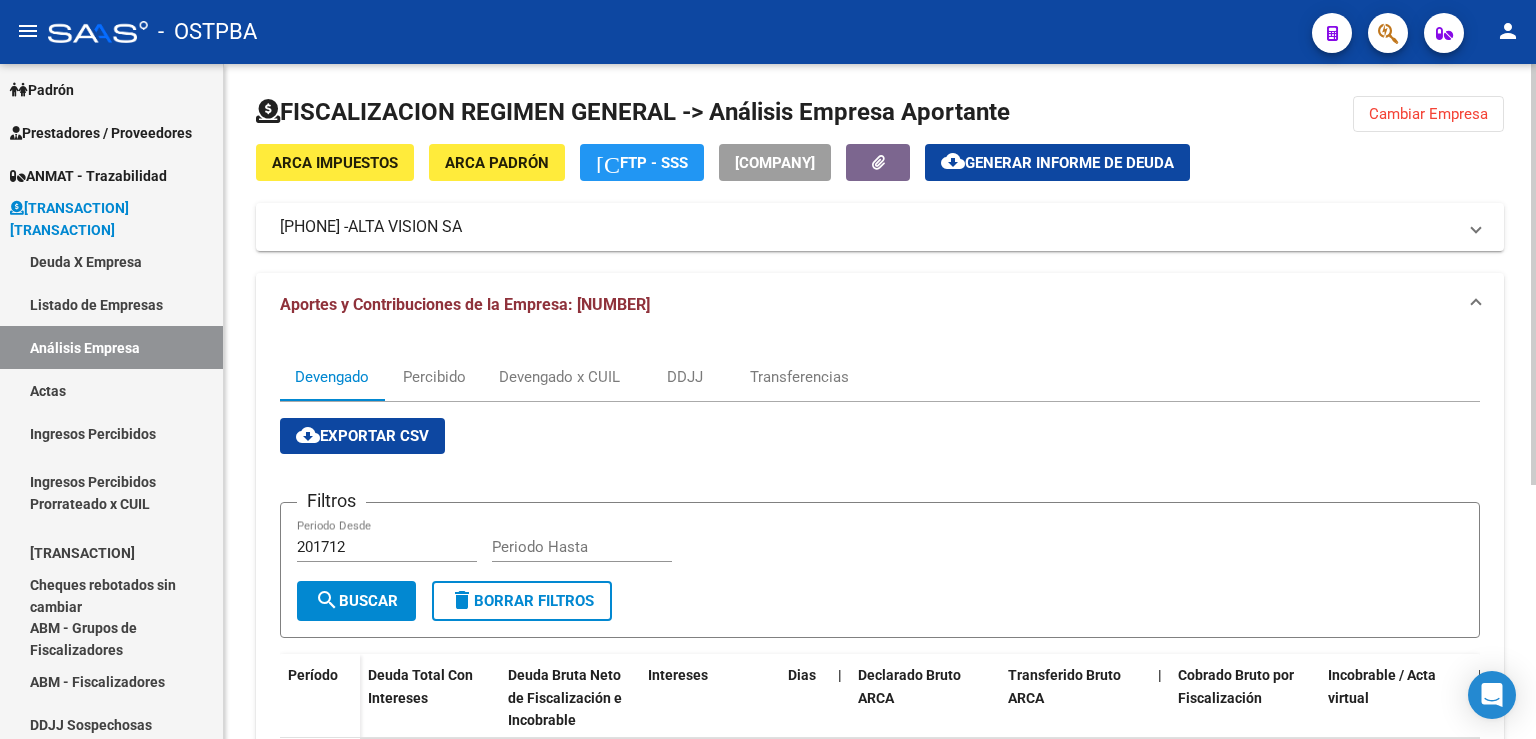 click 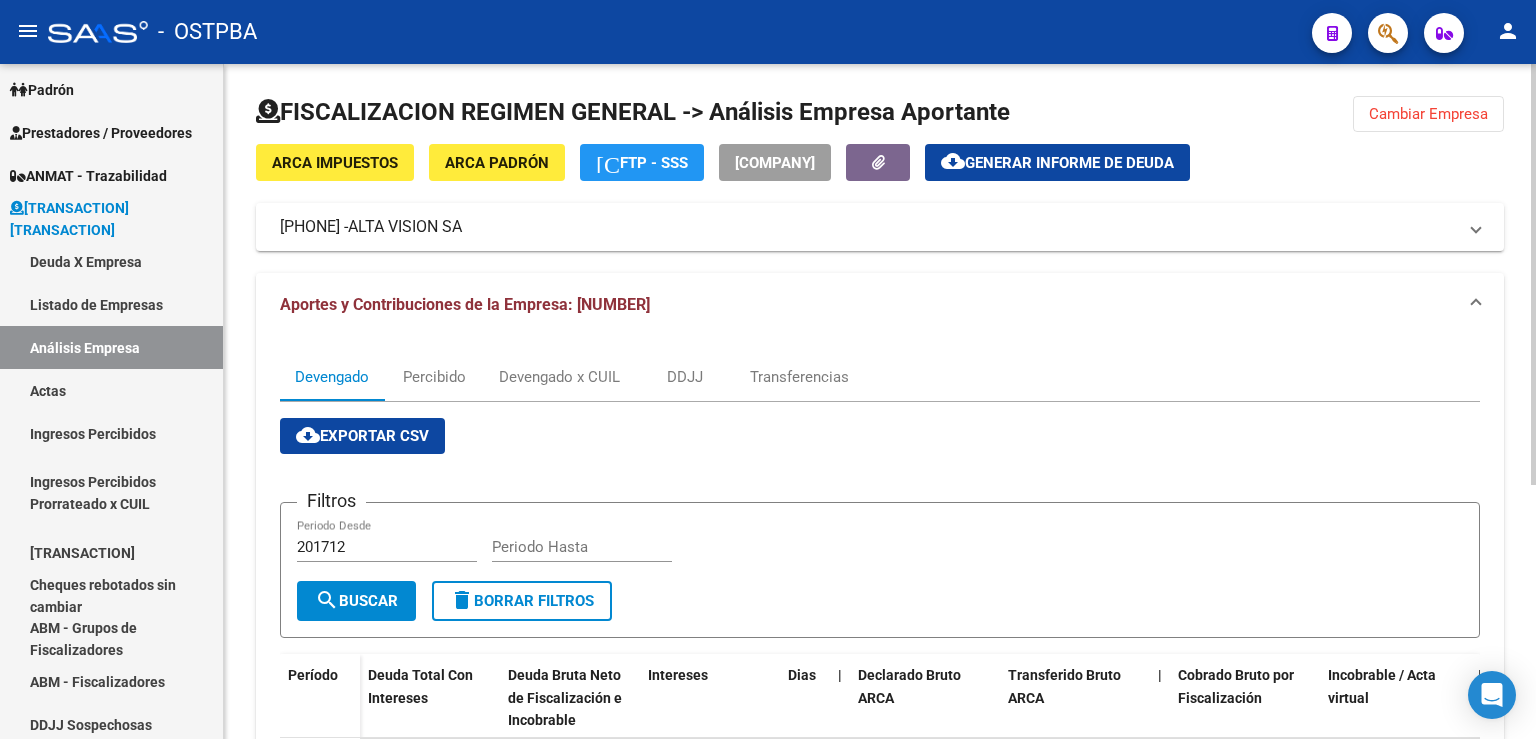 click on "Cambiar Empresa" 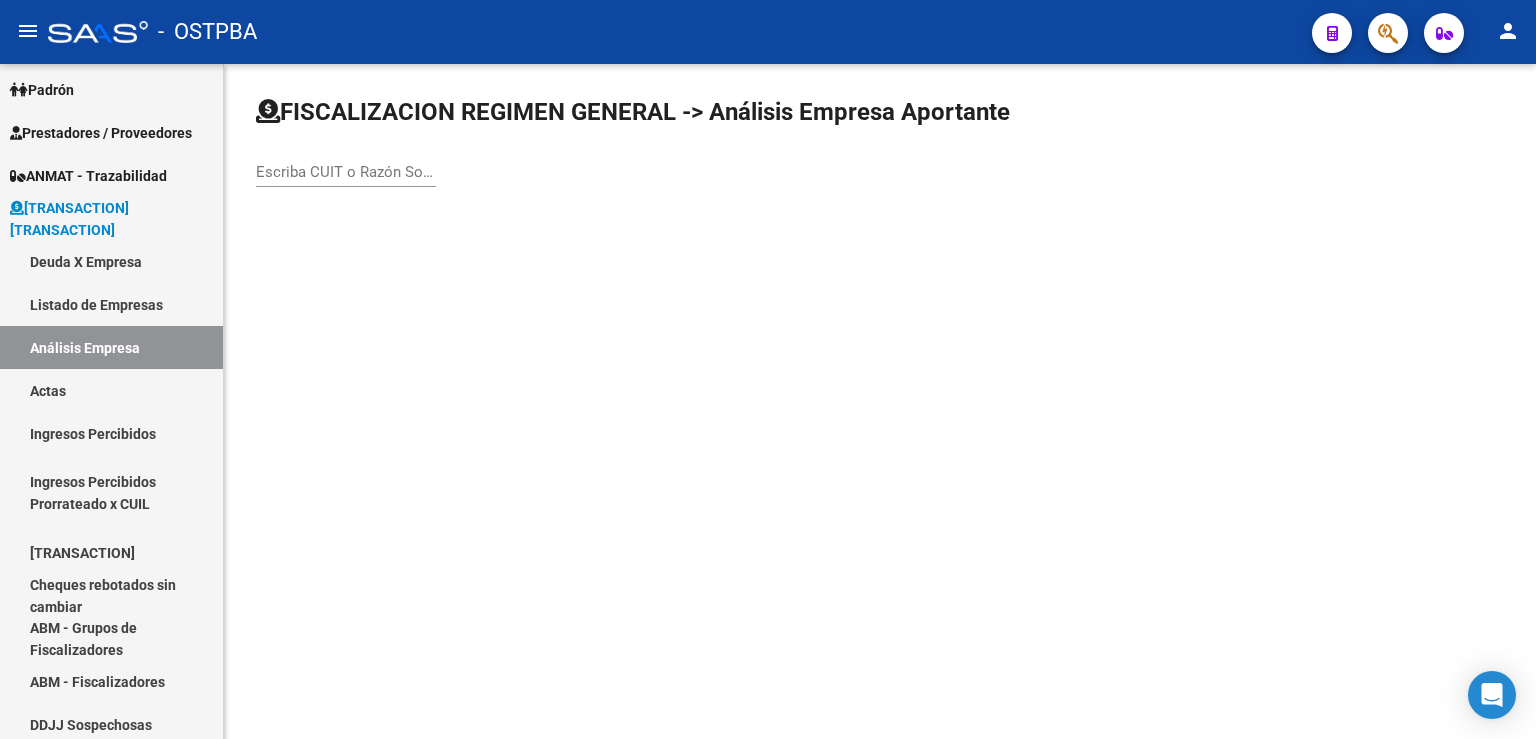 click on "Escriba CUIT o Razón Social para buscar" at bounding box center [346, 172] 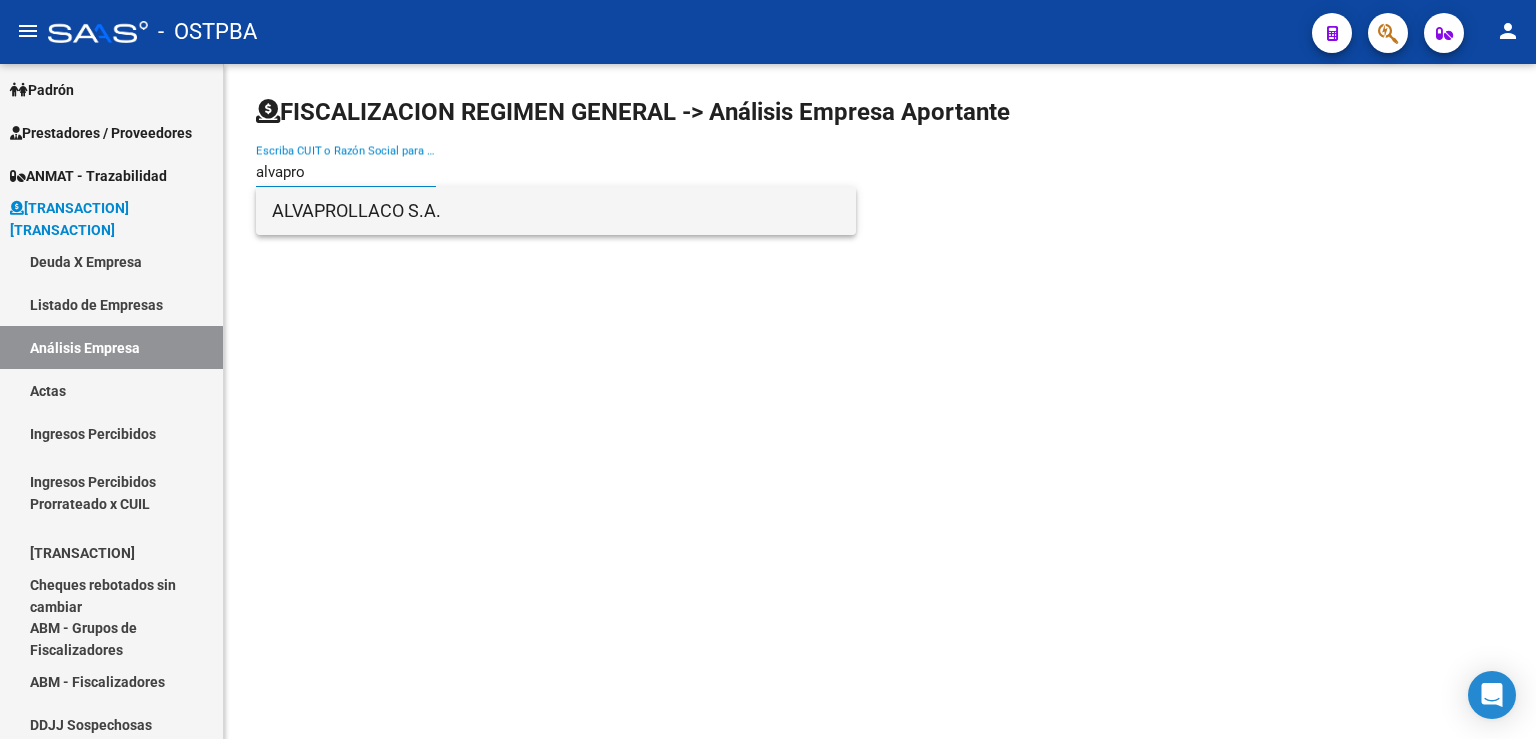 type on "alvapro" 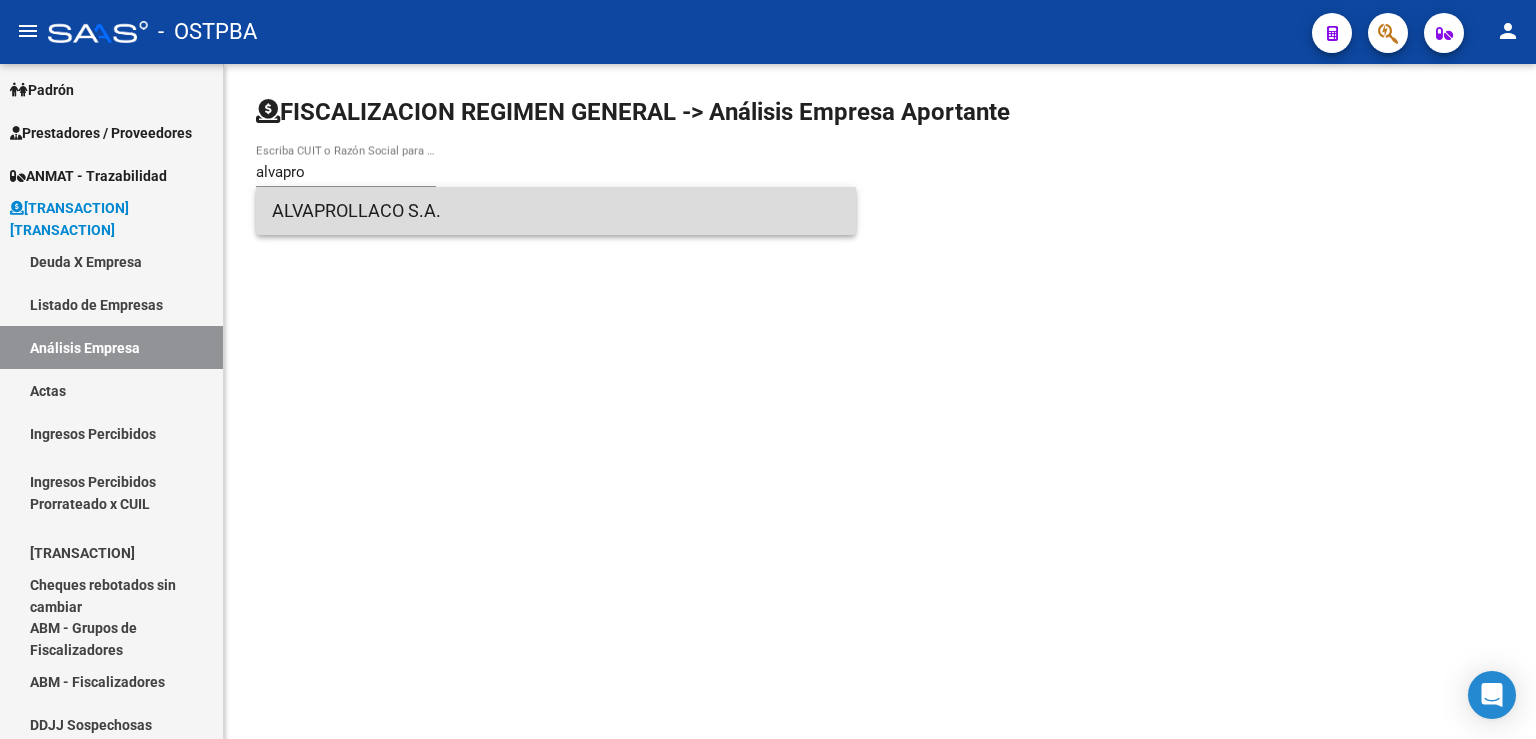 click on "ALVAPROLLACO S.A." at bounding box center (556, 211) 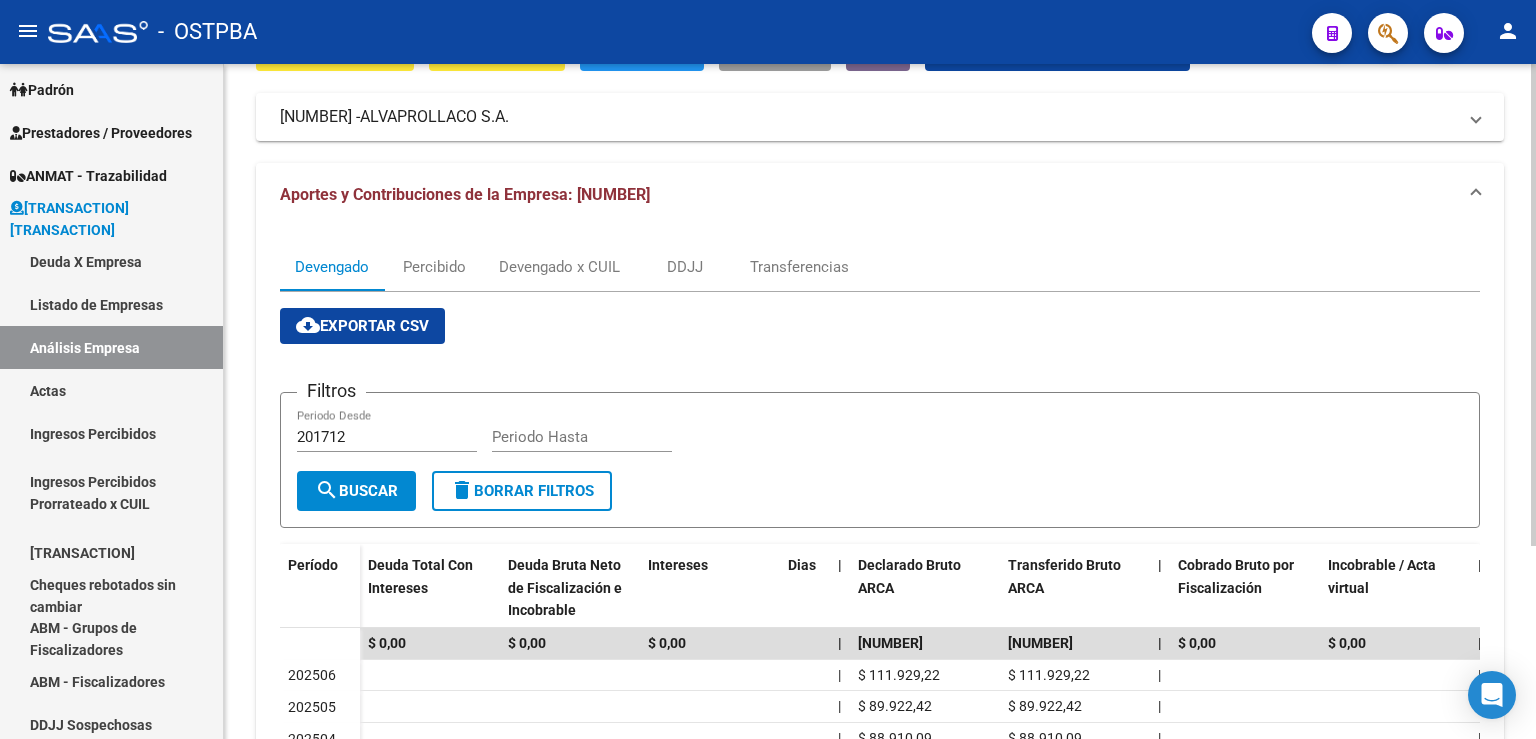 scroll, scrollTop: 0, scrollLeft: 0, axis: both 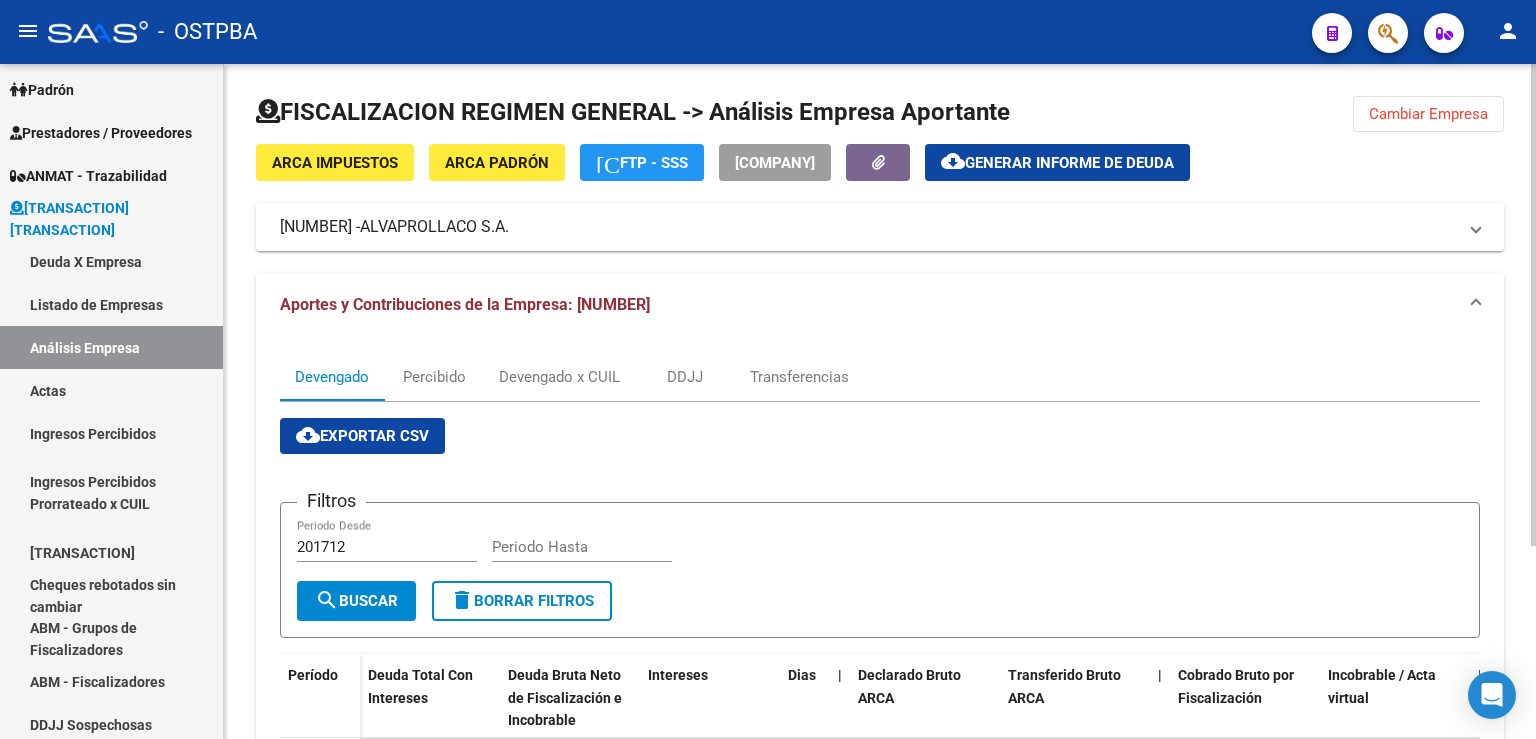 click on "Cambiar Empresa" 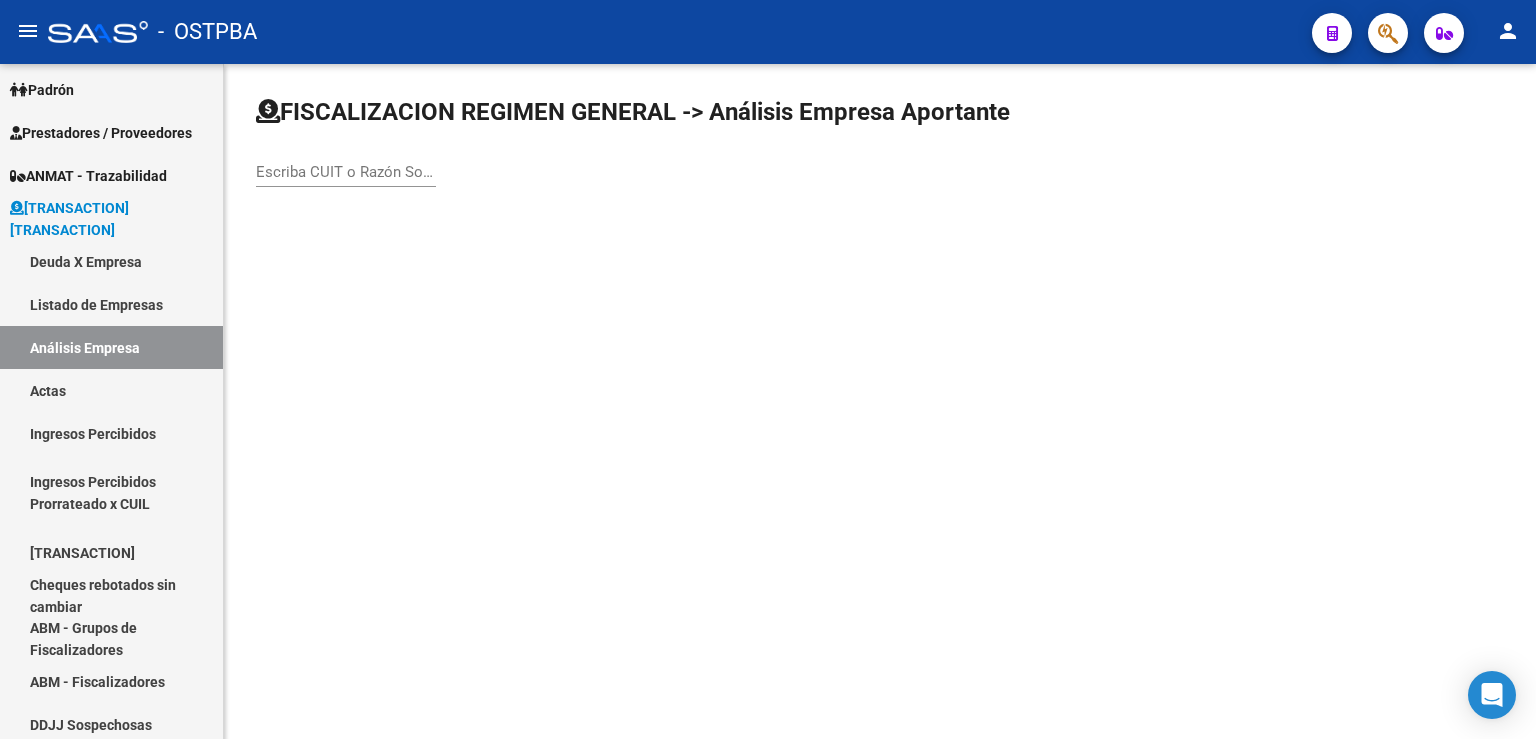 click on "Escriba CUIT o Razón Social para buscar" at bounding box center (346, 172) 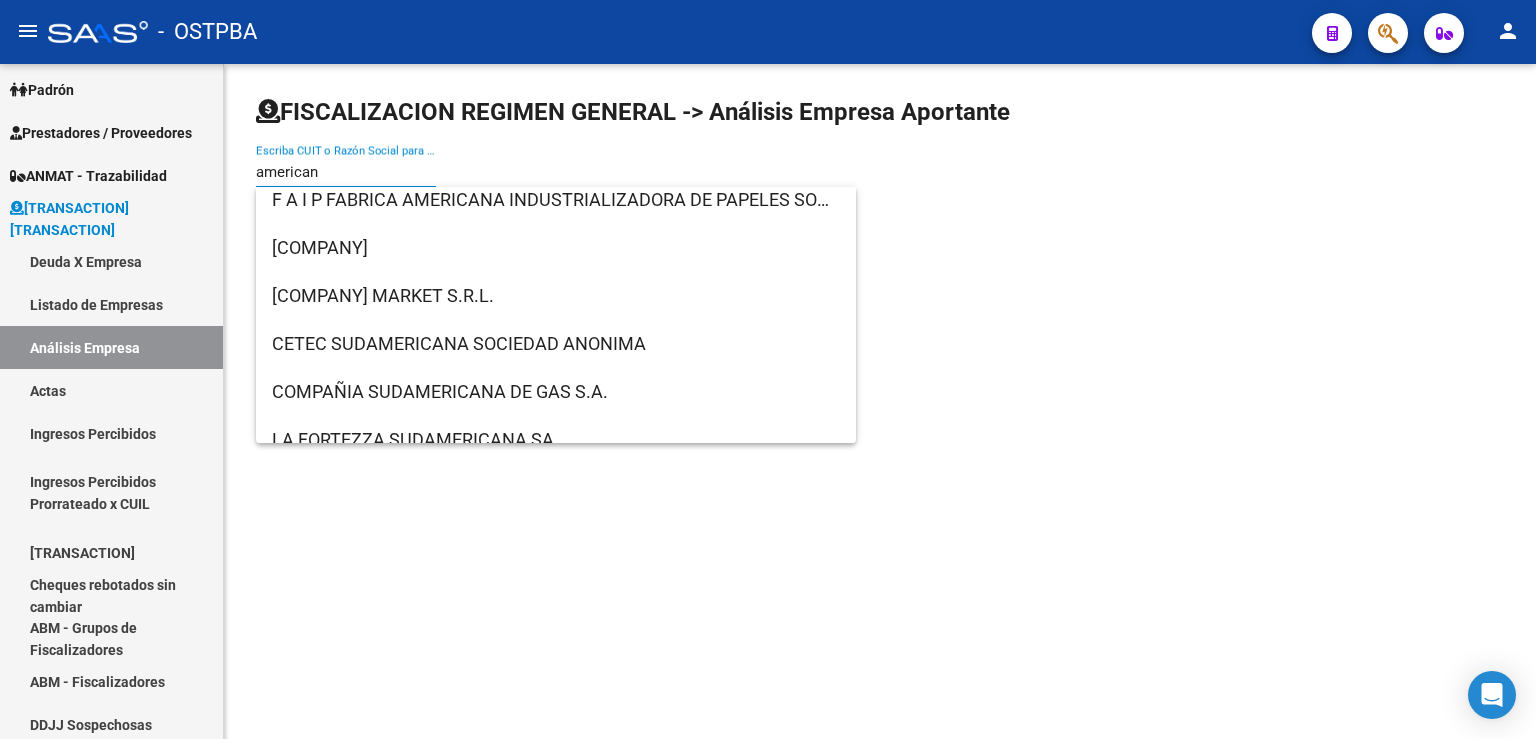 scroll, scrollTop: 441, scrollLeft: 0, axis: vertical 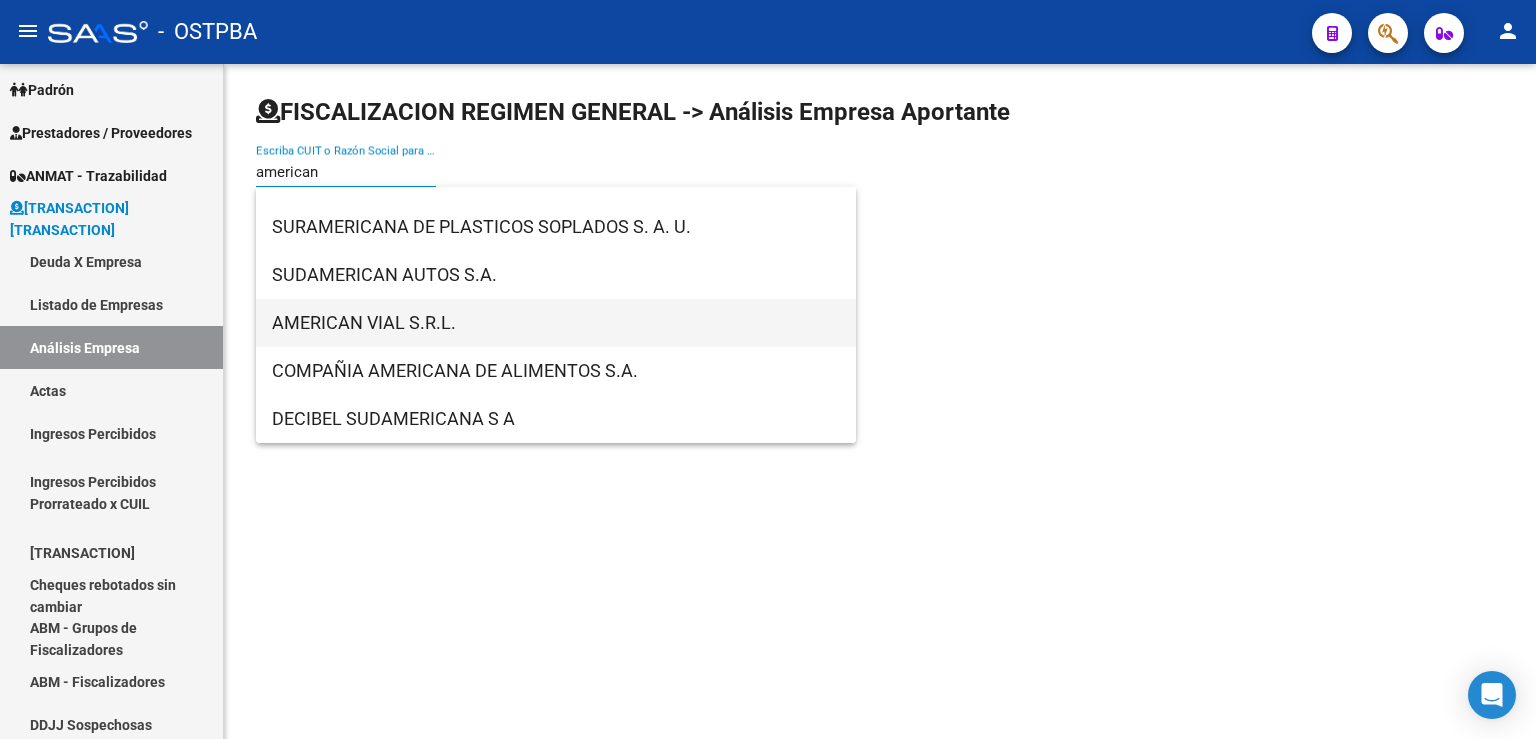 type on "american" 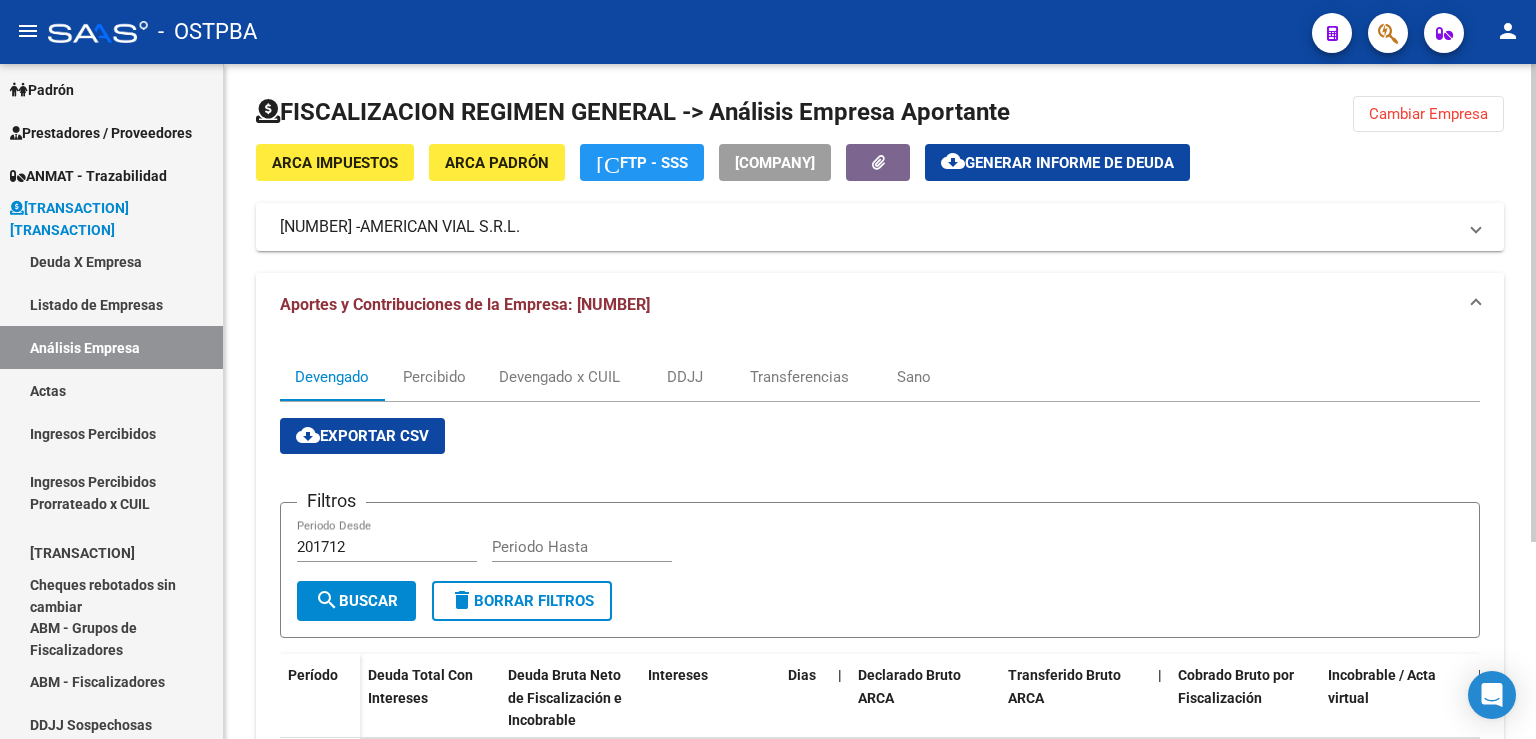 scroll, scrollTop: 277, scrollLeft: 0, axis: vertical 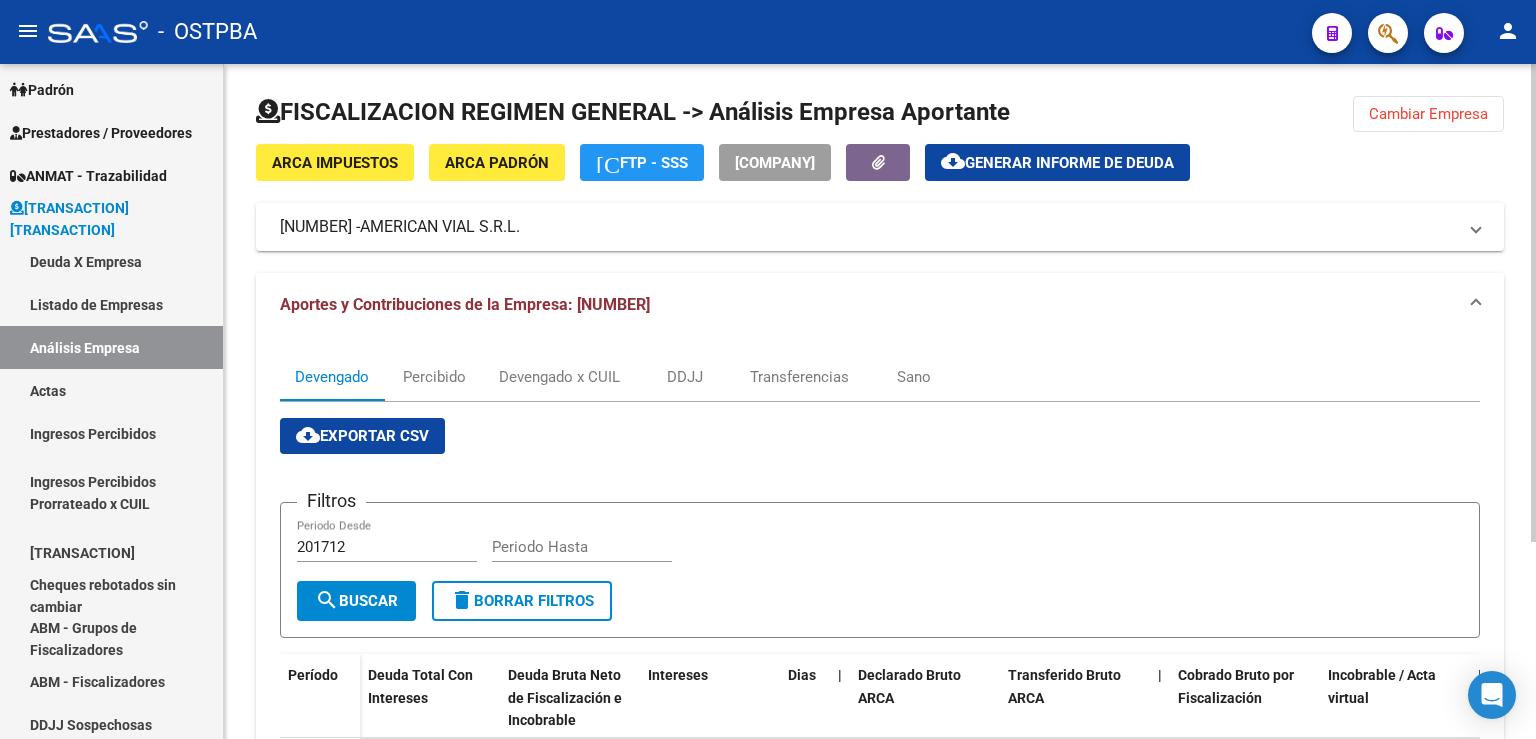 click 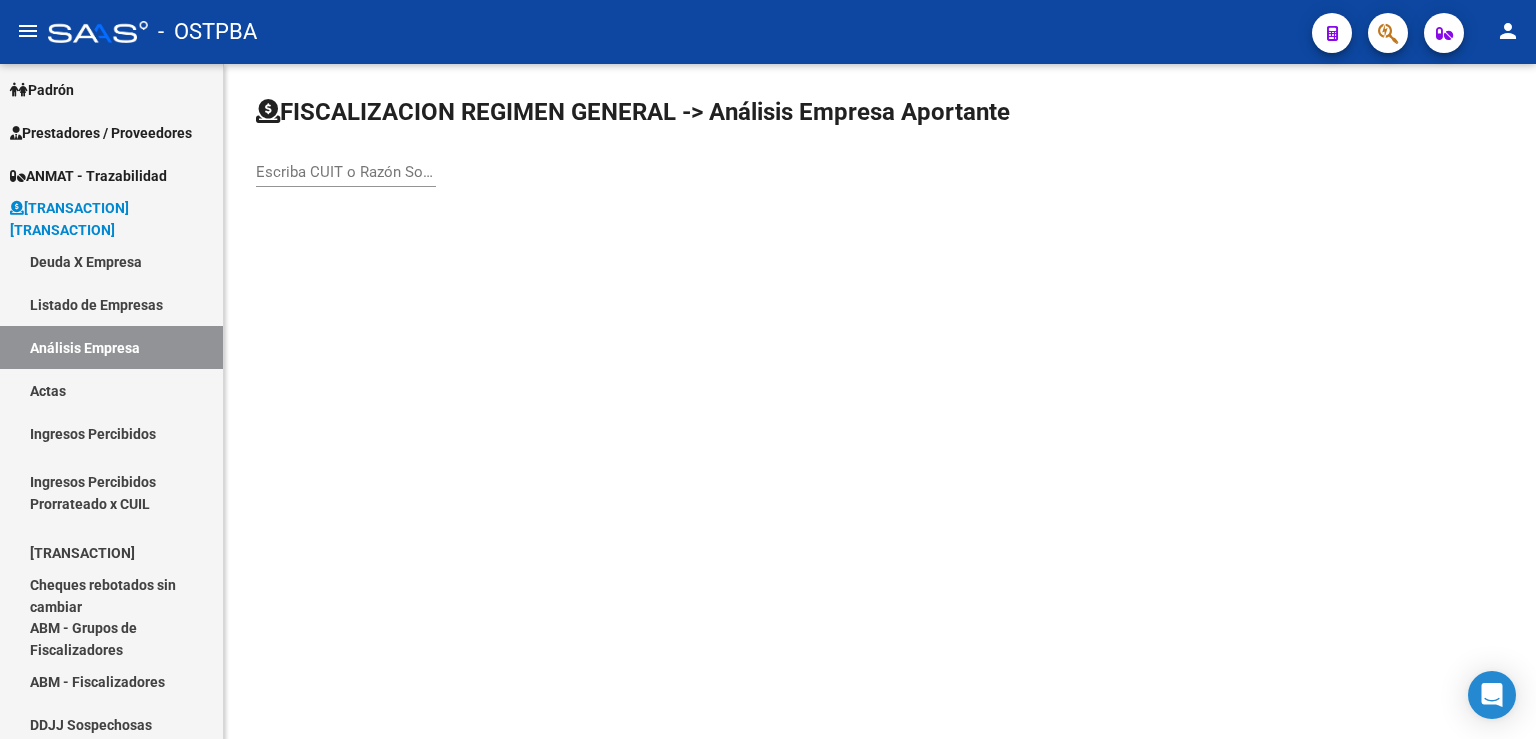 click on "Escriba CUIT o Razón Social para buscar" at bounding box center [346, 172] 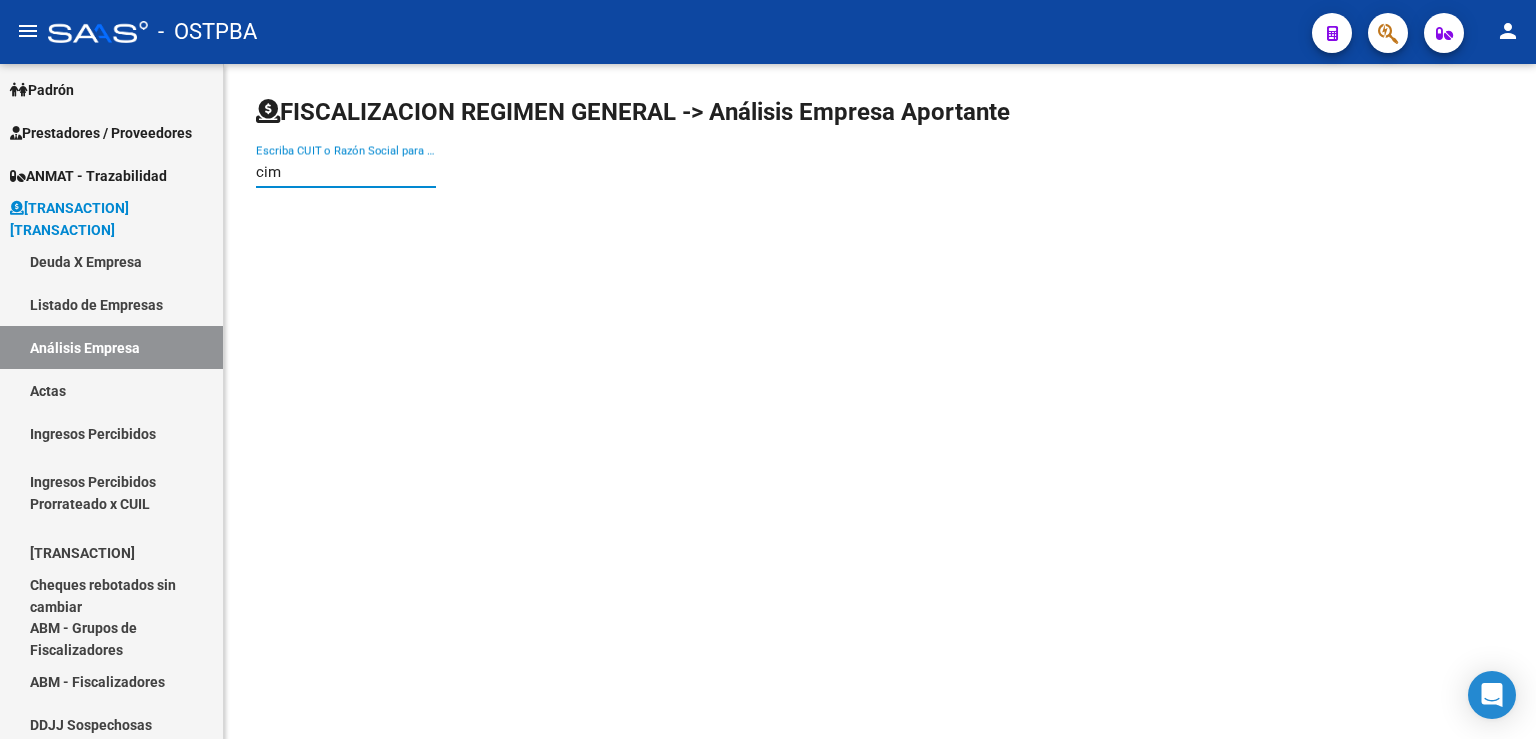 type on "cima" 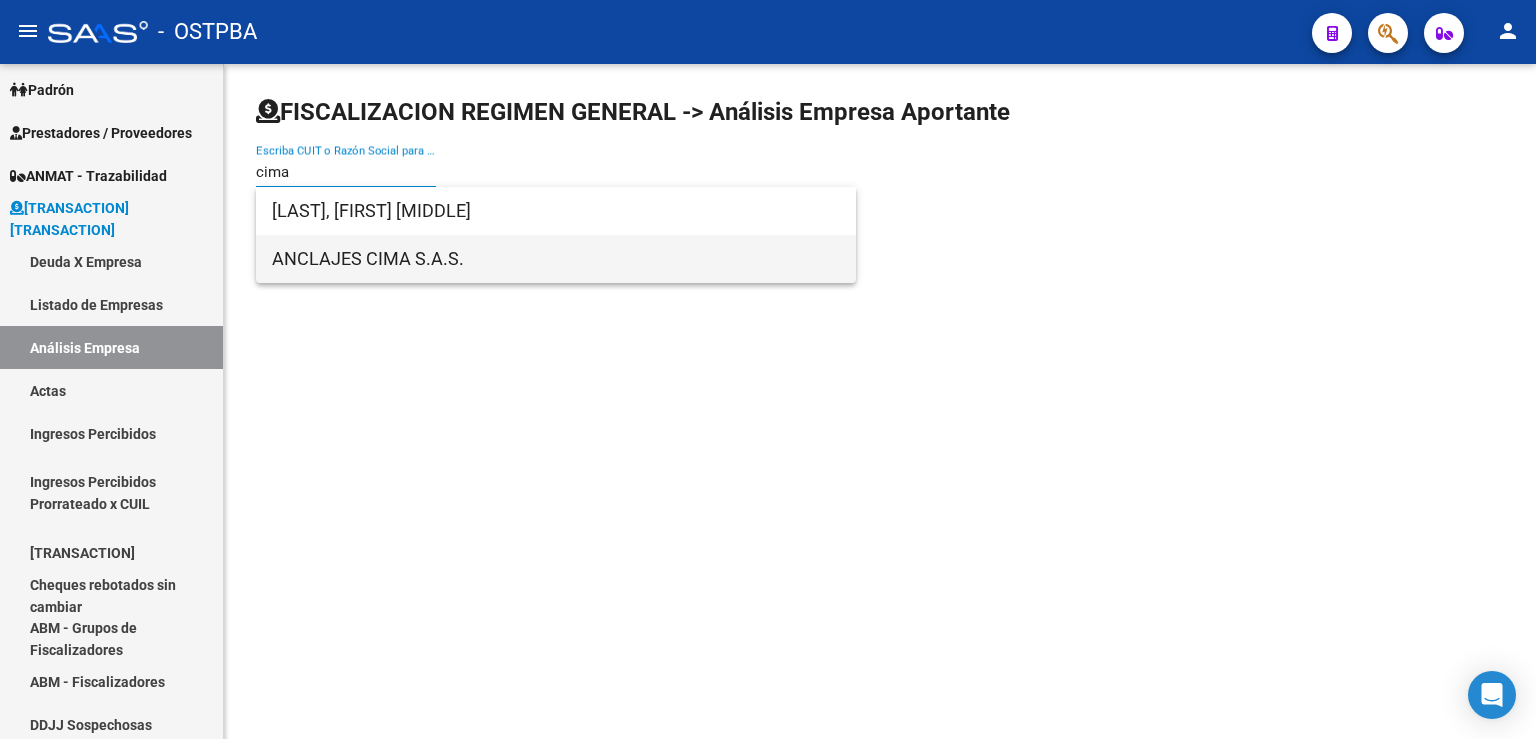click on "ANCLAJES CIMA S.A.S." at bounding box center [556, 259] 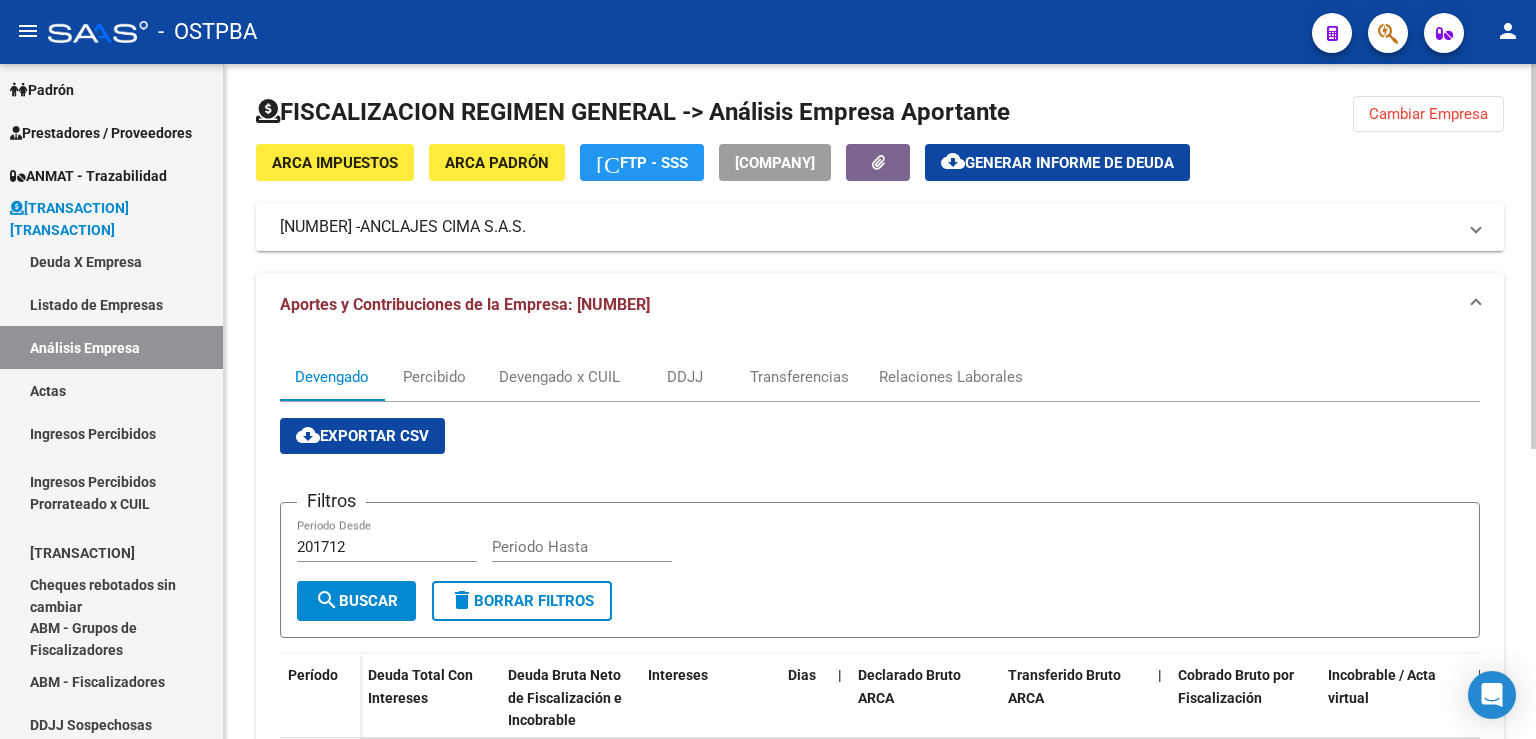 scroll, scrollTop: 508, scrollLeft: 0, axis: vertical 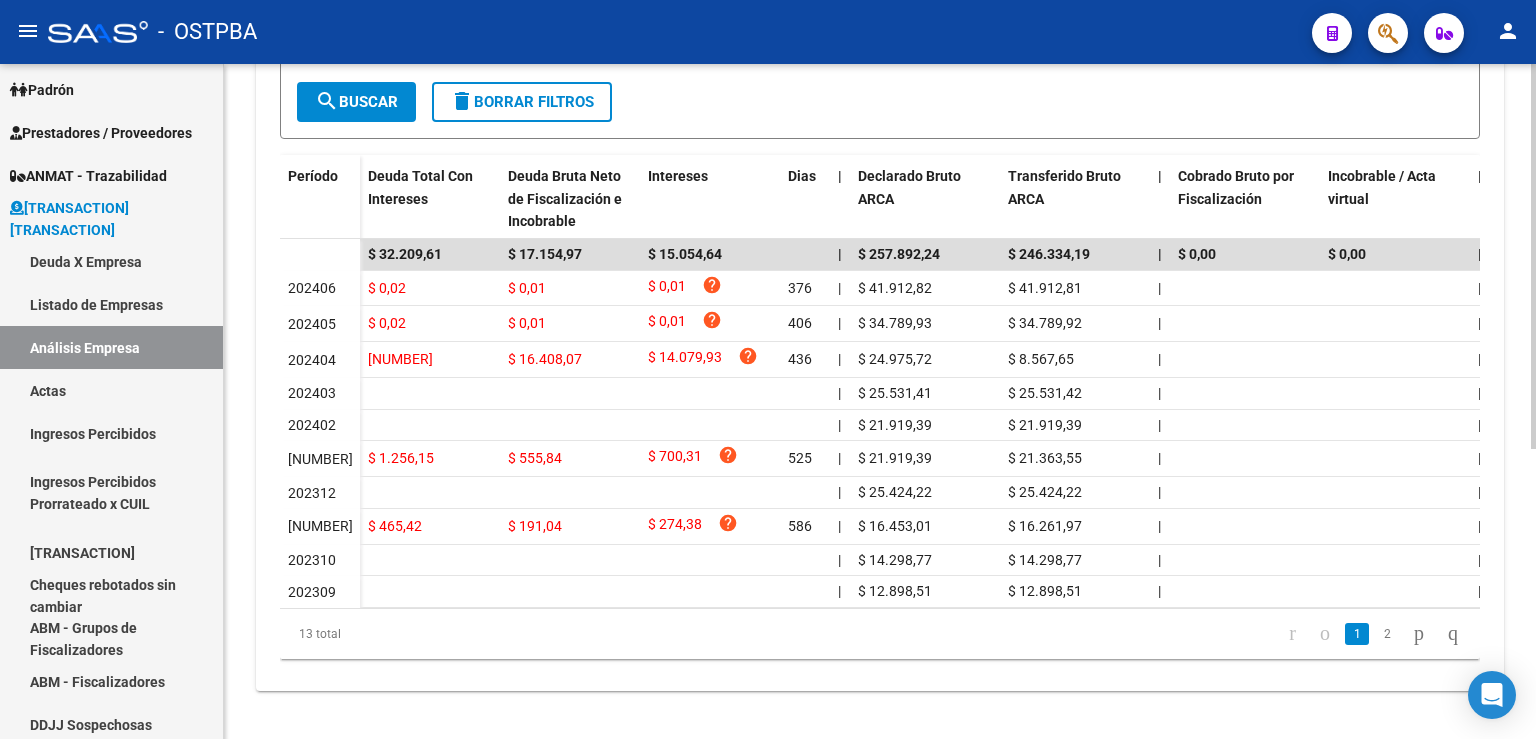 click on "Filtros   201712 Periodo Desde    Periodo Hasta  search  Buscar  delete  Borrar Filtros" at bounding box center (880, 71) 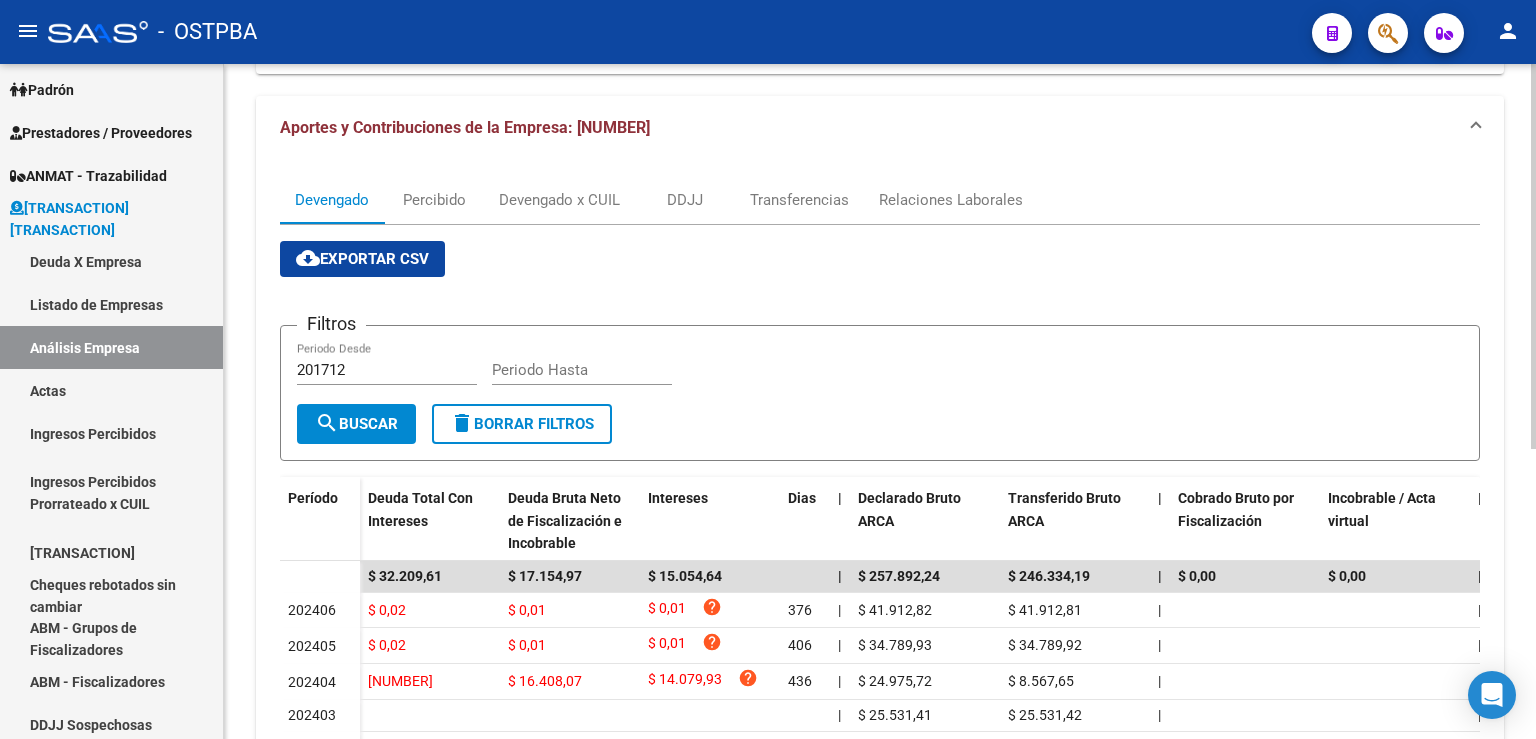 scroll, scrollTop: 0, scrollLeft: 0, axis: both 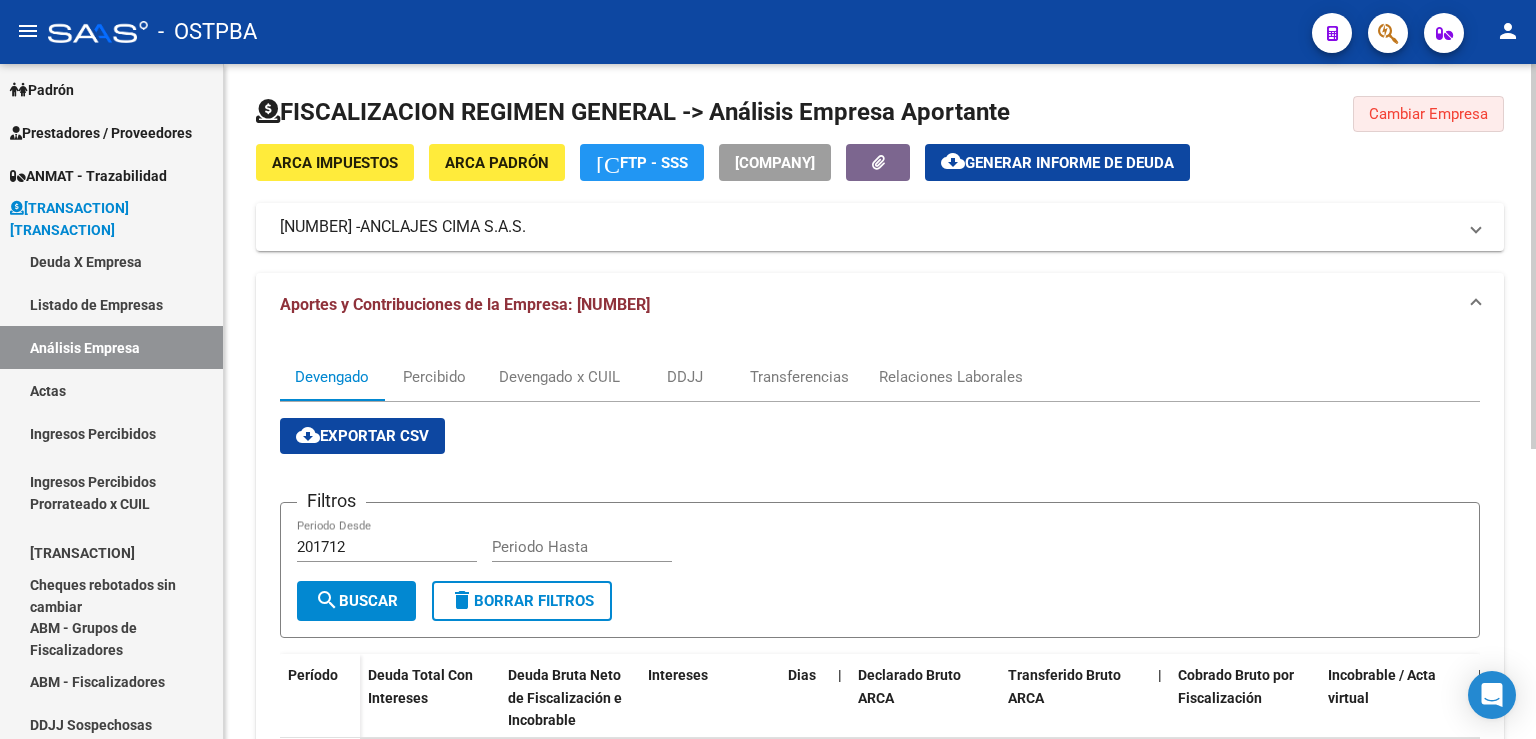 click on "Cambiar Empresa" 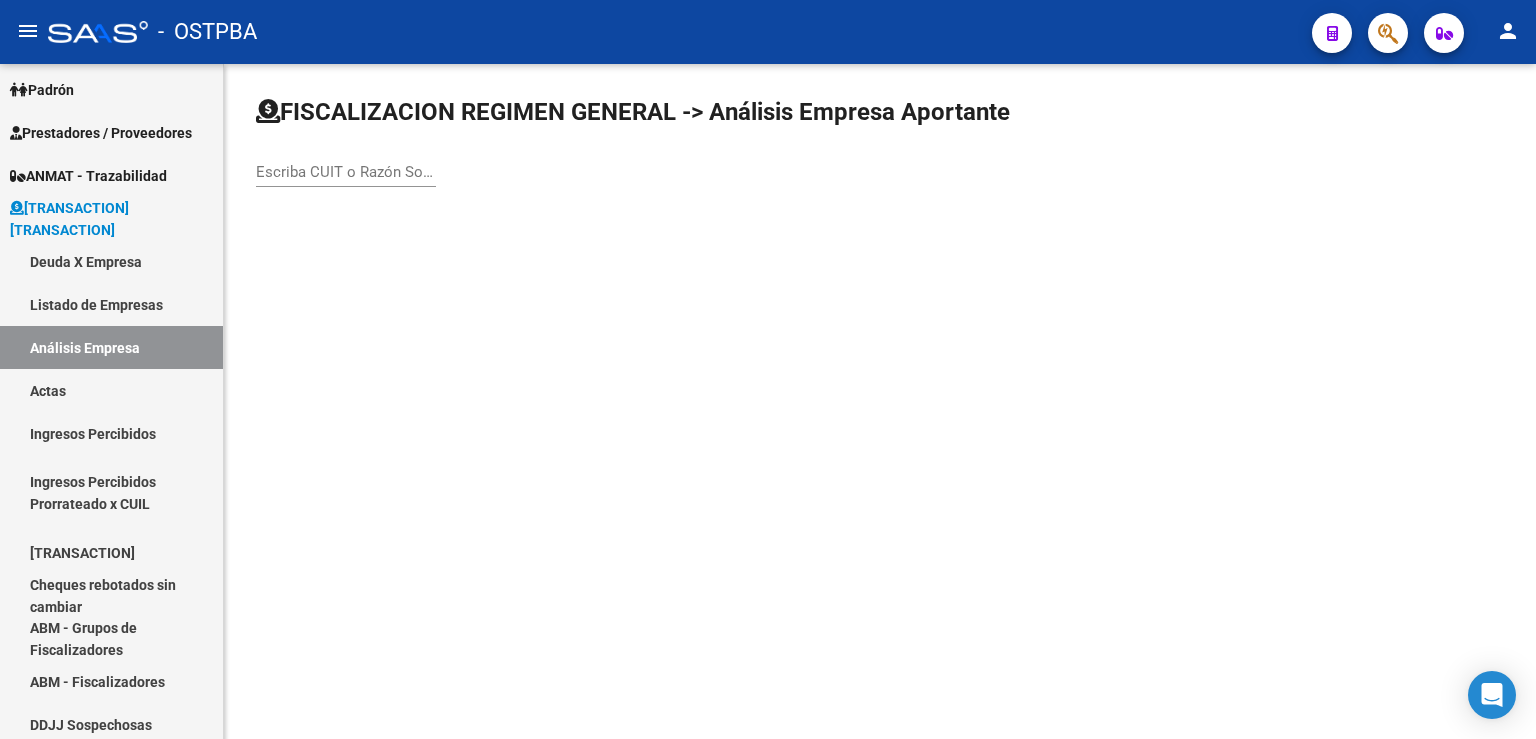 click on "Escriba CUIT o Razón Social para buscar" at bounding box center [346, 172] 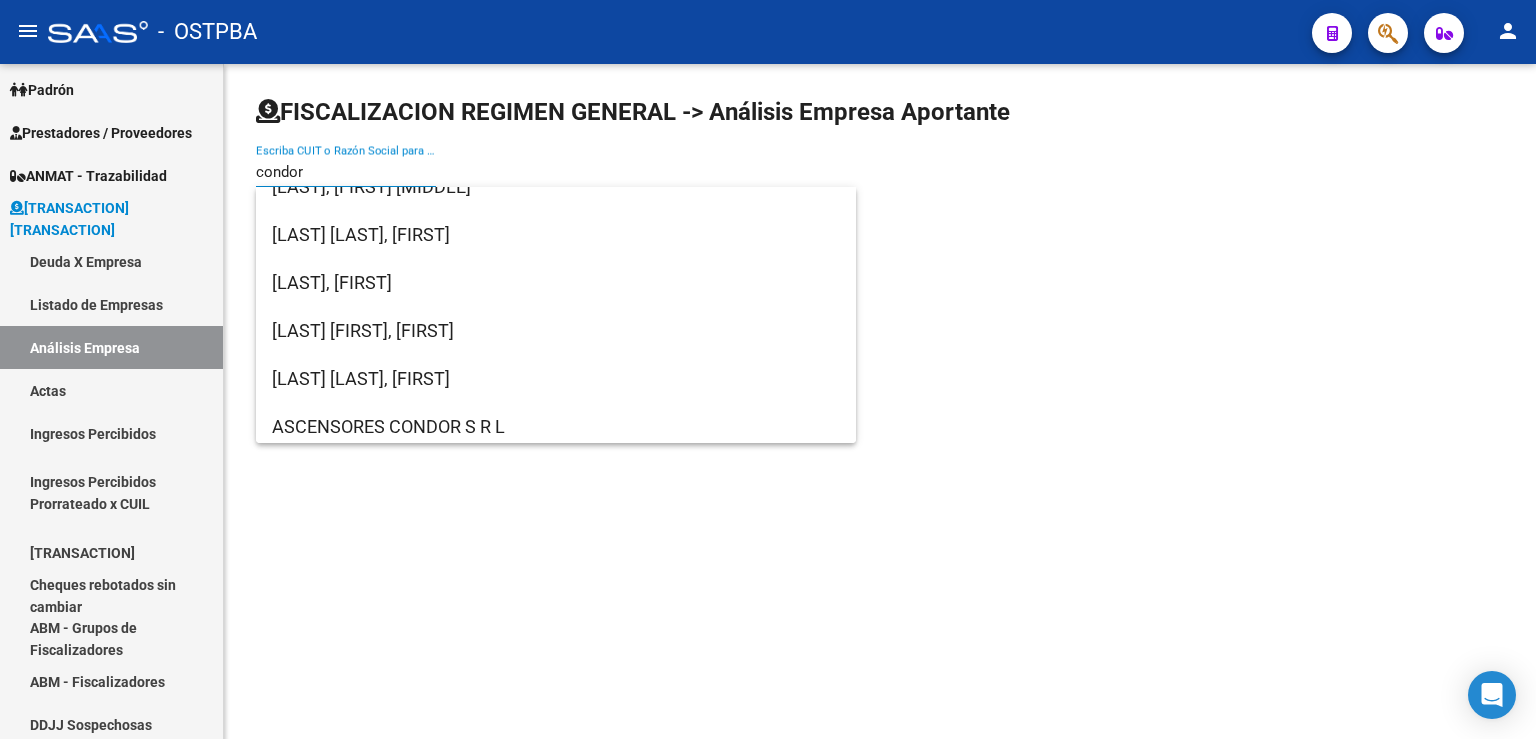 scroll, scrollTop: 128, scrollLeft: 0, axis: vertical 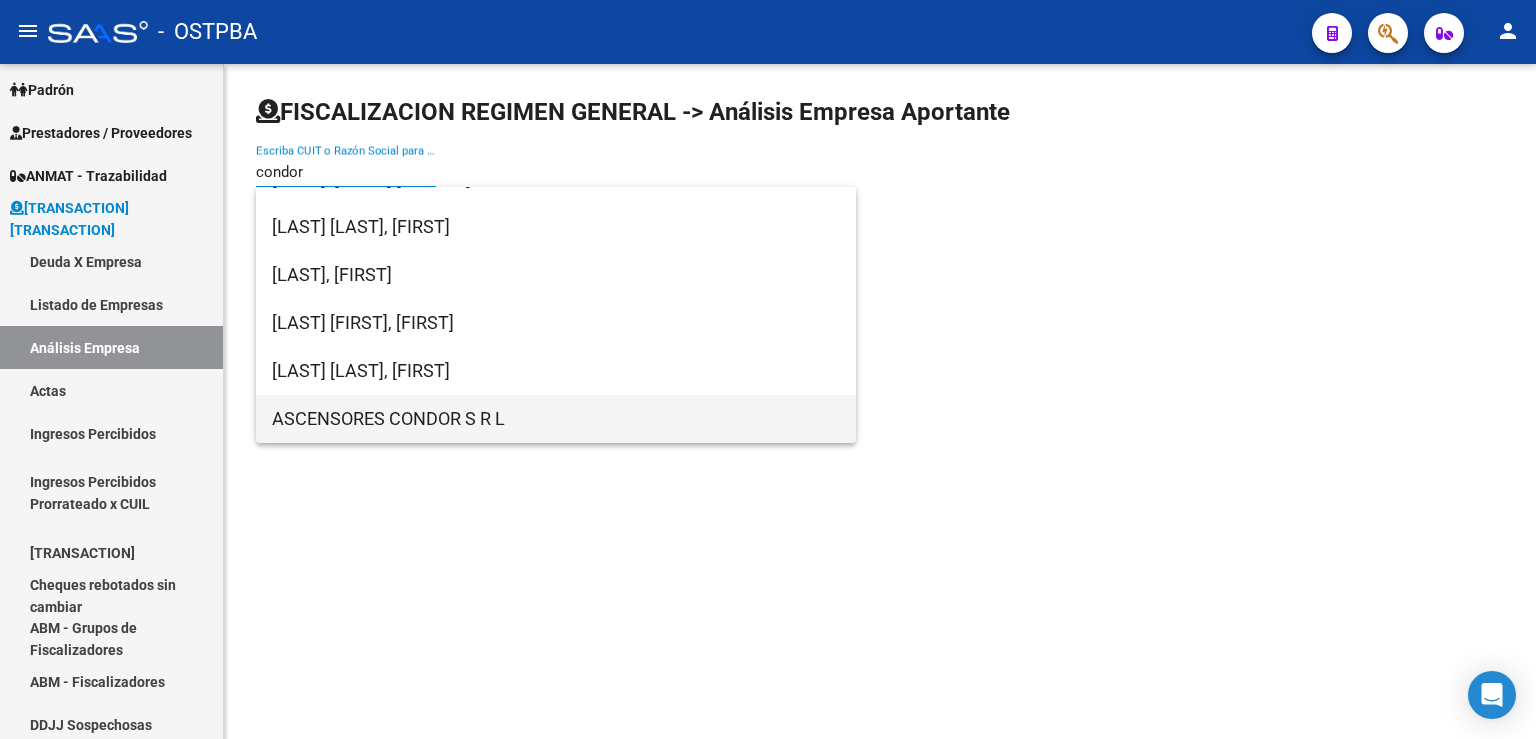 type on "condor" 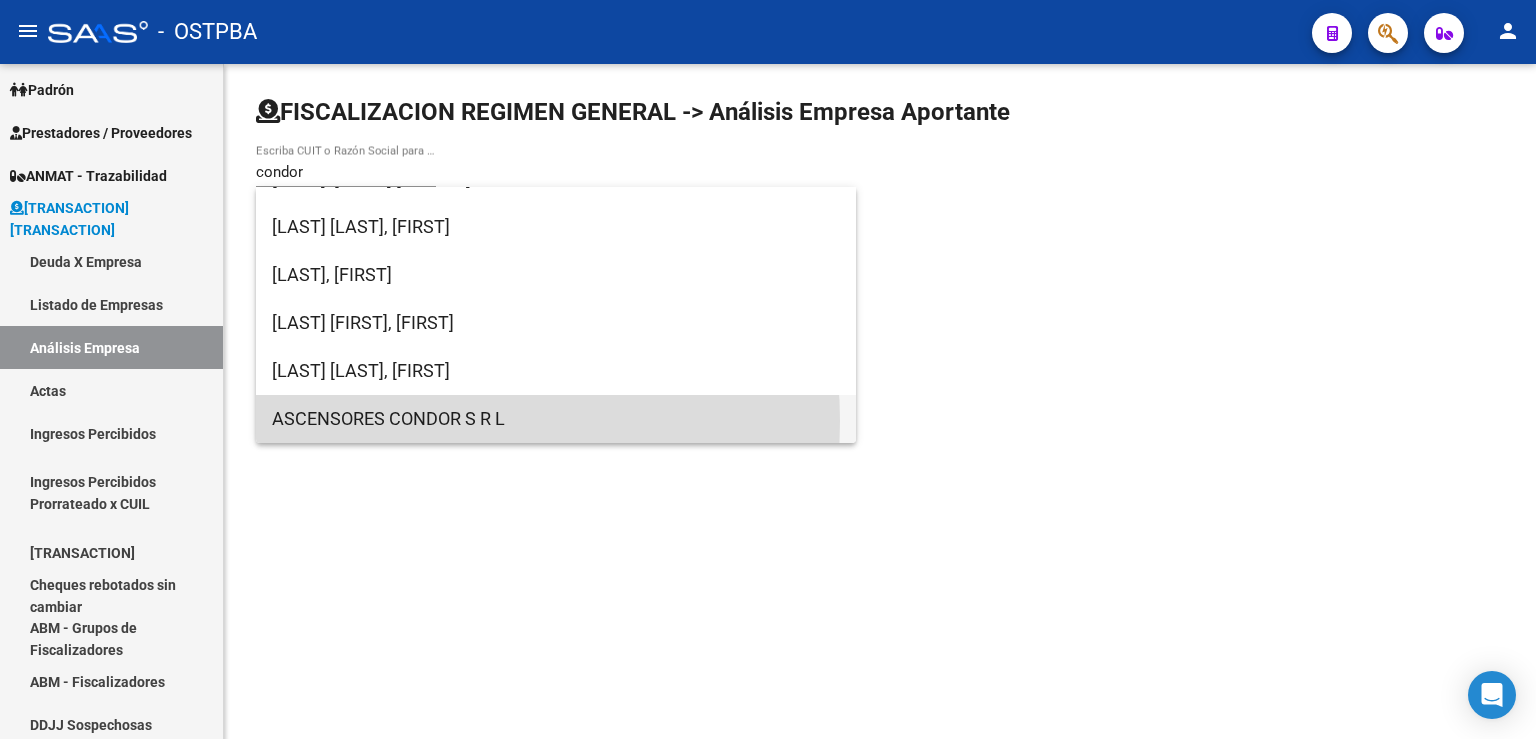 click on "ASCENSORES CONDOR S R L" at bounding box center [556, 419] 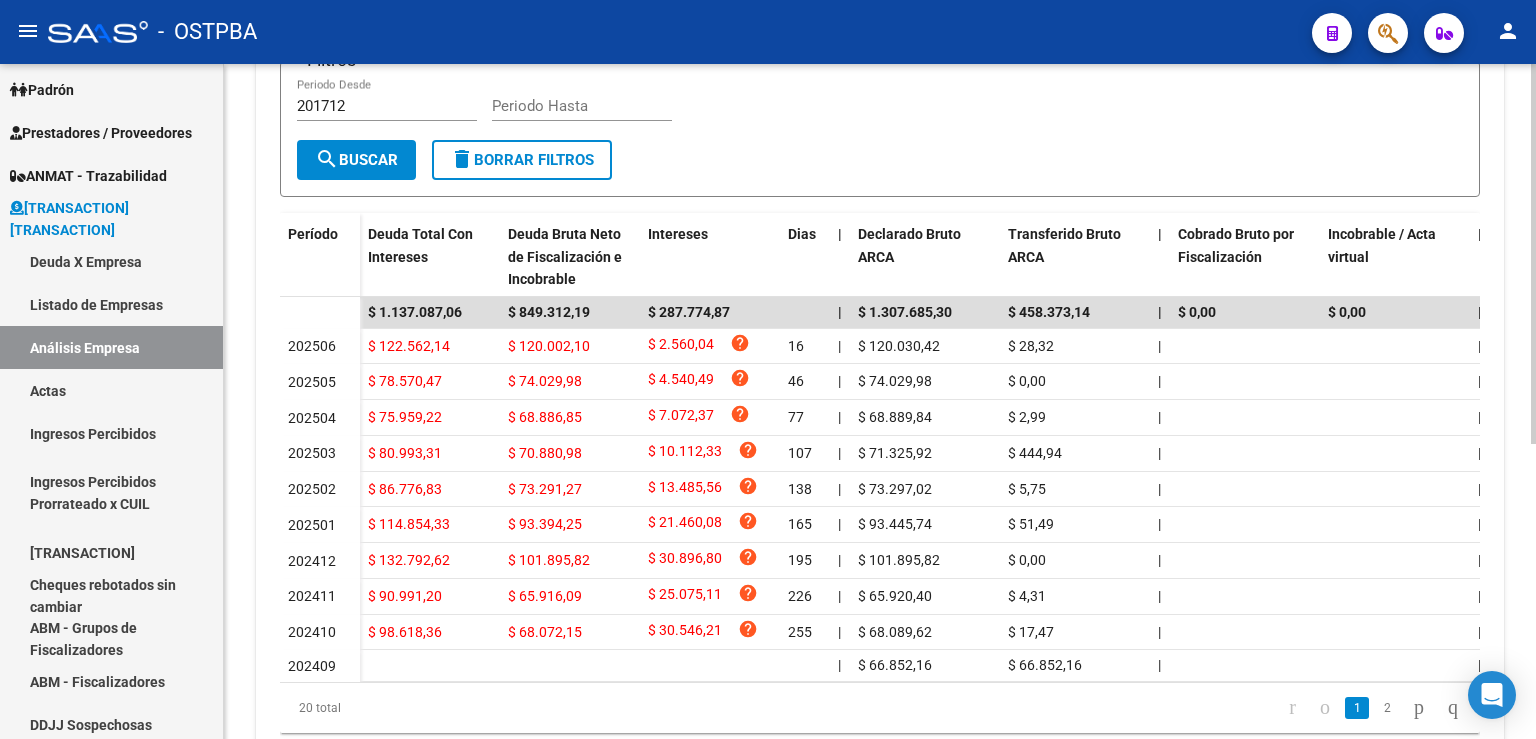 scroll, scrollTop: 522, scrollLeft: 0, axis: vertical 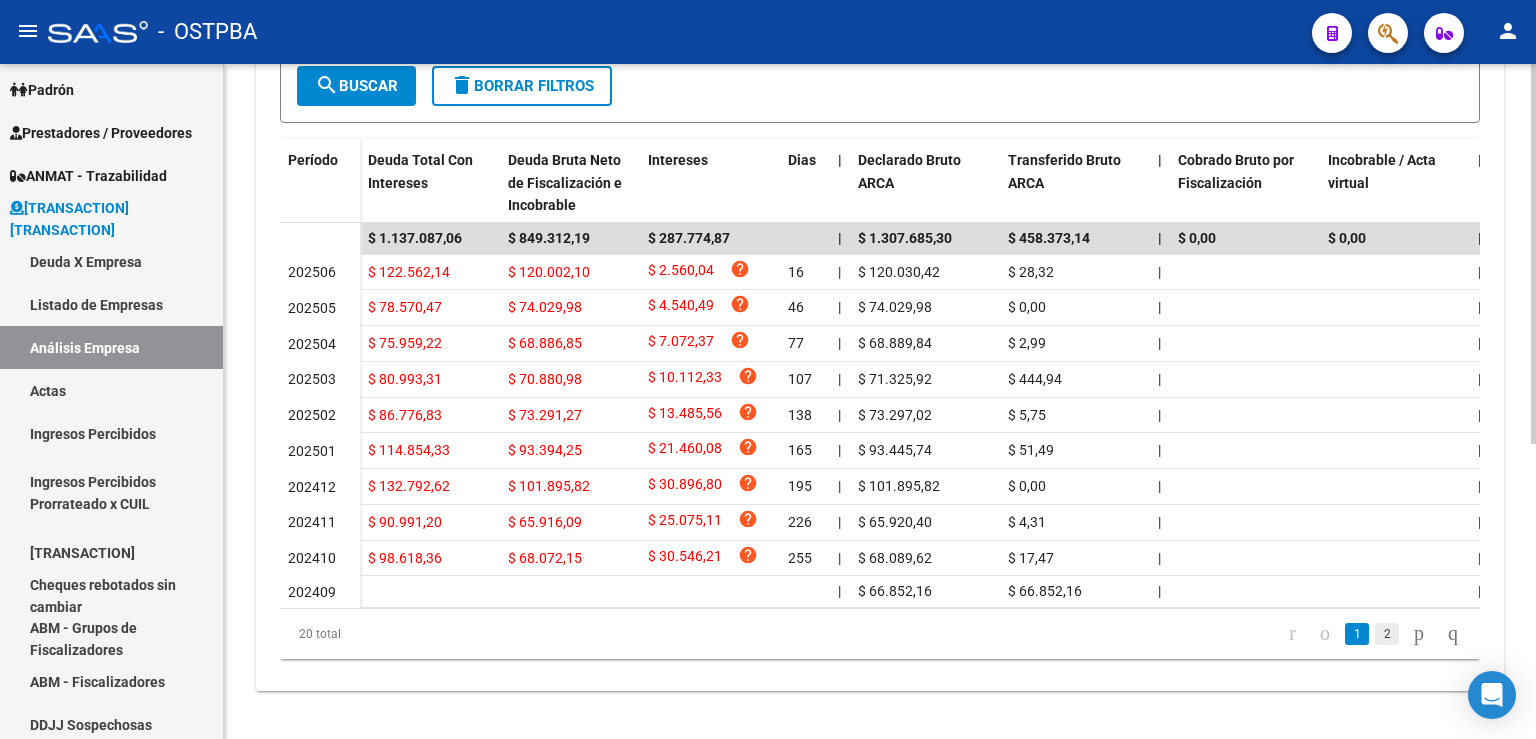 click on "2" 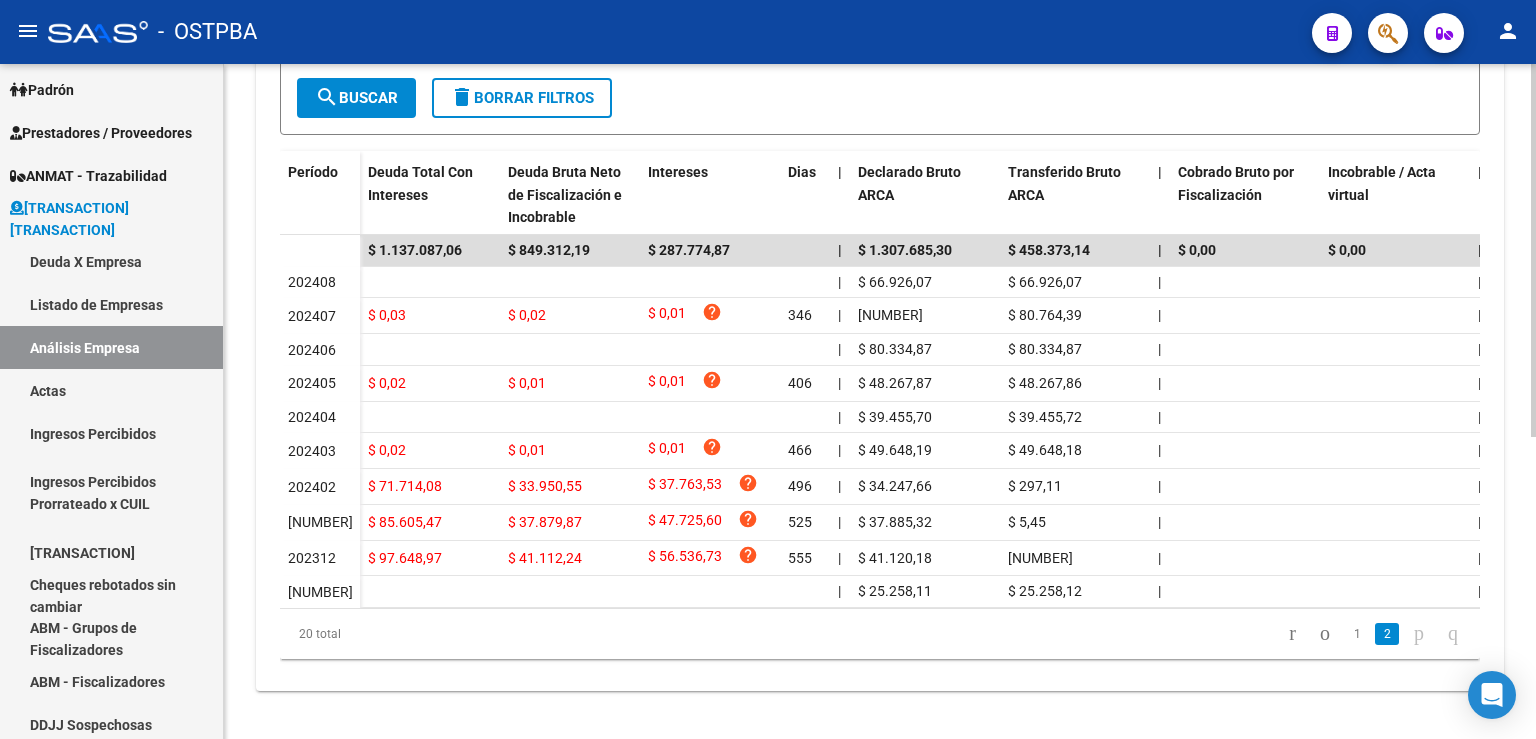 scroll, scrollTop: 512, scrollLeft: 0, axis: vertical 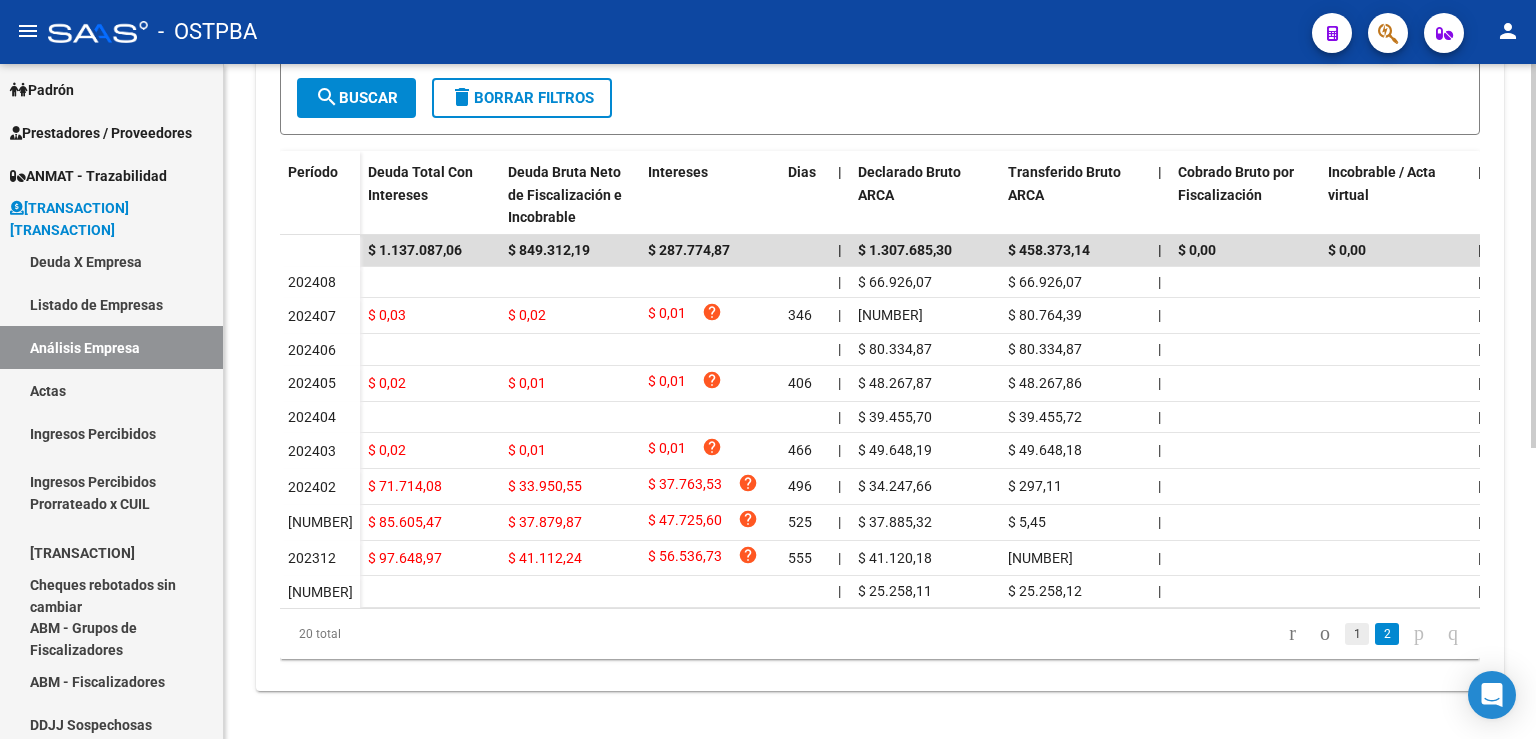 click on "1" 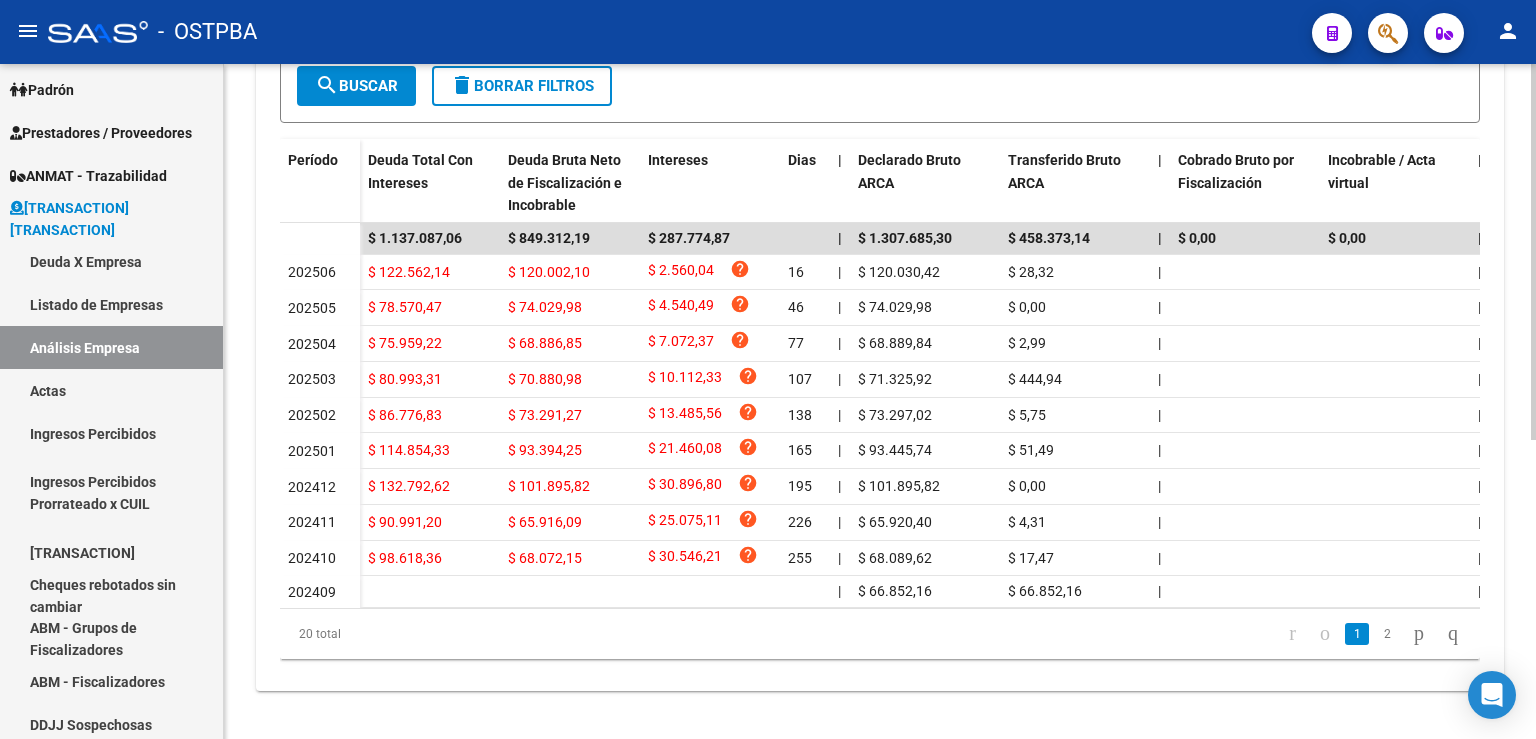 scroll, scrollTop: 512, scrollLeft: 0, axis: vertical 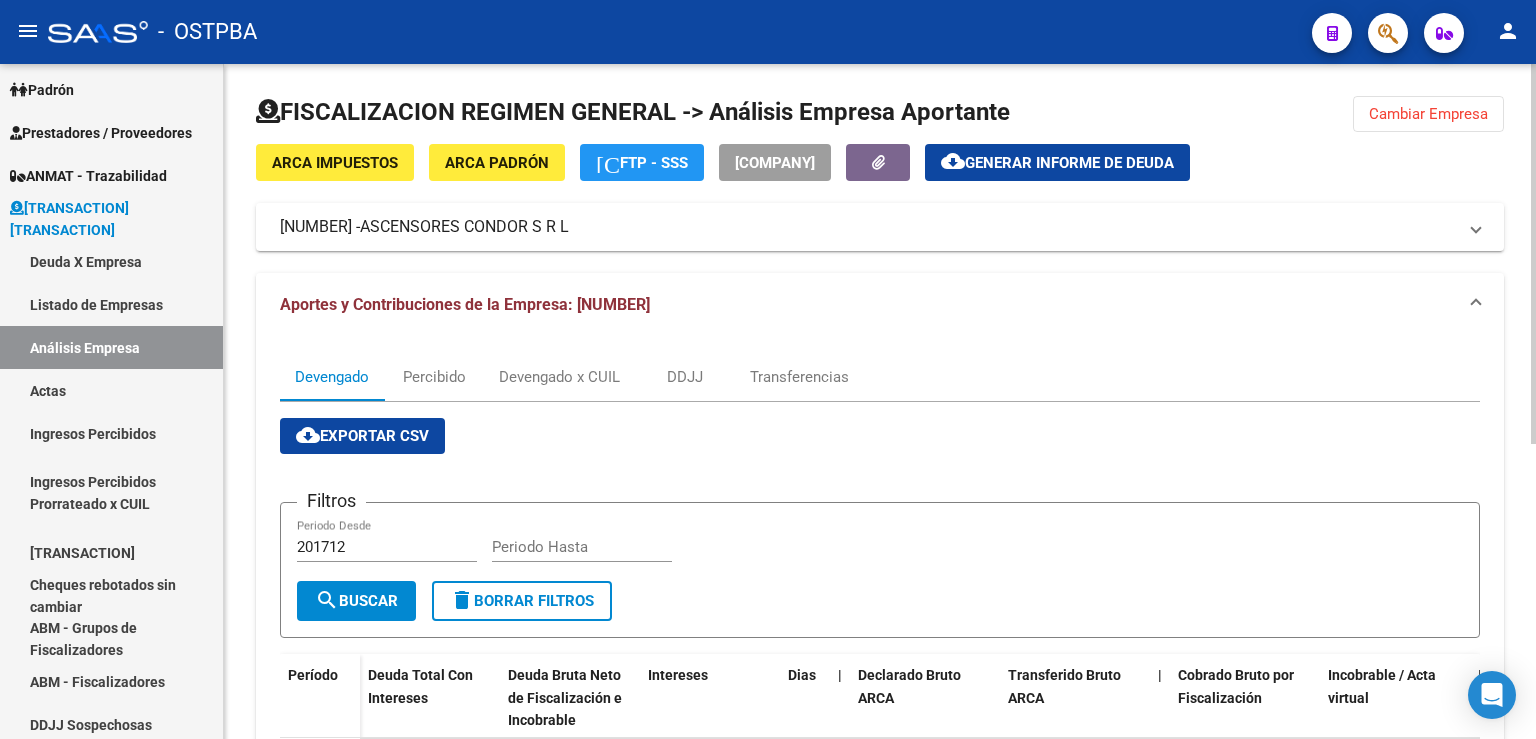 click 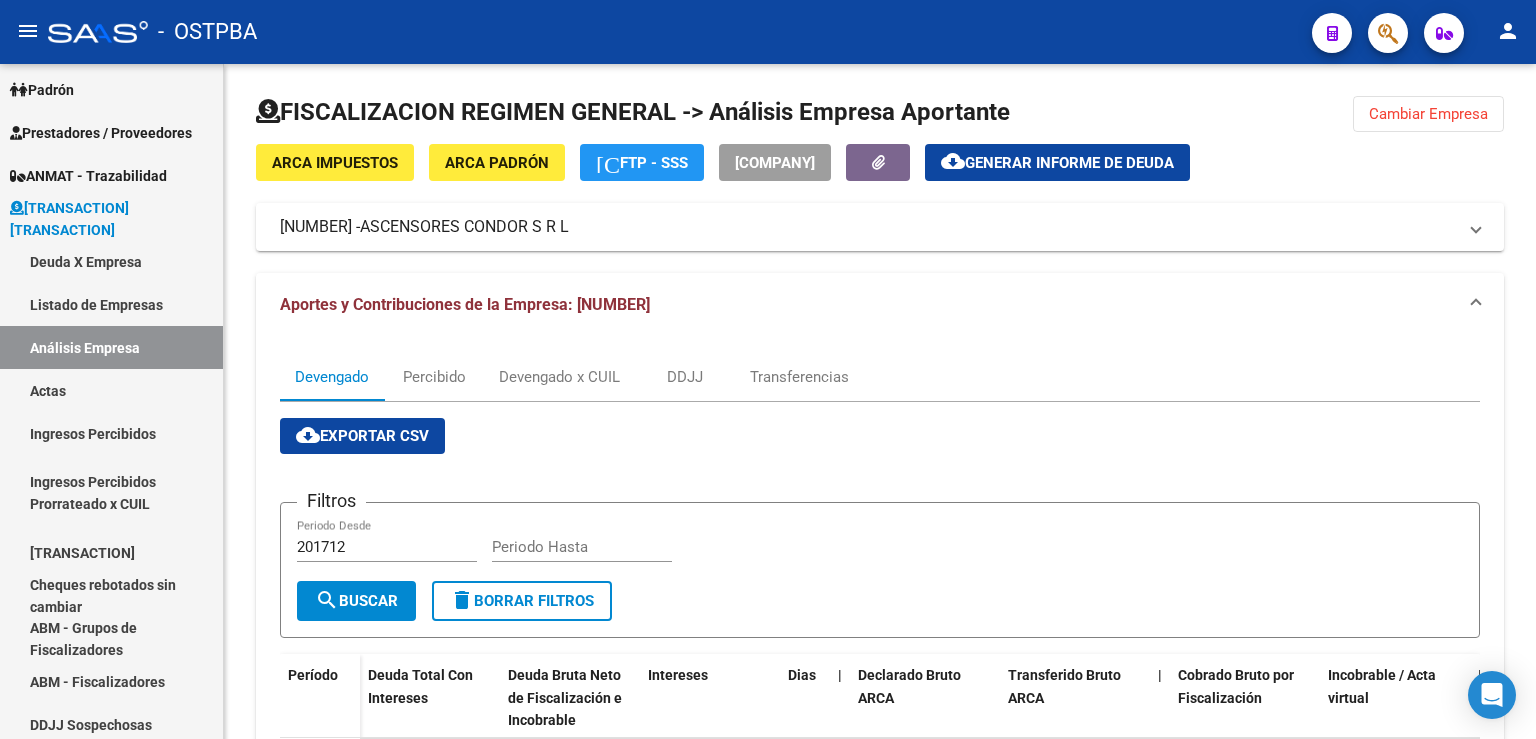 click on "Cambiar Empresa" 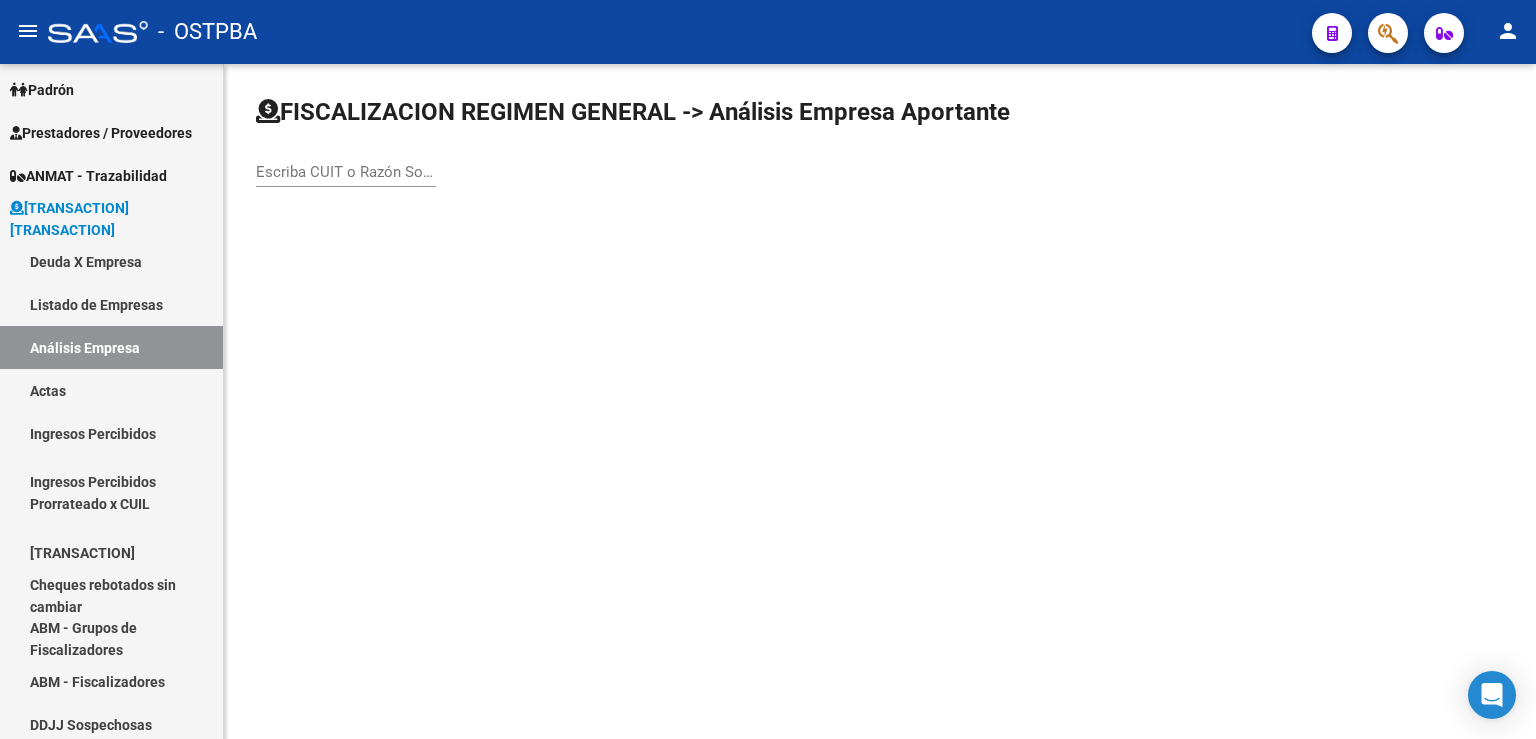 click on "Escriba CUIT o Razón Social para buscar" at bounding box center (346, 172) 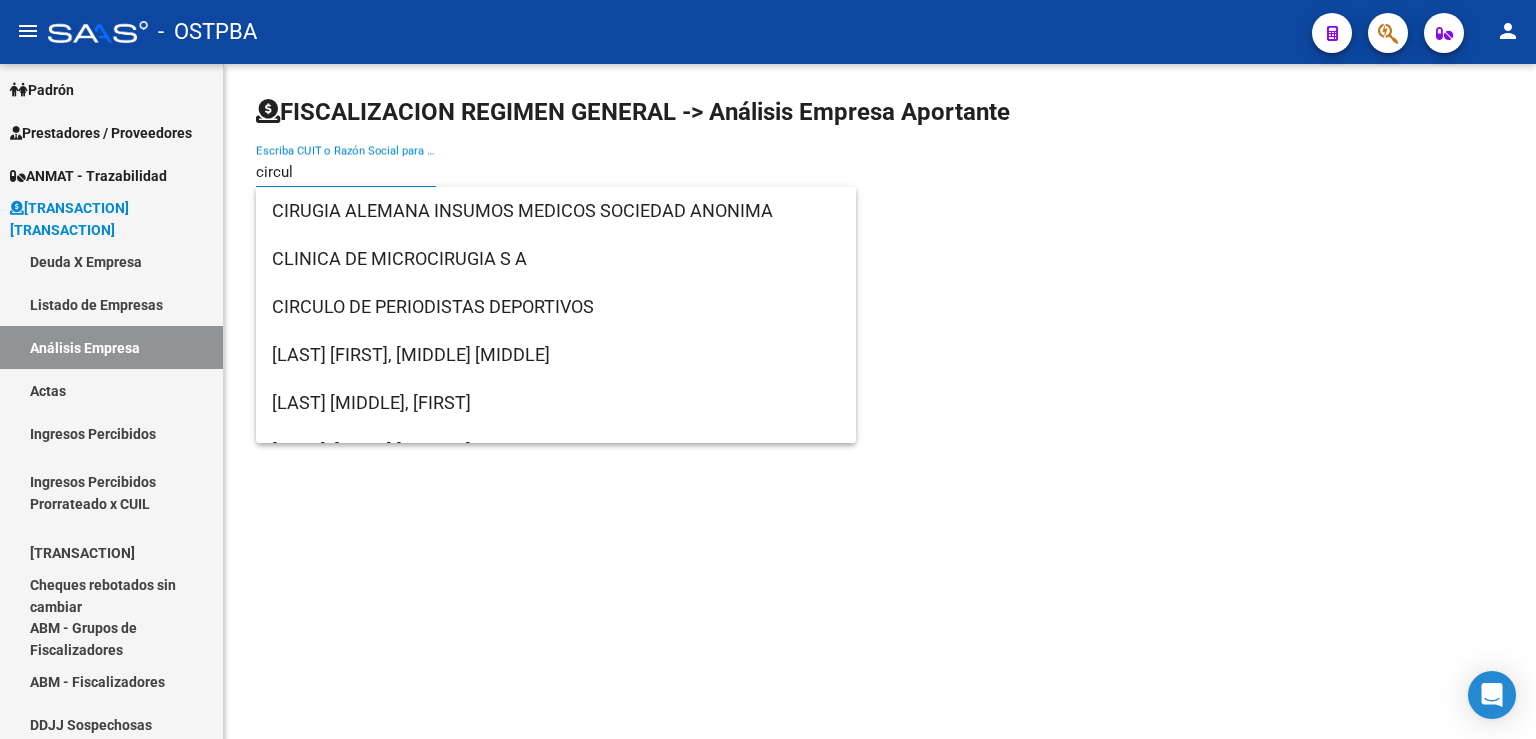 type on "circulo" 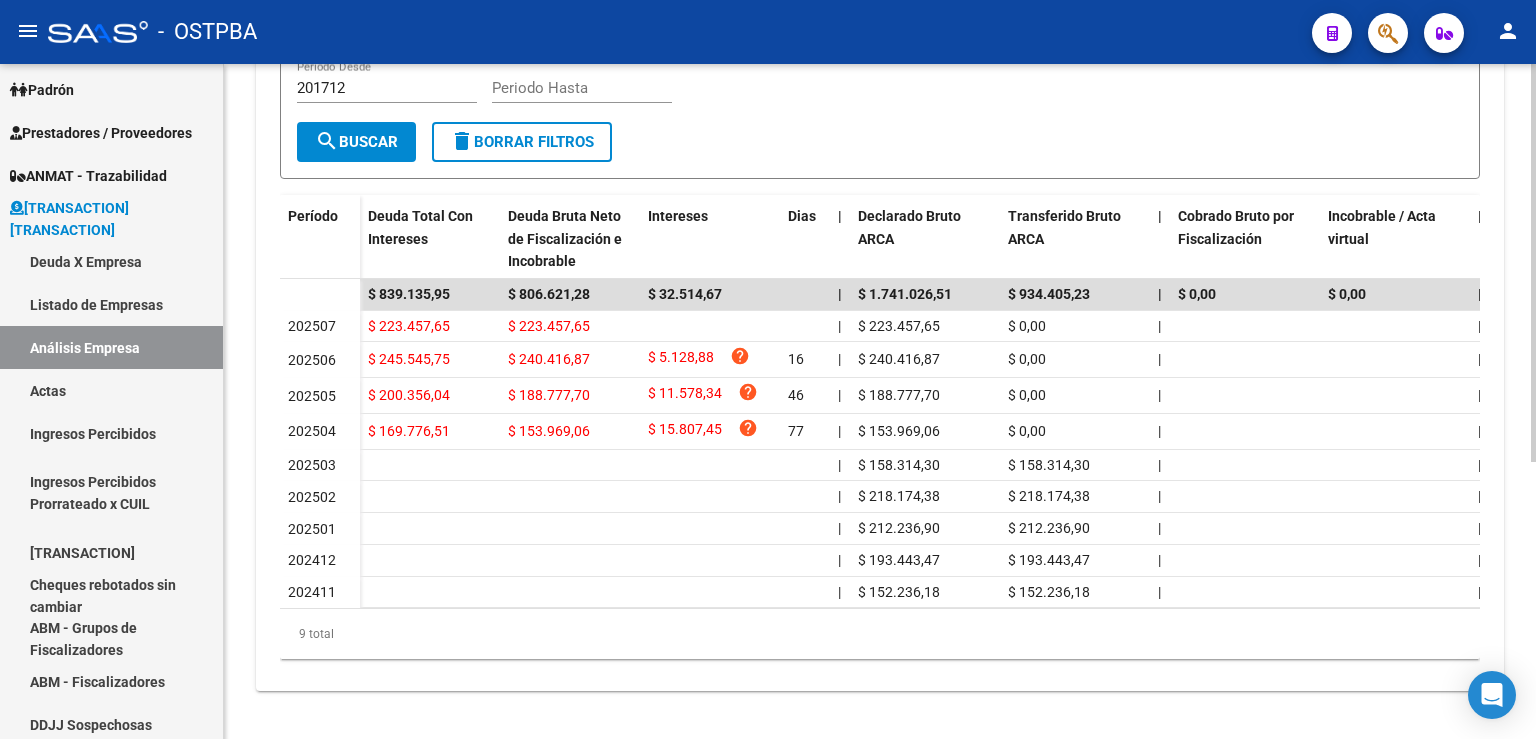 scroll, scrollTop: 0, scrollLeft: 0, axis: both 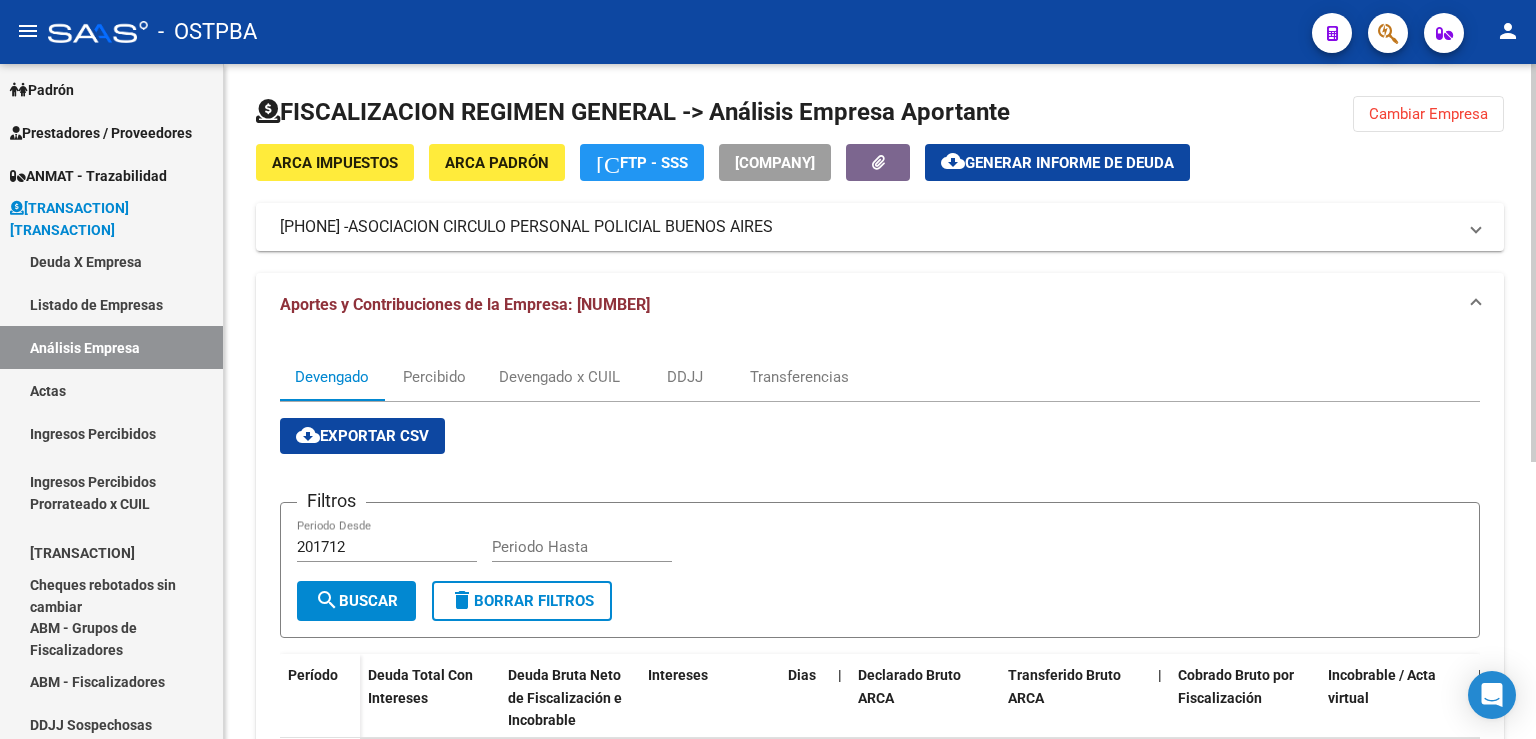 click 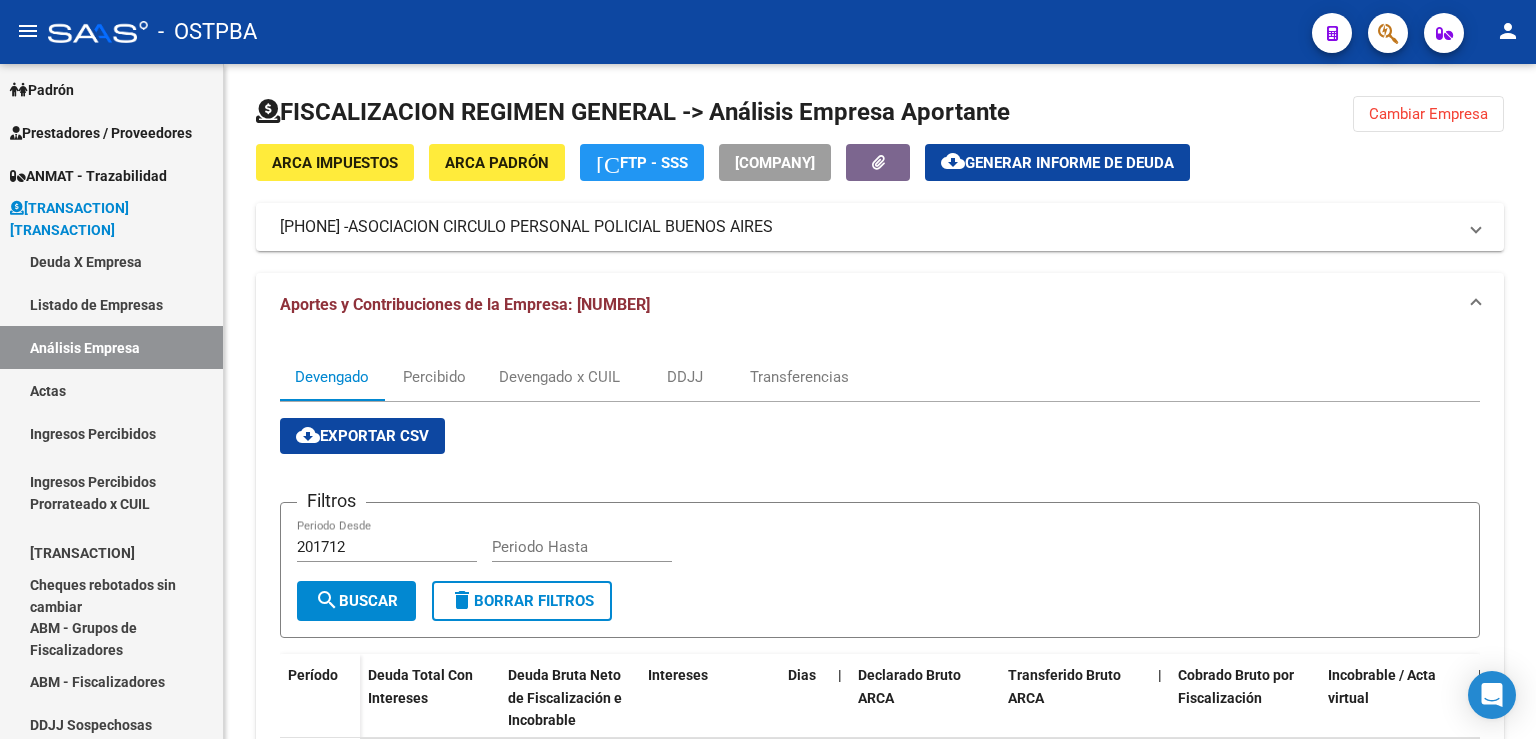 click on "Cambiar Empresa" 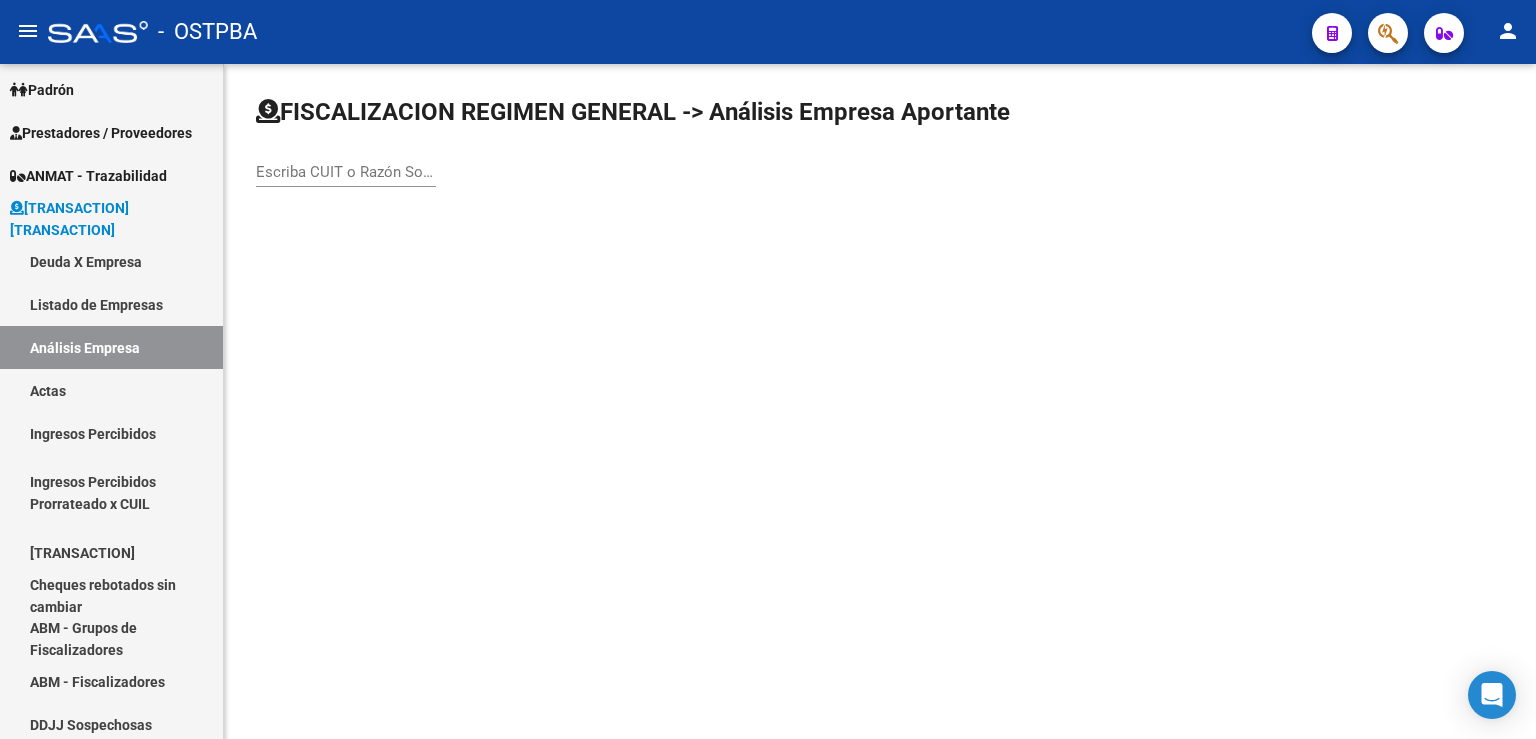 click on "Escriba CUIT o Razón Social para buscar" 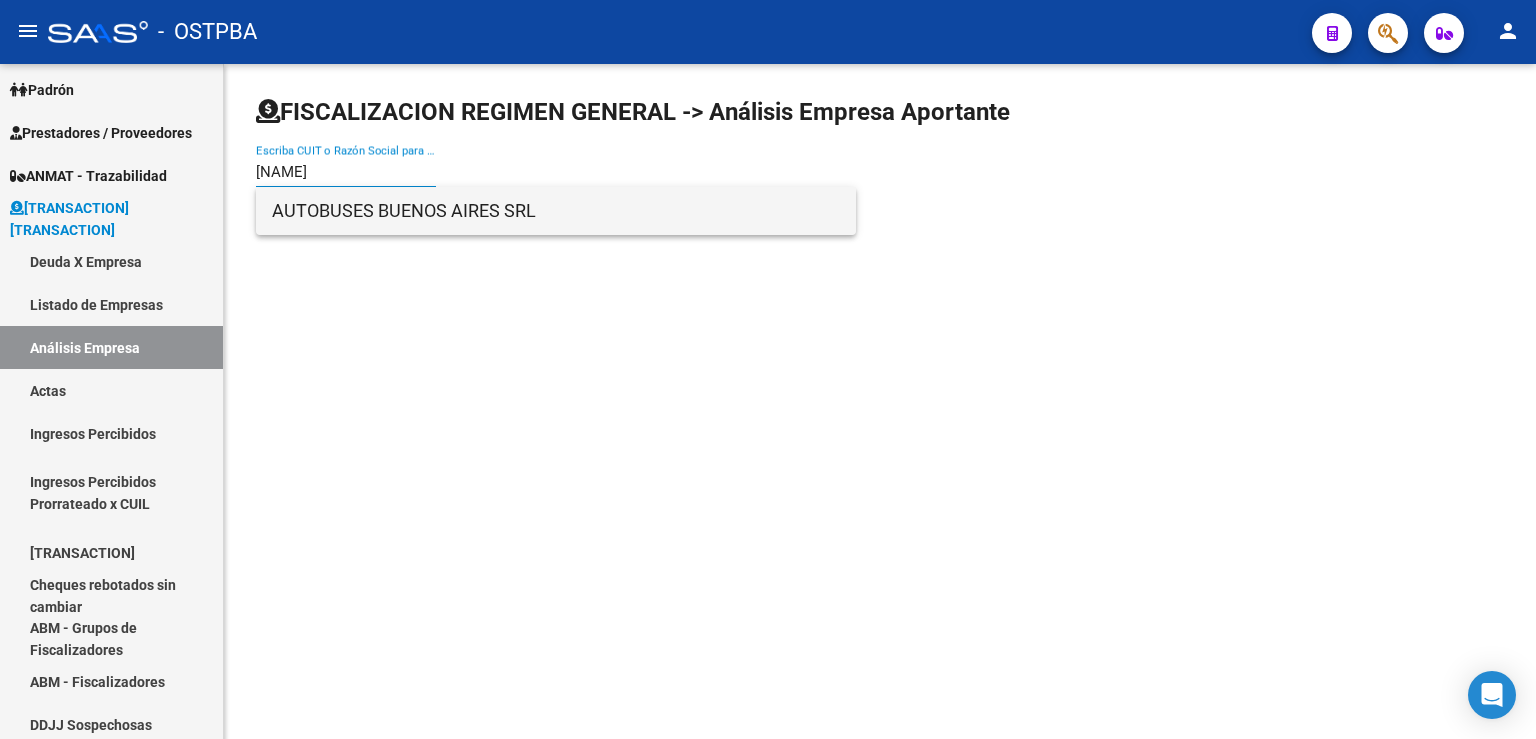 type on "[NAME]" 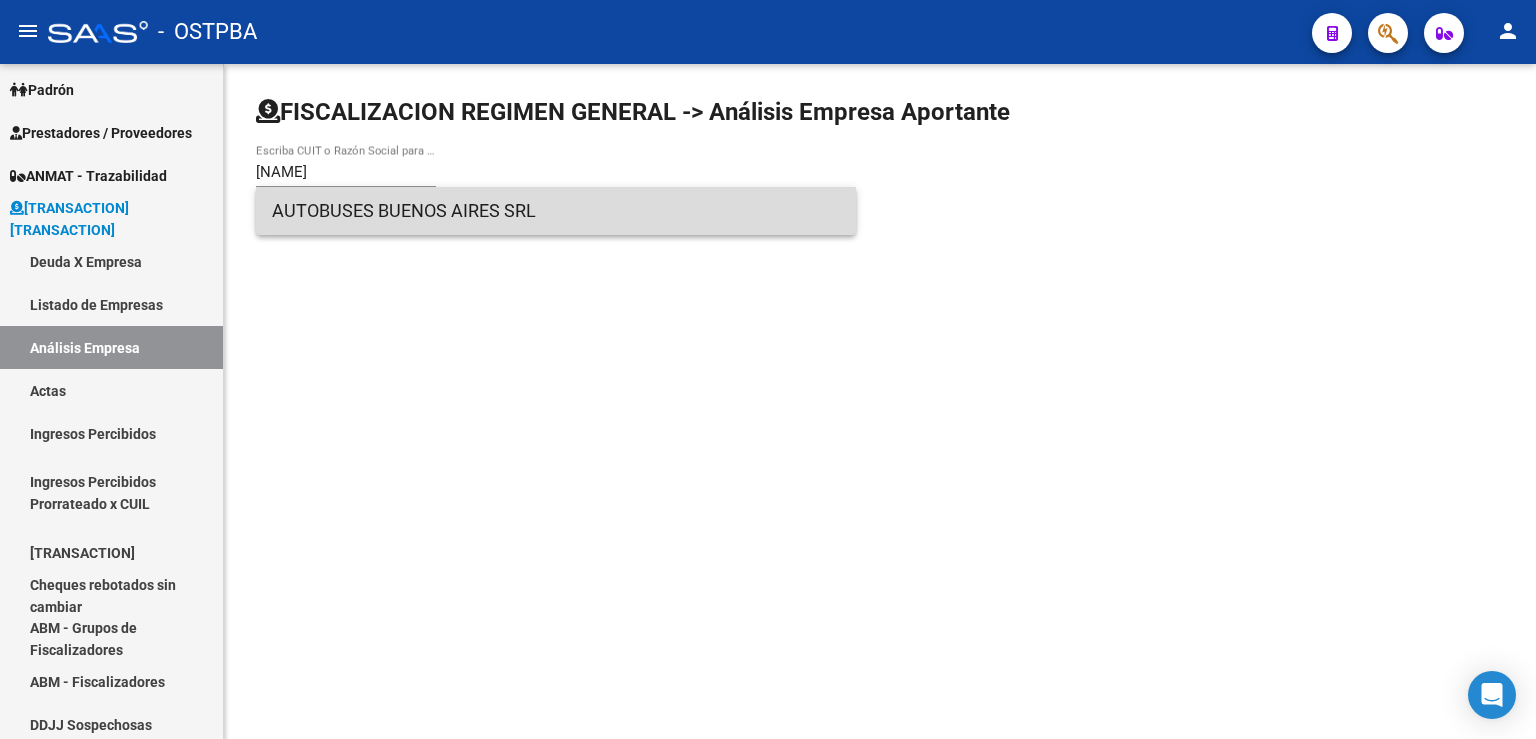 click on "AUTOBUSES BUENOS AIRES SRL" at bounding box center (556, 211) 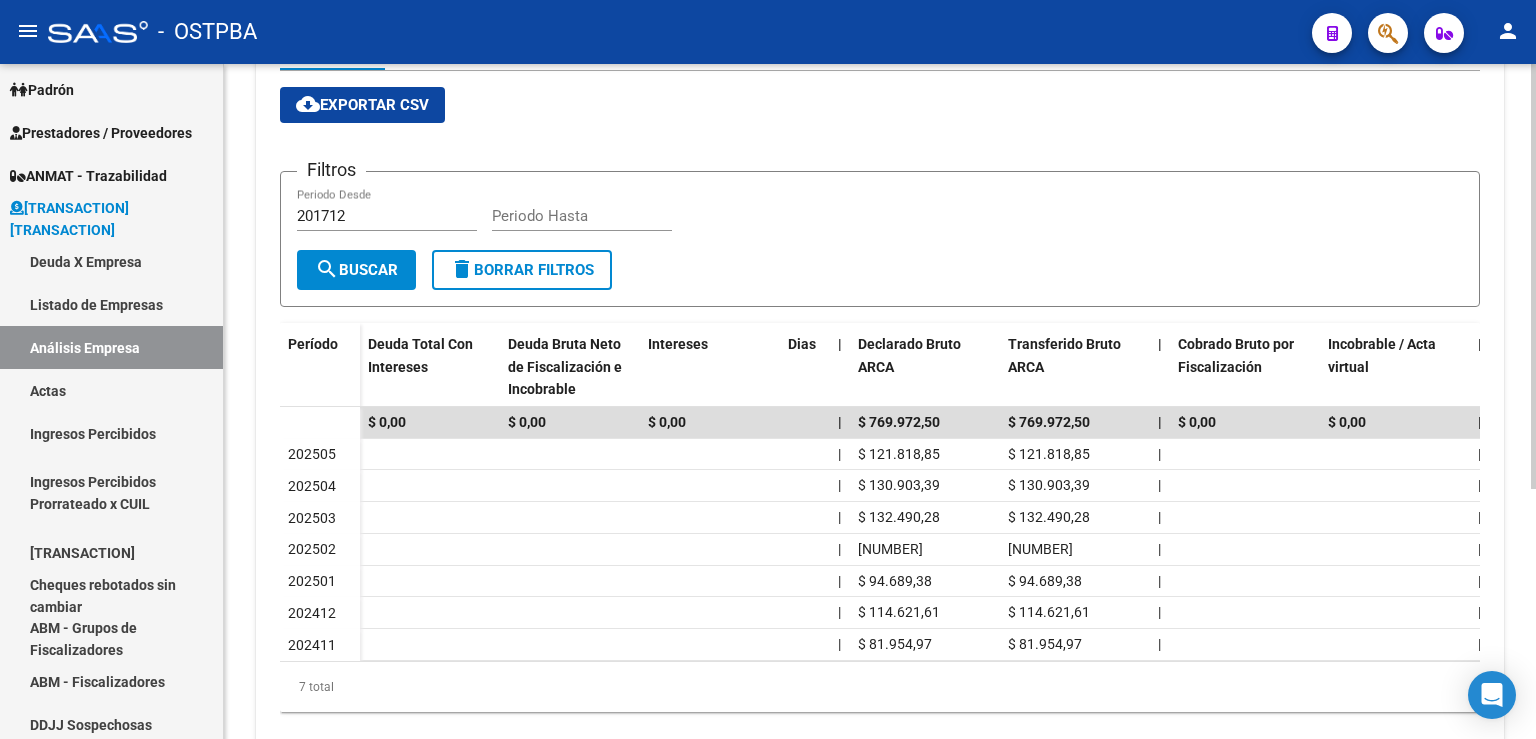 scroll, scrollTop: 0, scrollLeft: 0, axis: both 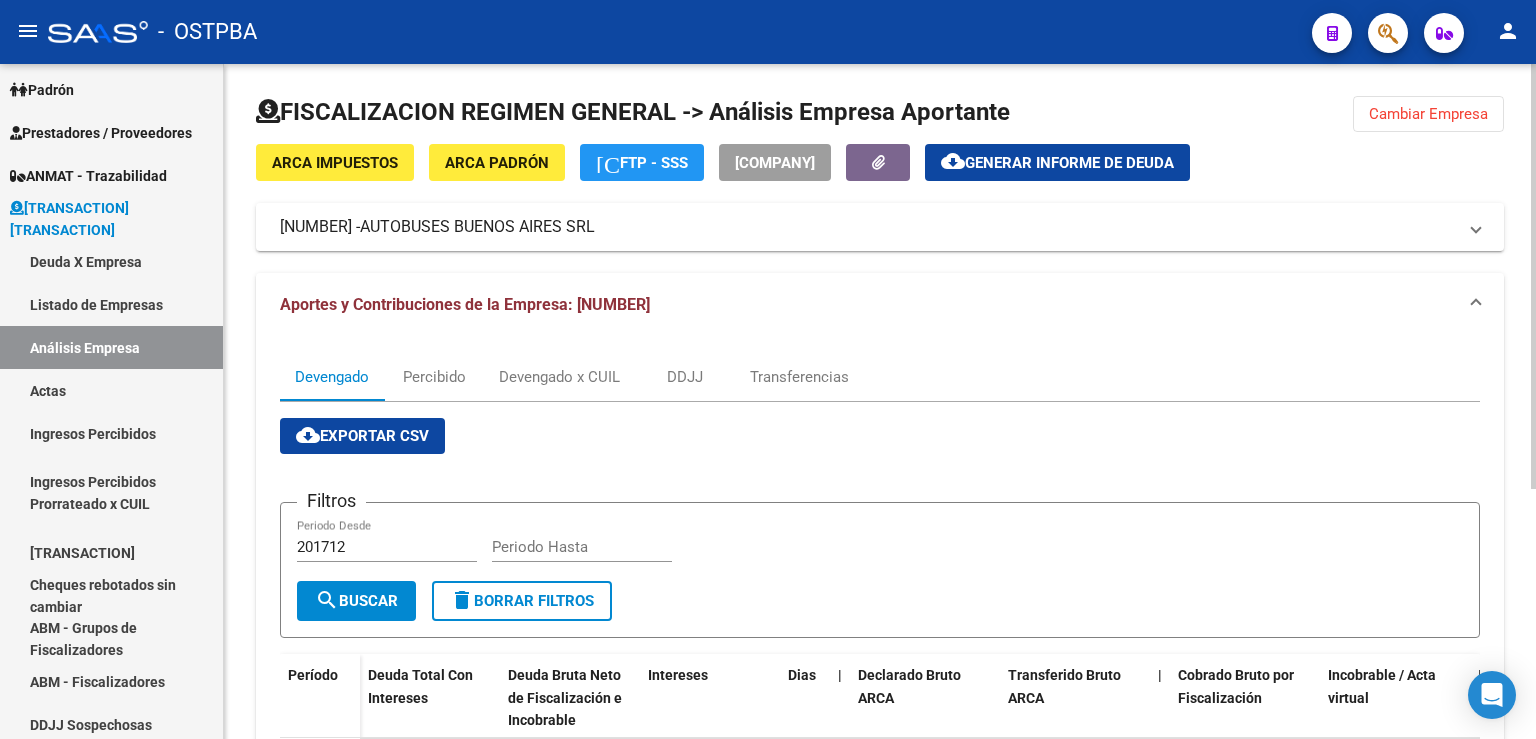 click 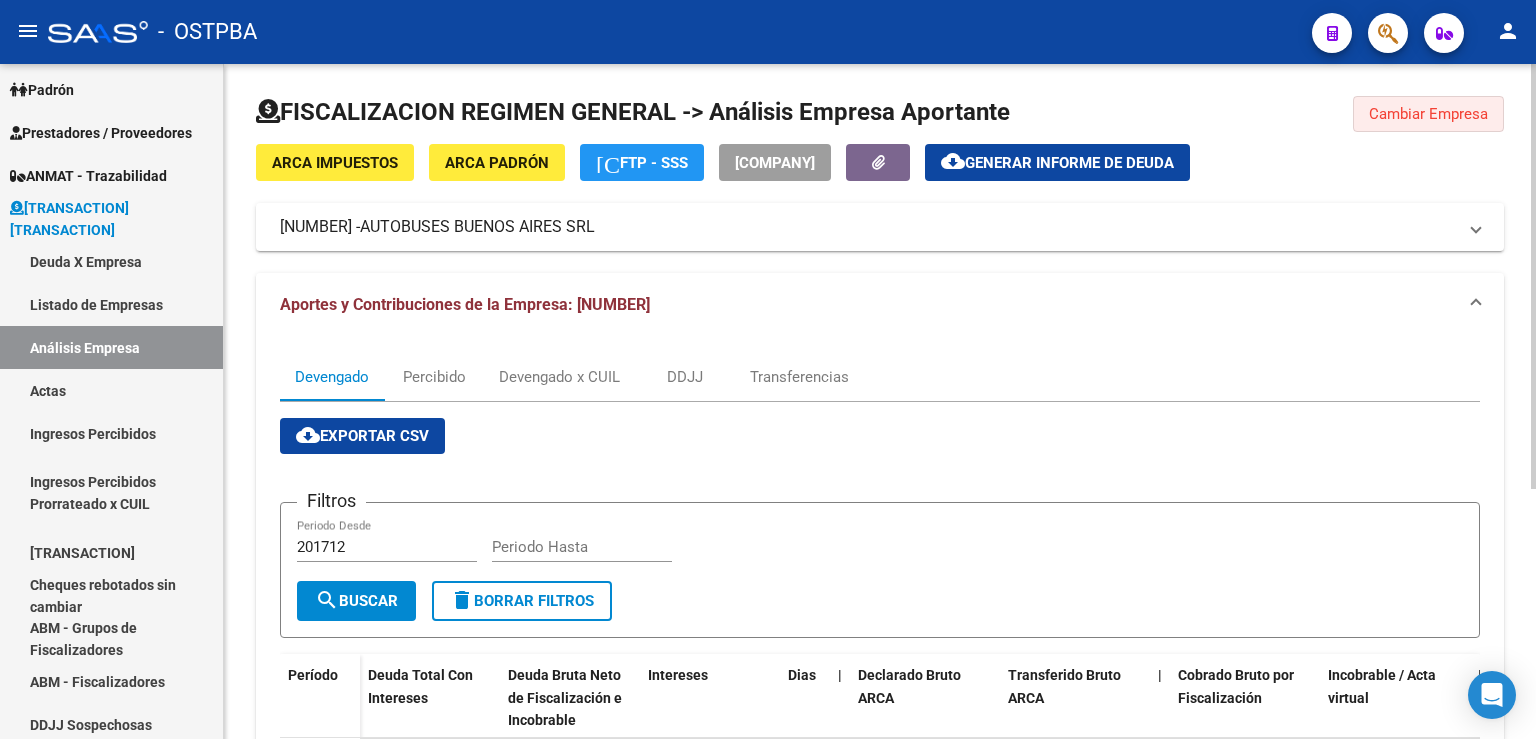 click on "Cambiar Empresa" 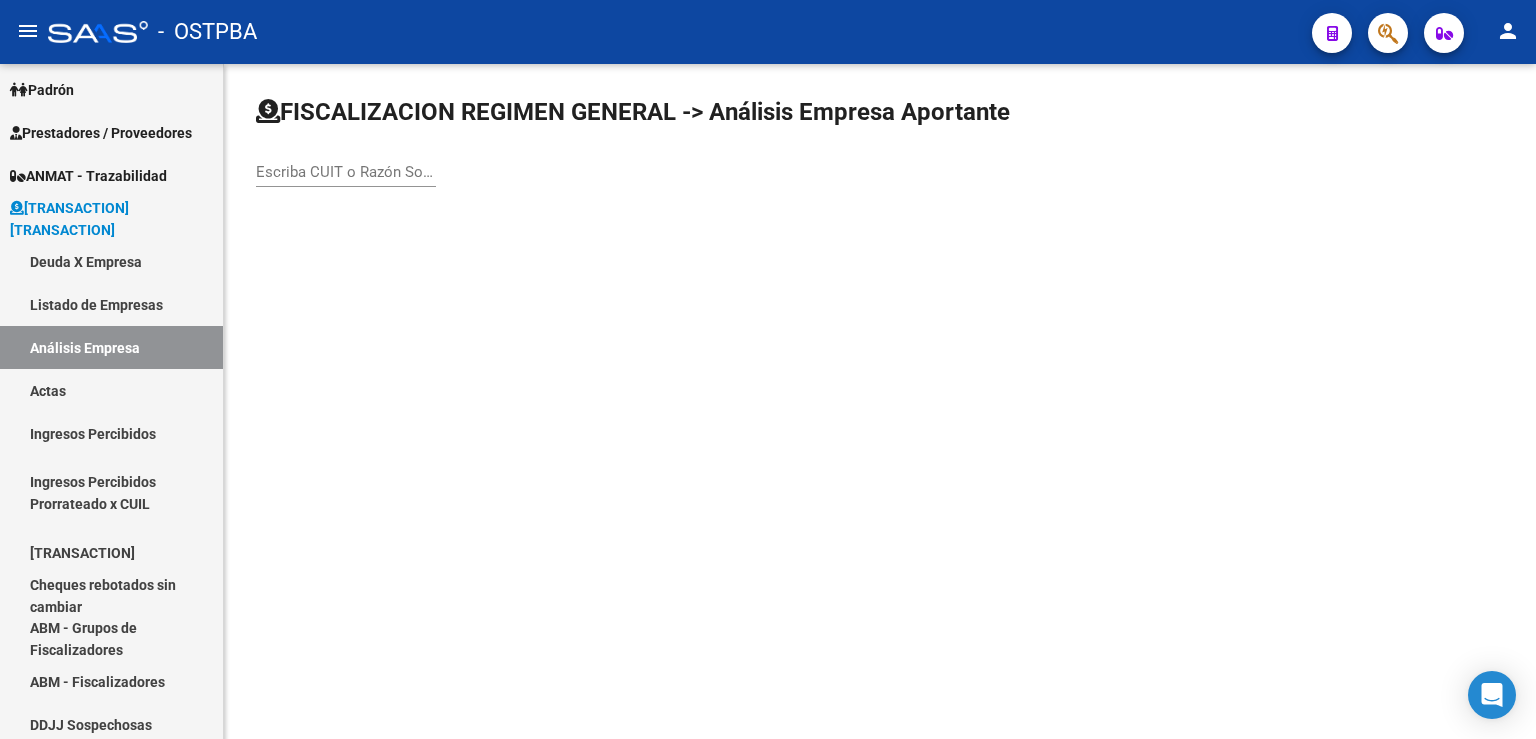 click on "Escriba CUIT o Razón Social para buscar" at bounding box center (346, 172) 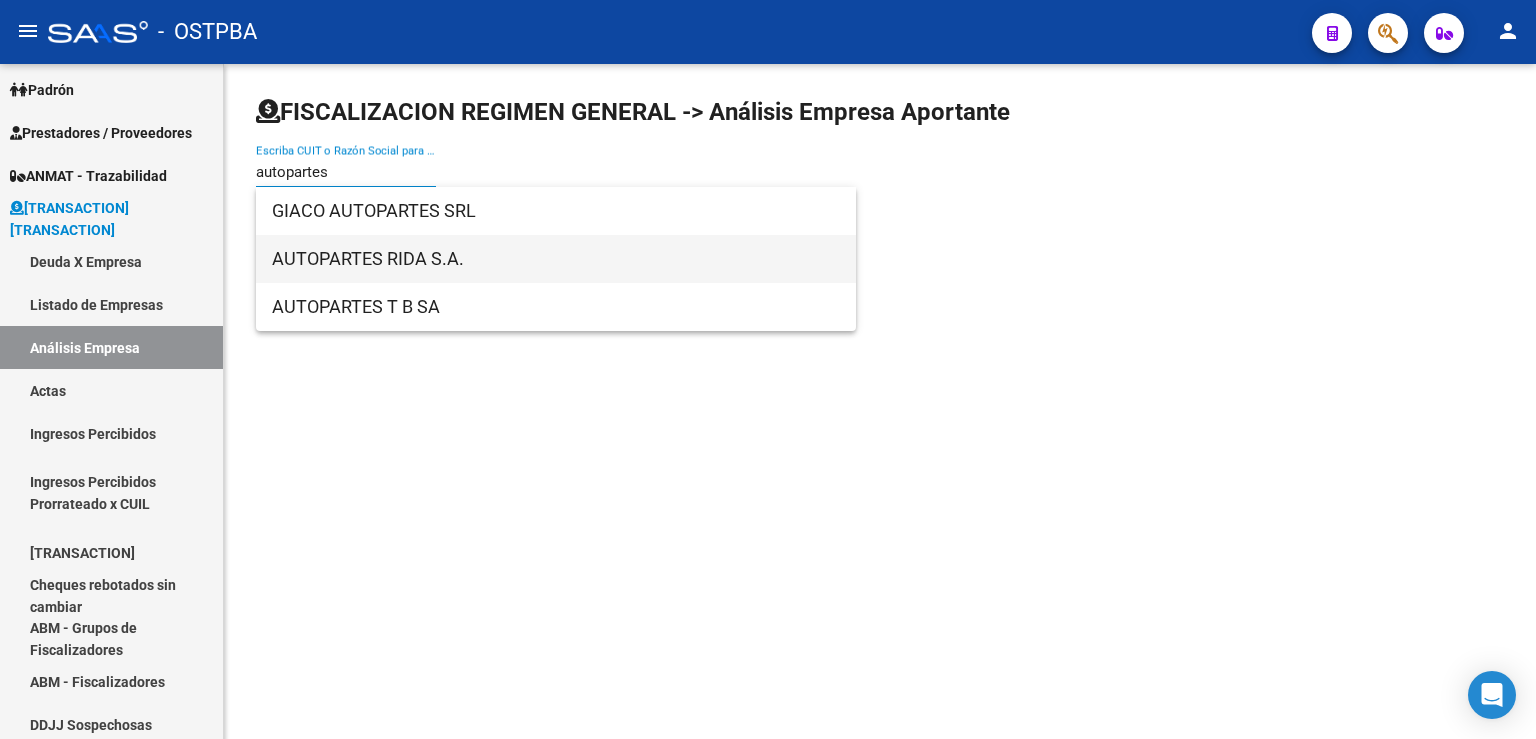 type on "autopartes" 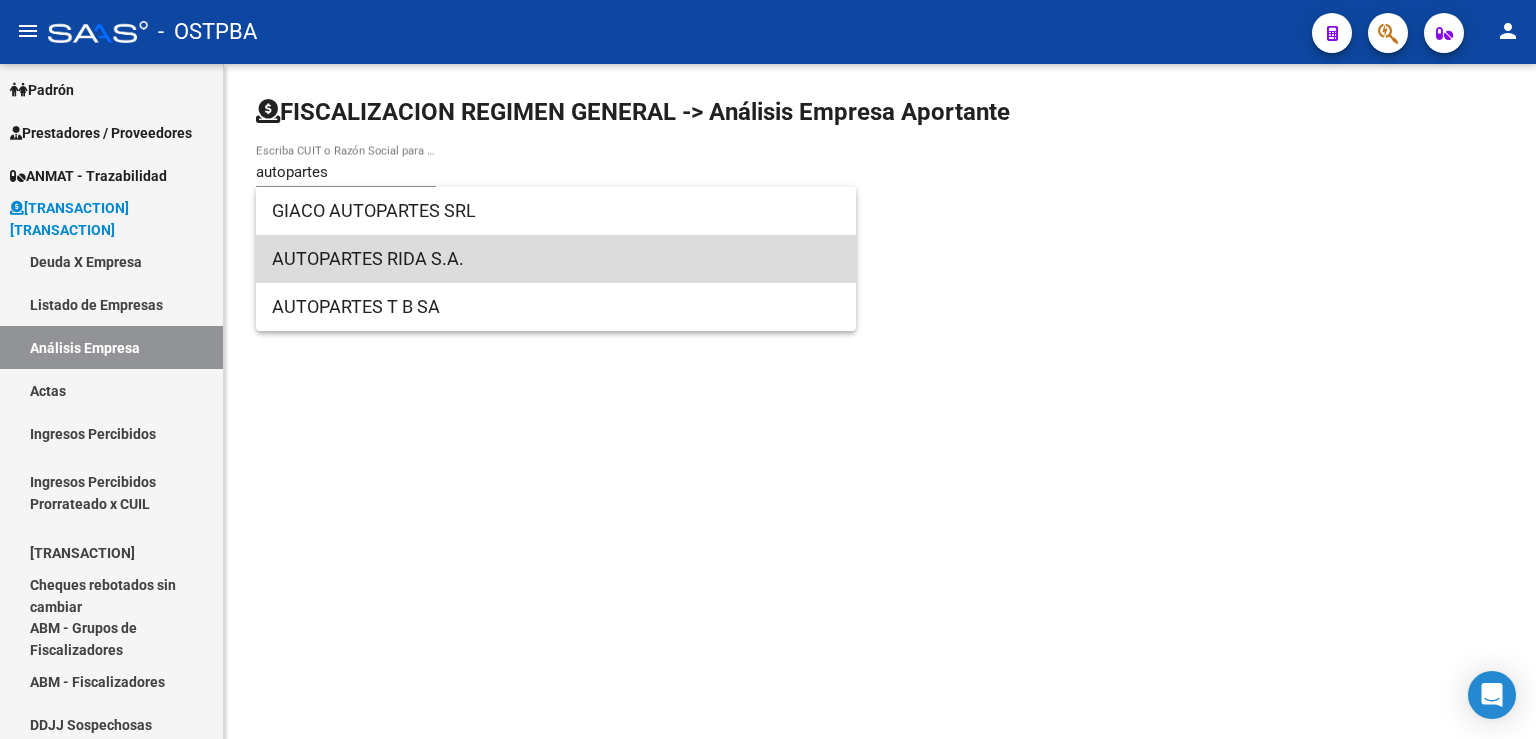 click on "AUTOPARTES RIDA S.A." at bounding box center [556, 259] 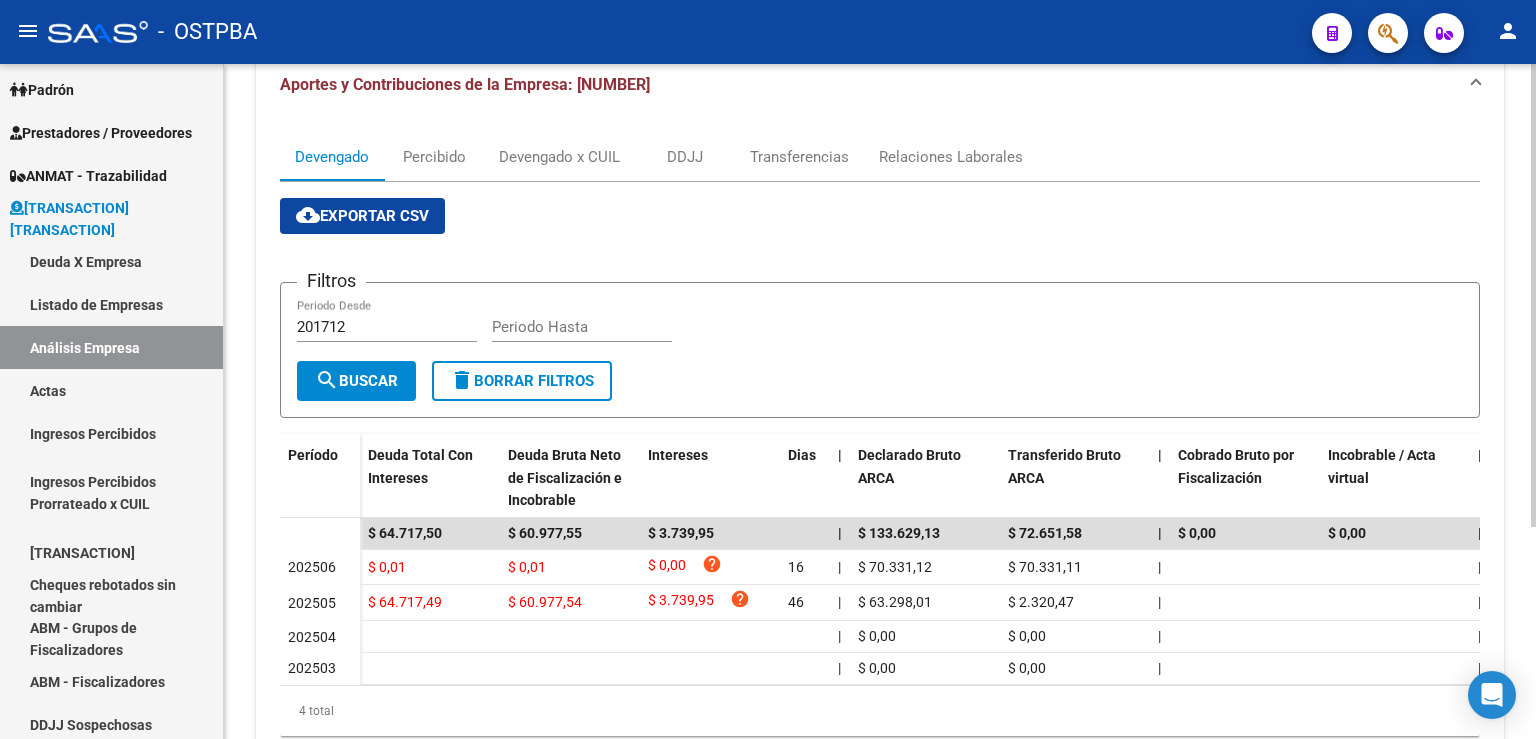 scroll, scrollTop: 0, scrollLeft: 0, axis: both 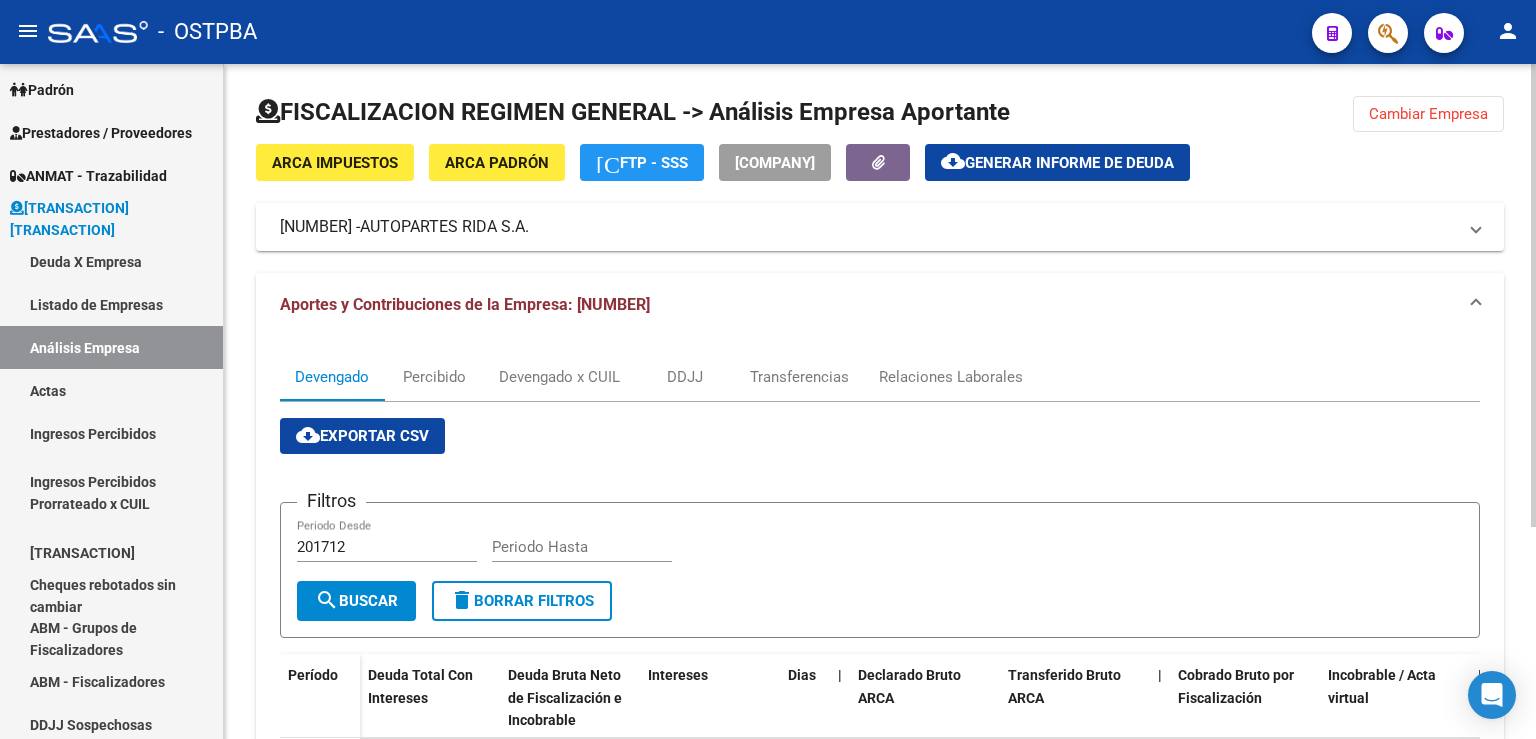 click 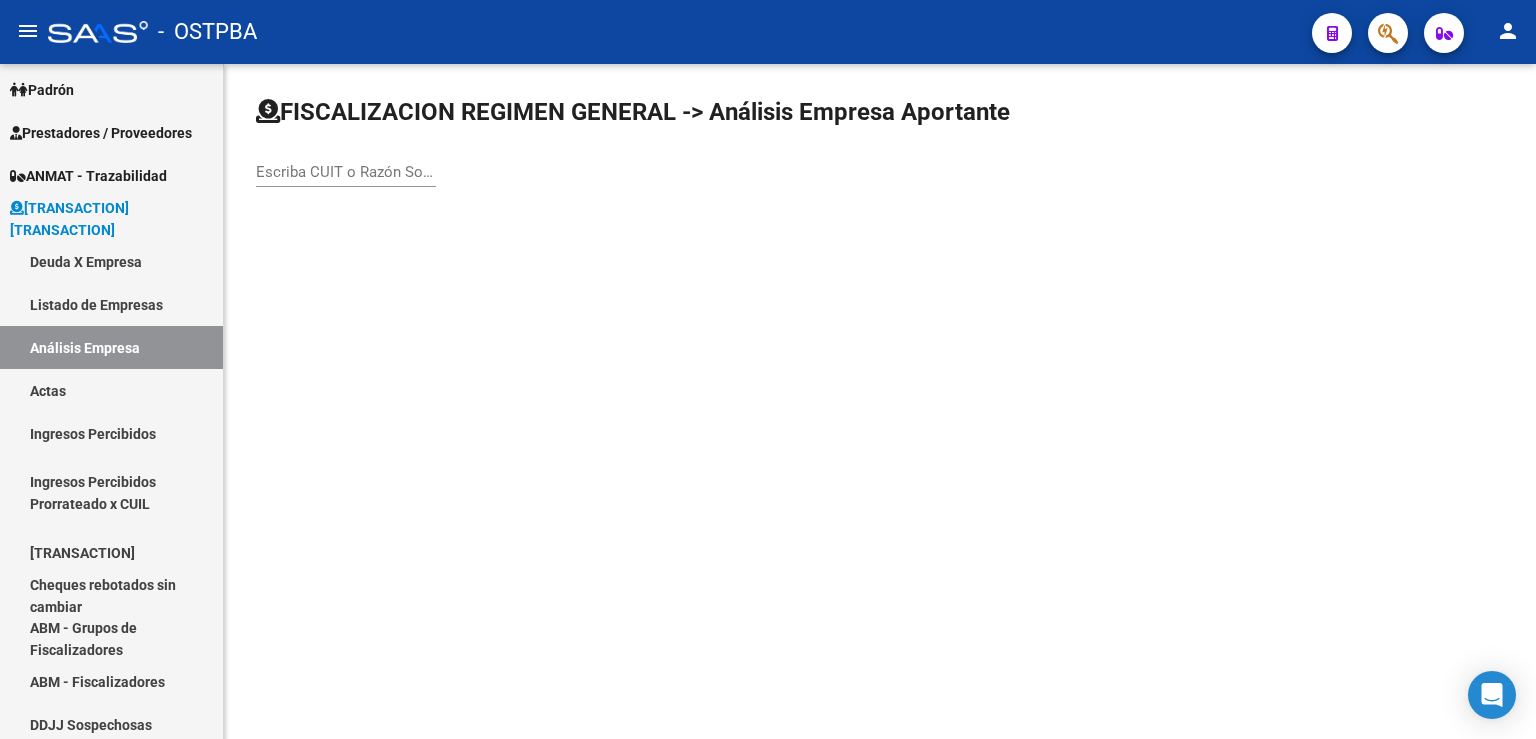 click on "Escriba CUIT o Razón Social para buscar" at bounding box center [346, 172] 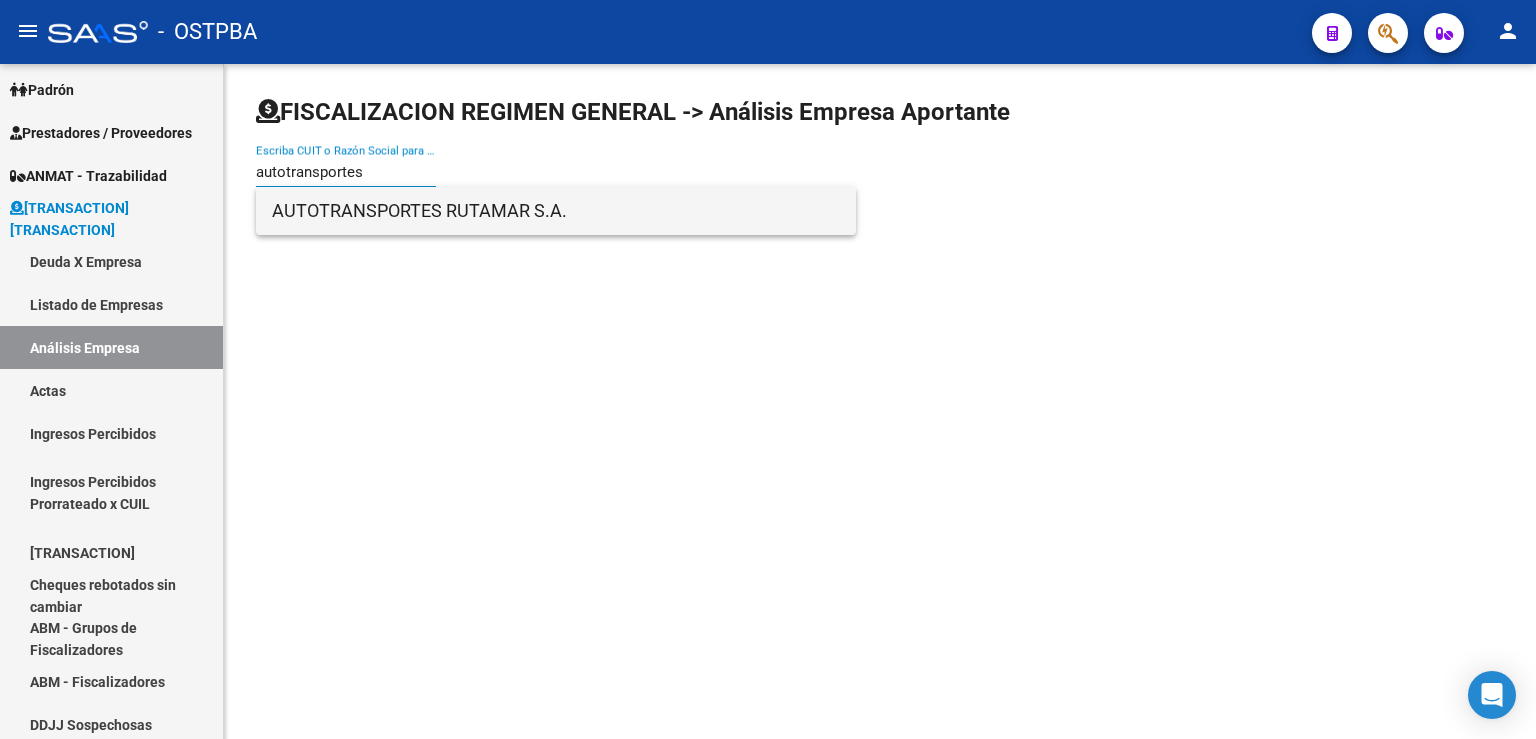 type on "autotransportes" 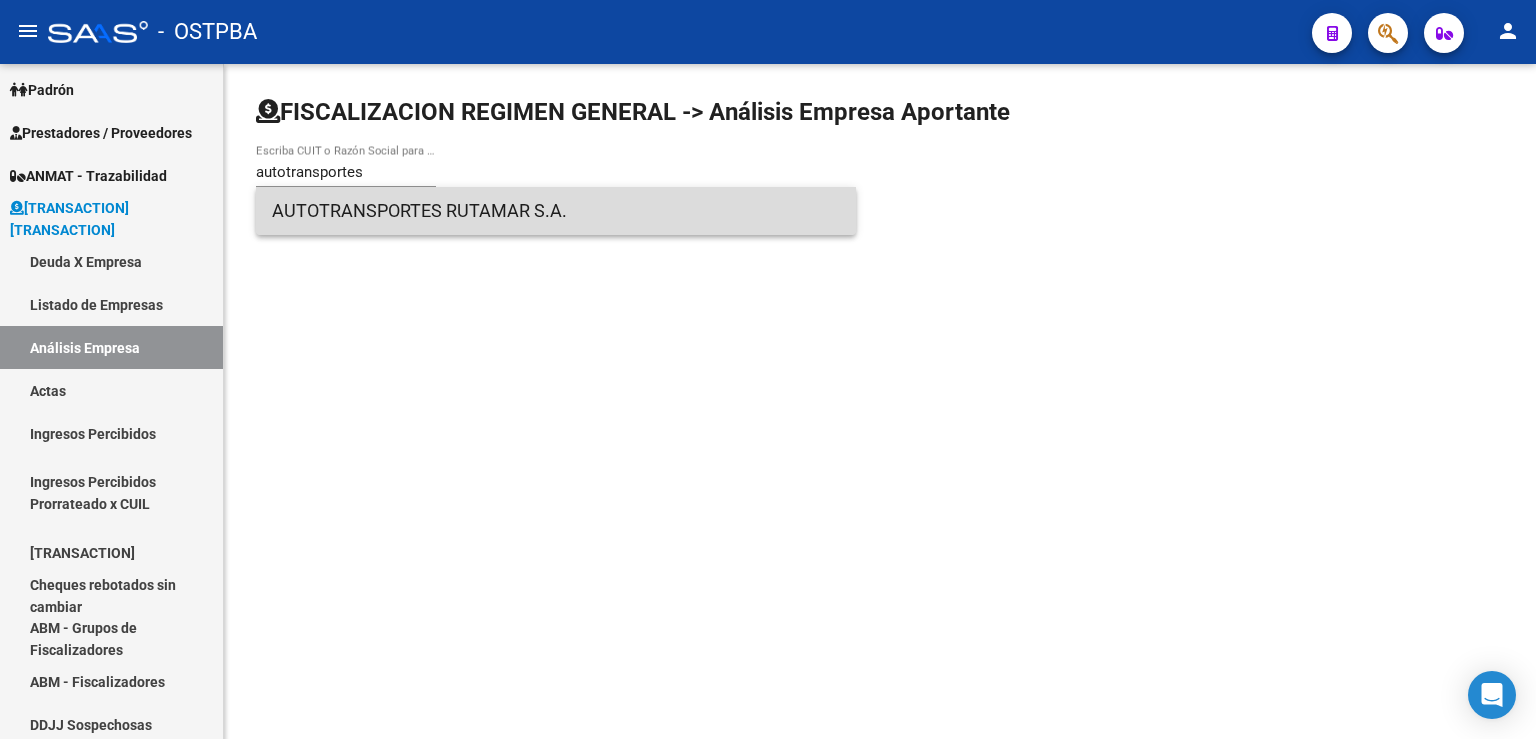 click on "AUTOTRANSPORTES RUTAMAR S.A." at bounding box center [556, 211] 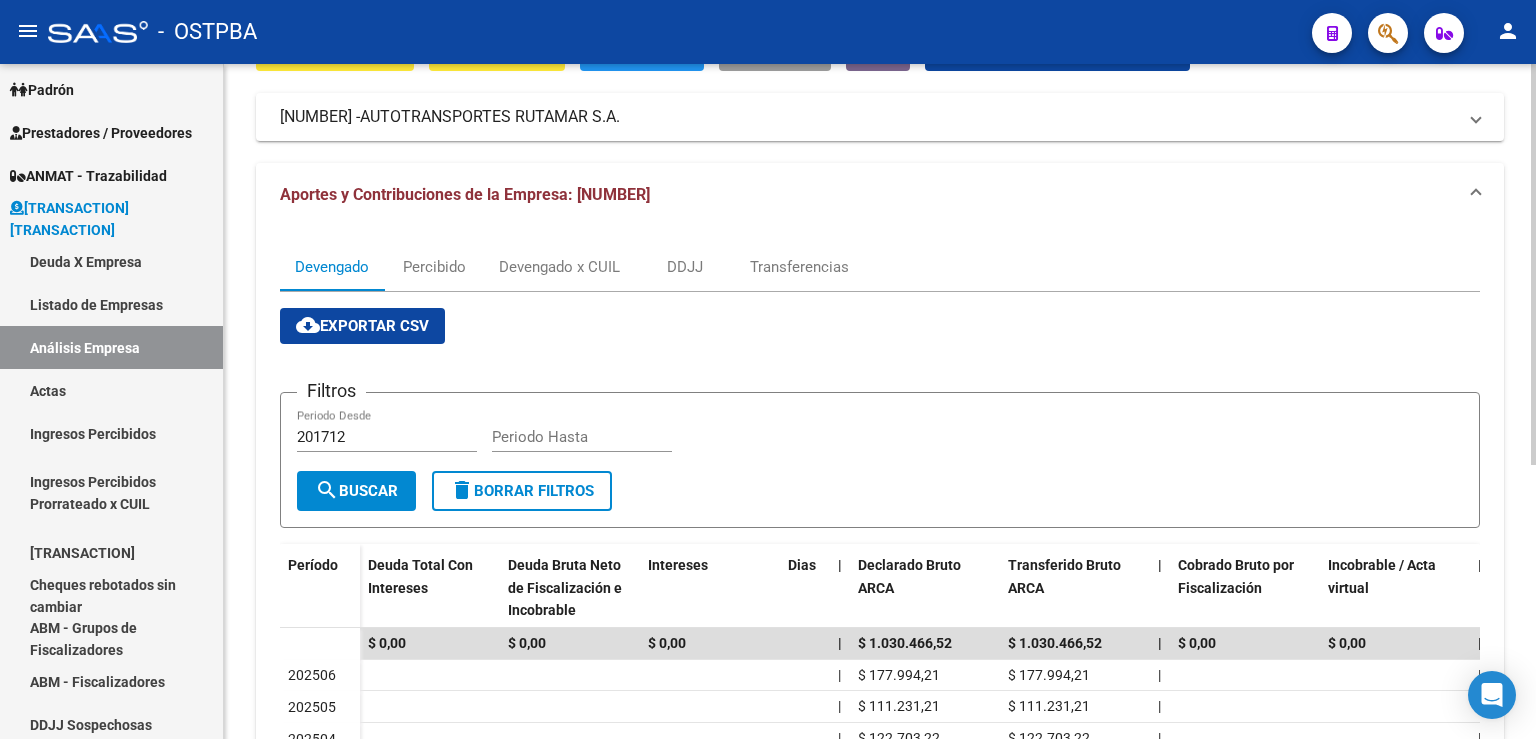 scroll, scrollTop: 331, scrollLeft: 0, axis: vertical 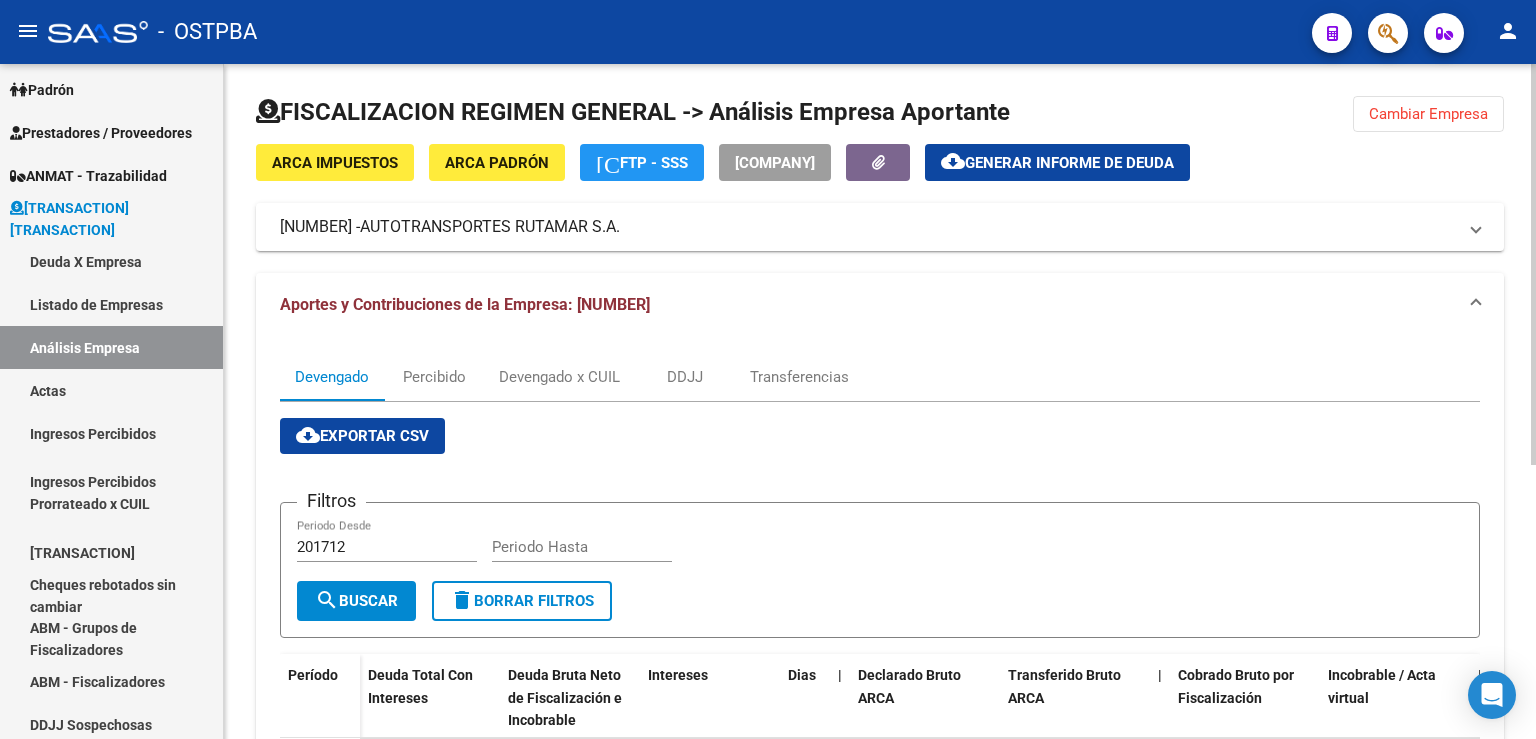 click on "Cambiar Empresa" 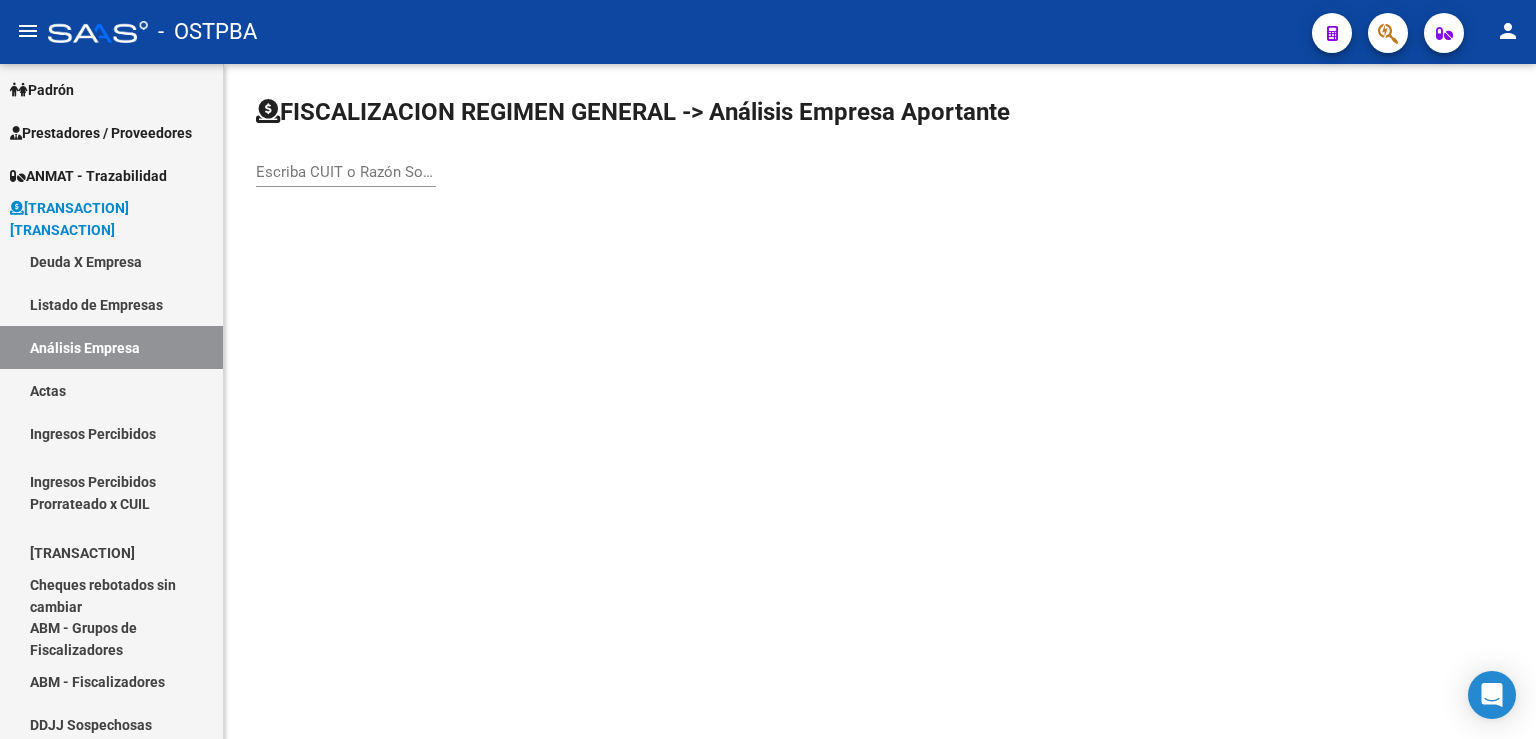 click on "Escriba CUIT o Razón Social para buscar" at bounding box center [346, 172] 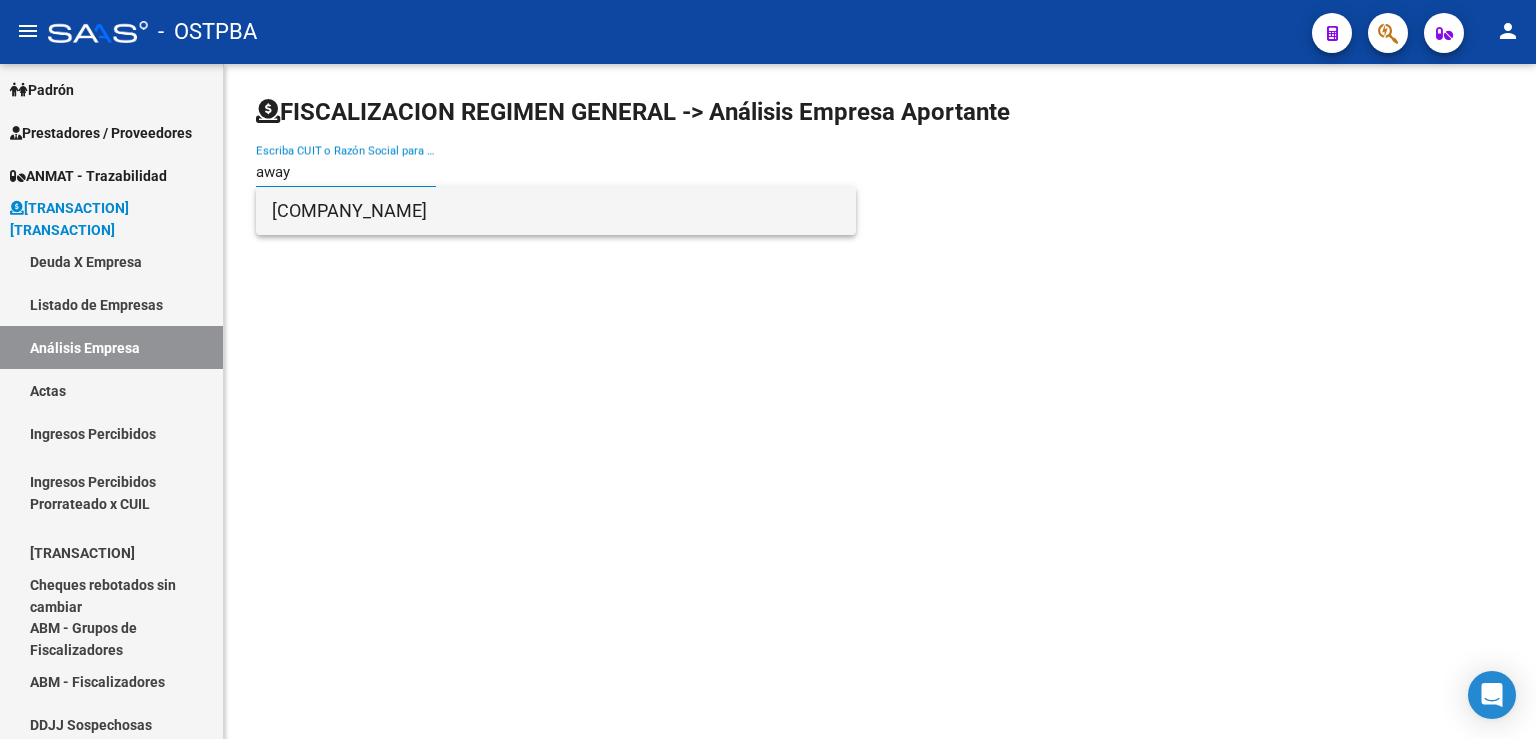 type on "away" 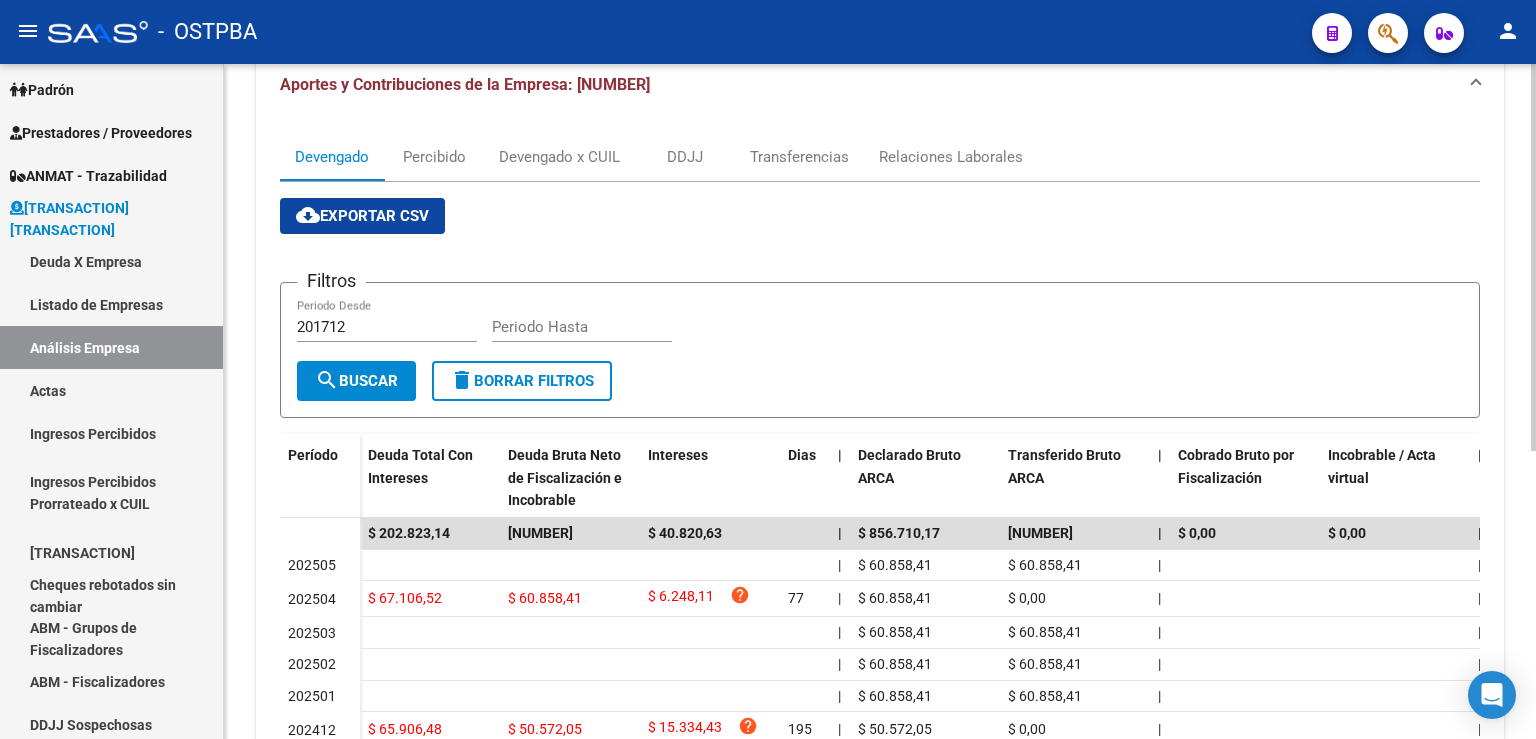 scroll, scrollTop: 441, scrollLeft: 0, axis: vertical 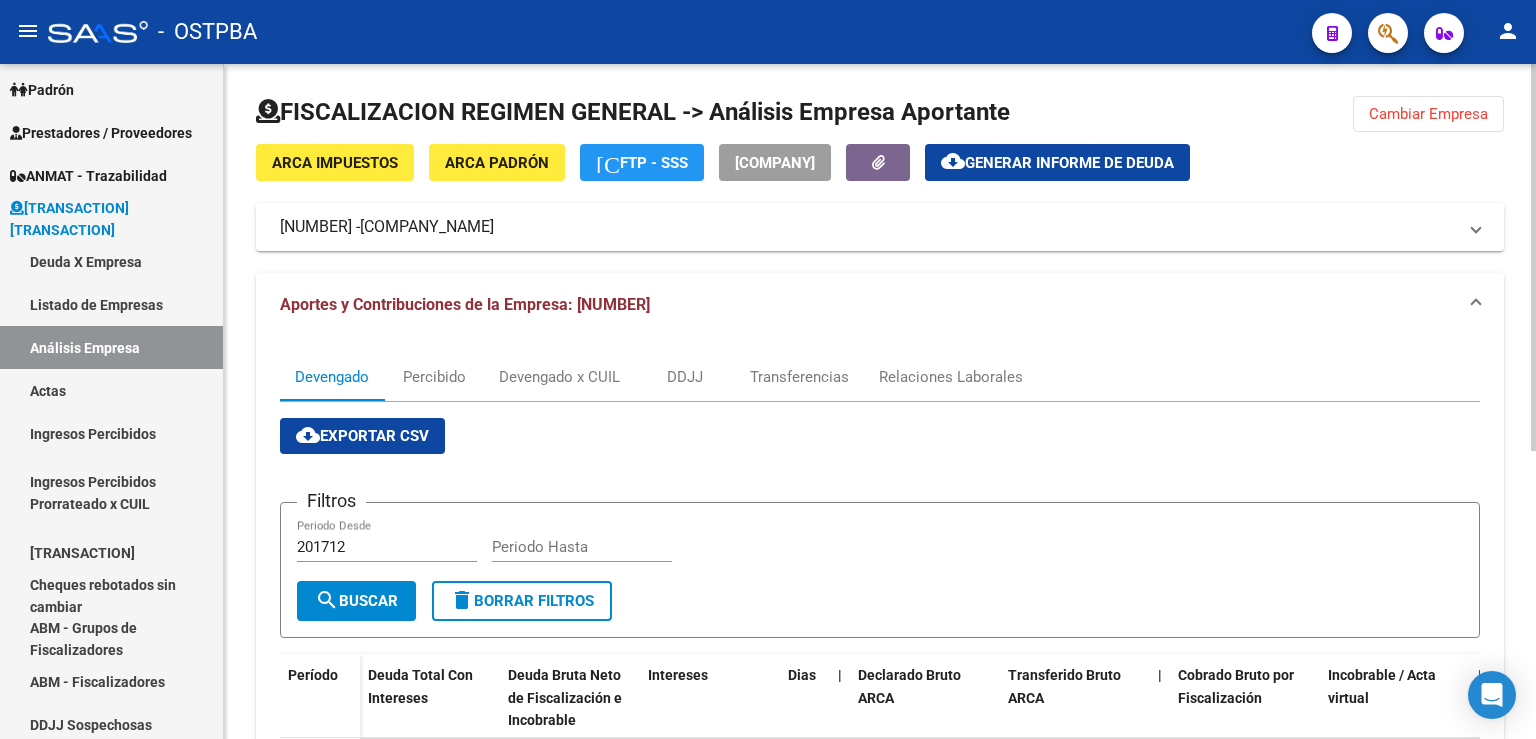 click on "Cambiar Empresa" 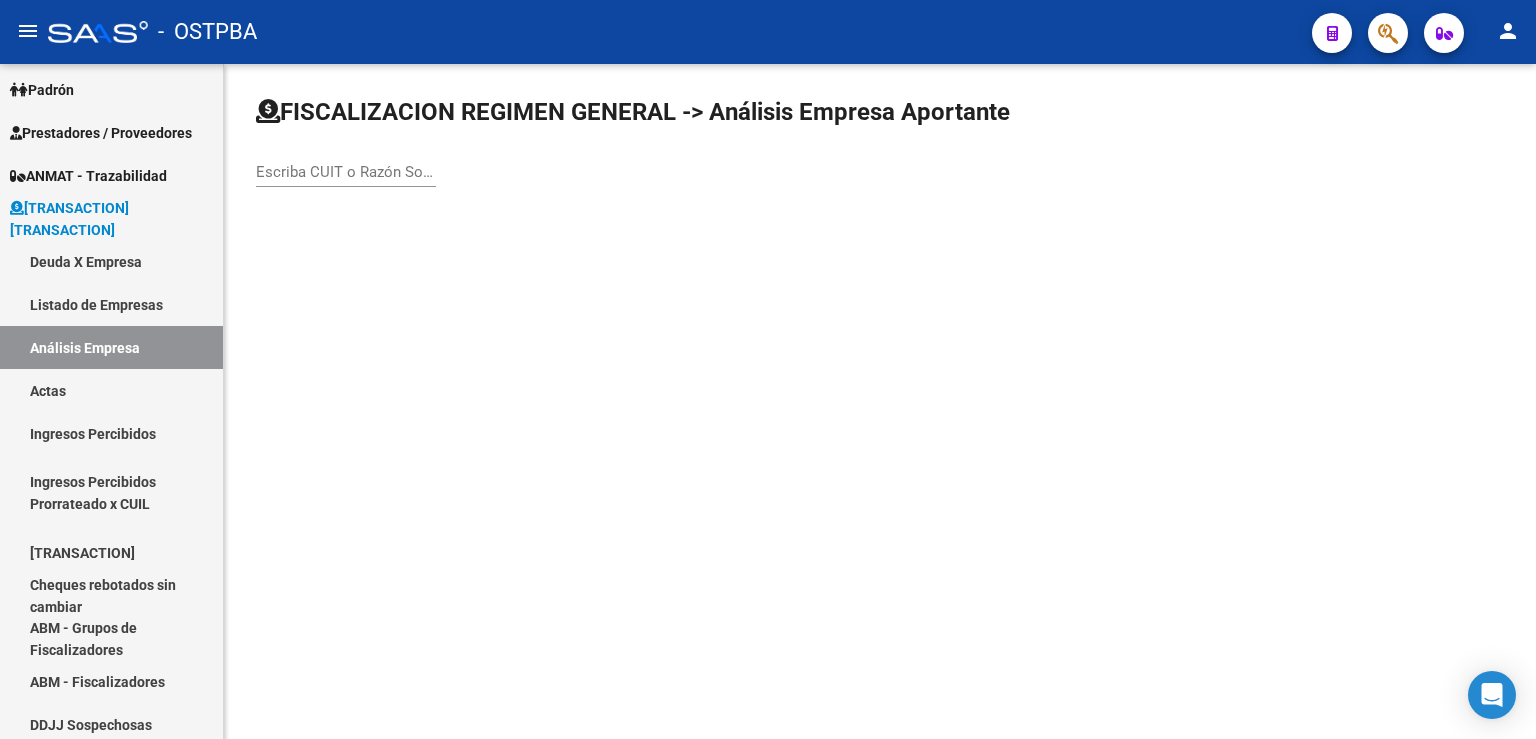 click on "Escriba CUIT o Razón Social para buscar" at bounding box center (346, 172) 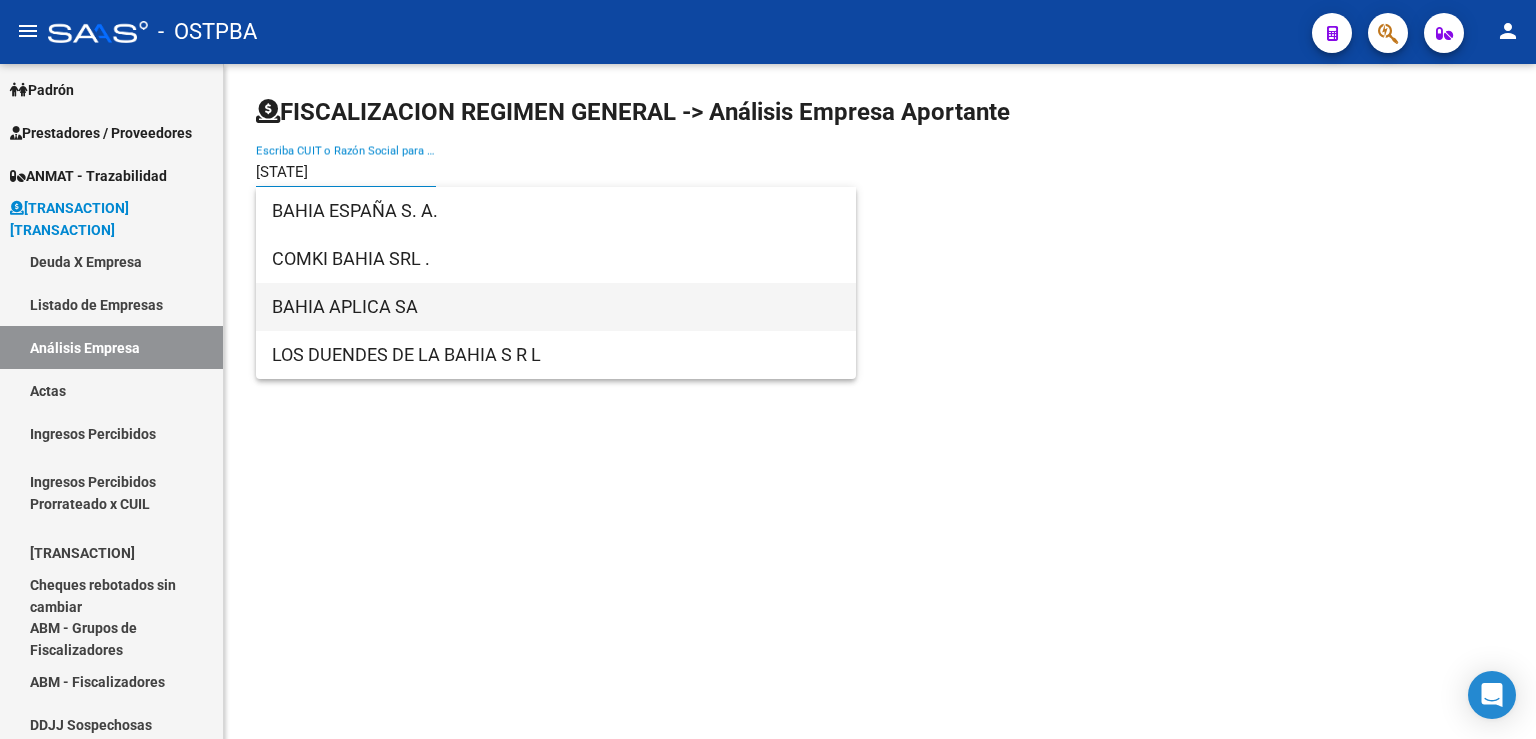type on "[STATE]" 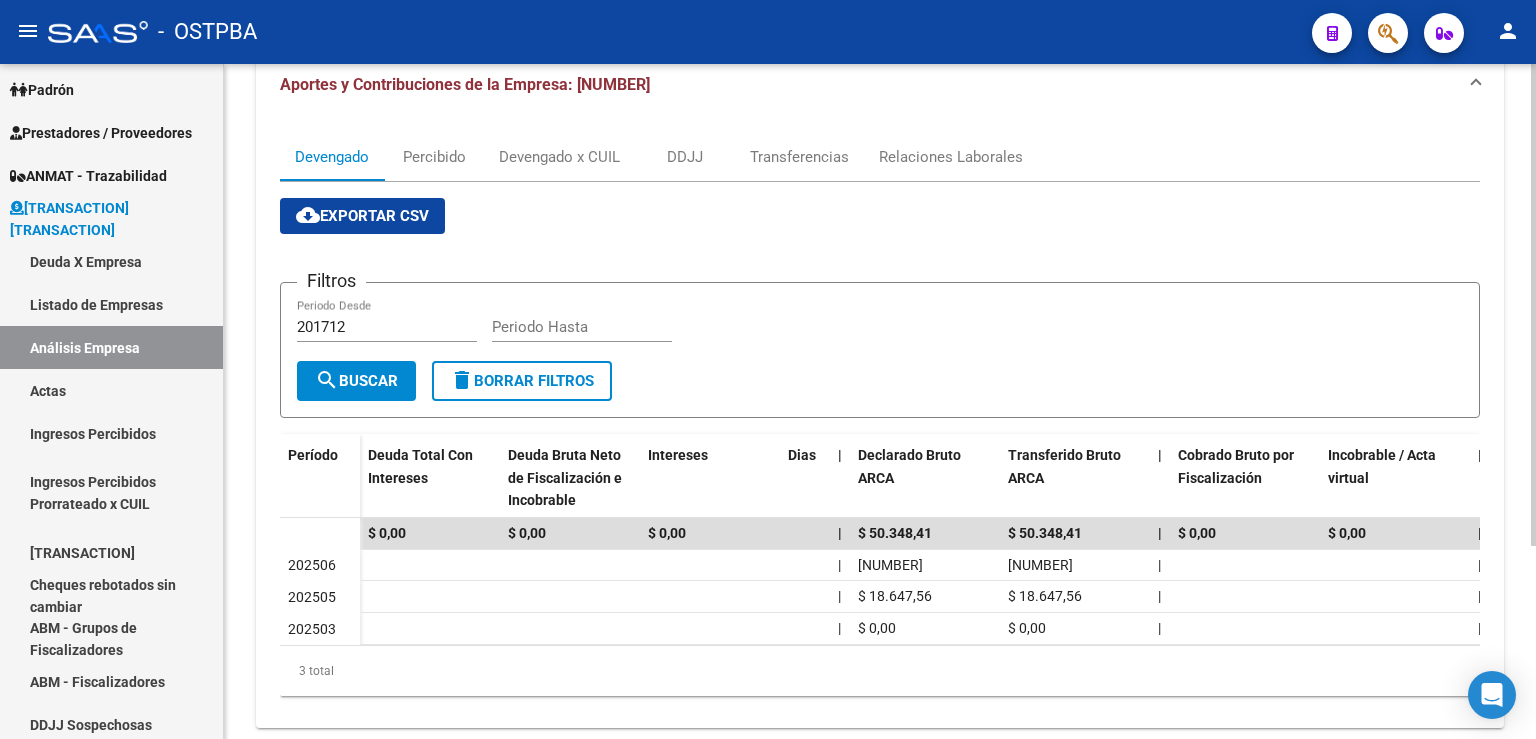 scroll, scrollTop: 0, scrollLeft: 0, axis: both 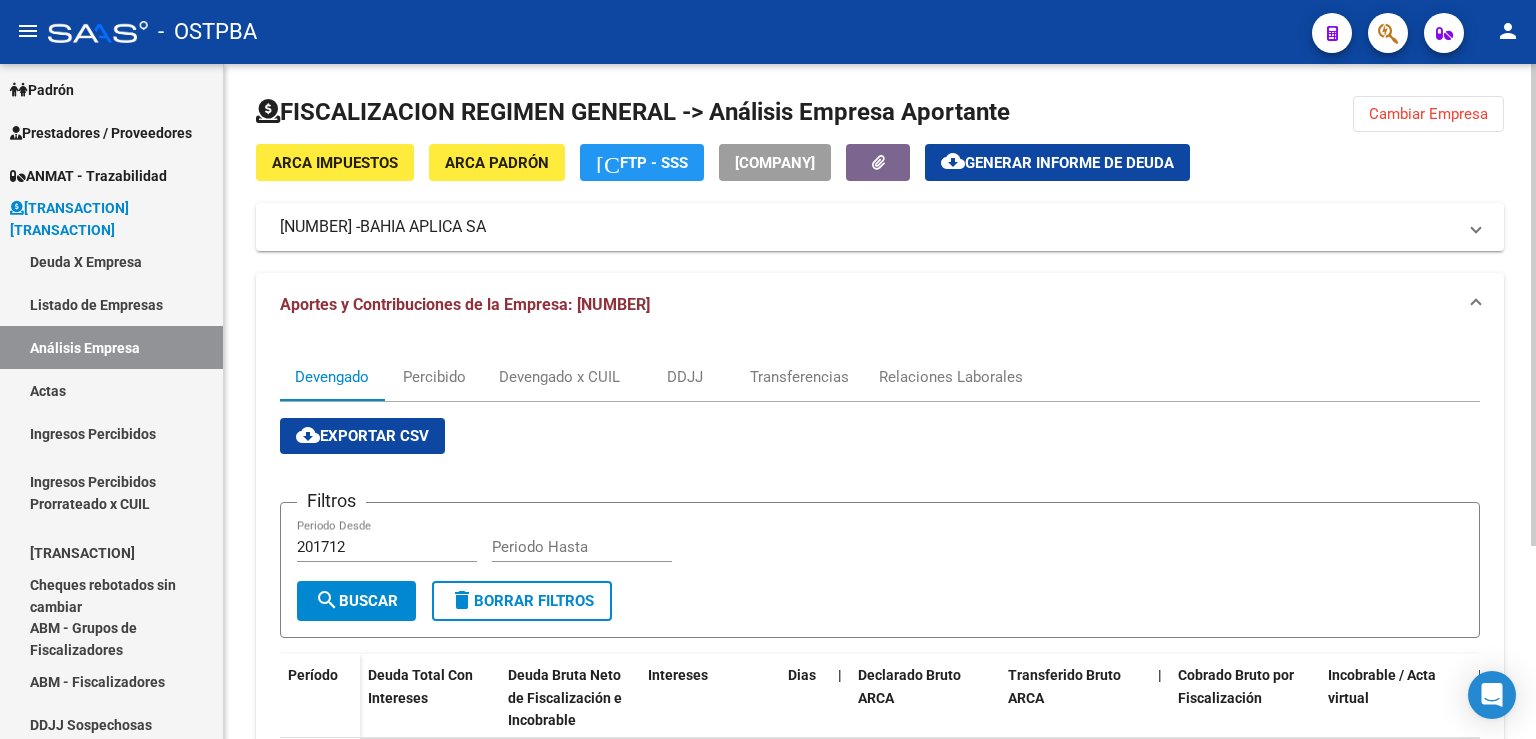click on "Cambiar Empresa" 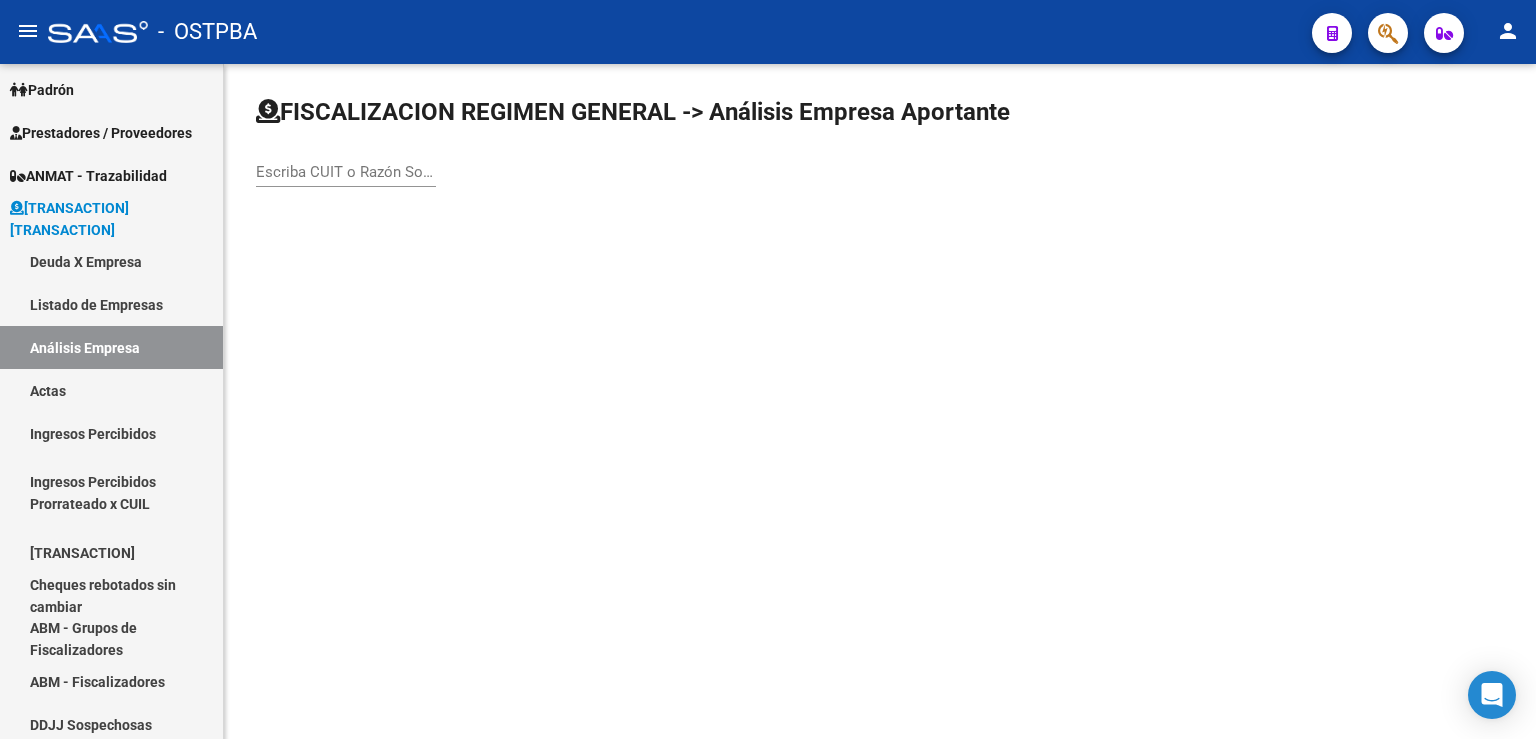 click on "Escriba CUIT o Razón Social para buscar" at bounding box center [346, 172] 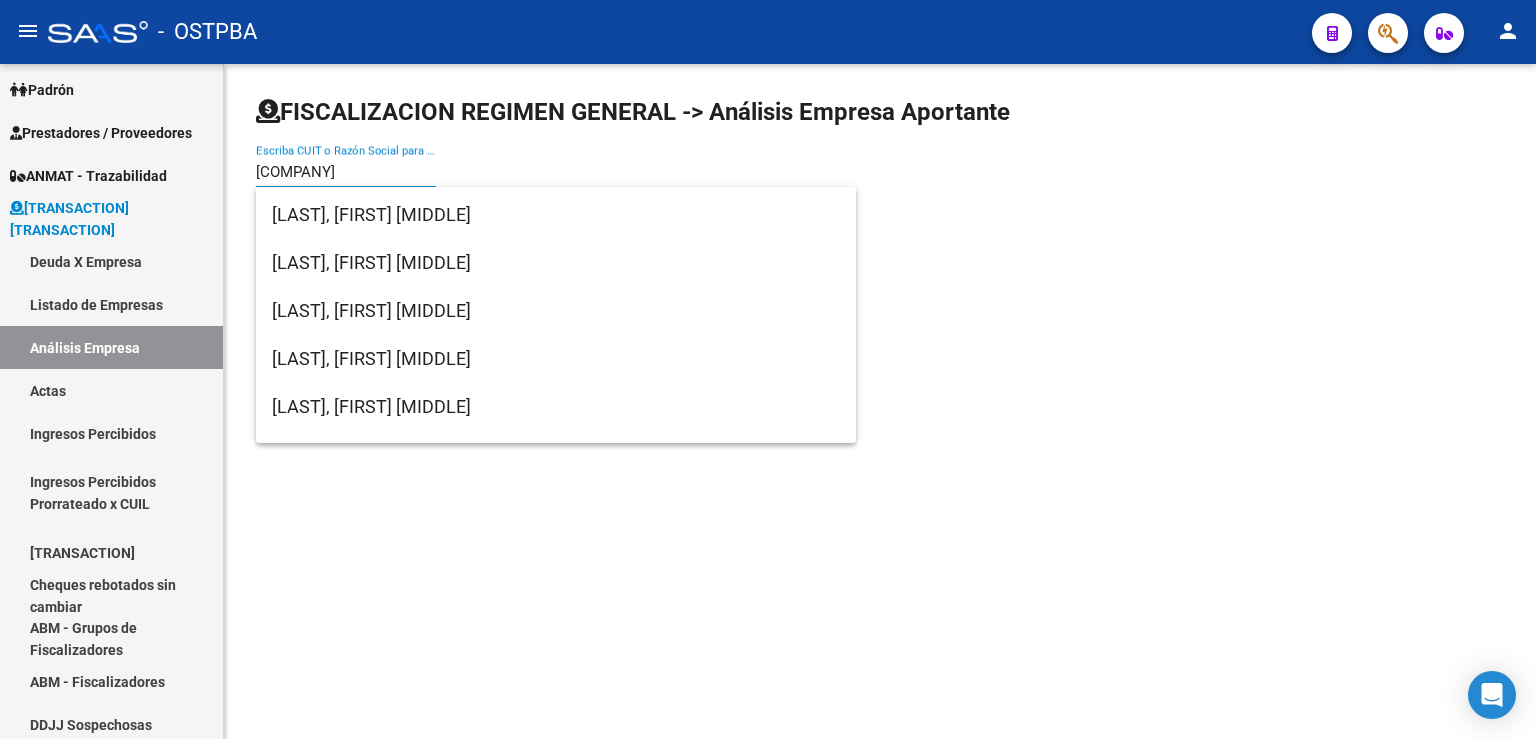 scroll, scrollTop: 2042, scrollLeft: 0, axis: vertical 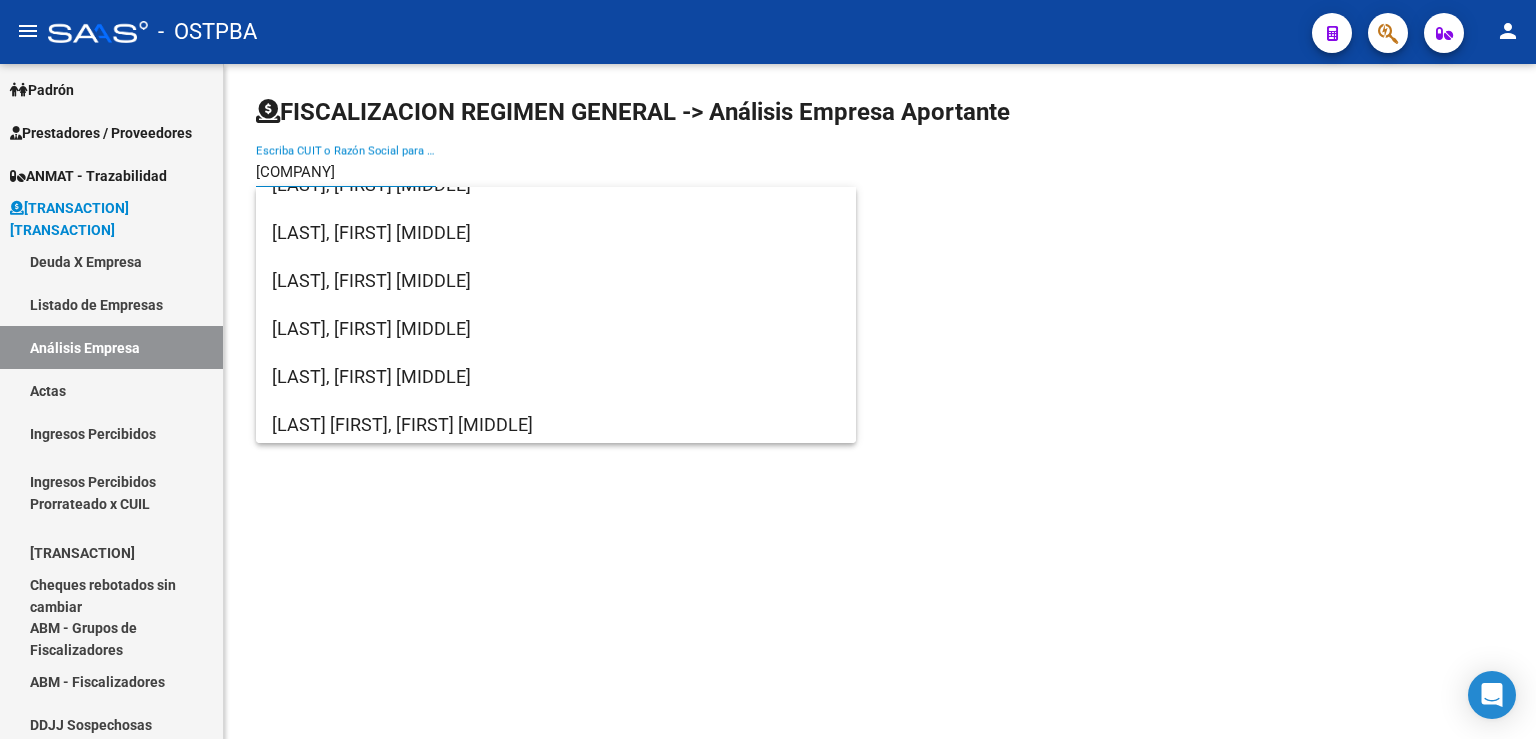 drag, startPoint x: 322, startPoint y: 170, endPoint x: 251, endPoint y: 170, distance: 71 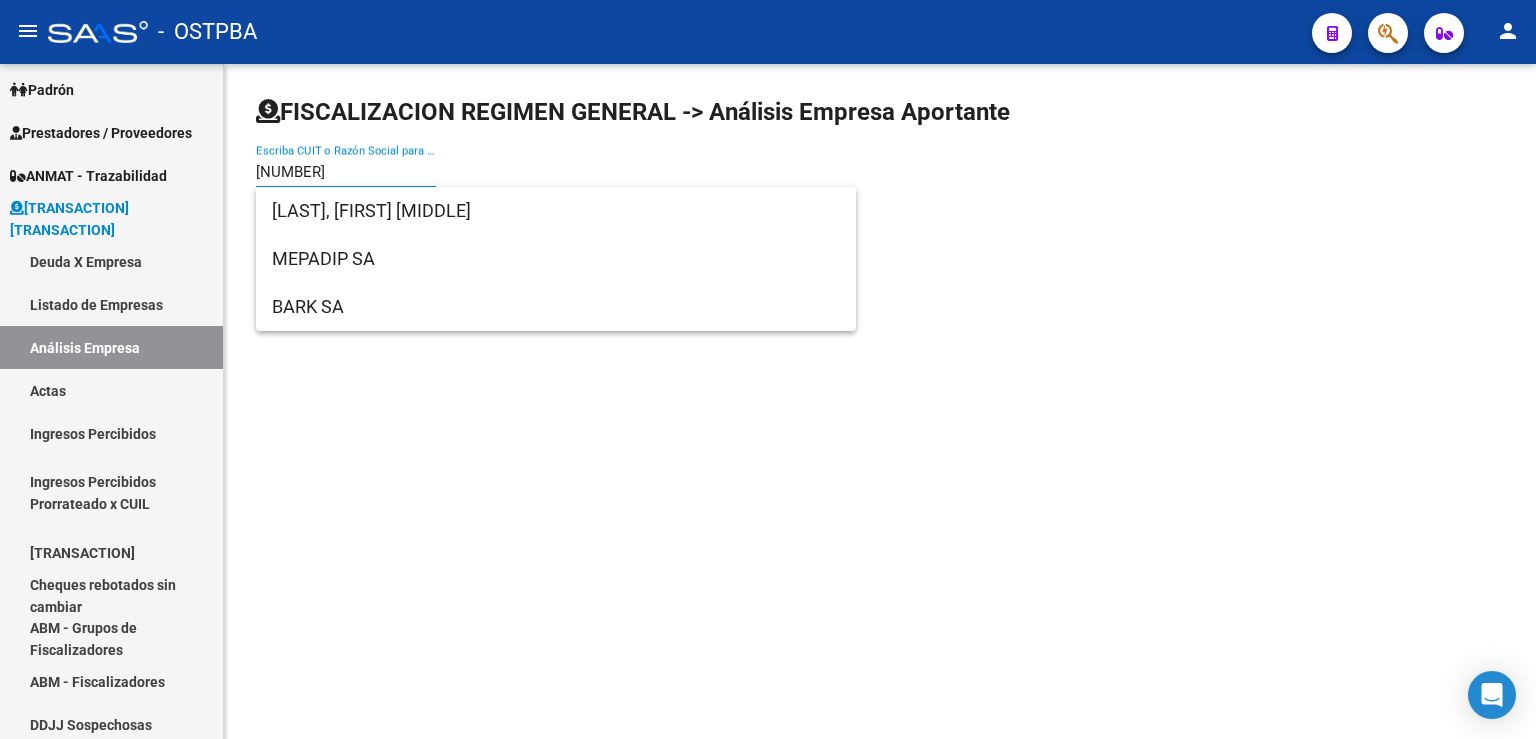 scroll, scrollTop: 0, scrollLeft: 0, axis: both 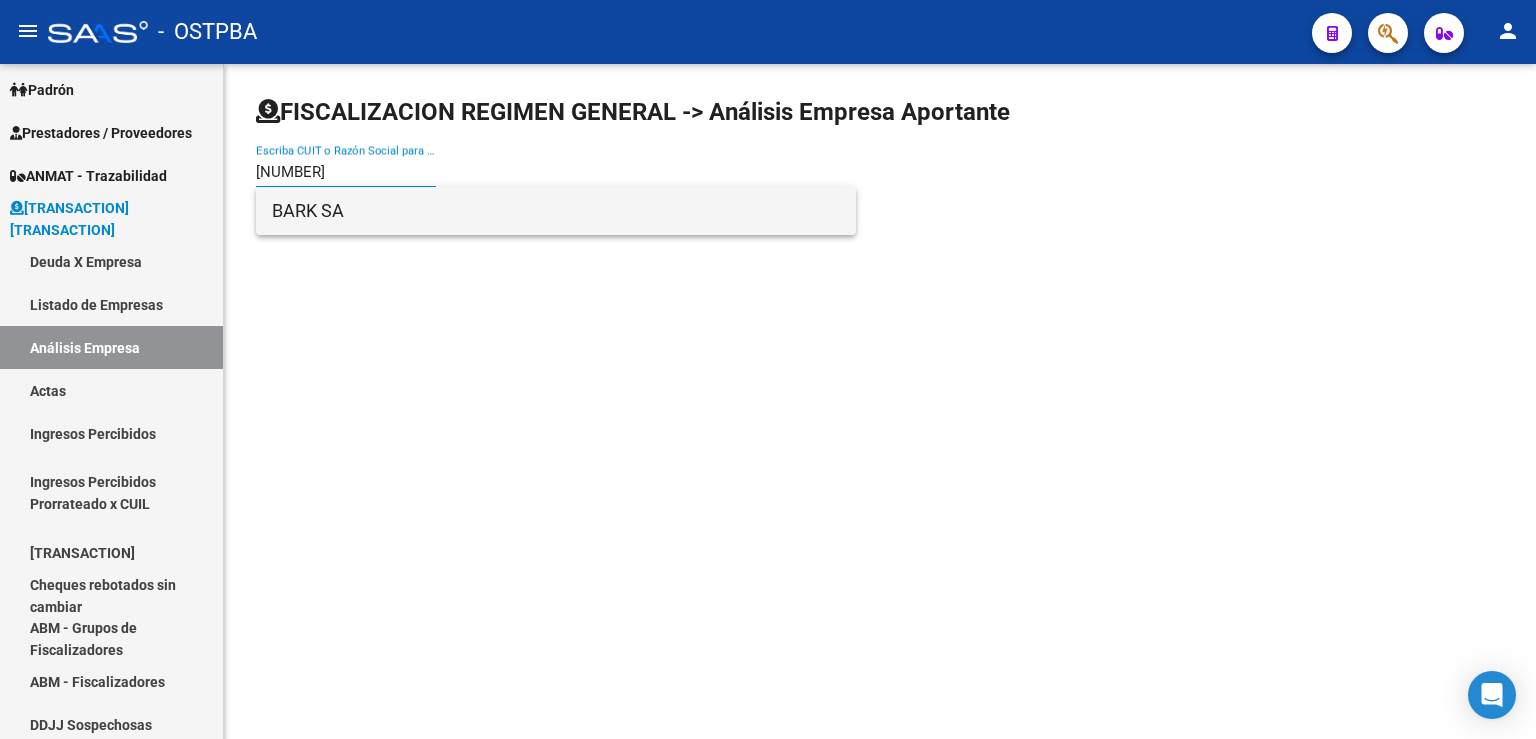 type on "[NUMBER]" 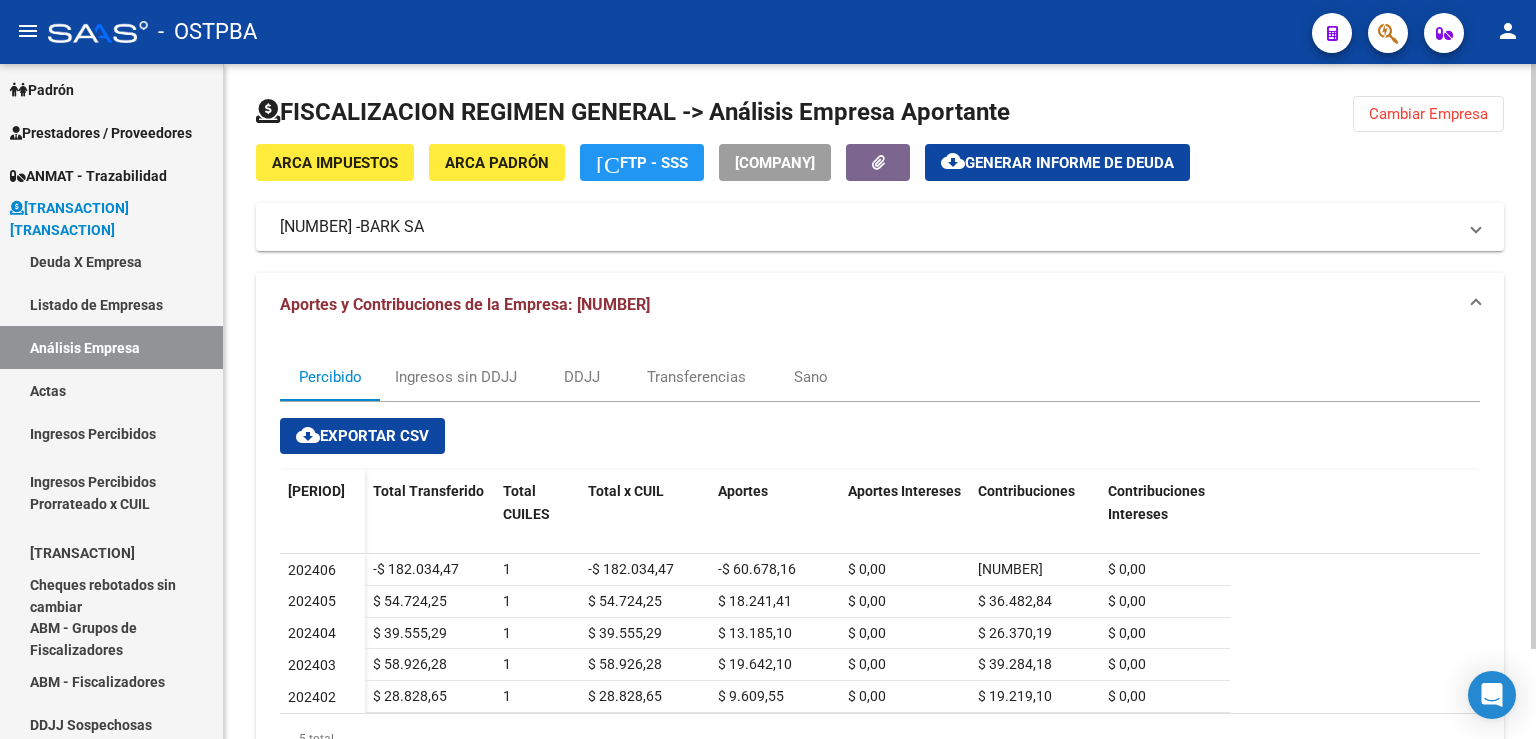 scroll, scrollTop: 0, scrollLeft: 0, axis: both 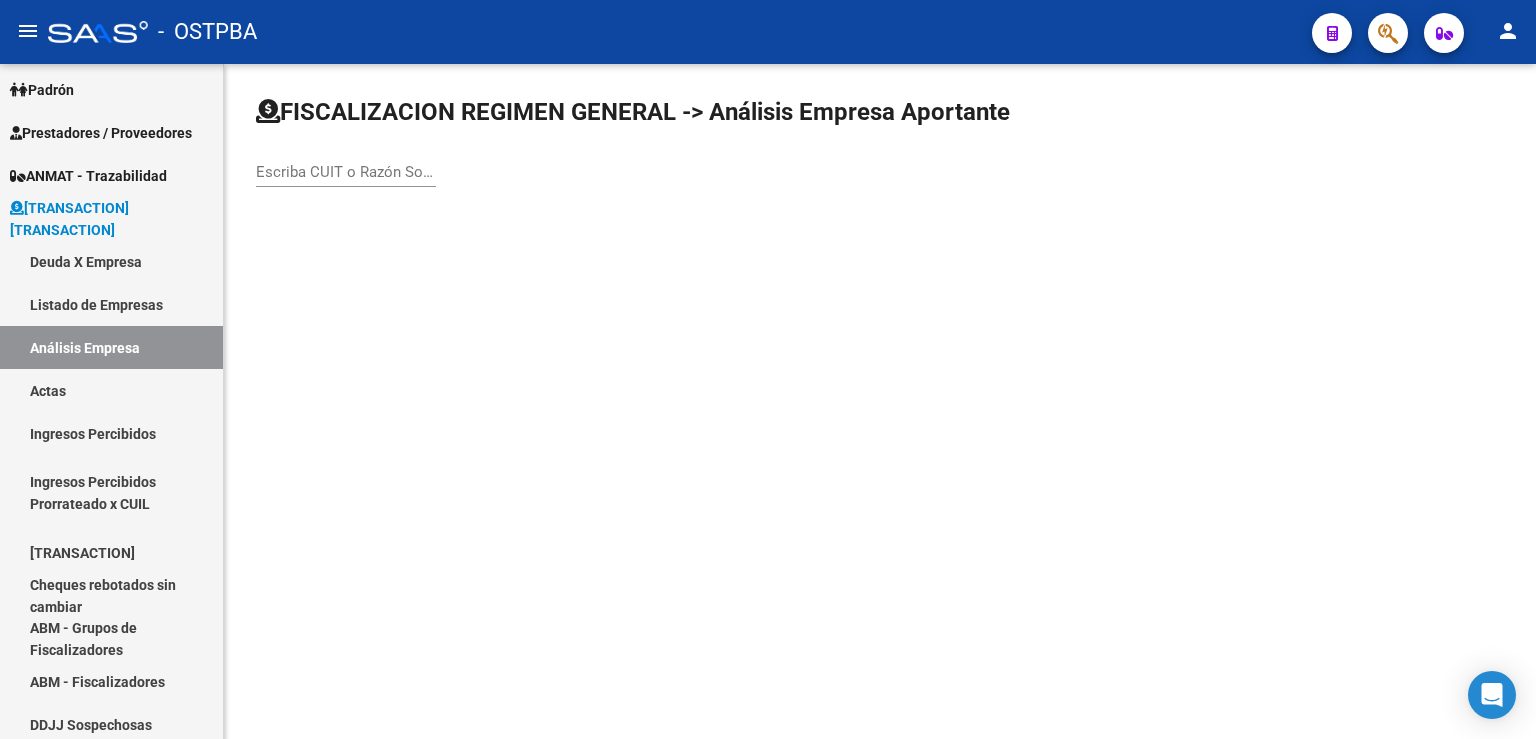 click on "Escriba CUIT o Razón Social para buscar" at bounding box center [346, 172] 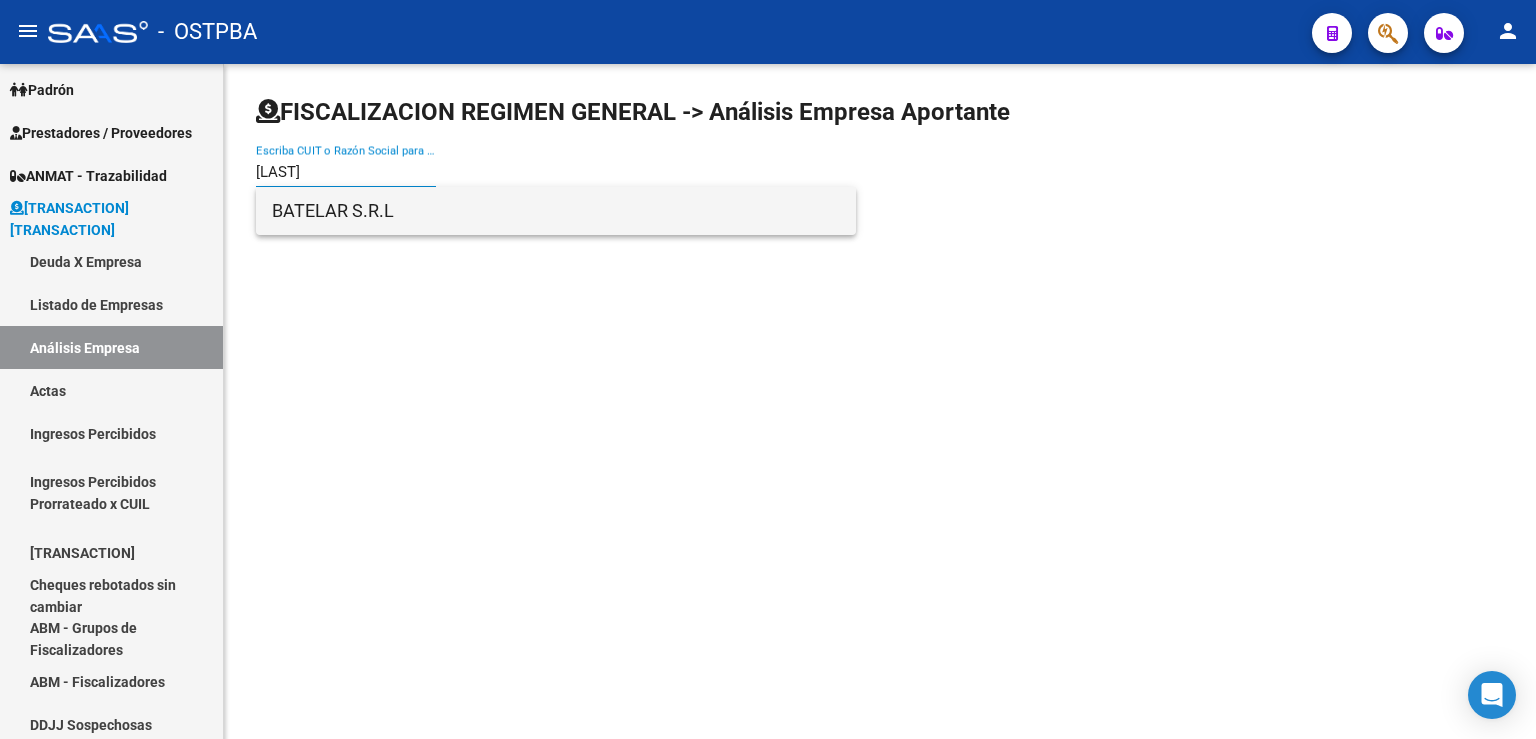 type on "[LAST]" 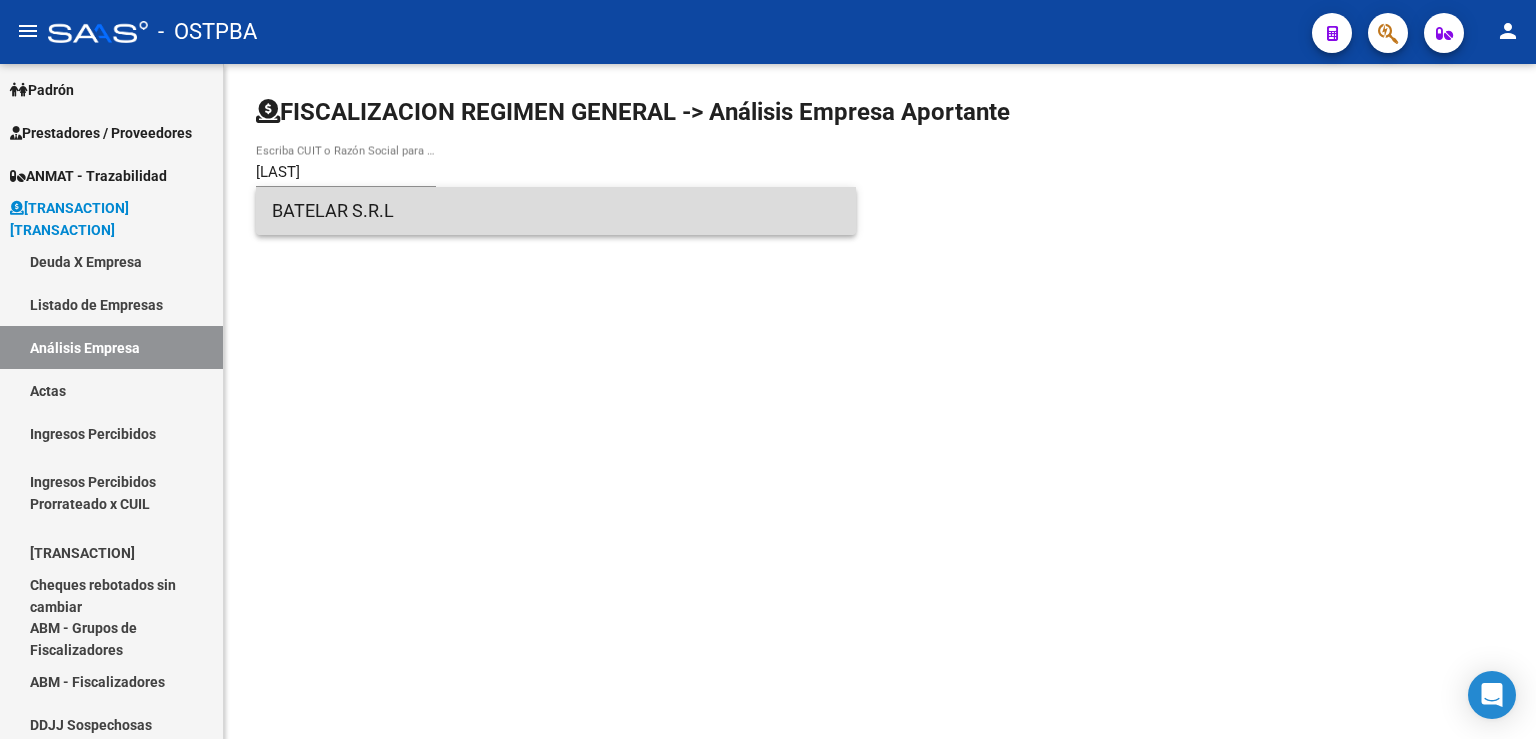 click on "BATELAR S.R.L" at bounding box center (556, 211) 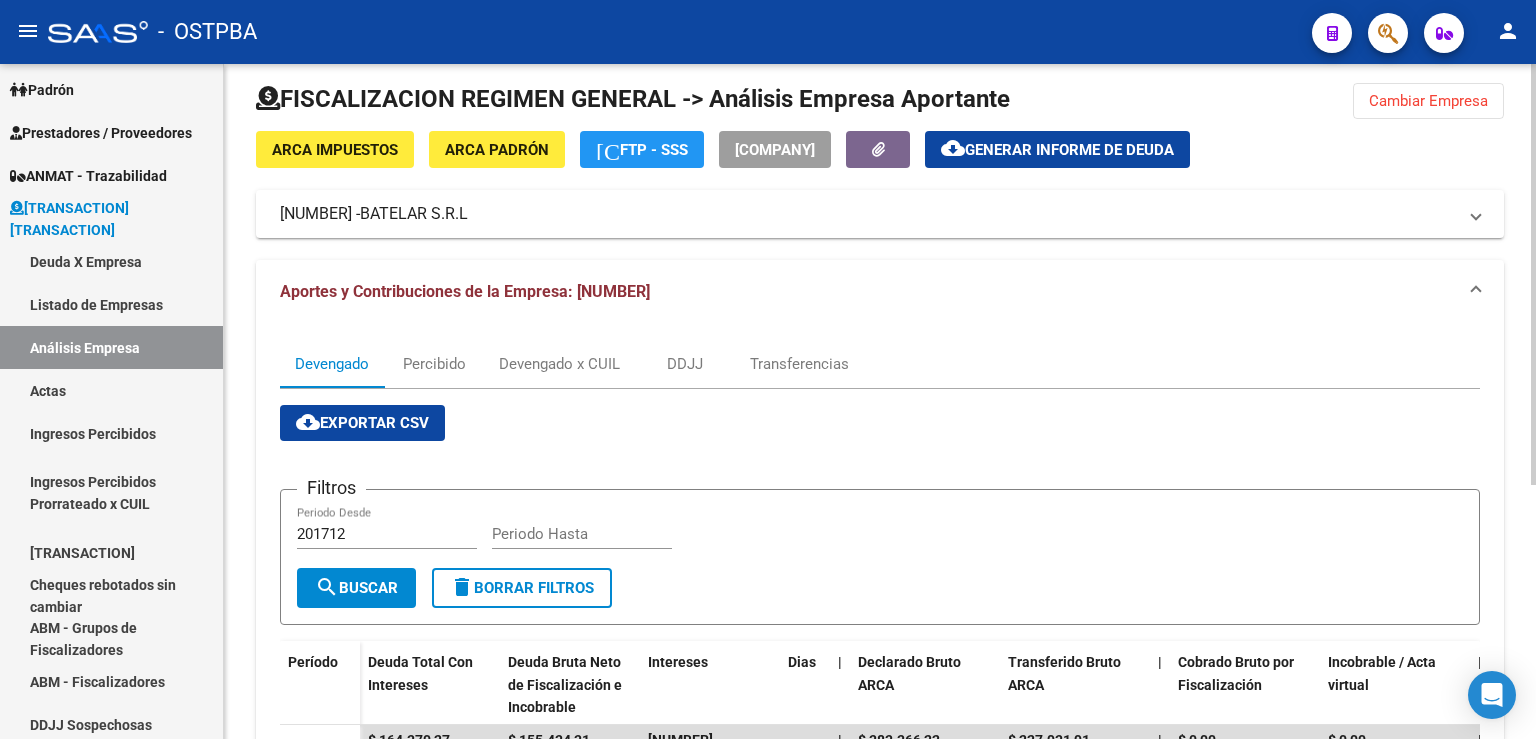 scroll, scrollTop: 0, scrollLeft: 0, axis: both 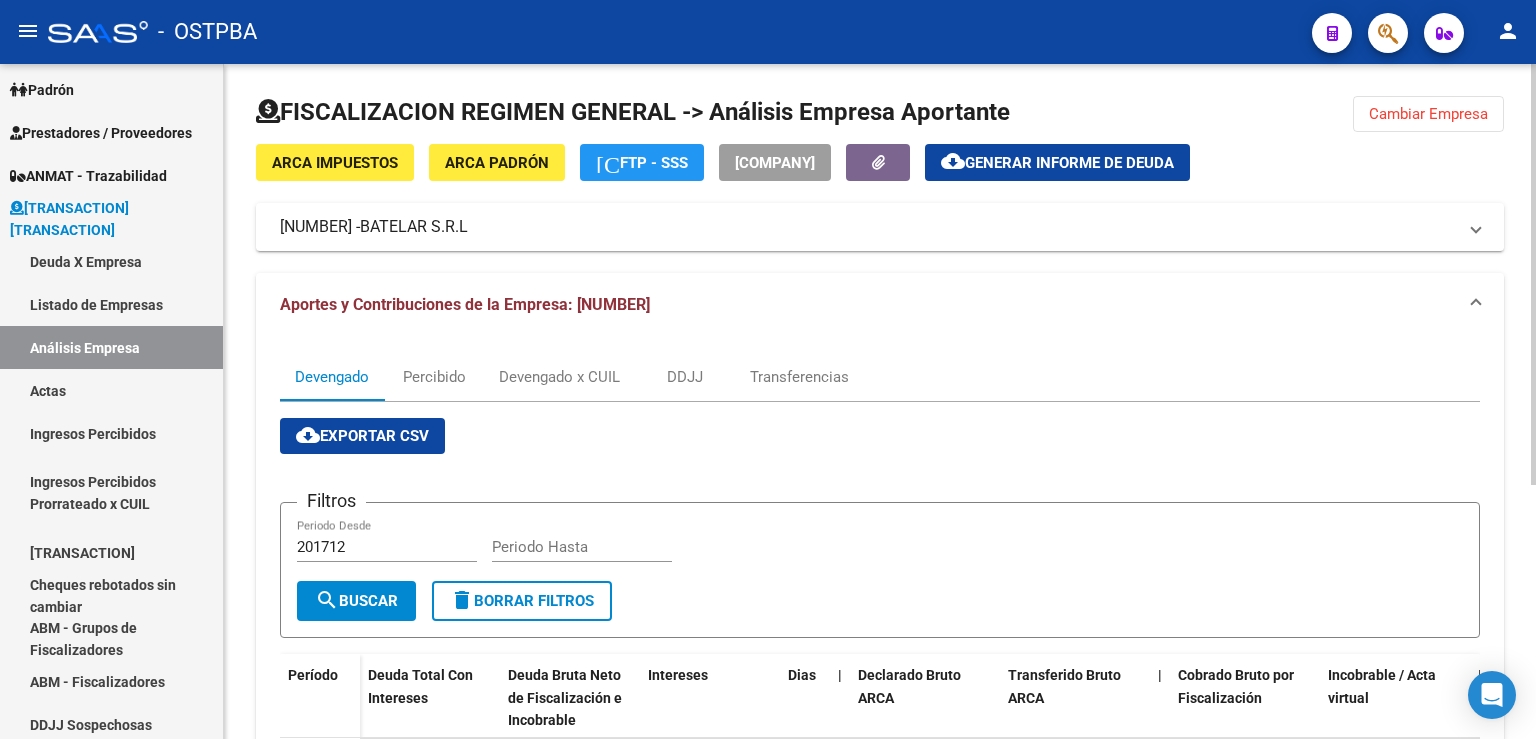 click 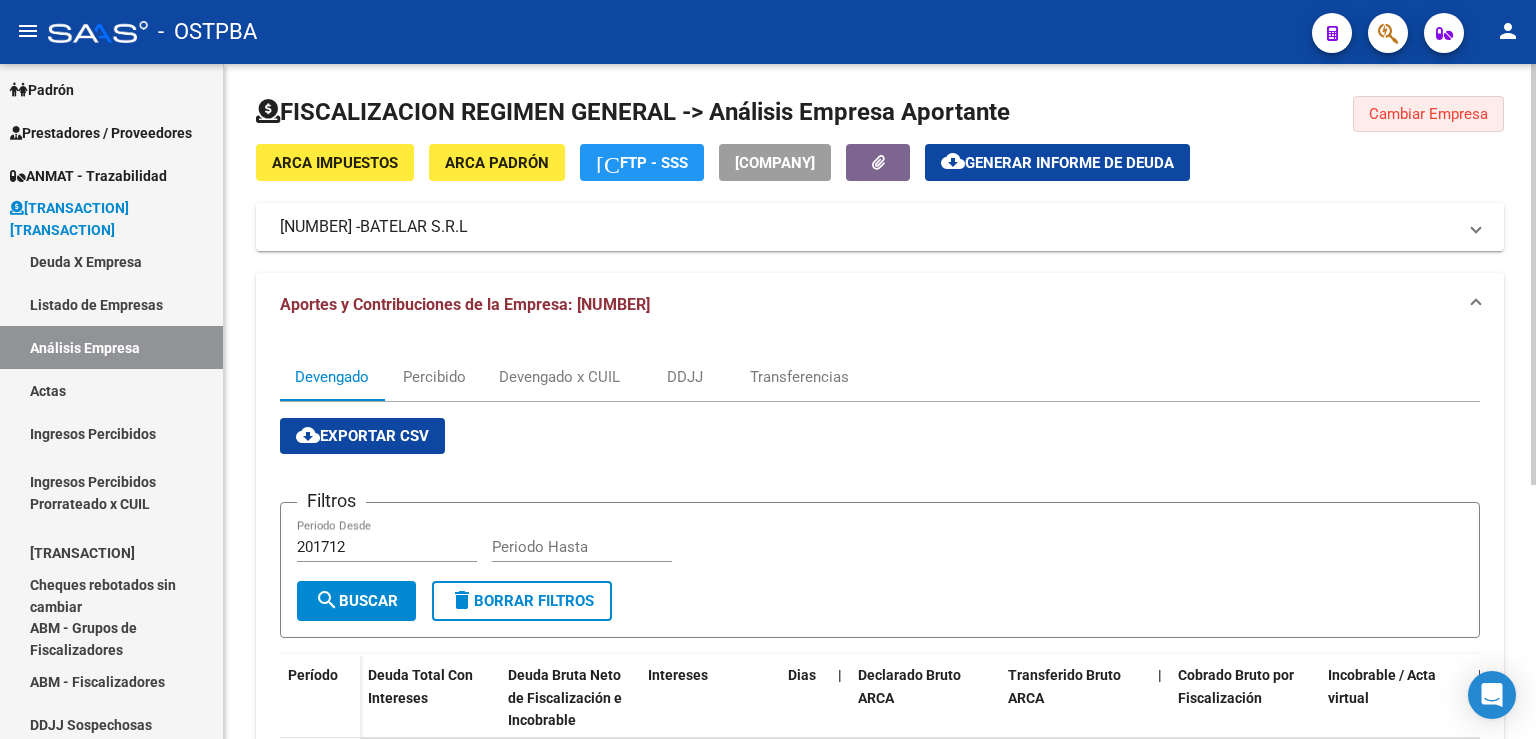 click on "Cambiar Empresa" 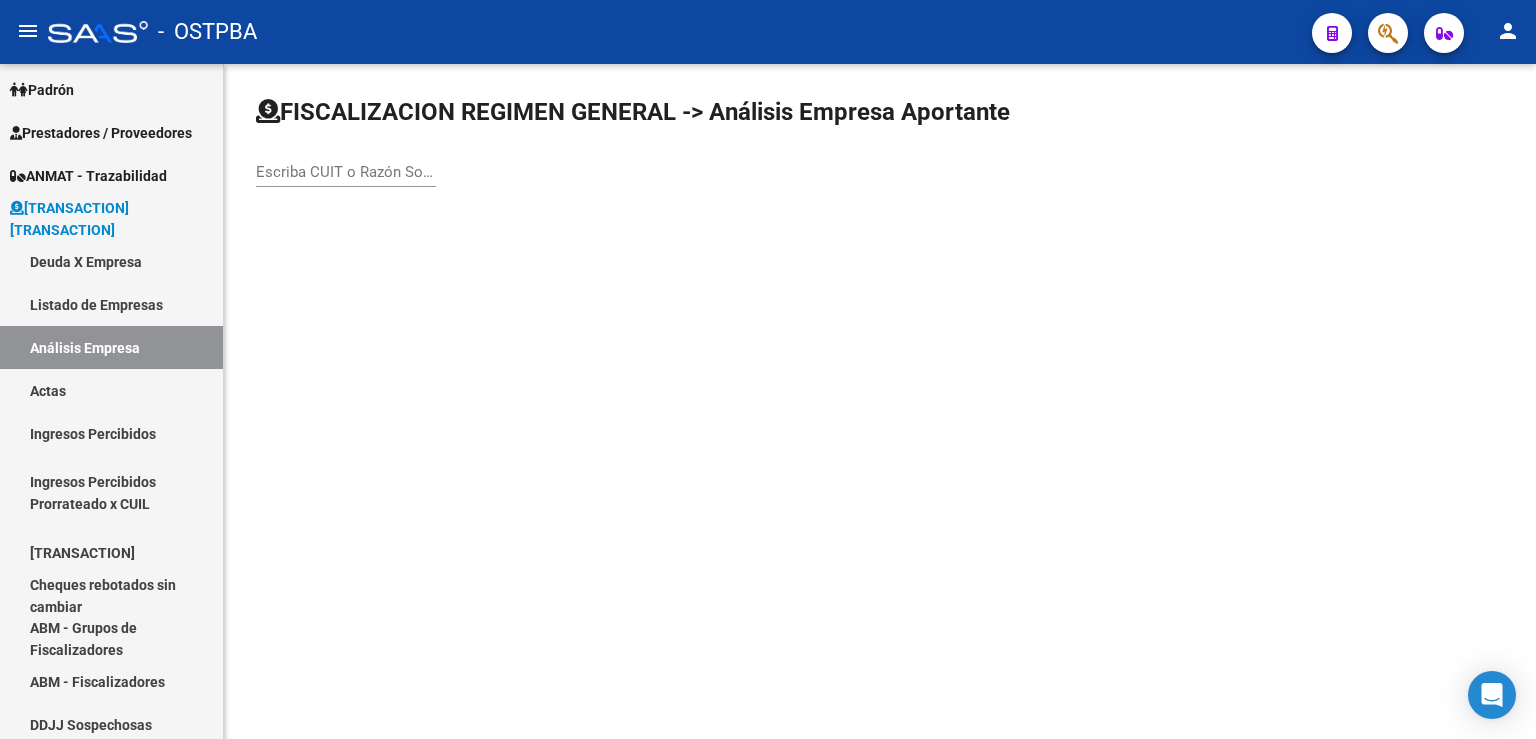 click on "Escriba CUIT o Razón Social para buscar" at bounding box center (346, 172) 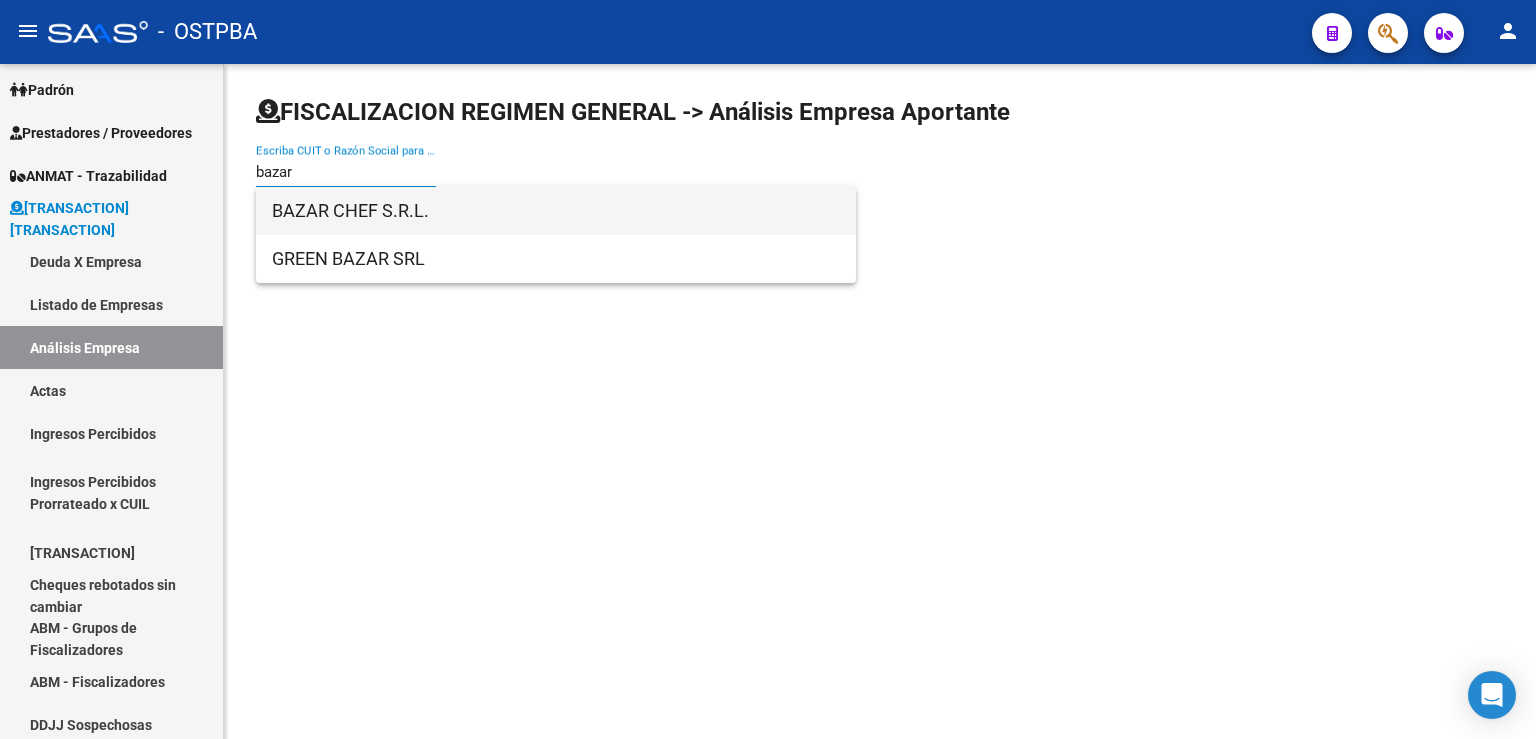 type on "bazar" 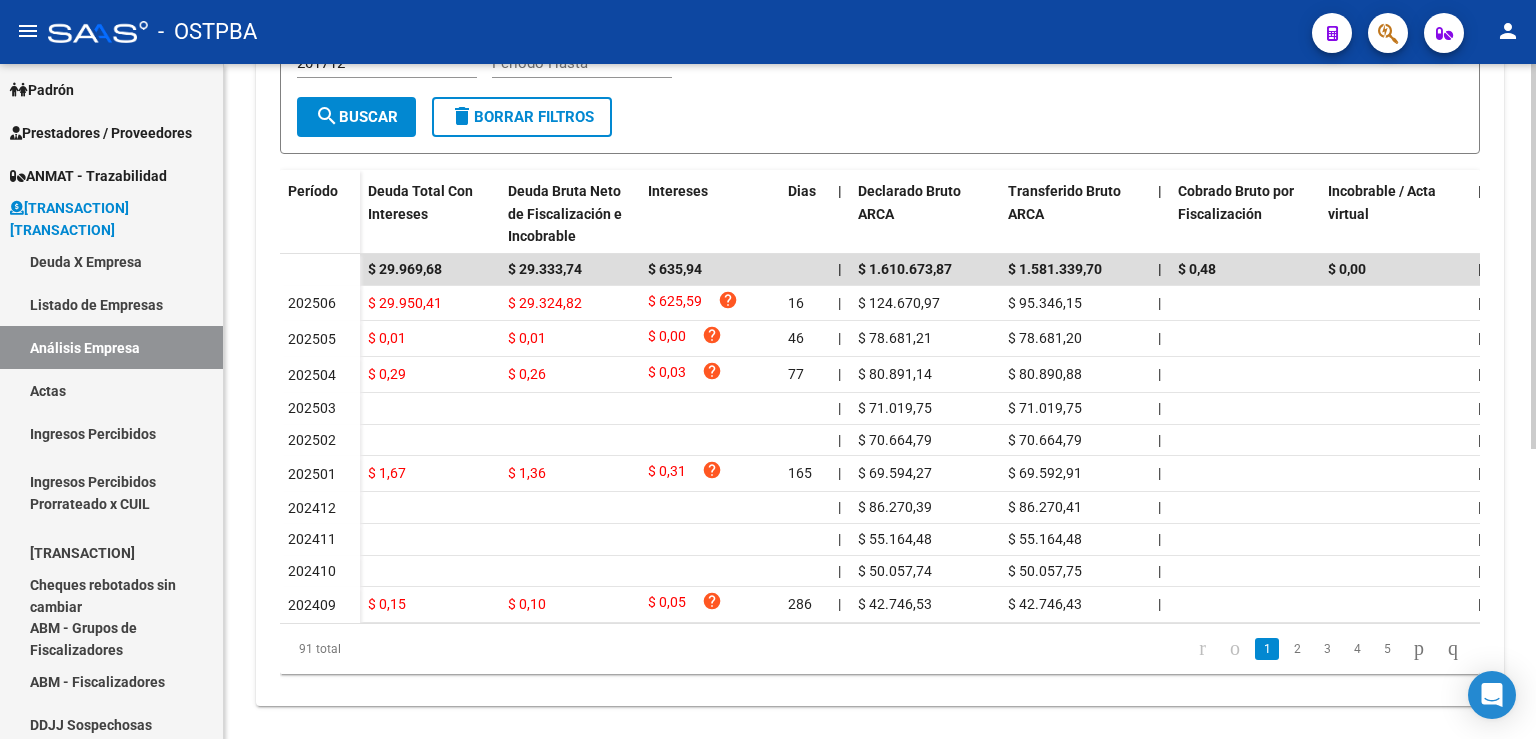 scroll, scrollTop: 0, scrollLeft: 0, axis: both 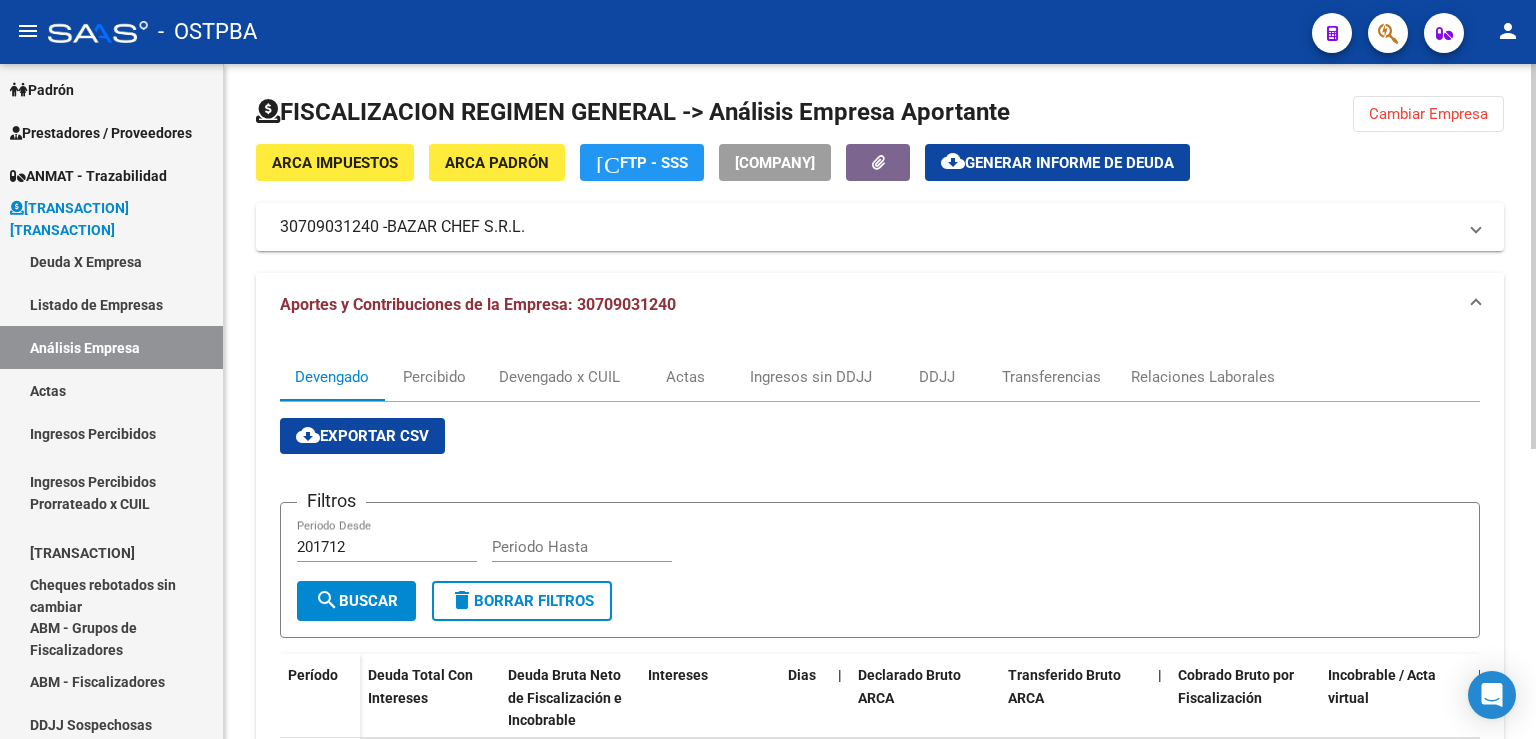 click 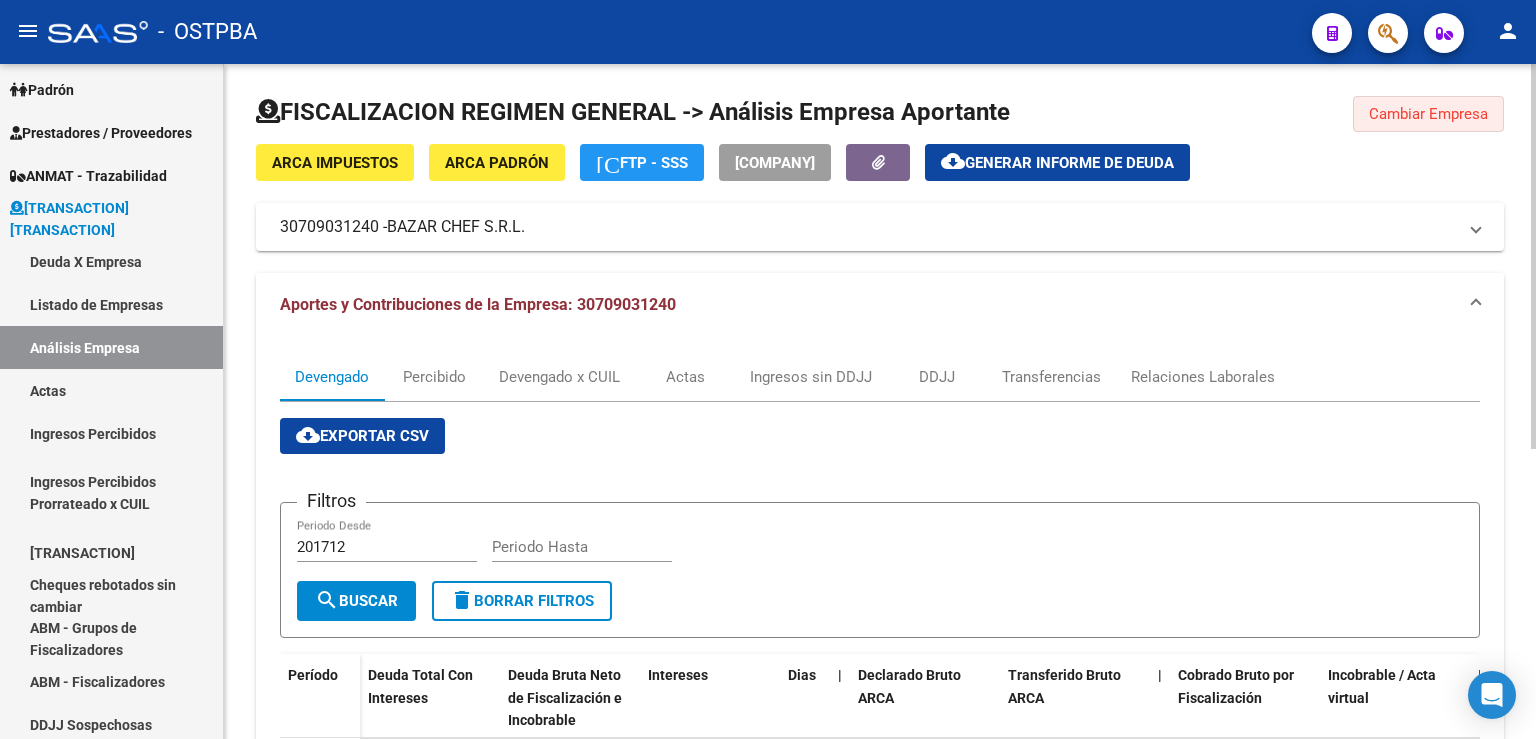 click on "Cambiar Empresa" 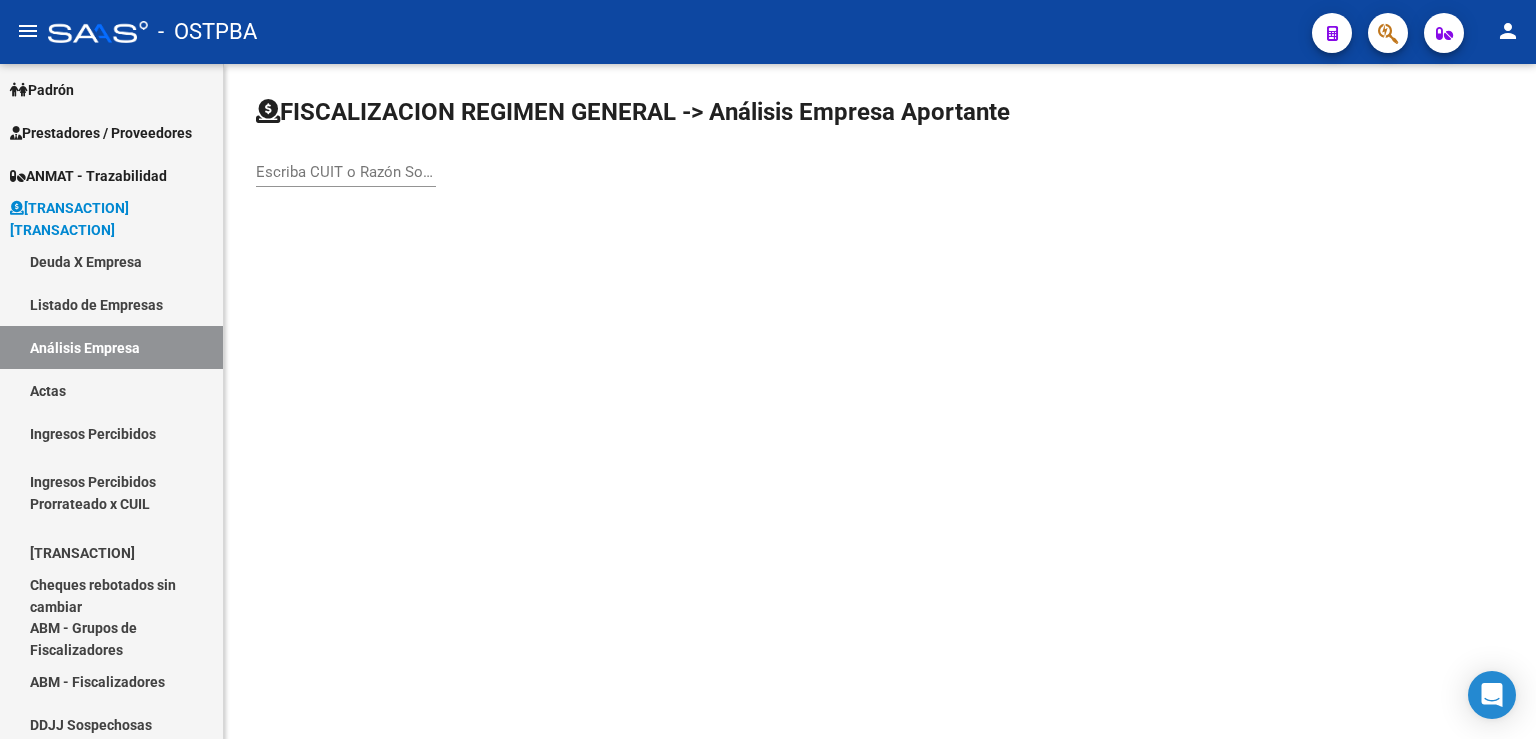 click on "Escriba CUIT o Razón Social para buscar" at bounding box center [346, 172] 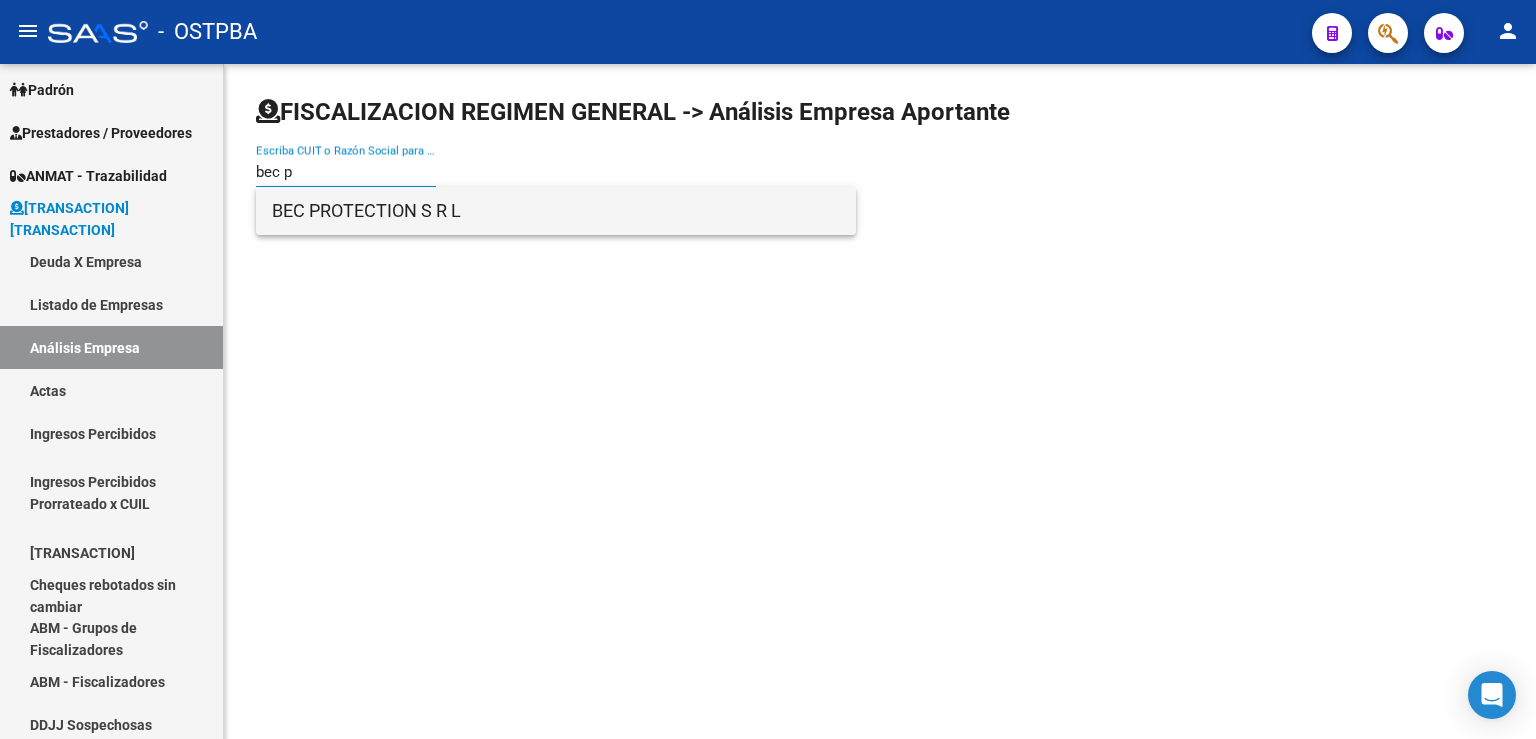 type on "bec p" 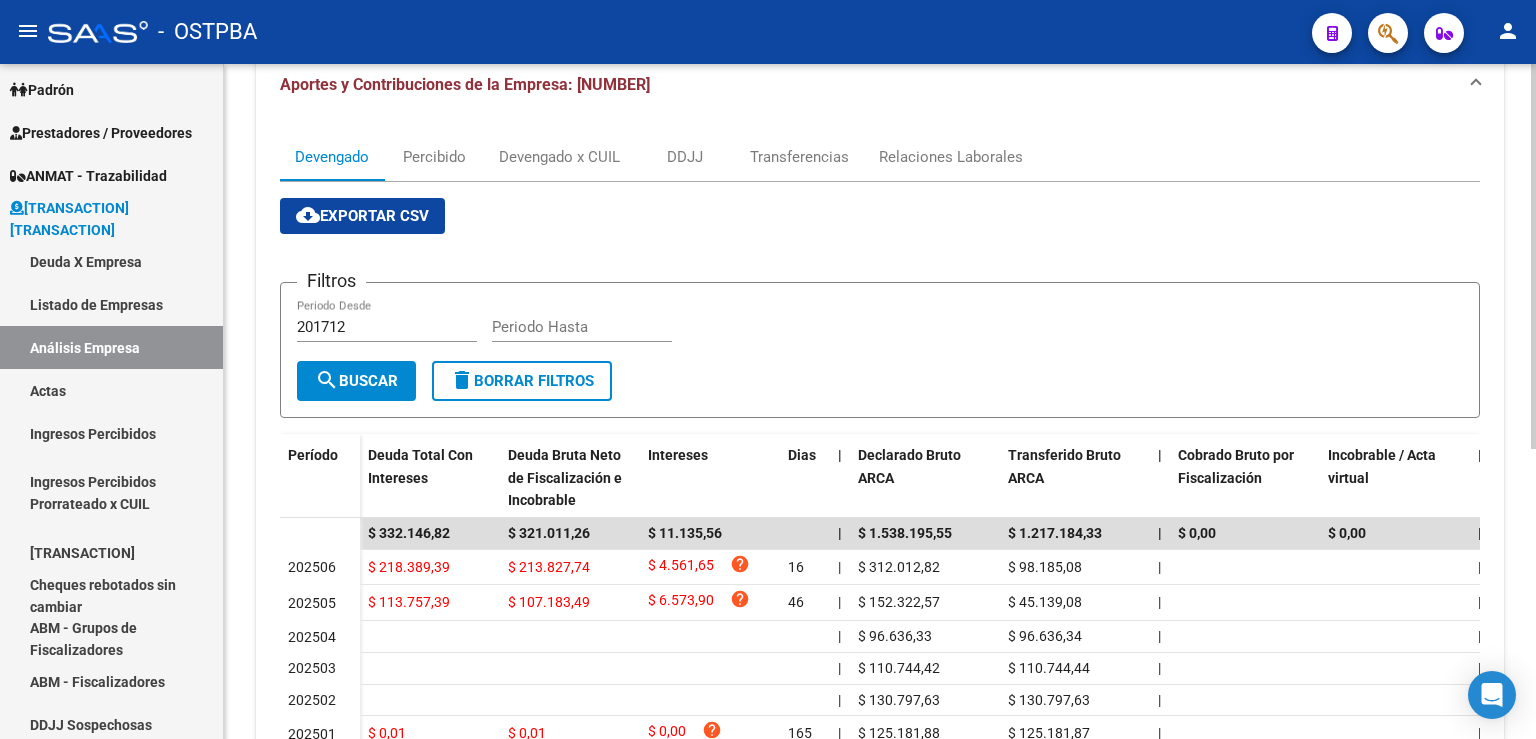 scroll, scrollTop: 508, scrollLeft: 0, axis: vertical 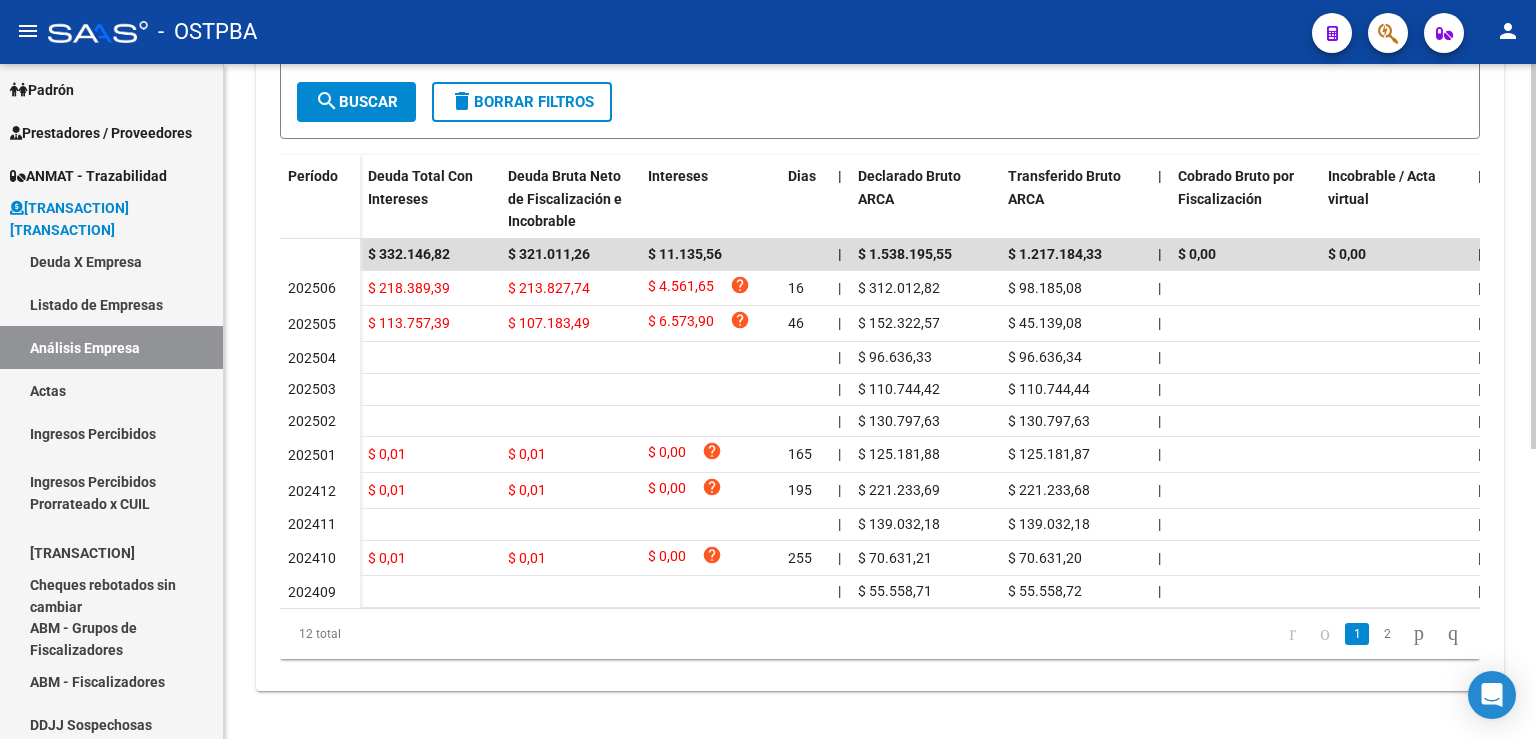 click on "FISCALIZACION REGIMEN GENERAL -> Análisis Empresa Aportante  Cambiar Empresa  ARCA Impuestos ARCA Padrón remove_red_eye  FTP - SSS  ABM  cloud_download  Generar informe de deuda  [NUMBER] -   [COMPANY] Telefono:  Mail:  Observaciones:  Provincia:  [STATE] Localidad:  [CITY] Calle:  MITRE Numero:  [NUMBER] Dpto:  Aportes y Contribuciones de la Empresa: [NUMBER] Devengado Percibido Devengado x CUIL DDJJ Transferencias Relaciones Laborales cloud_download  Exportar CSV  Filtros   201712 Periodo Desde    Periodo Hasta  search  Buscar  delete  Borrar Filtros  Período Deuda Total Con Intereses  Deuda Bruta Neto de Fiscalización e Incobrable Intereses Dias | Declarado Bruto ARCA Transferido Bruto ARCA | Cobrado Bruto por Fiscalización Incobrable / Acta virtual | Transferido De Más | Interés Aporte cobrado por ARCA Interés Contribución cobrado por ARCA | Total cobrado Sin DDJJ | DJ Aporte Trf Aporte DJ Contribucion Trf Contribucion [NUMBER] [NUMBER] [NUMBER] | [NUMBER] |" 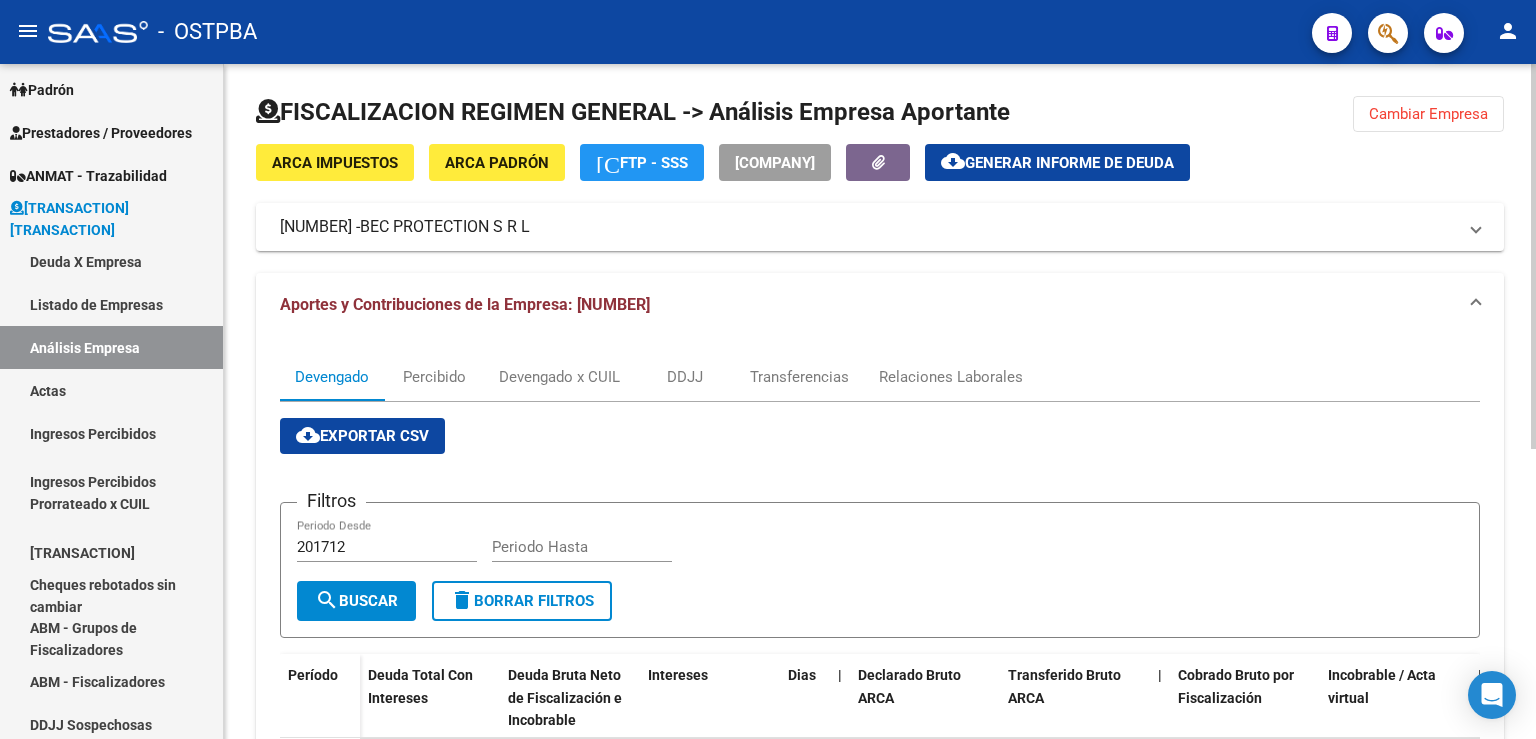 click 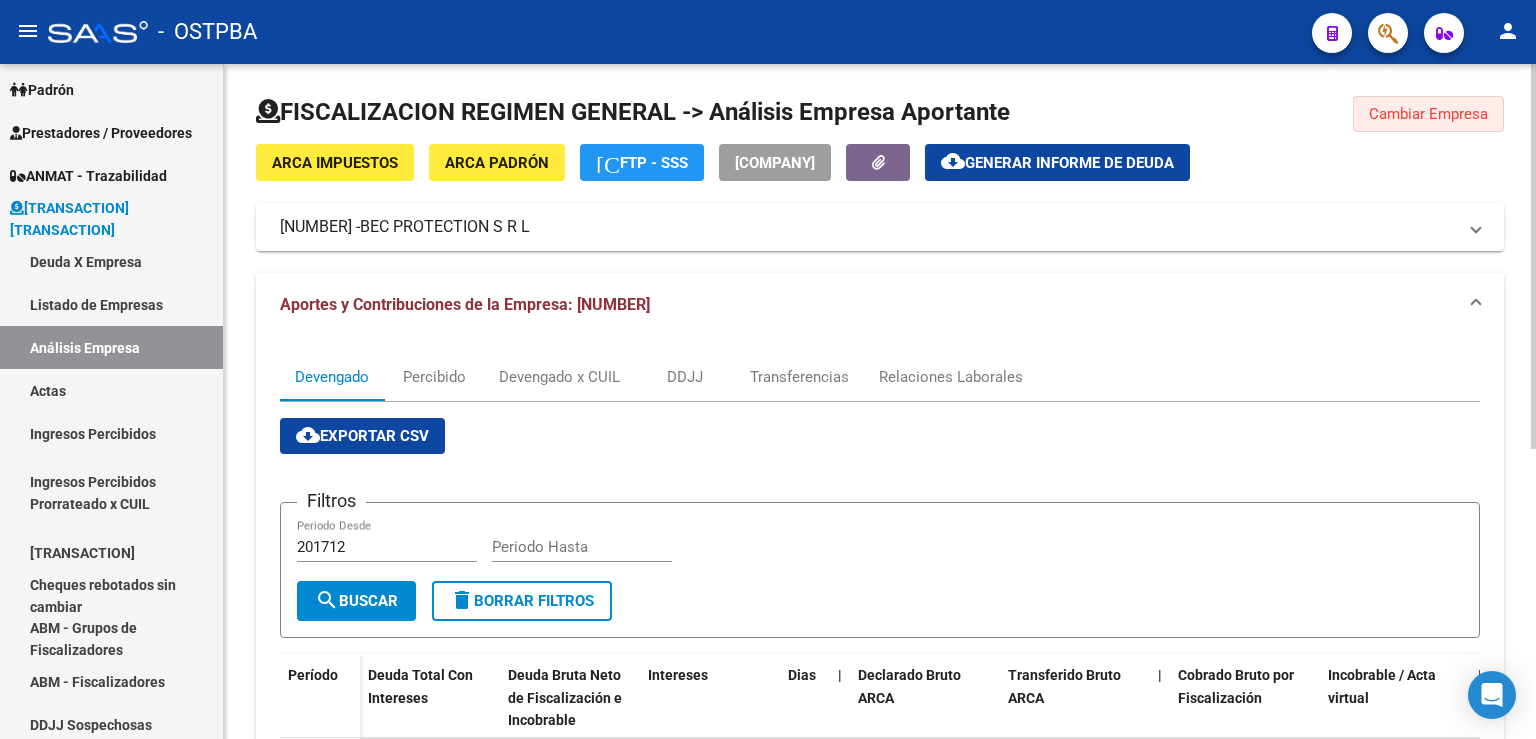 click on "Cambiar Empresa" 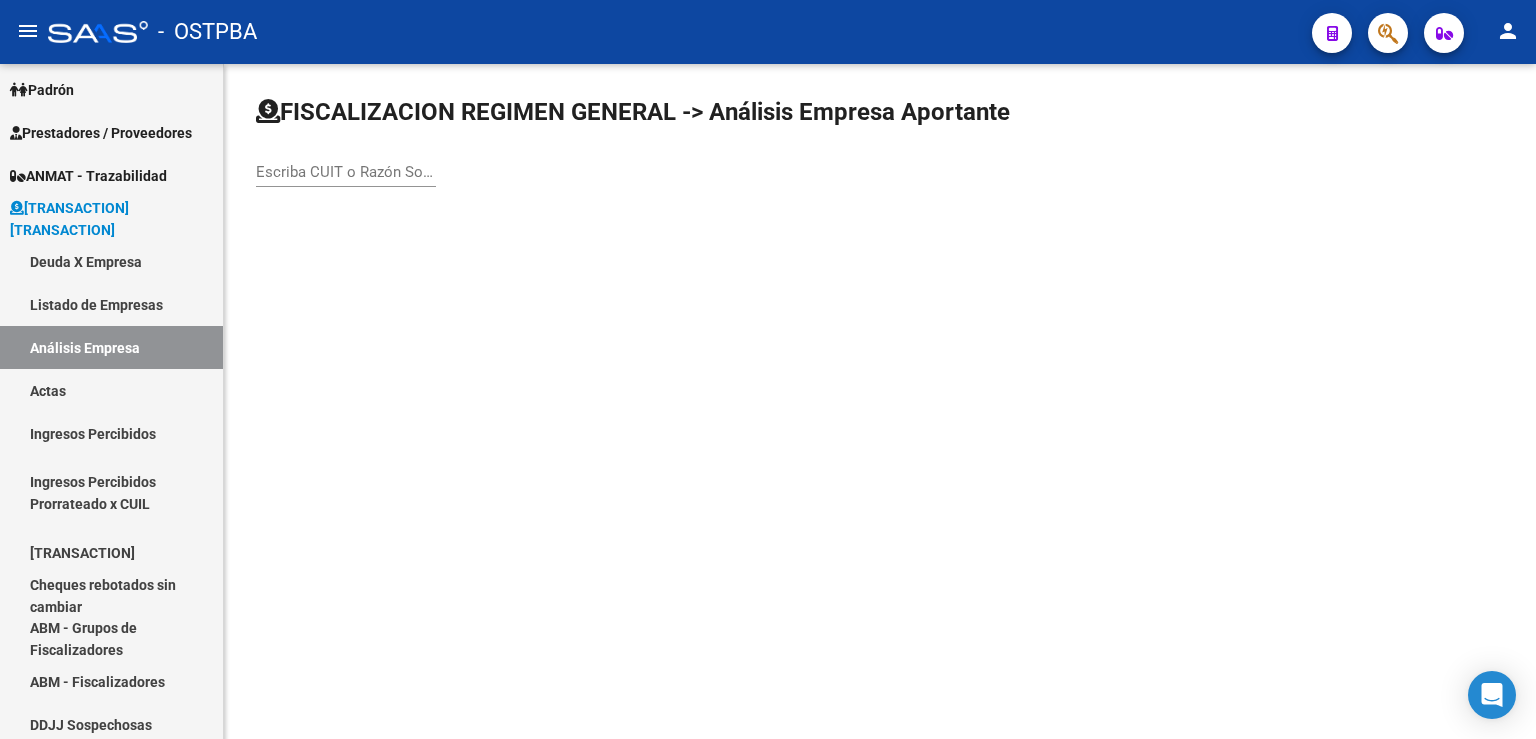 click on "Escriba CUIT o Razón Social para buscar" at bounding box center (346, 172) 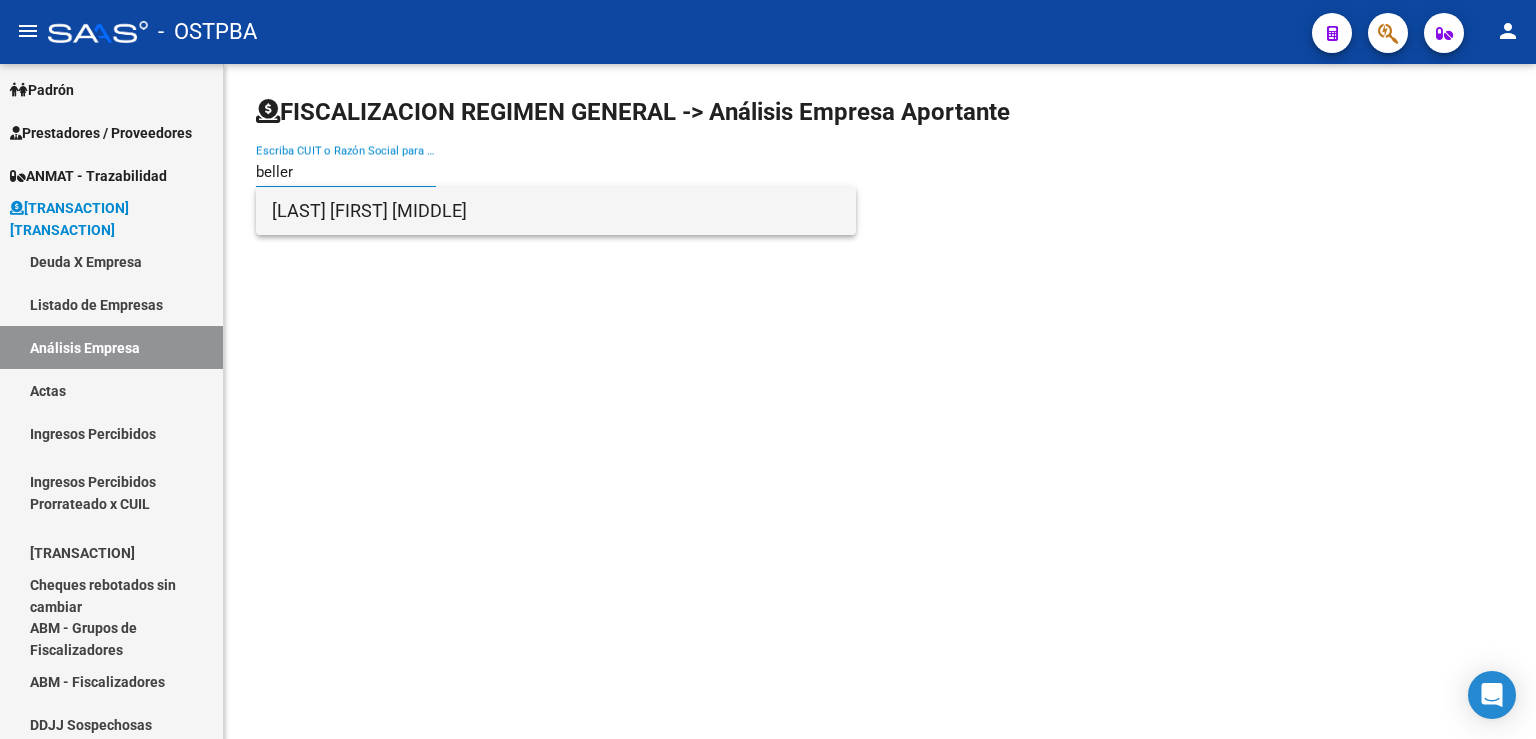 type on "beller" 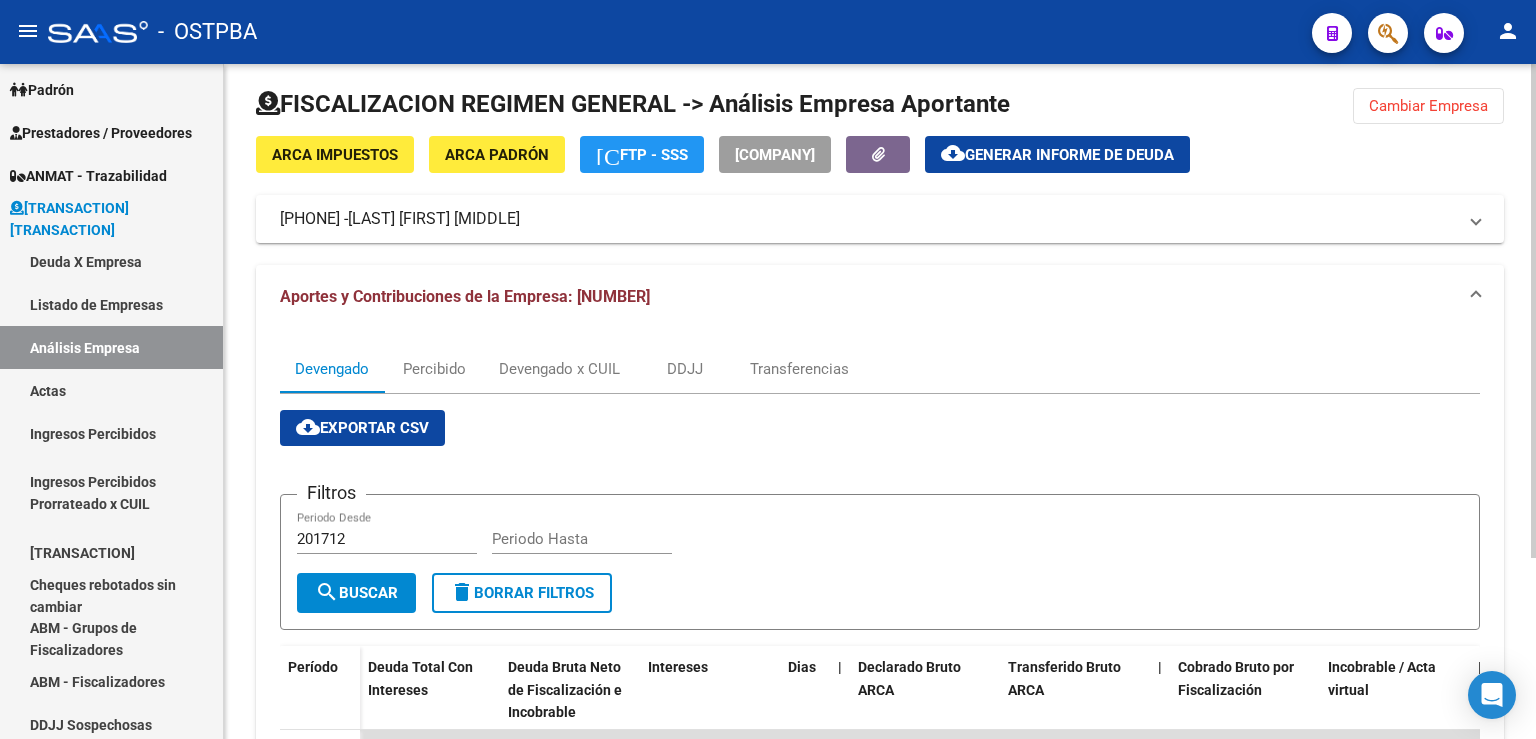 scroll, scrollTop: 0, scrollLeft: 0, axis: both 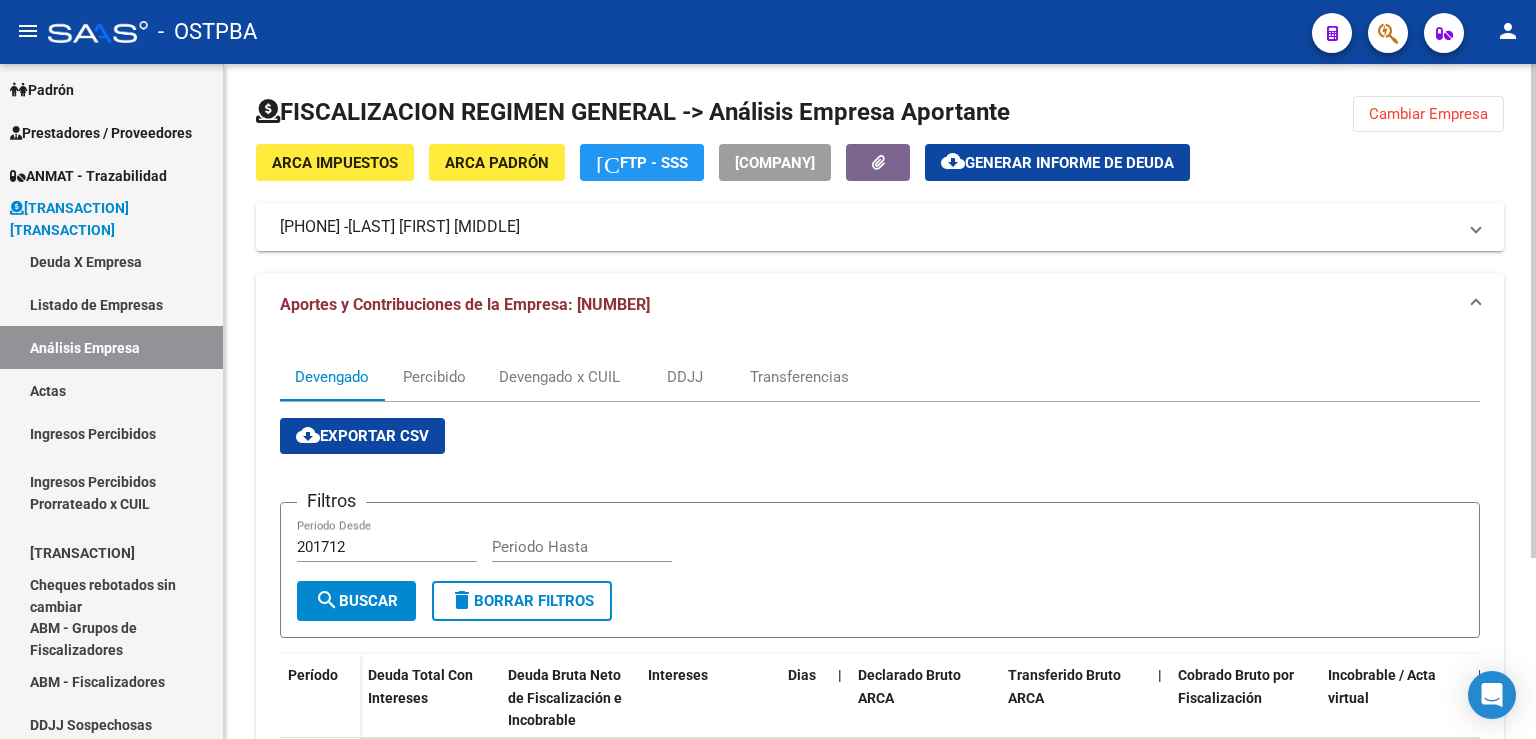 click 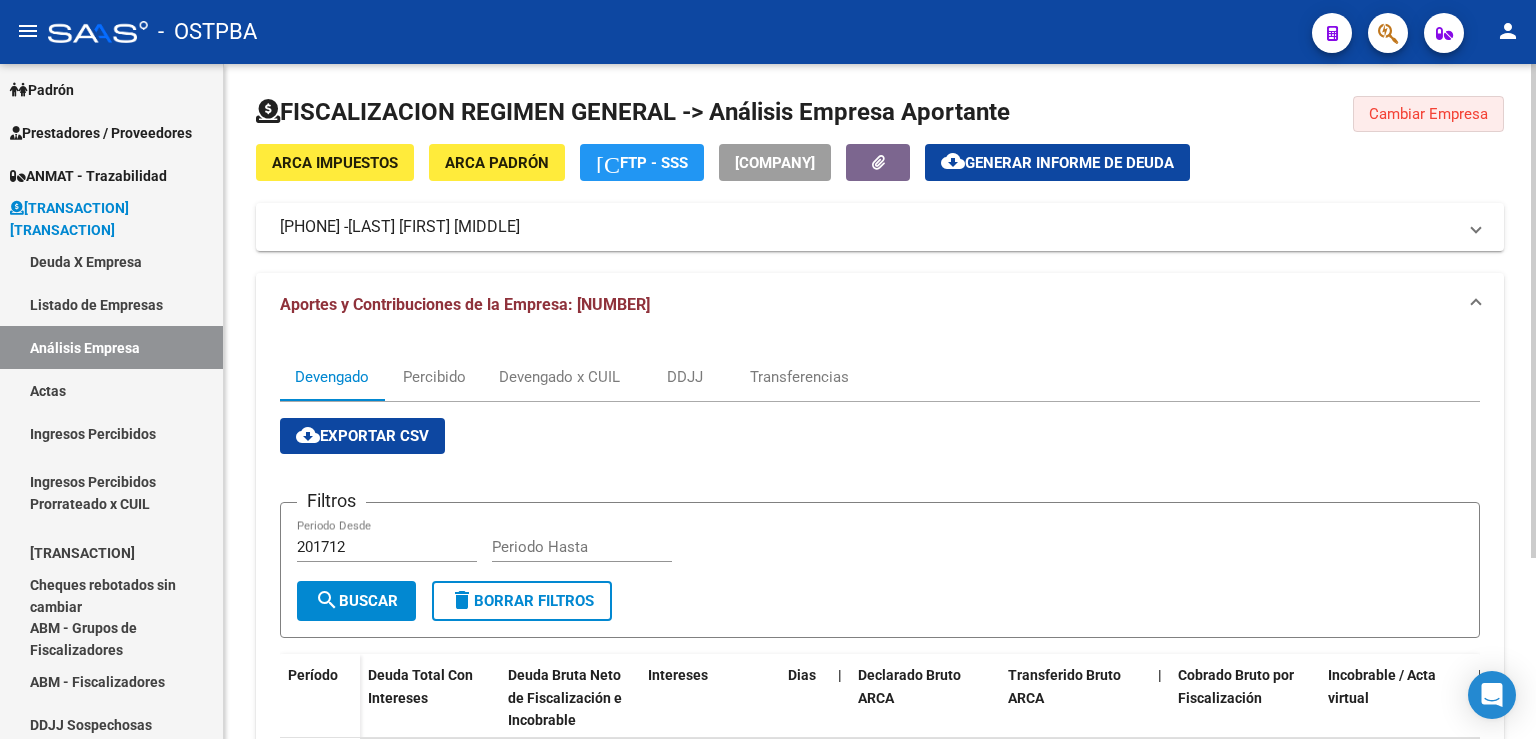 click on "Cambiar Empresa" 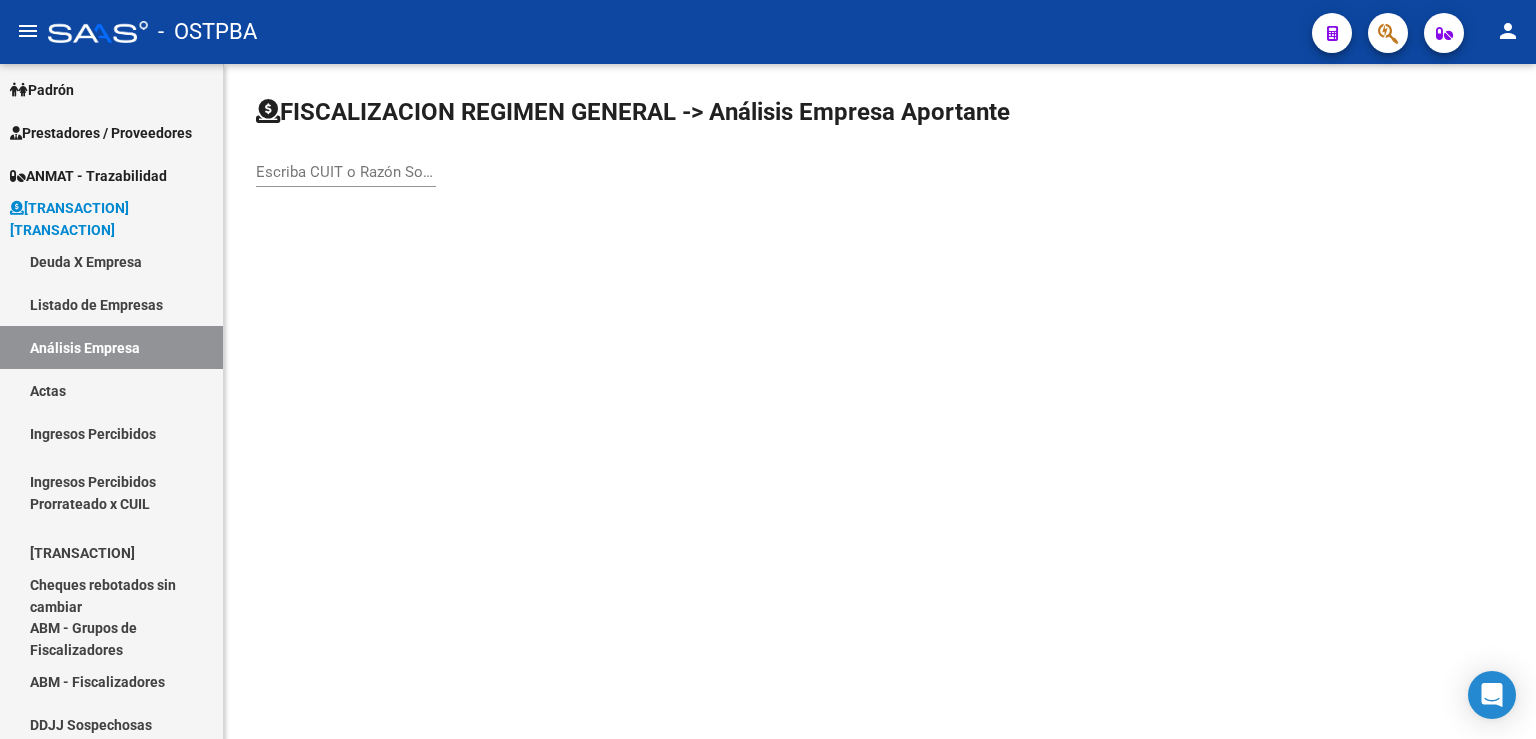 click on "Escriba CUIT o Razón Social para buscar" at bounding box center [346, 172] 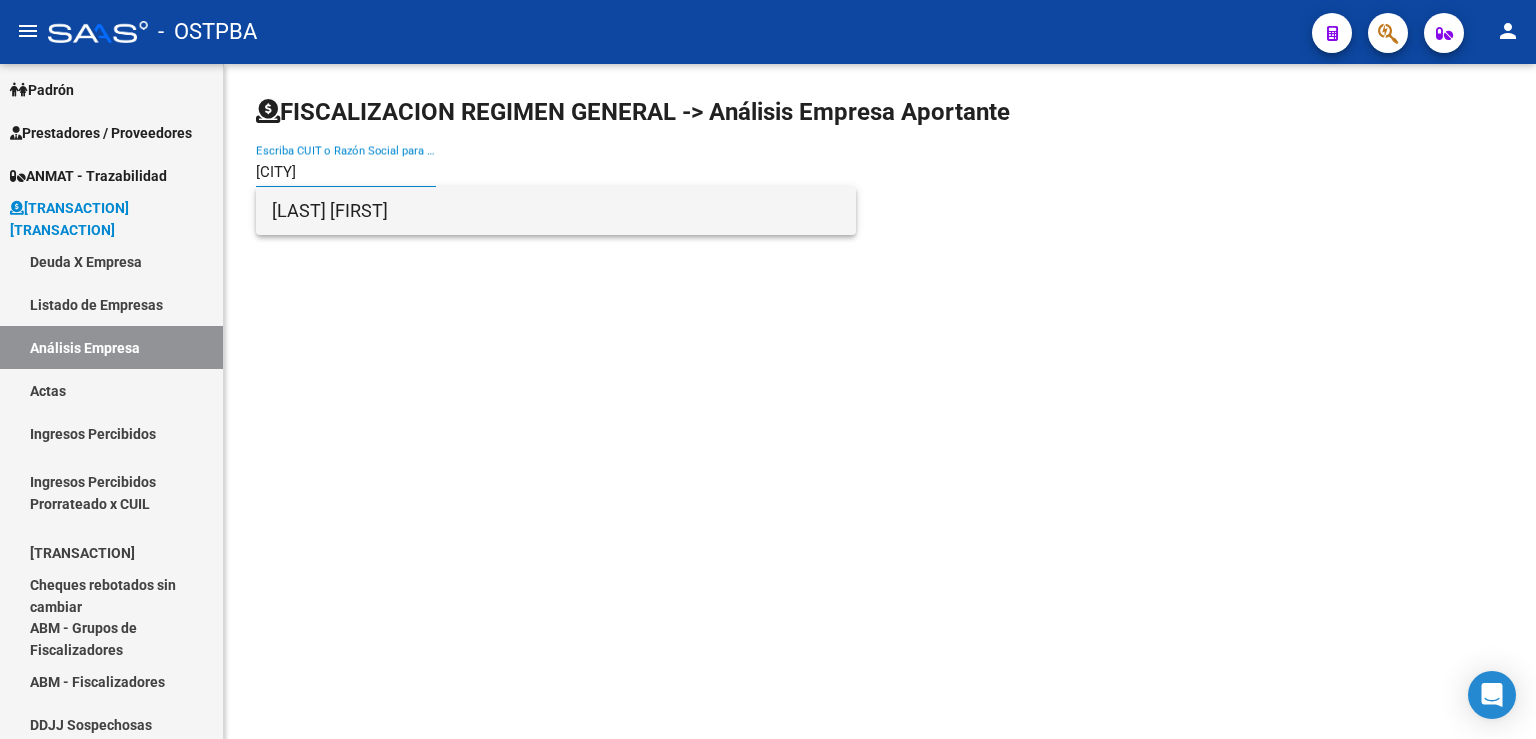 type on "[CITY]" 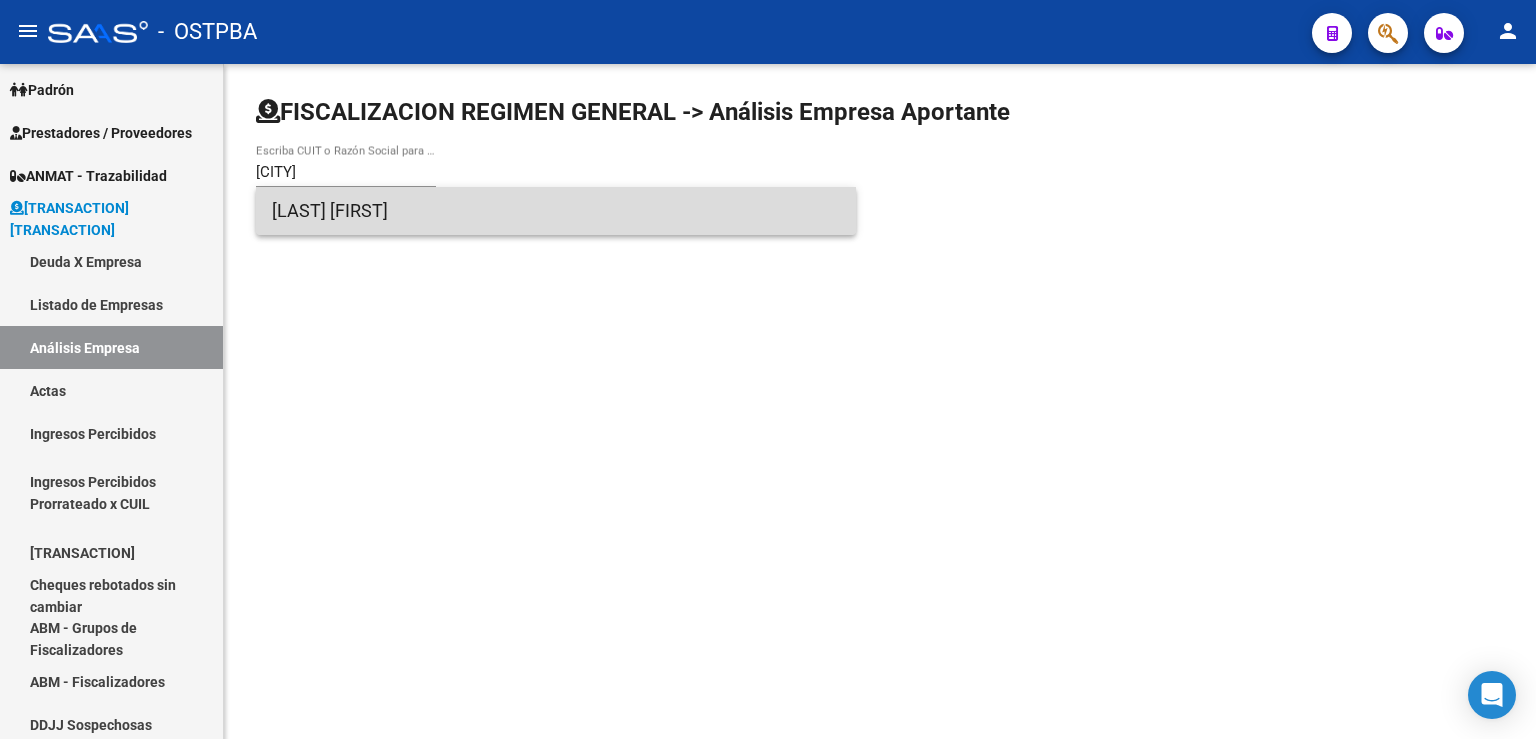 click on "[LAST] [FIRST]" at bounding box center [556, 211] 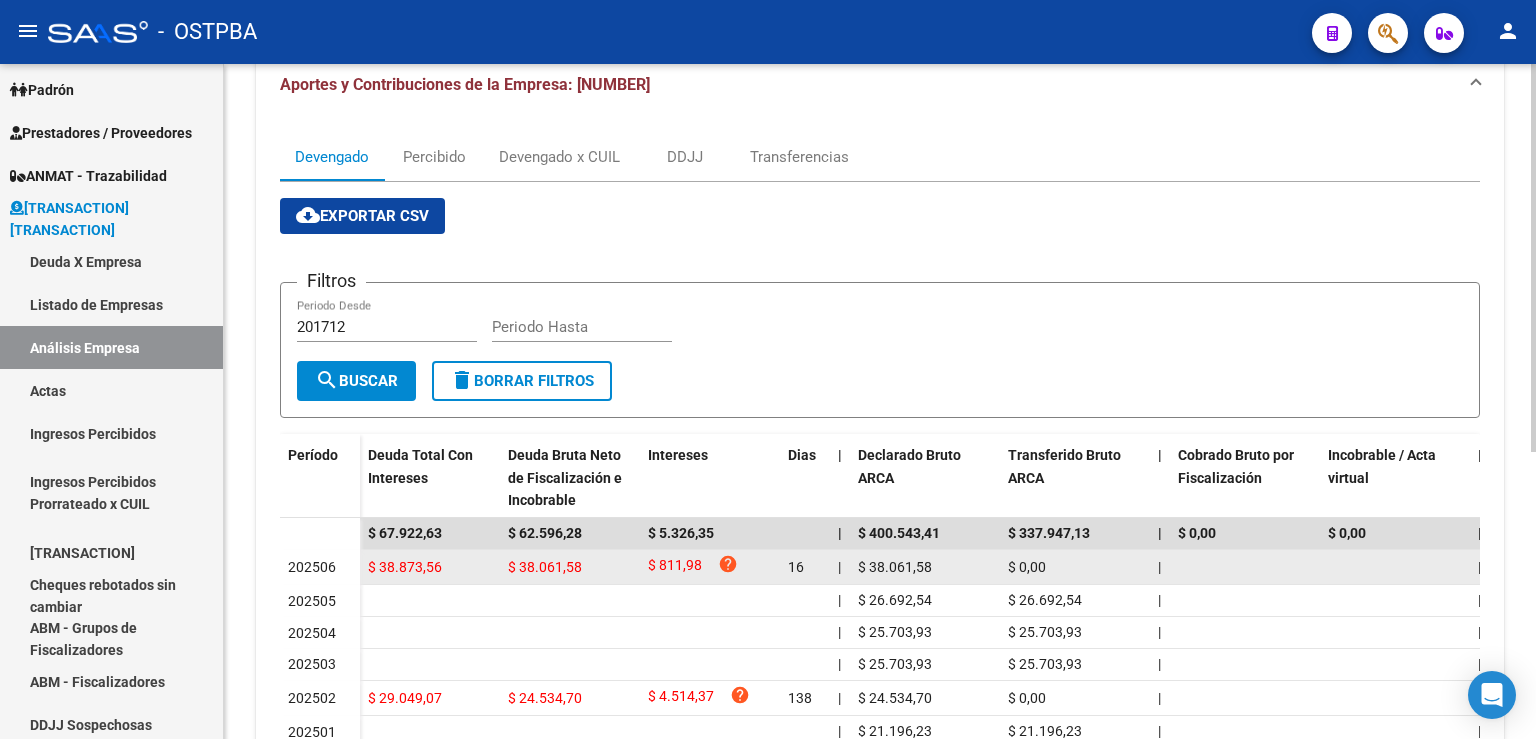 scroll, scrollTop: 0, scrollLeft: 0, axis: both 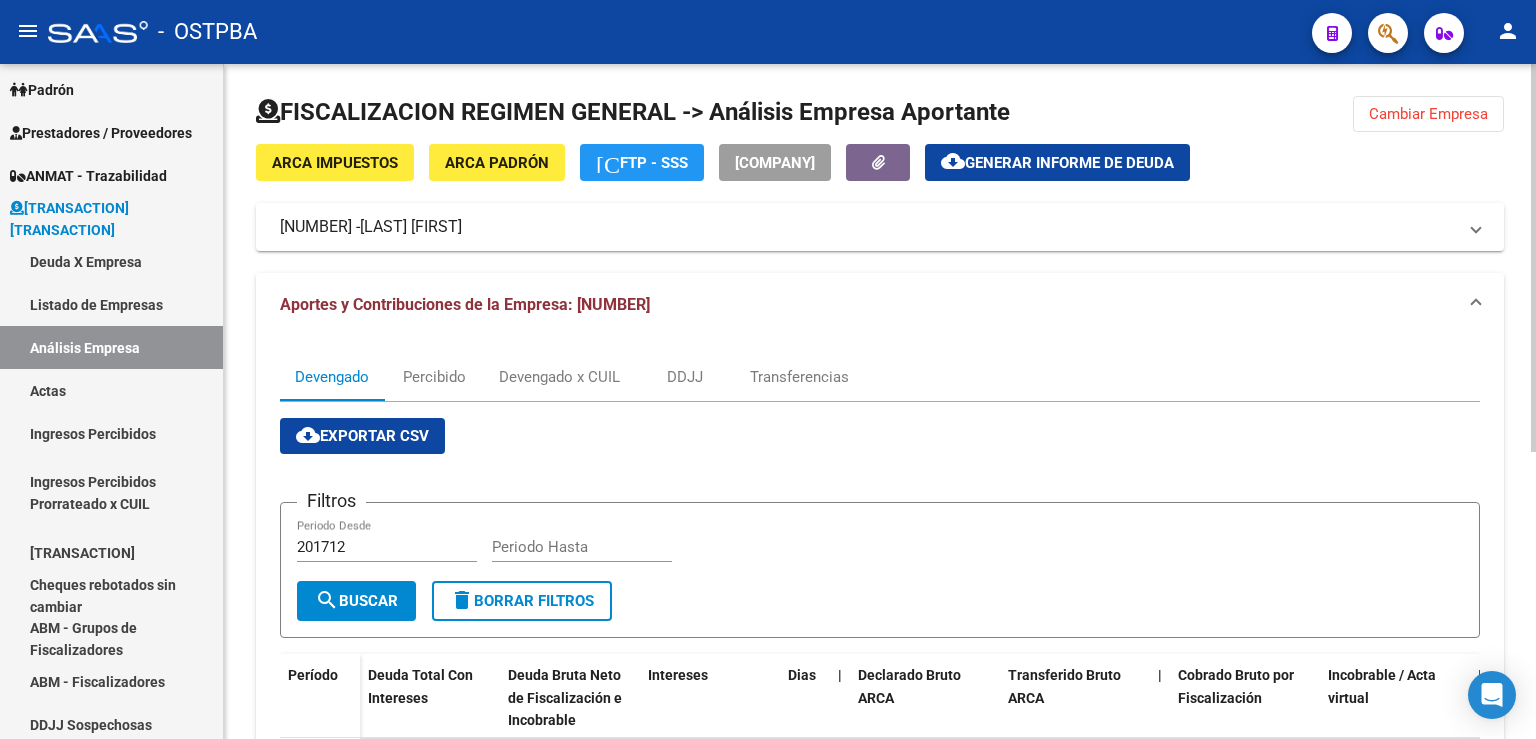 click on "Cambiar Empresa" 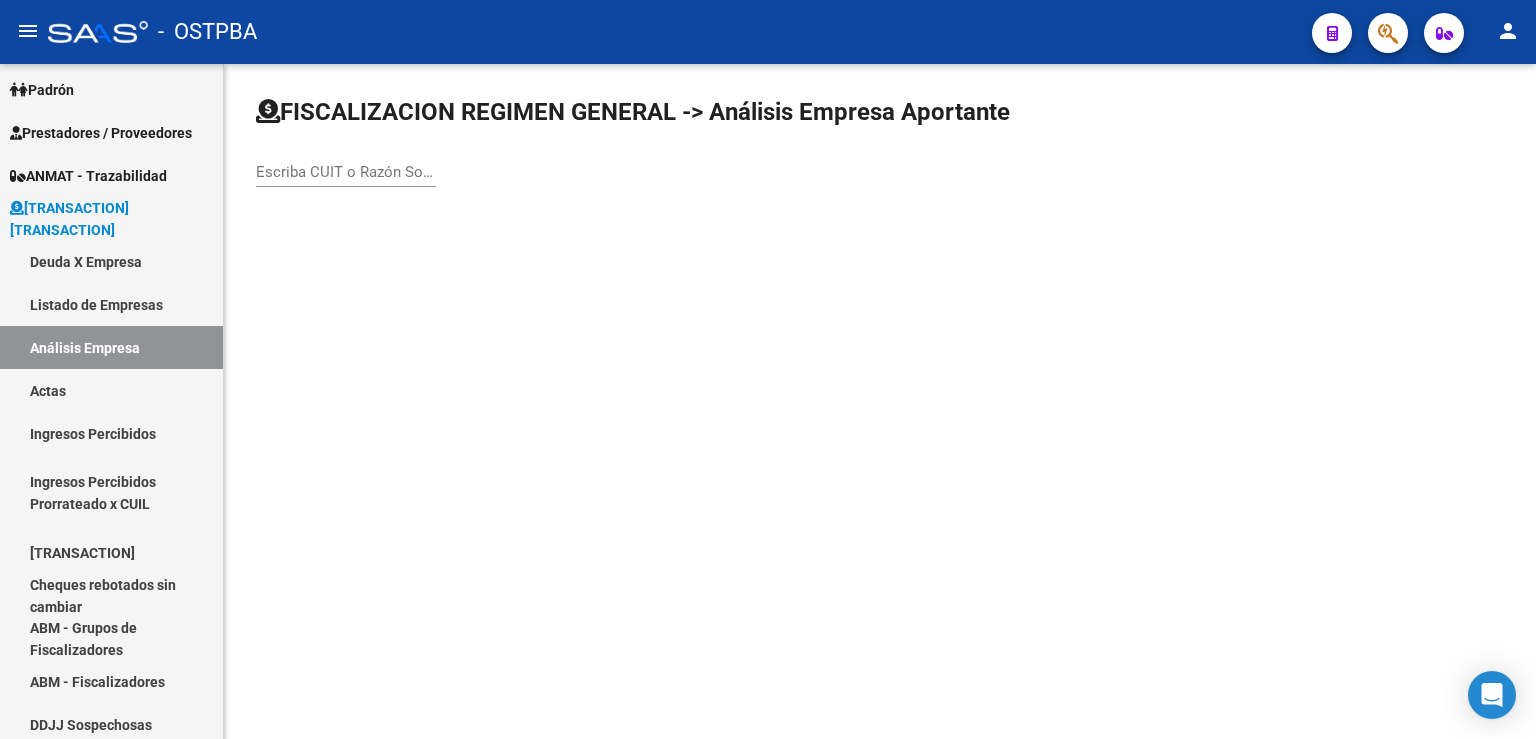 click on "Escriba CUIT o Razón Social para buscar" at bounding box center (346, 172) 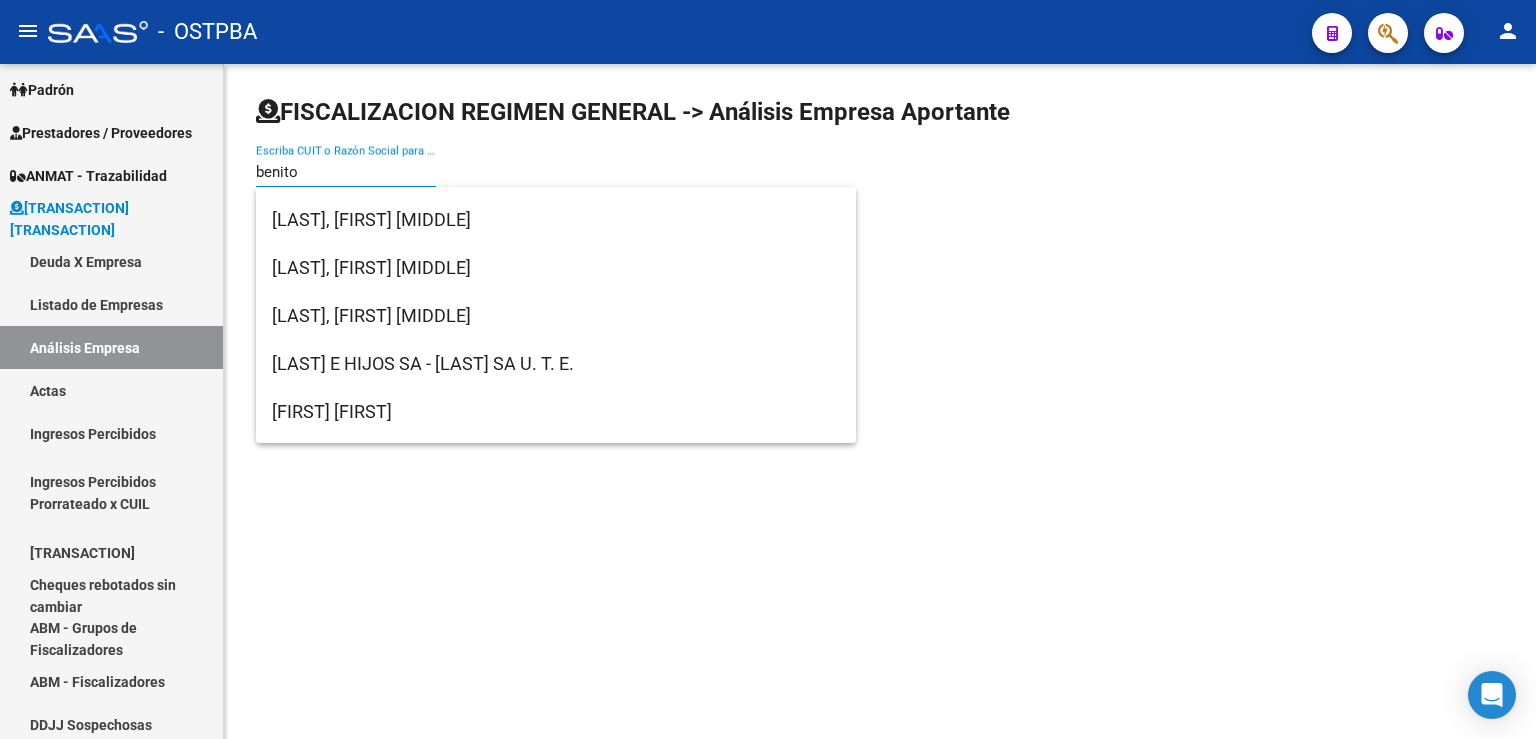 scroll, scrollTop: 80, scrollLeft: 0, axis: vertical 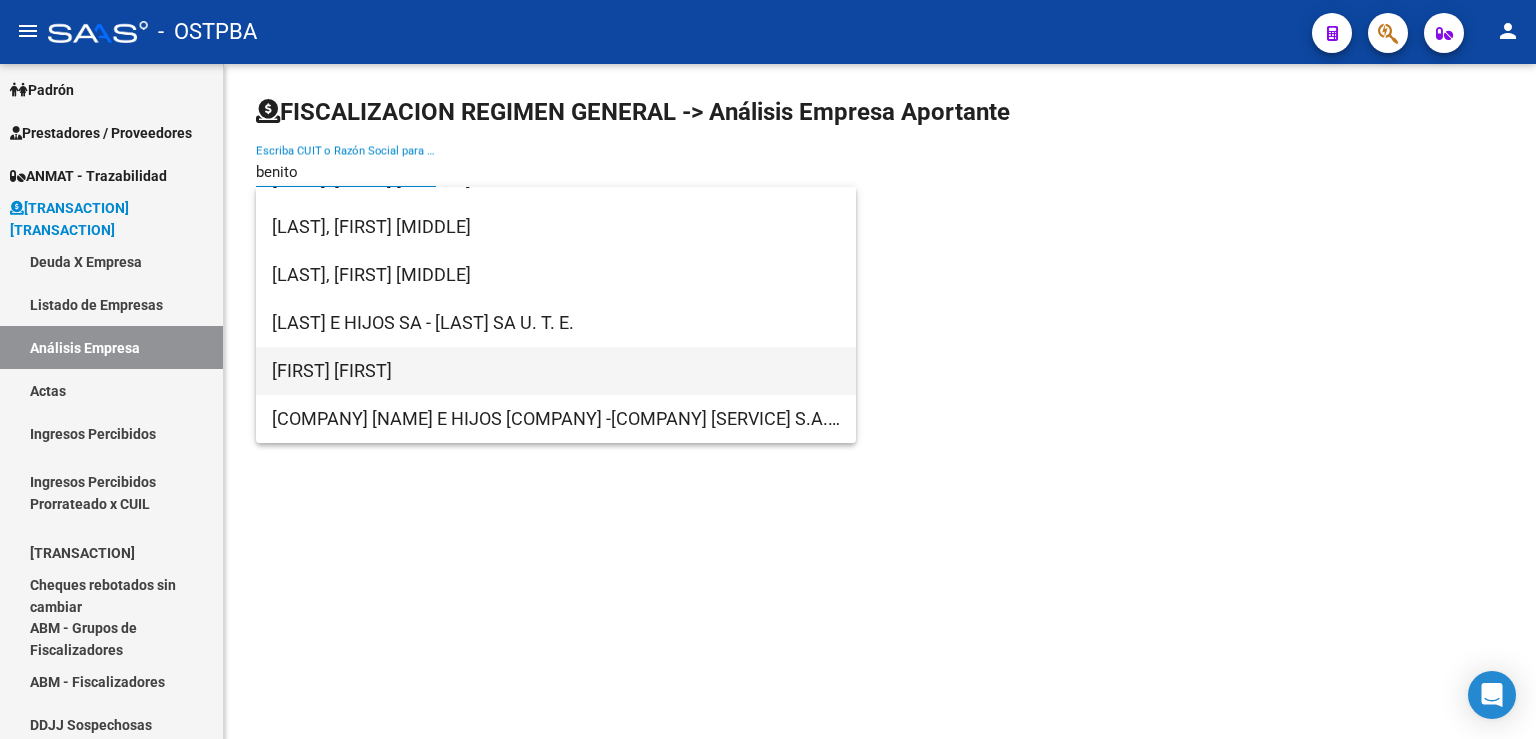 type on "benito" 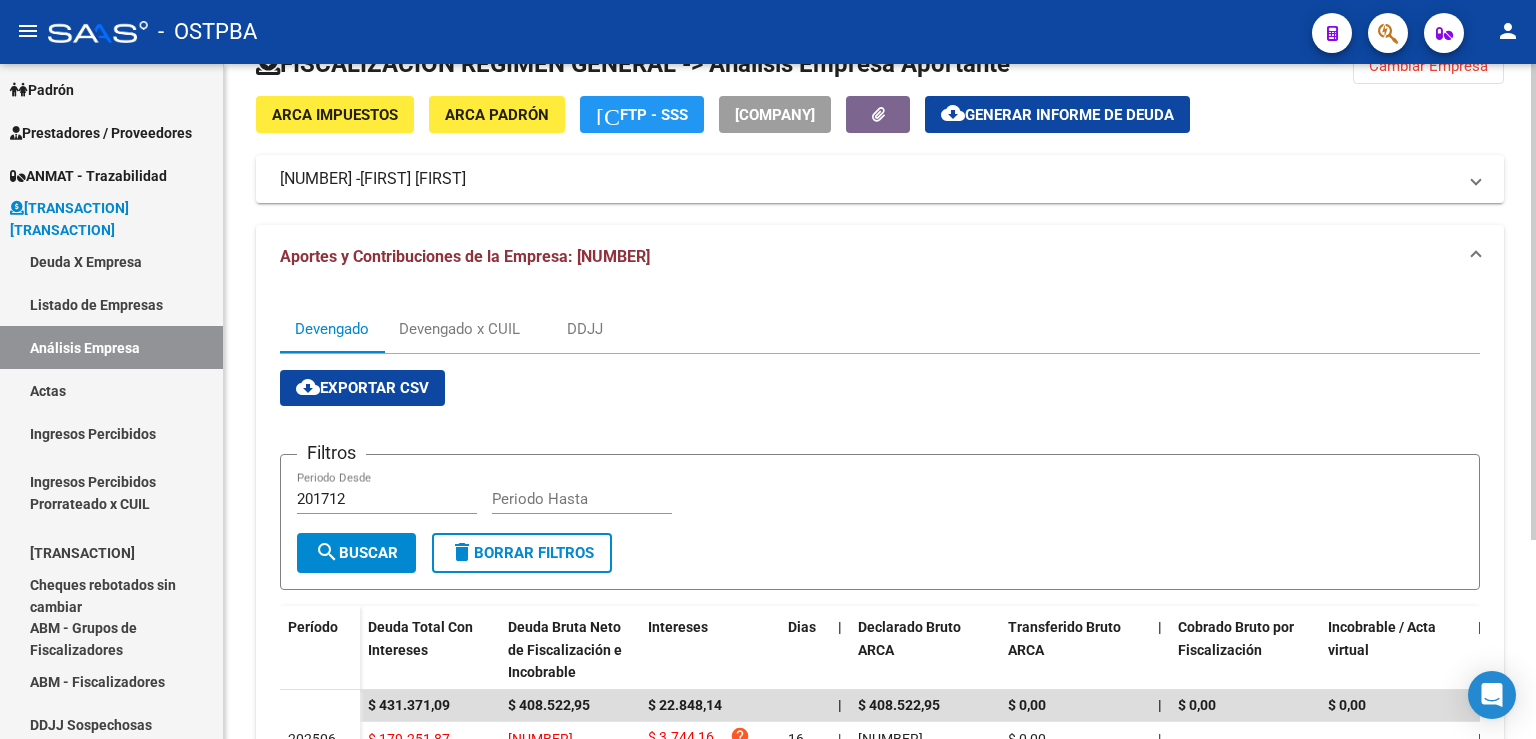 scroll, scrollTop: 0, scrollLeft: 0, axis: both 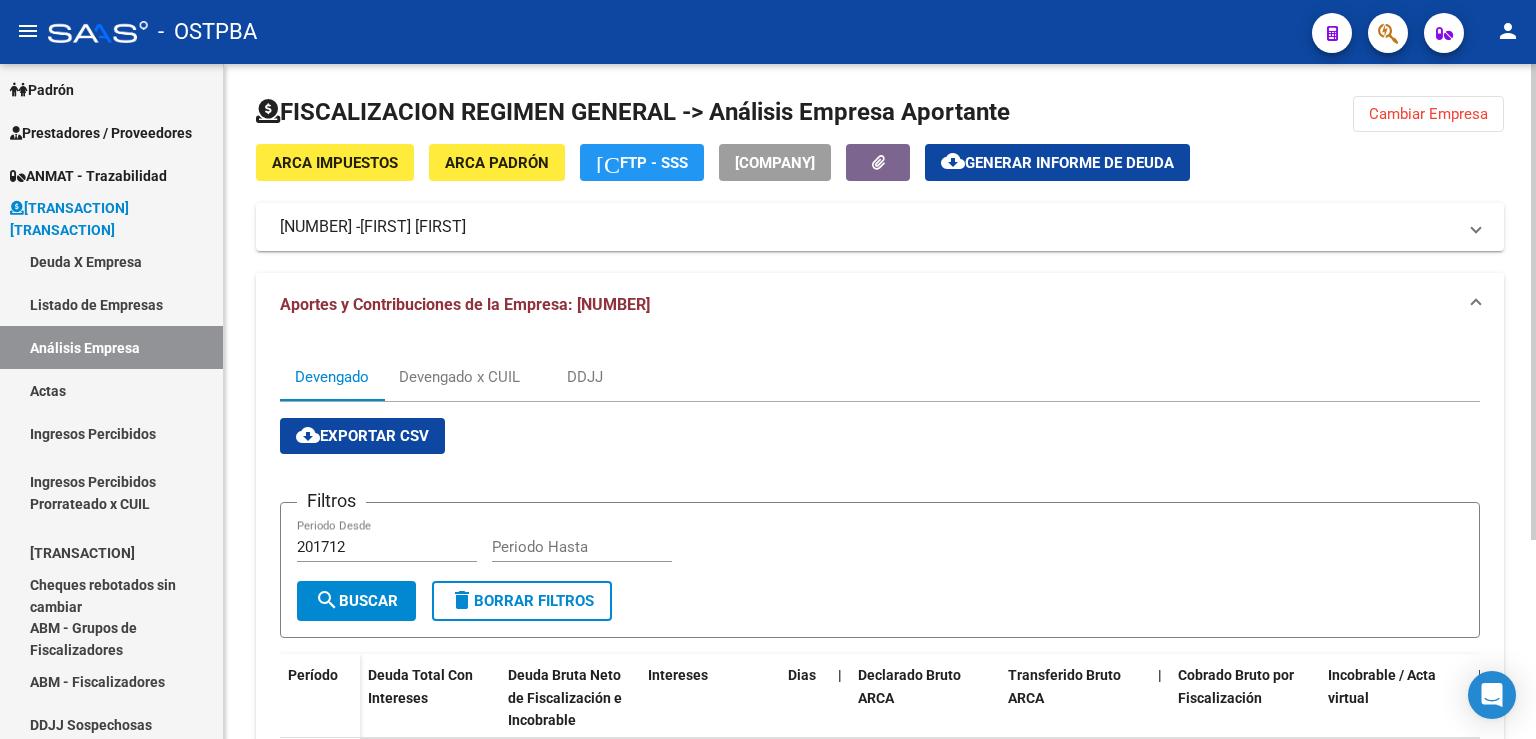click on "FISCALIZACION REGIMEN GENERAL -> Análisis Empresa Aportante  Cambiar Empresa  ARCA Impuestos ARCA Padrón remove_red_eye  FTP - SSS  ABM  cloud_download  Generar informe de deuda  [NUMBER] -   [FIRST] [LAST] Telefono:  Mail:  Observaciones:  Provincia:  [STATE] Localidad:  [CITY] Calle:  GORRITI Numero:  5505 Dpto:  Aportes y Contribuciones de la Empresa: [NUMBER] Devengado Devengado x CUIL DDJJ cloud_download  Exportar CSV  Filtros   201712 Periodo Desde    Periodo Hasta  search  Buscar  delete  Borrar Filtros  Período Deuda Total Con Intereses  Deuda Bruta Neto de Fiscalización e Incobrable Intereses Dias | Declarado Bruto ARCA Transferido Bruto ARCA | Cobrado Bruto por Fiscalización Incobrable / Acta virtual | Transferido De Más | Interés Aporte cobrado por ARCA Interés Contribución cobrado por ARCA | Total cobrado Sin DDJJ | DJ Aporte Trf Aporte DJ Contribucion Trf Contribucion [NUMBER] [NUMBER] [NUMBER] | [NUMBER] |" 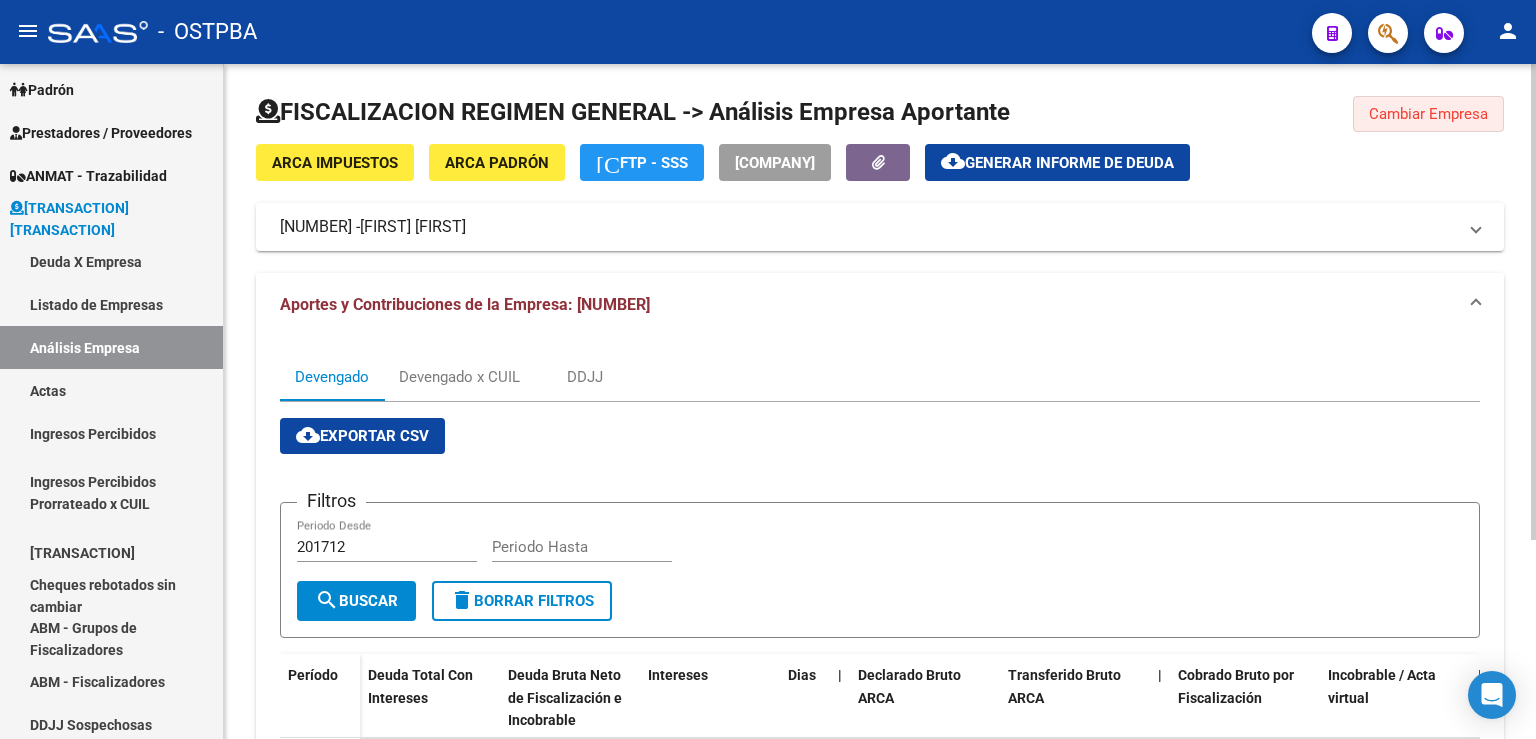 click on "Cambiar Empresa" 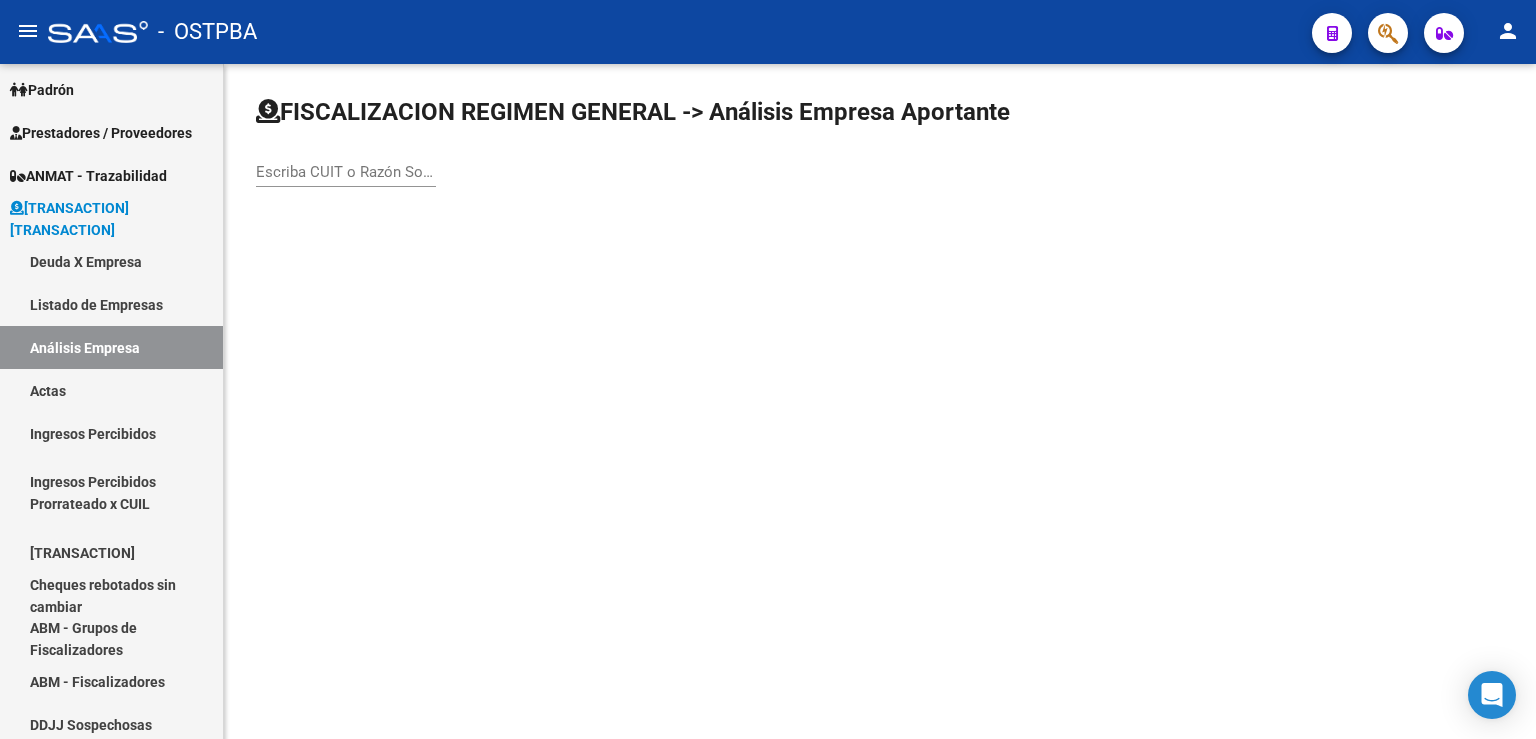click on "Escriba CUIT o Razón Social para buscar" at bounding box center (346, 172) 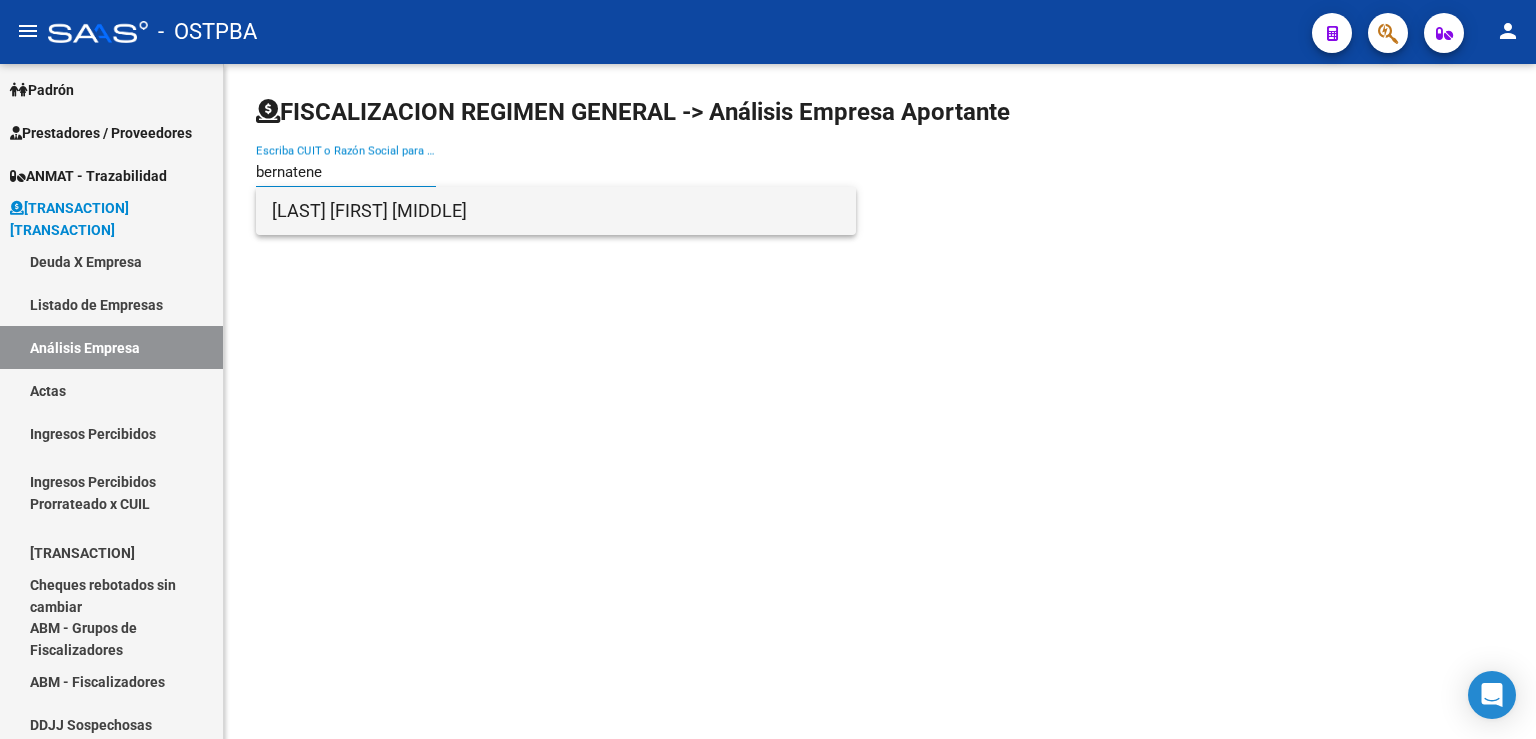 type on "bernatene" 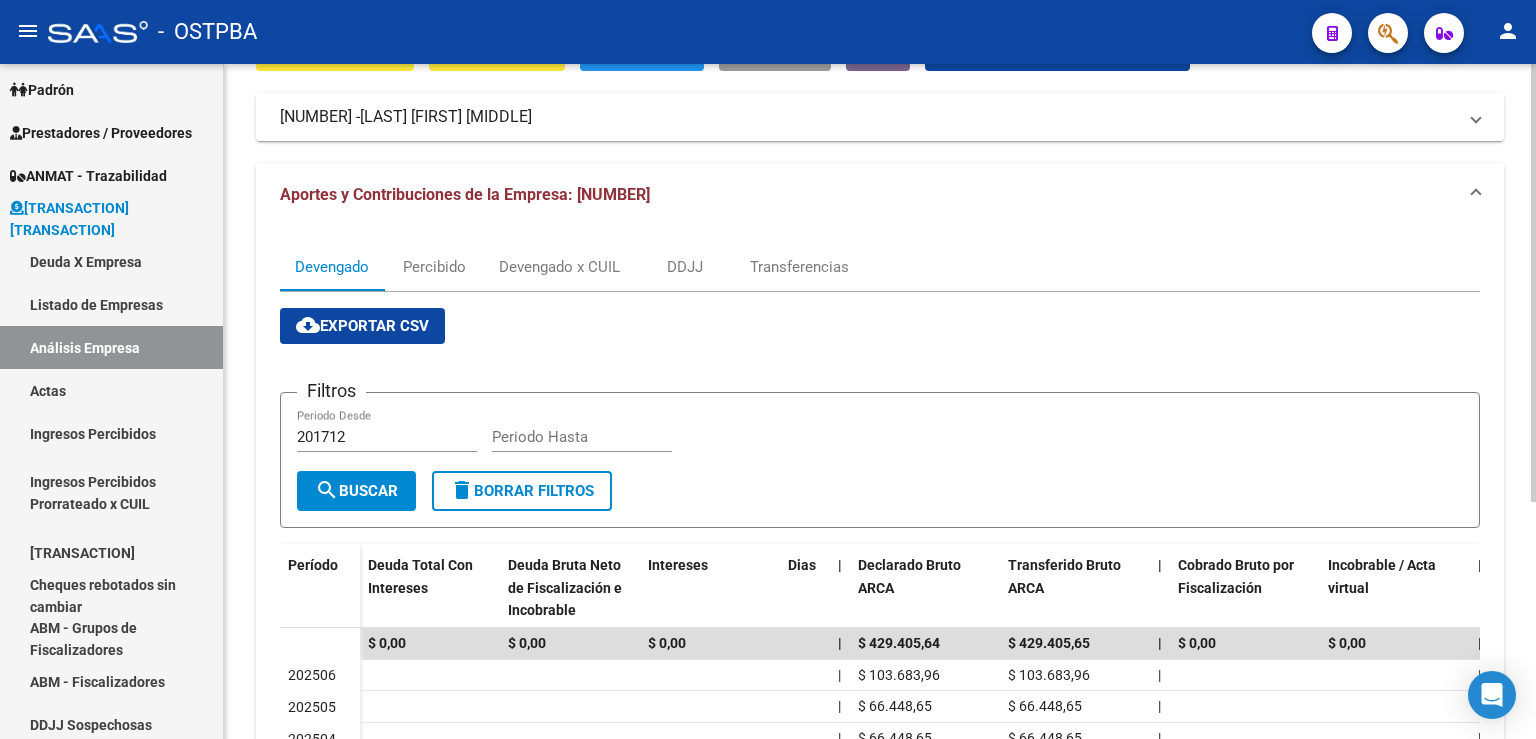 scroll, scrollTop: 0, scrollLeft: 0, axis: both 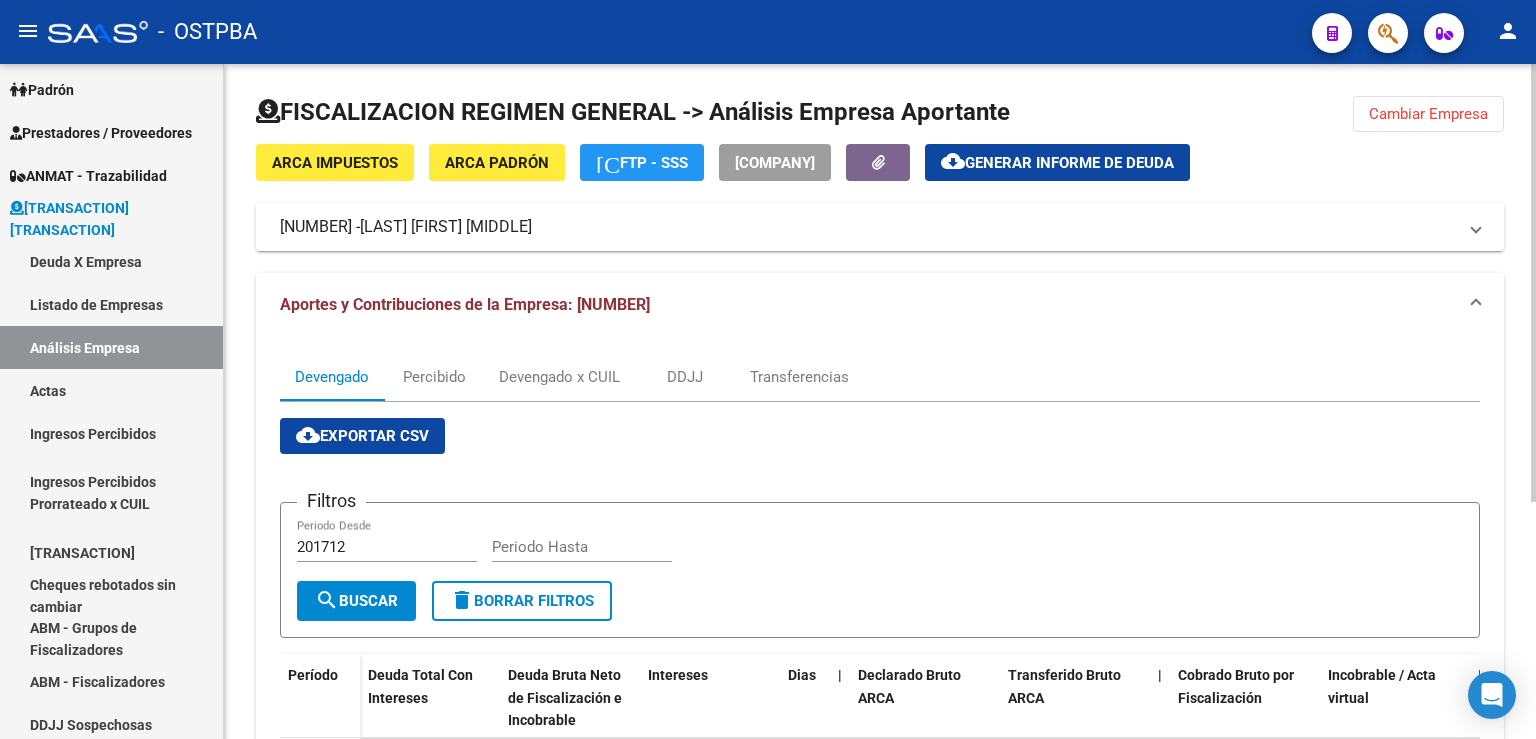 click on "Cambiar Empresa" 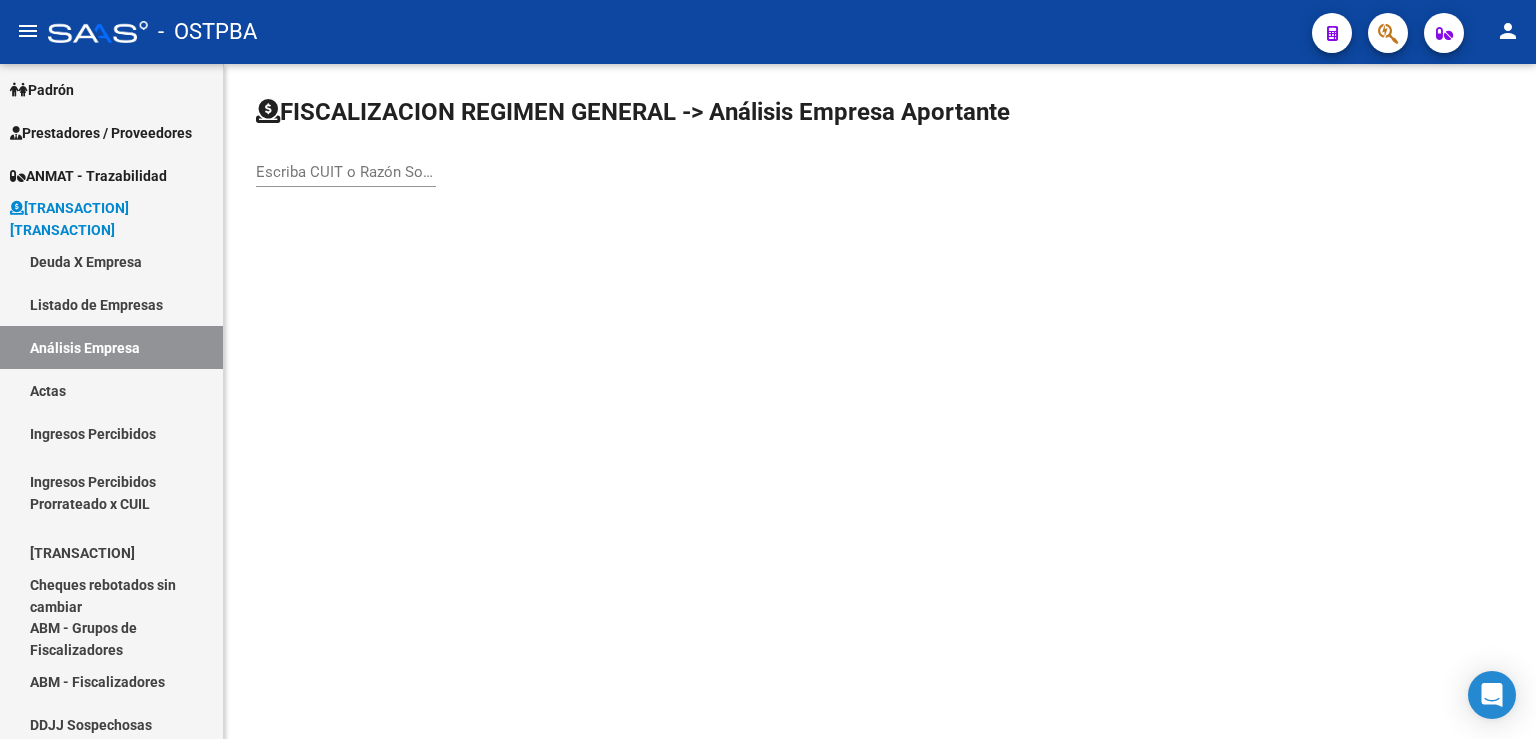 click on "Escriba CUIT o Razón Social para buscar" at bounding box center [346, 172] 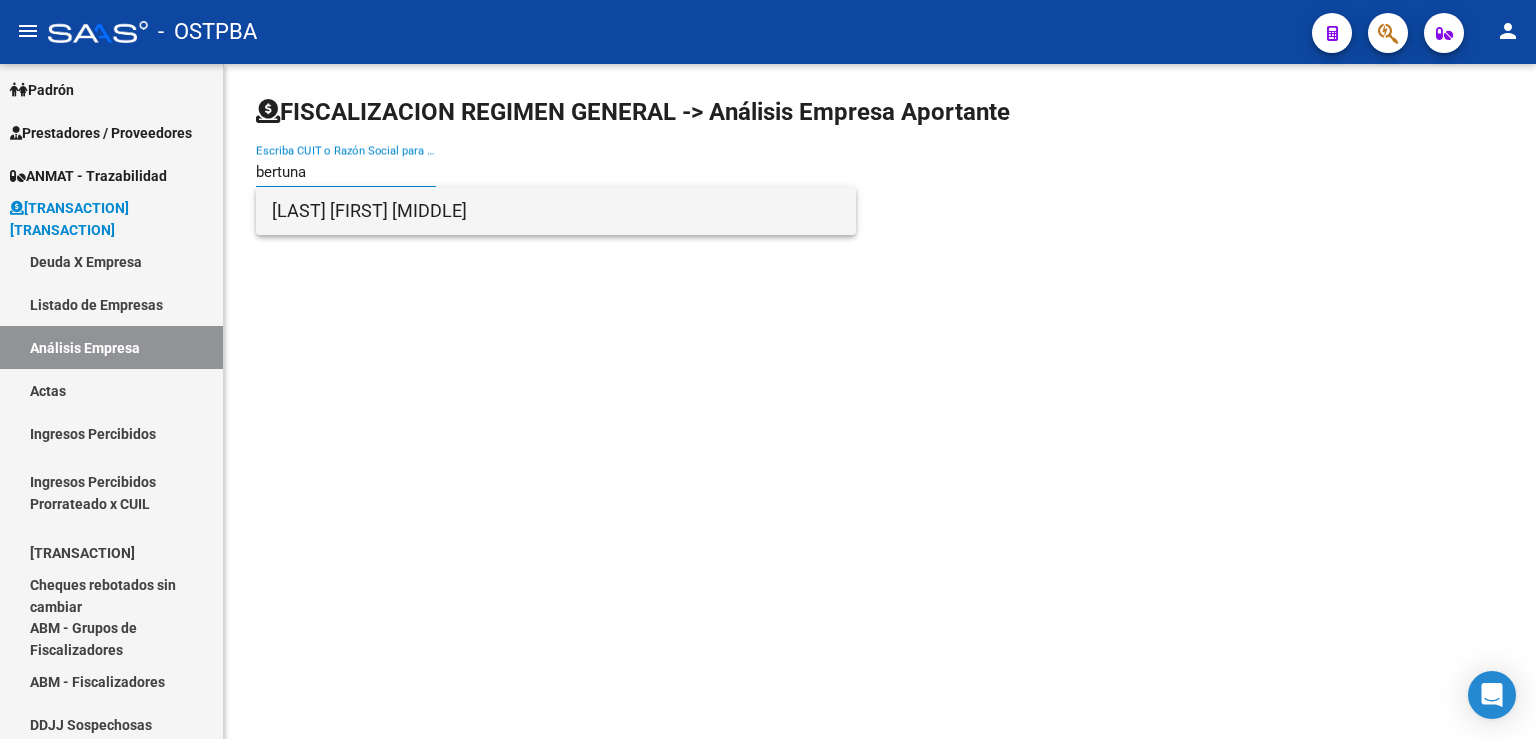 type on "bertuna" 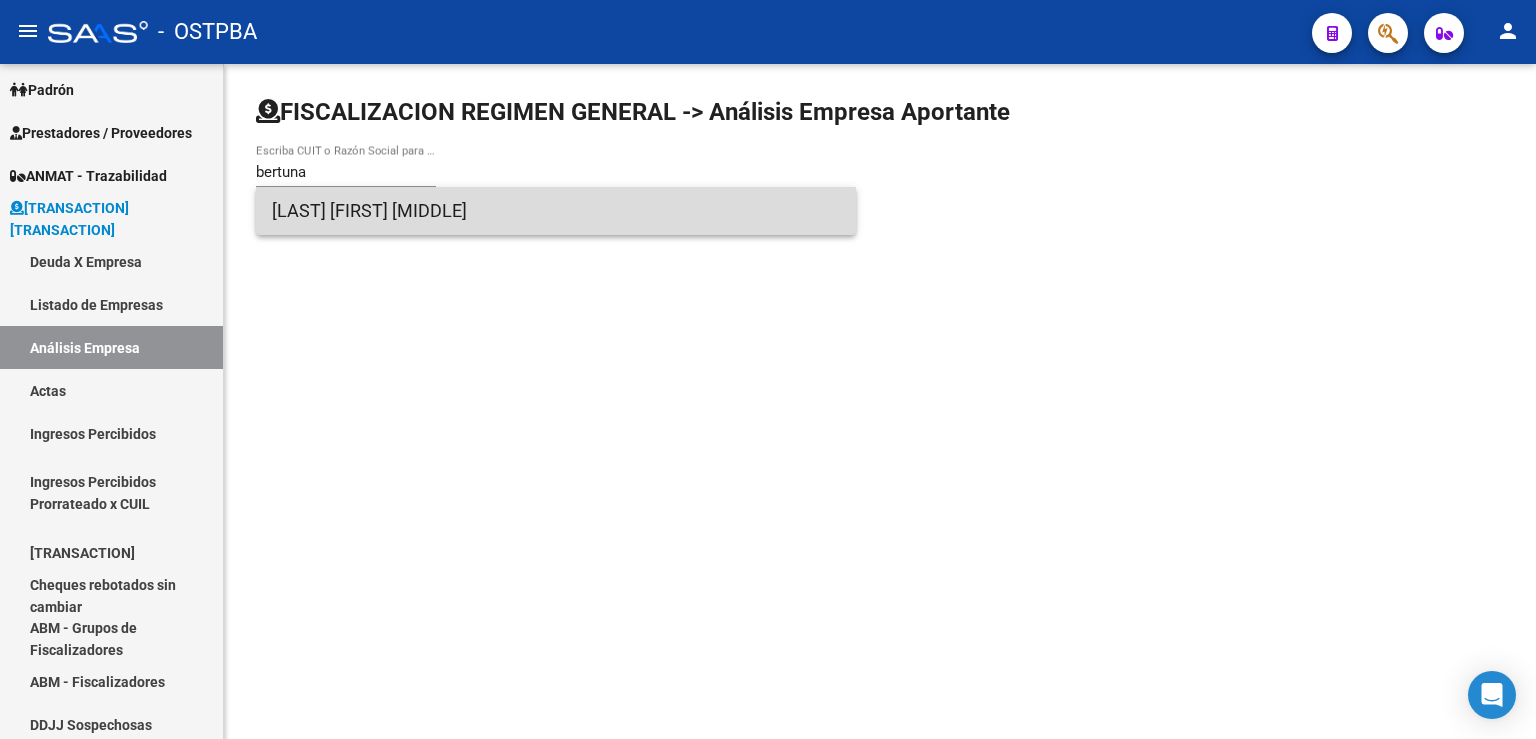 click on "[LAST] [FIRST] [MIDDLE]" at bounding box center [556, 211] 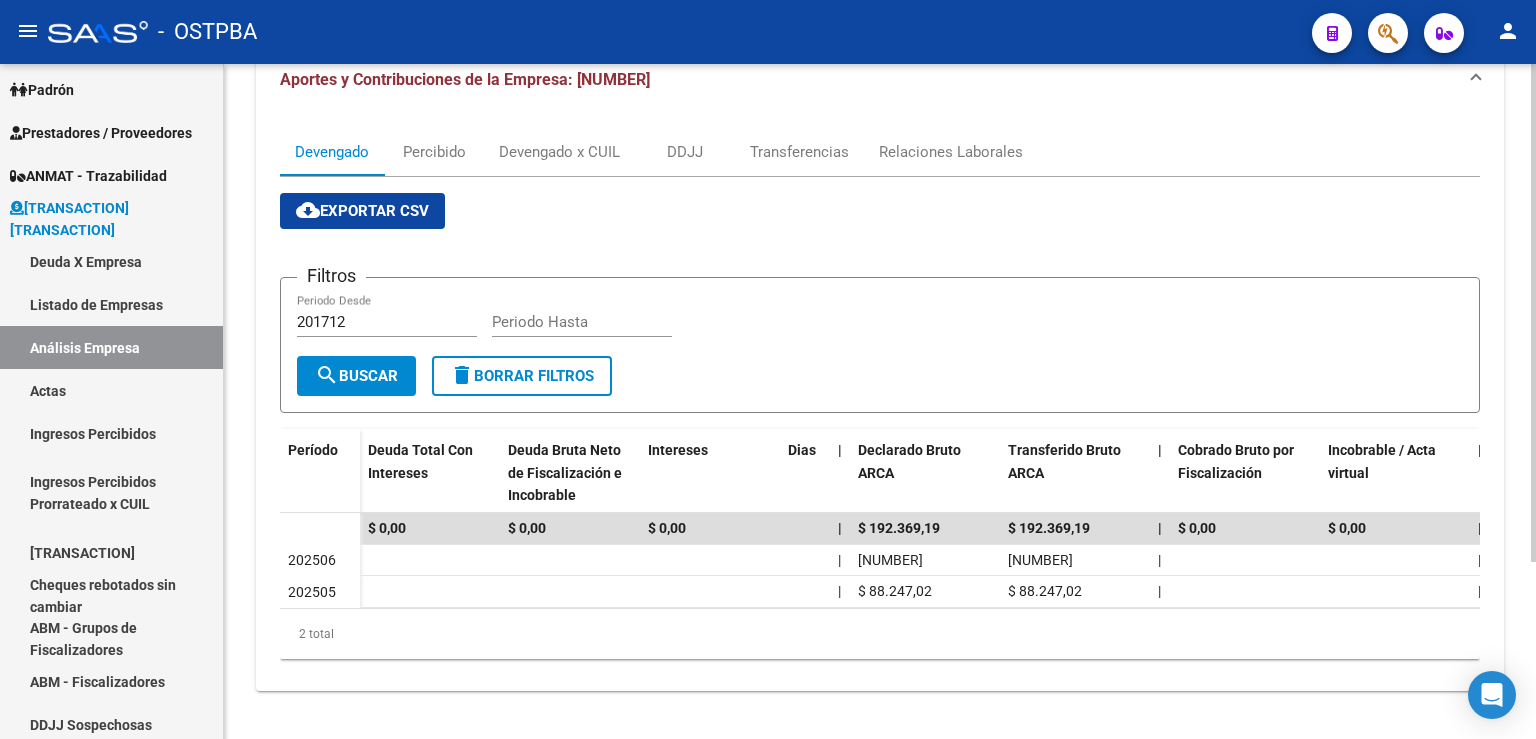 scroll, scrollTop: 0, scrollLeft: 0, axis: both 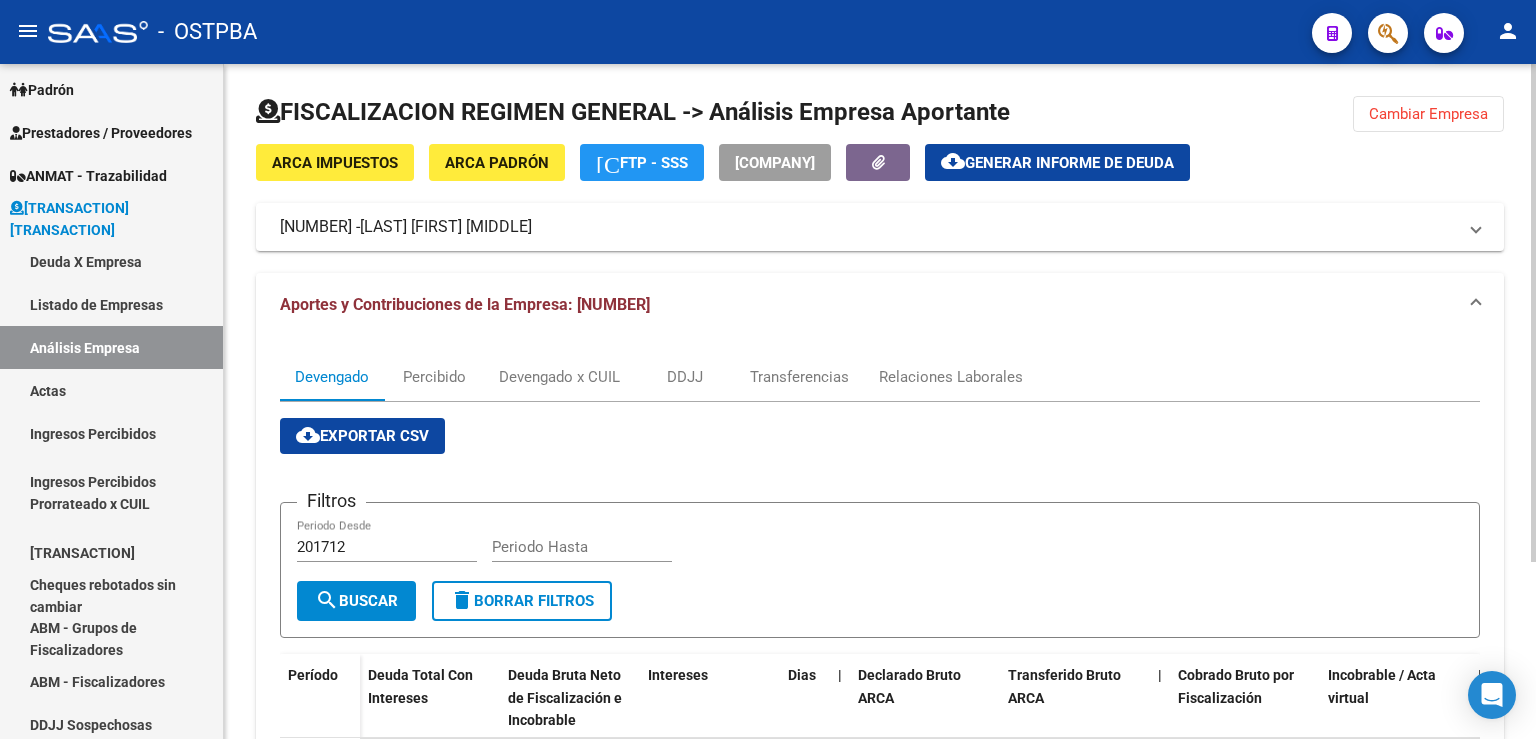 click on "Cambiar Empresa" 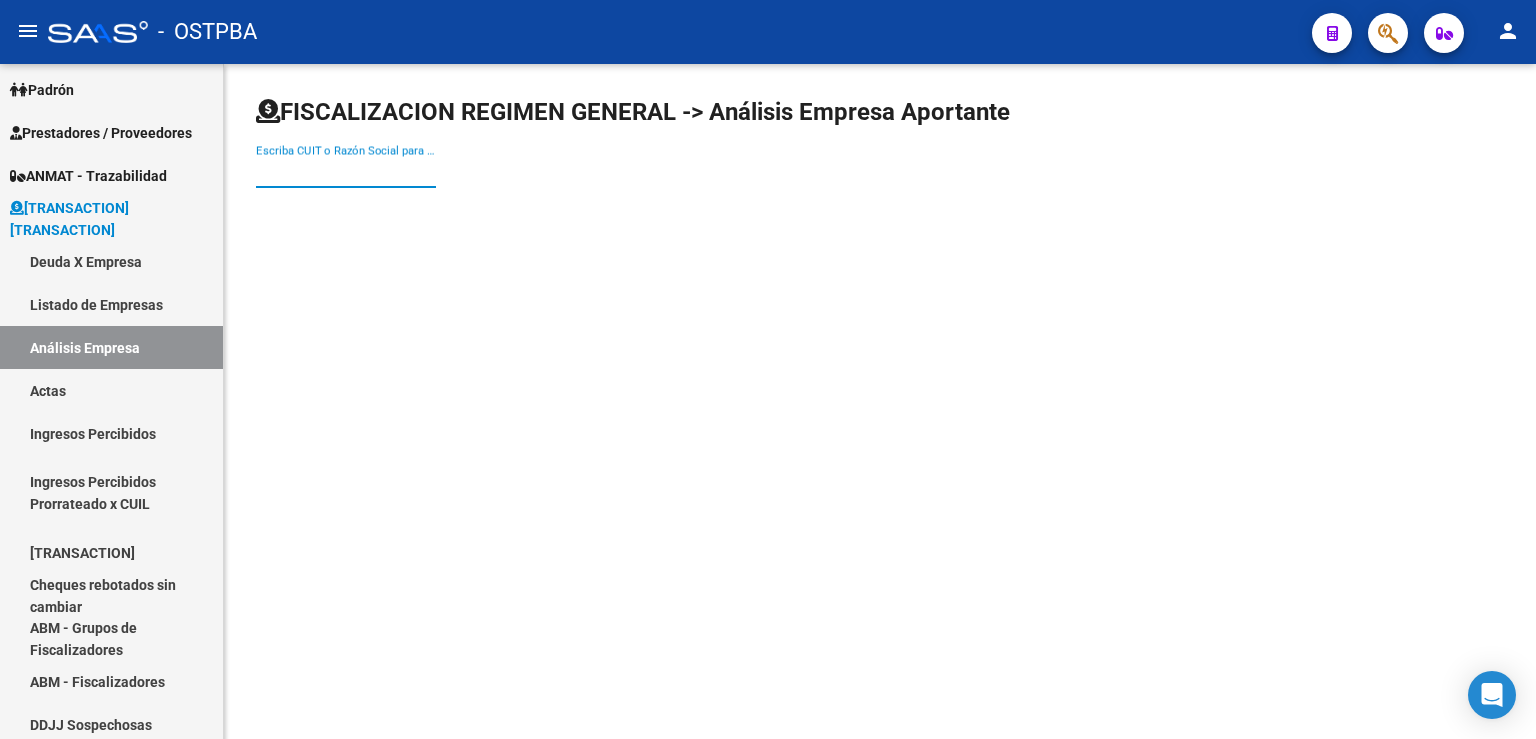 click on "Escriba CUIT o Razón Social para buscar" at bounding box center [346, 172] 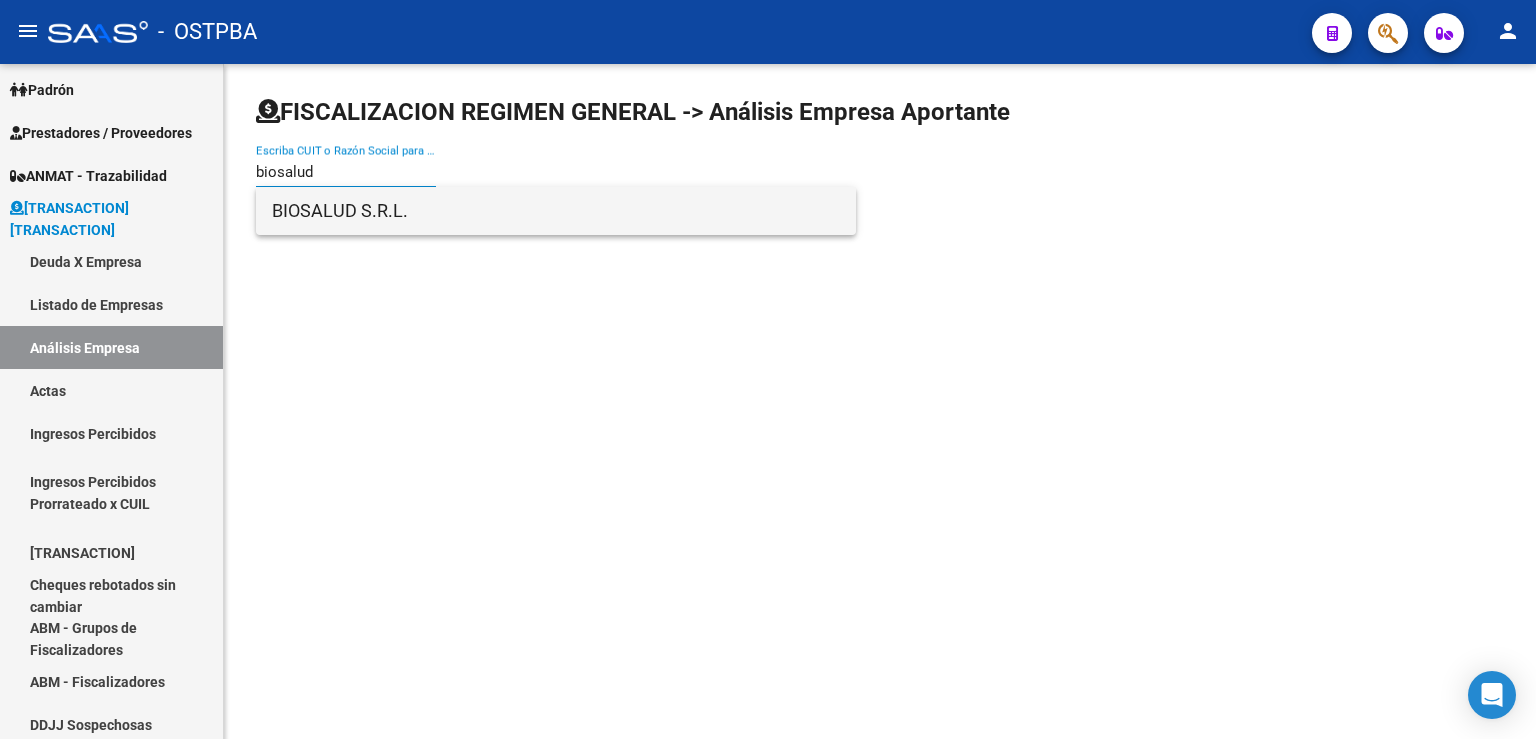 type on "biosalud" 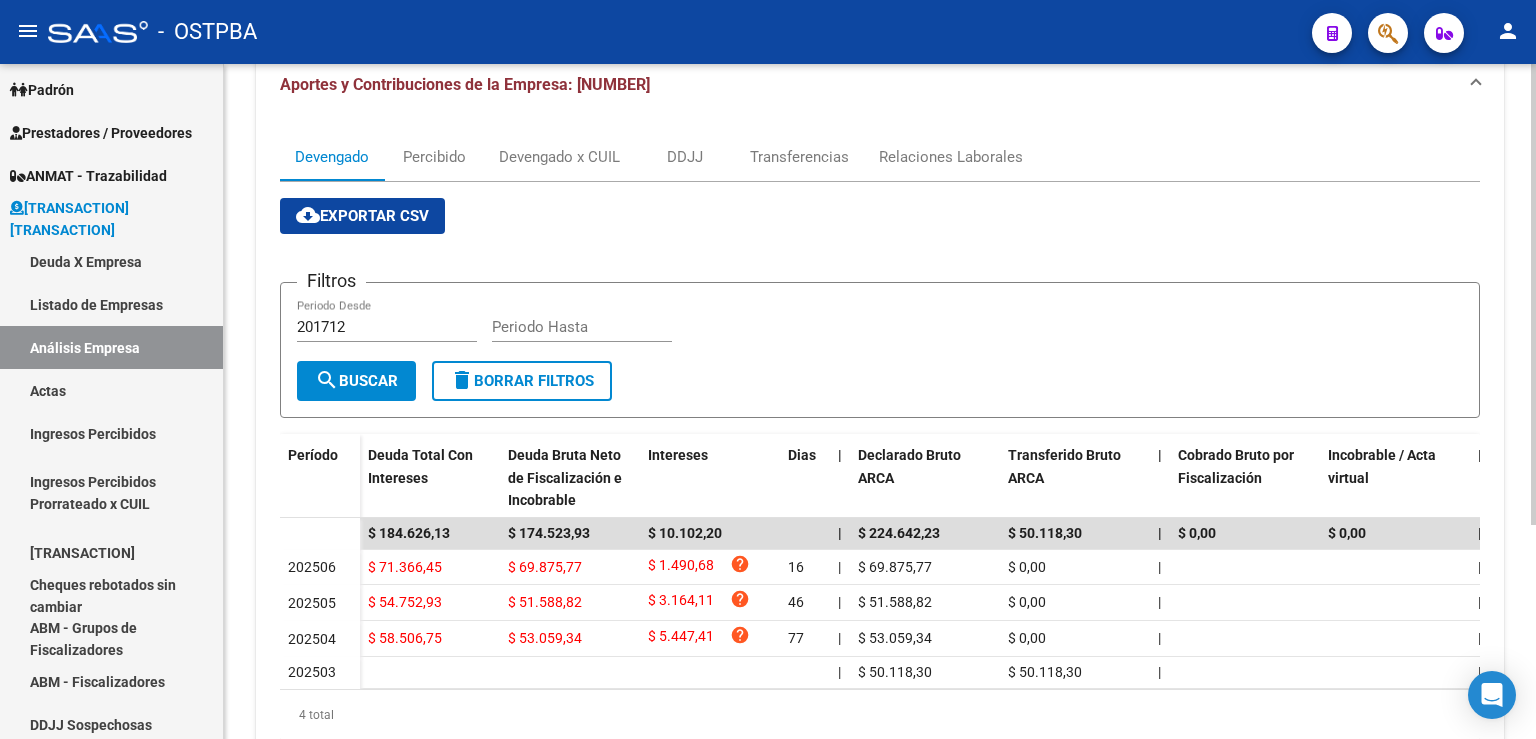 scroll, scrollTop: 0, scrollLeft: 0, axis: both 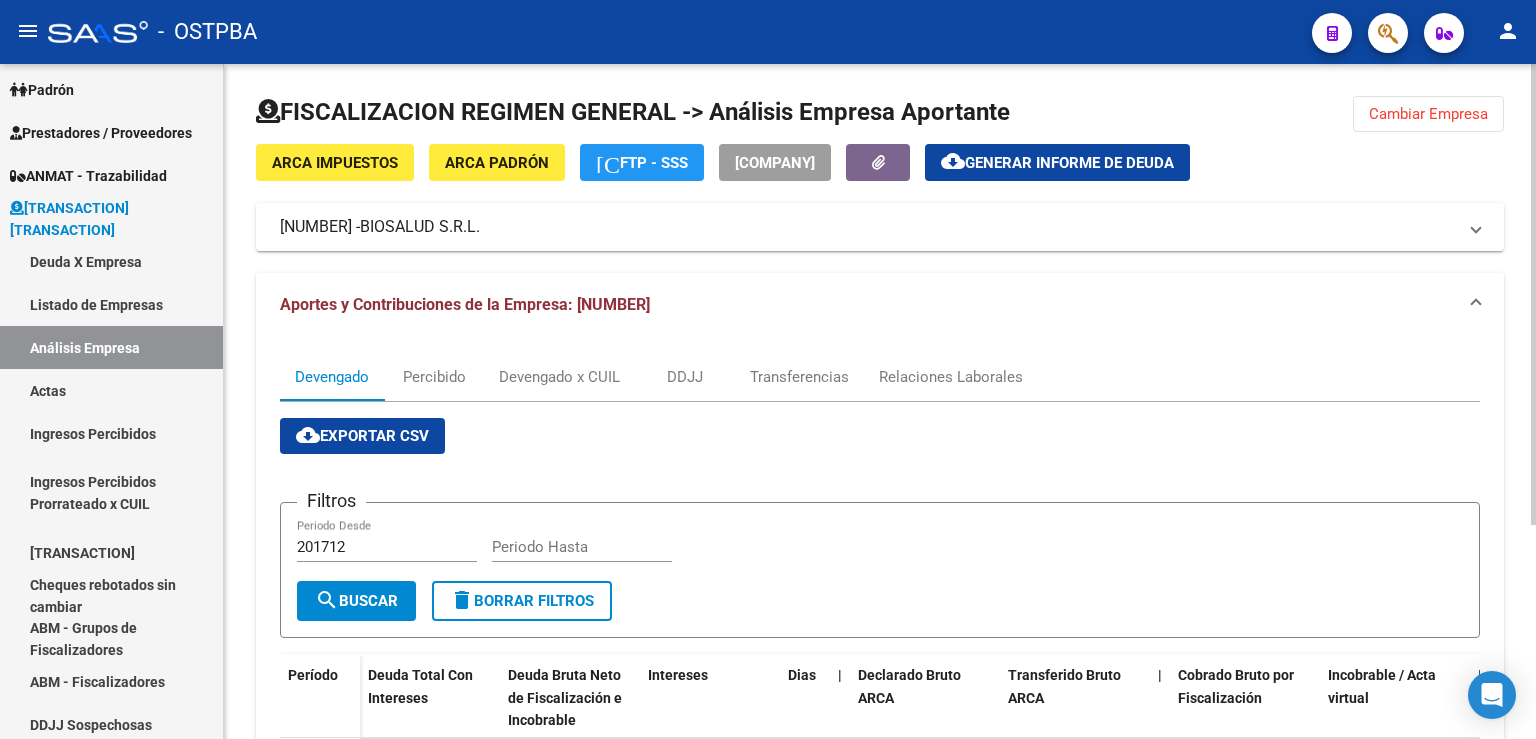 click on "Cambiar Empresa" 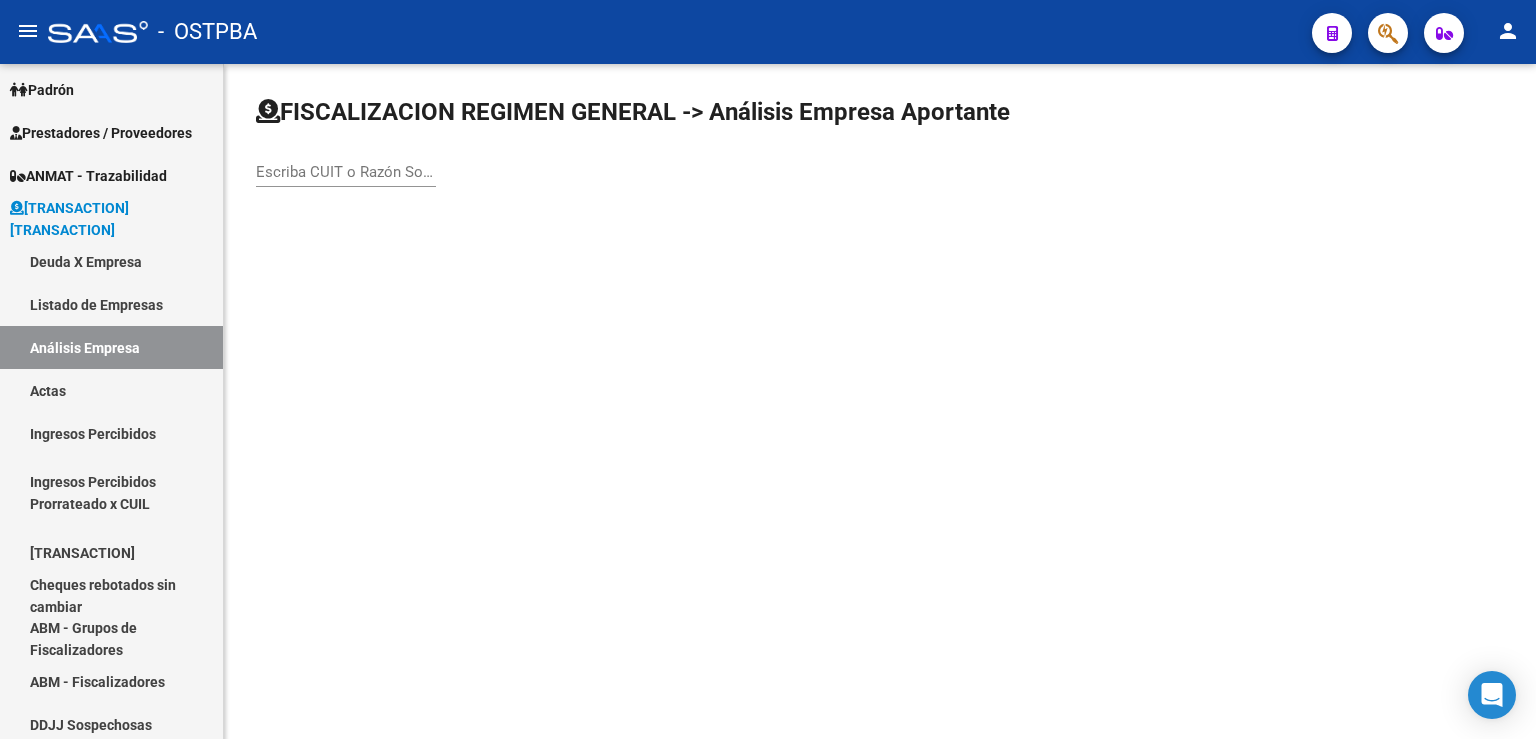click on "Escriba CUIT o Razón Social para buscar" at bounding box center (346, 172) 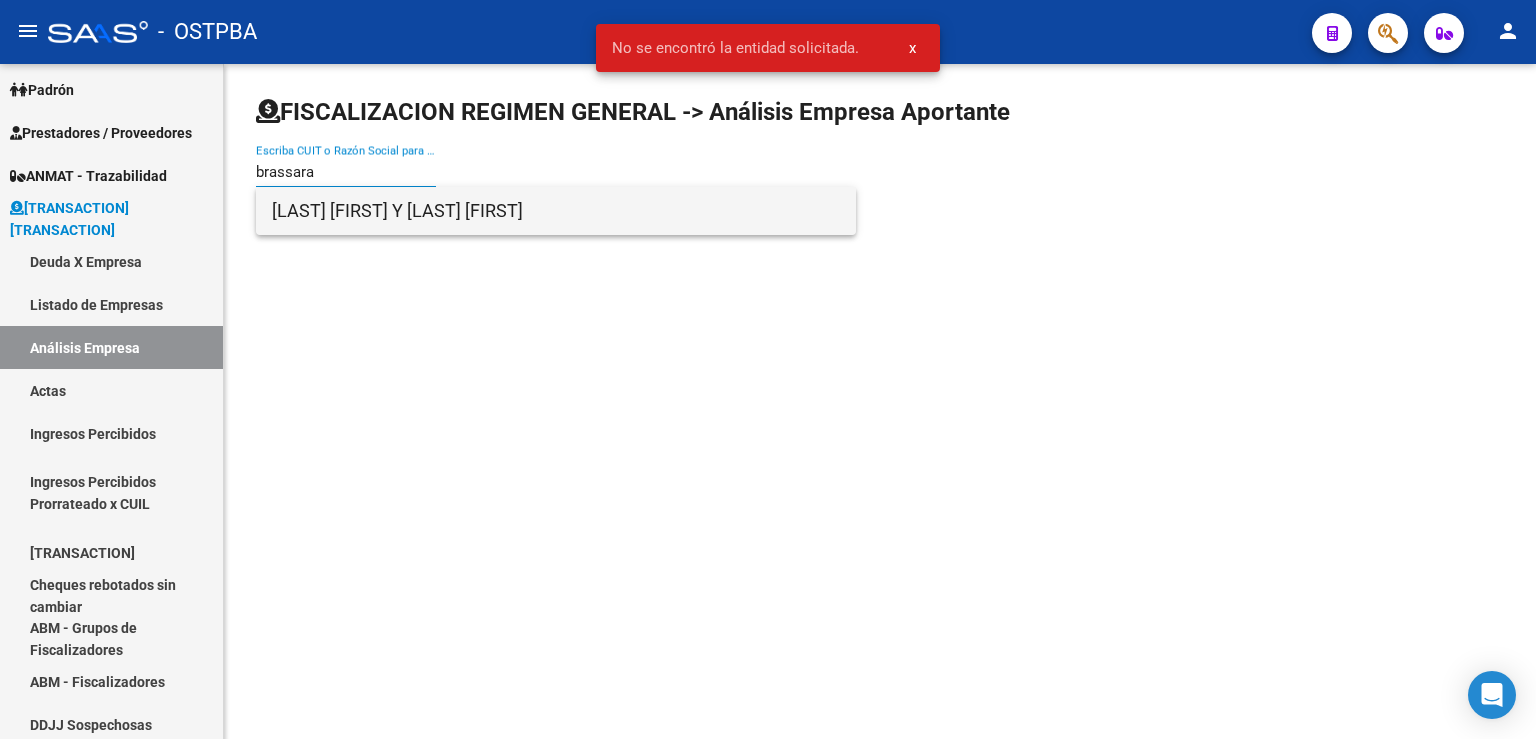 type on "brassara" 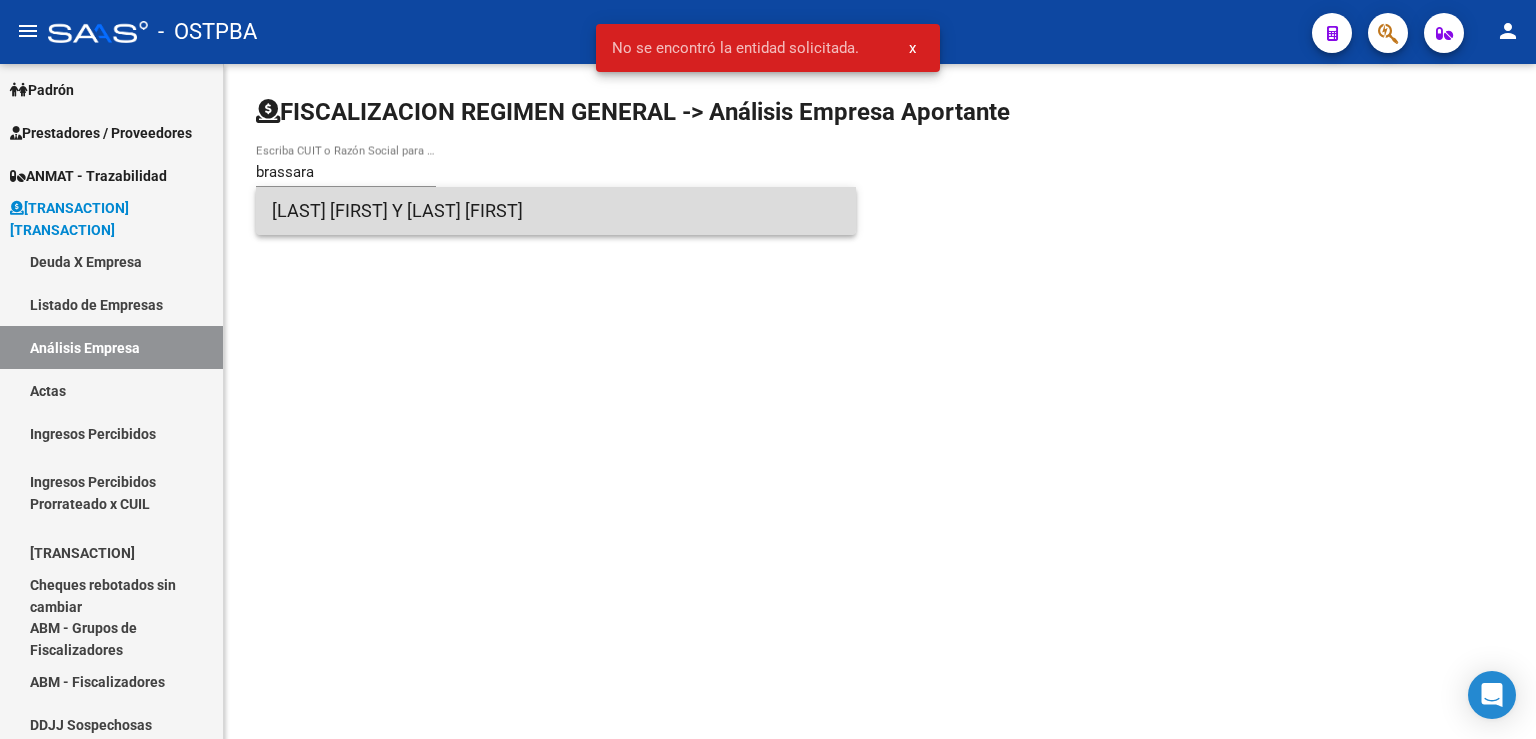 click on "[LAST] [FIRST] Y [LAST] [FIRST]" at bounding box center [556, 211] 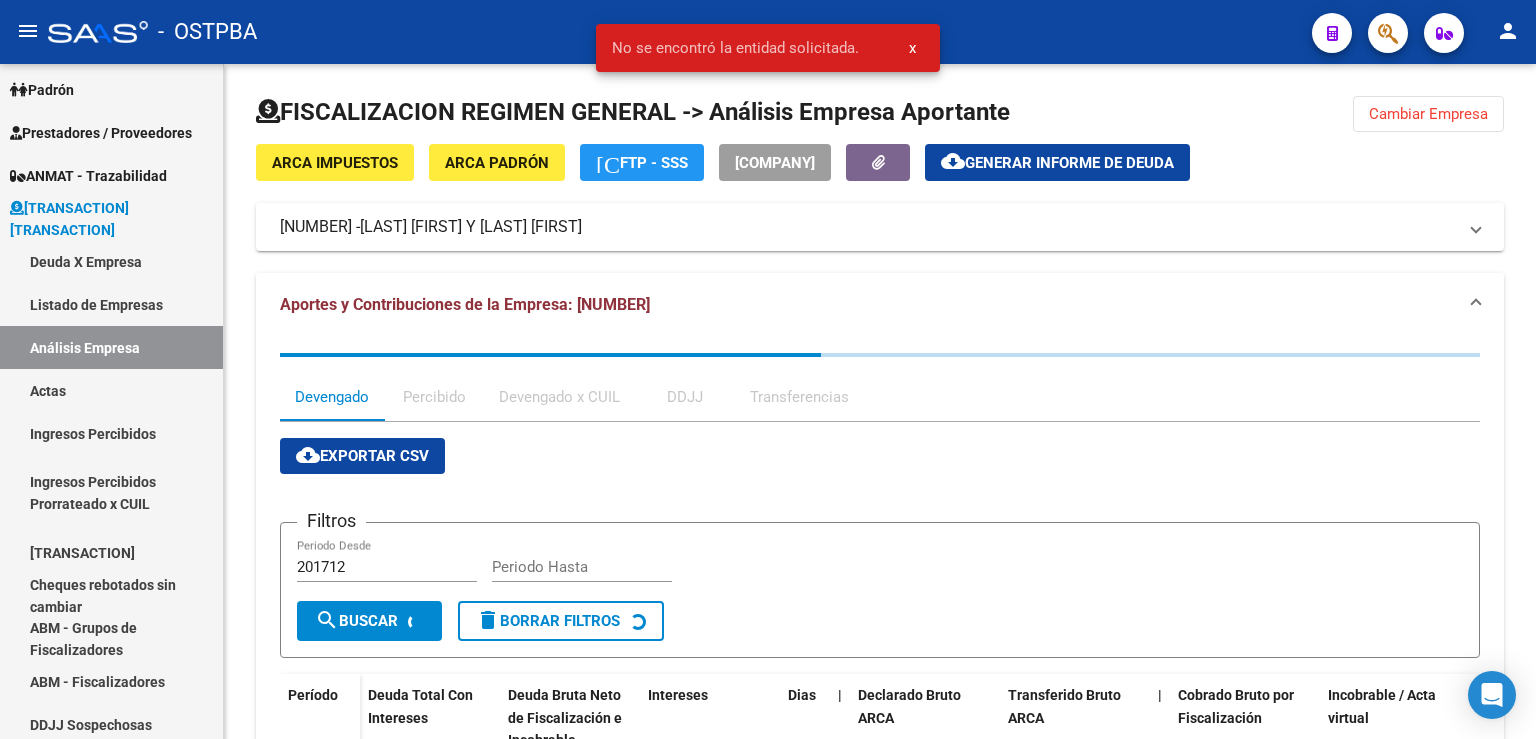 click on "x" at bounding box center (912, 48) 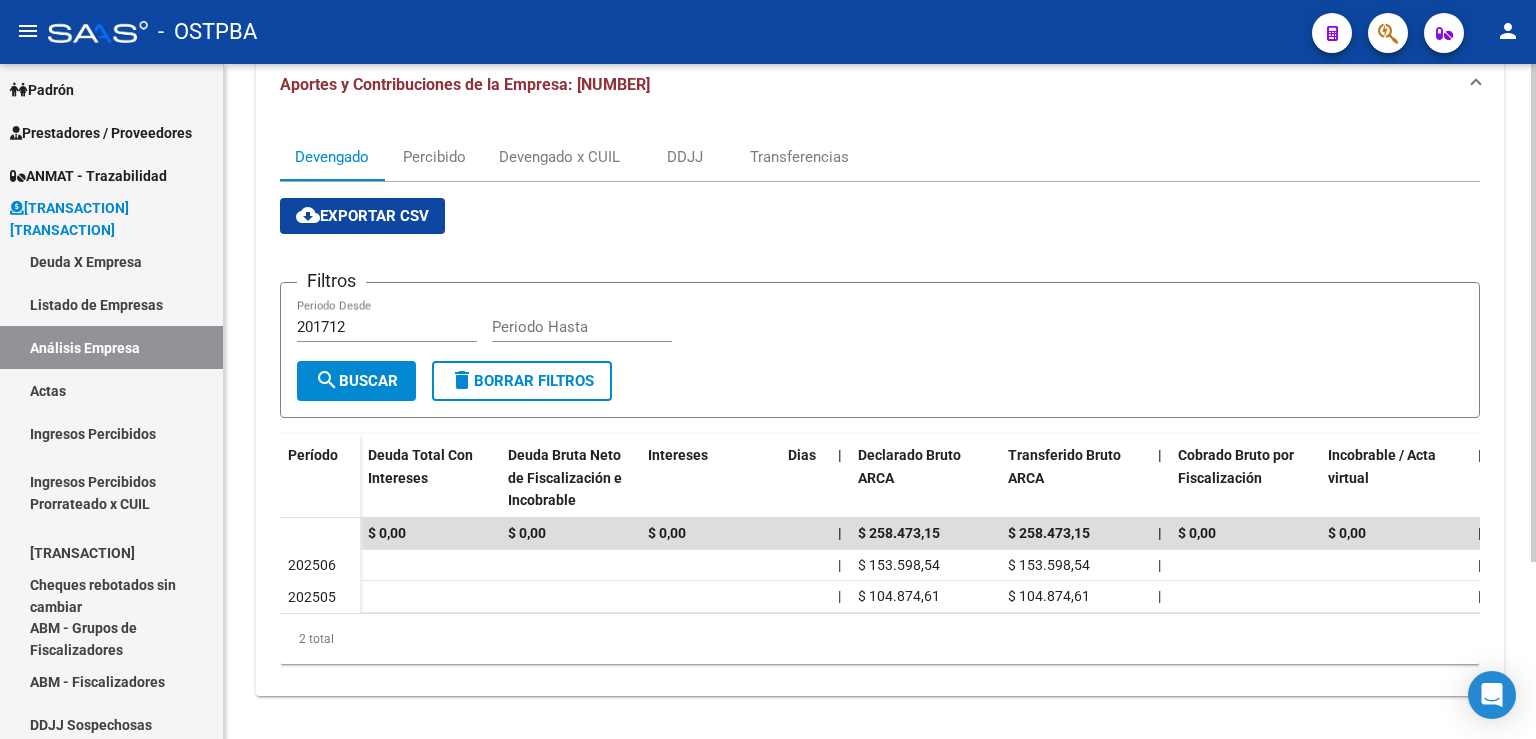 scroll, scrollTop: 18, scrollLeft: 0, axis: vertical 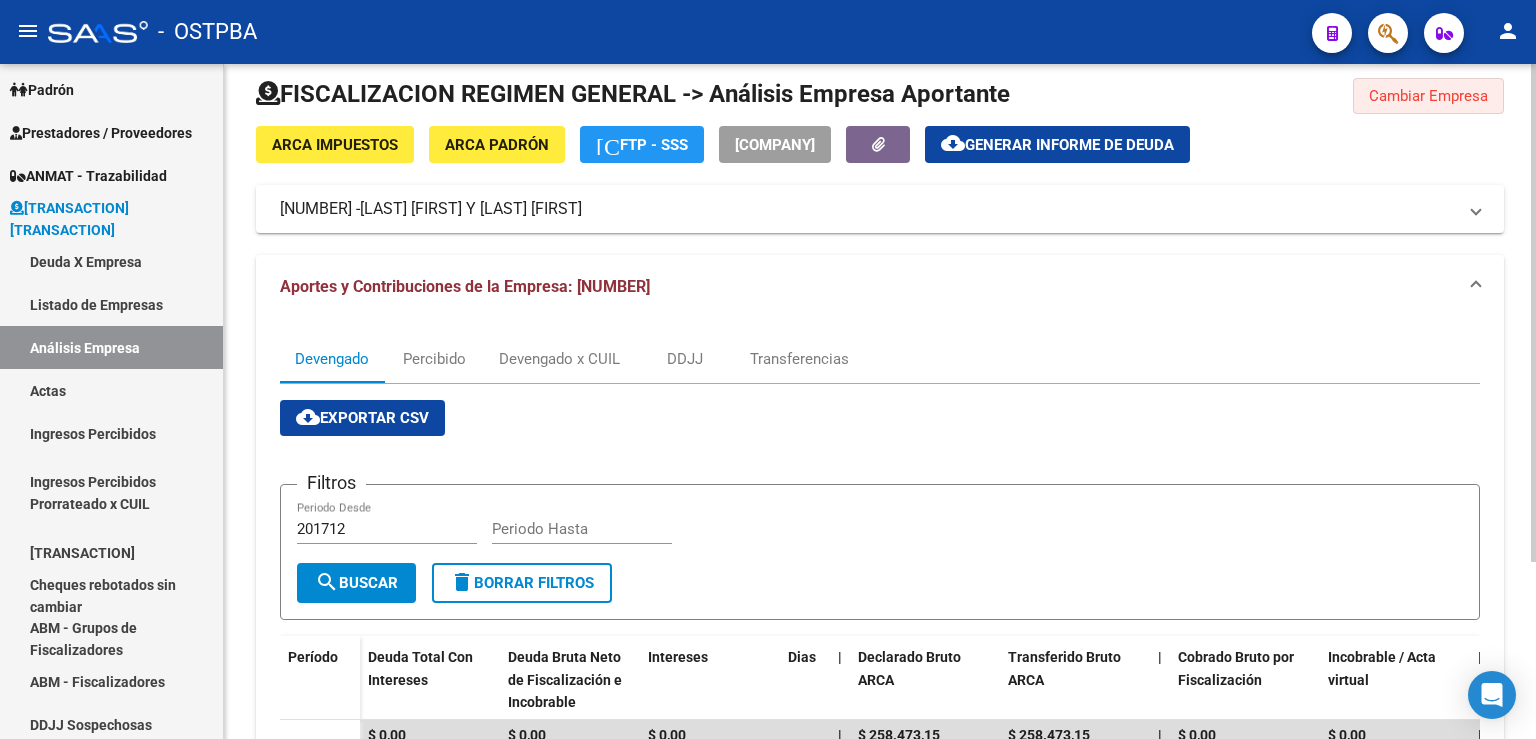 click on "Cambiar Empresa" 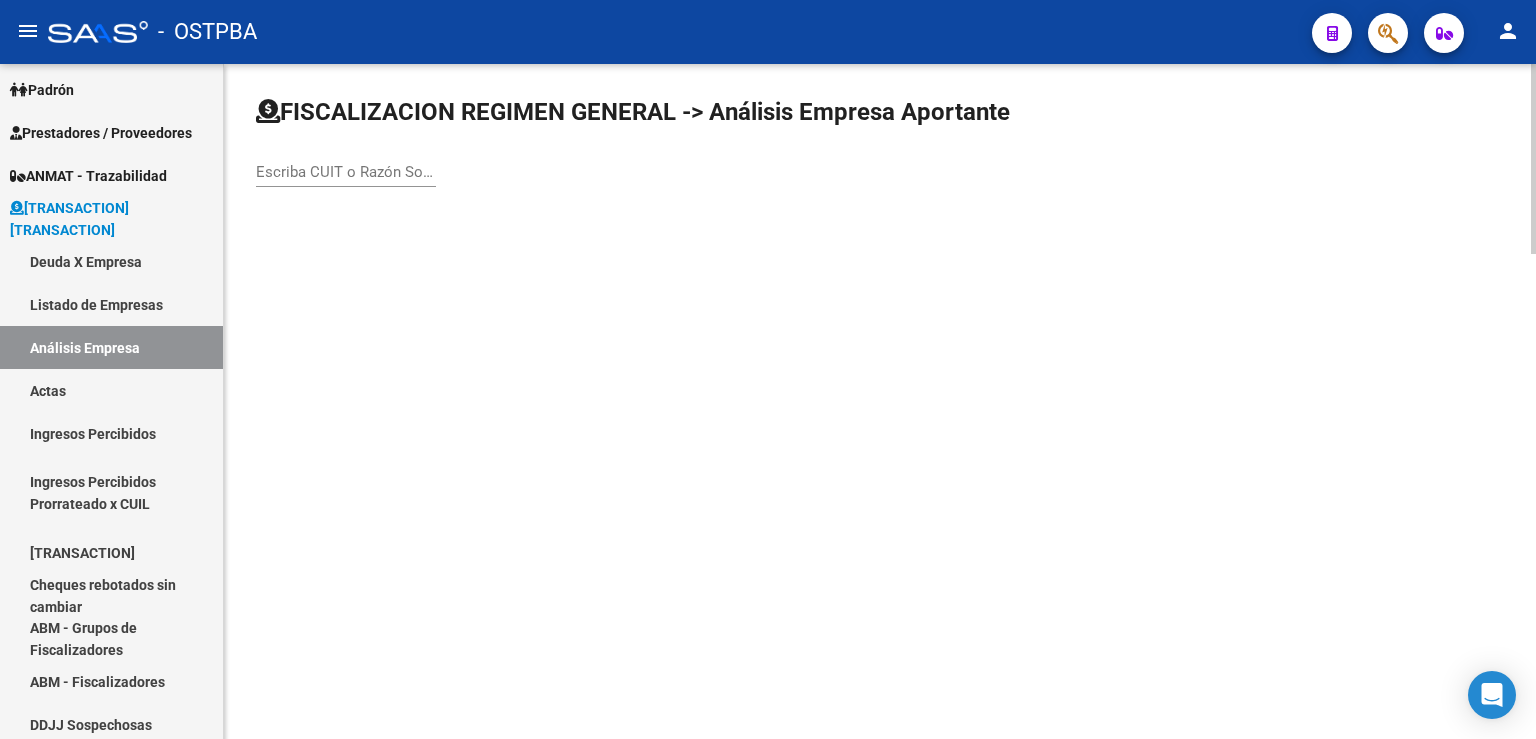 scroll, scrollTop: 0, scrollLeft: 0, axis: both 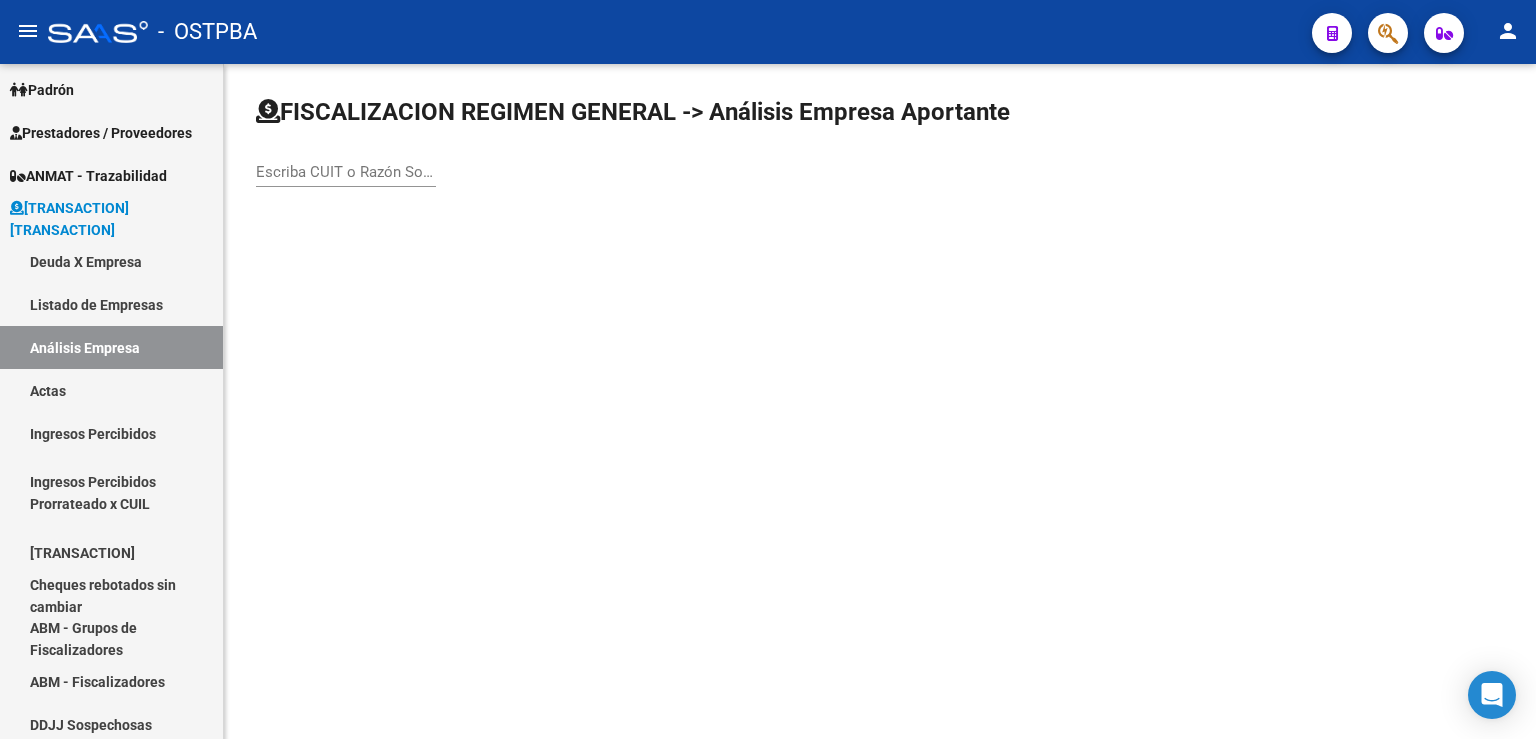 click on "Escriba CUIT o Razón Social para buscar" at bounding box center (346, 172) 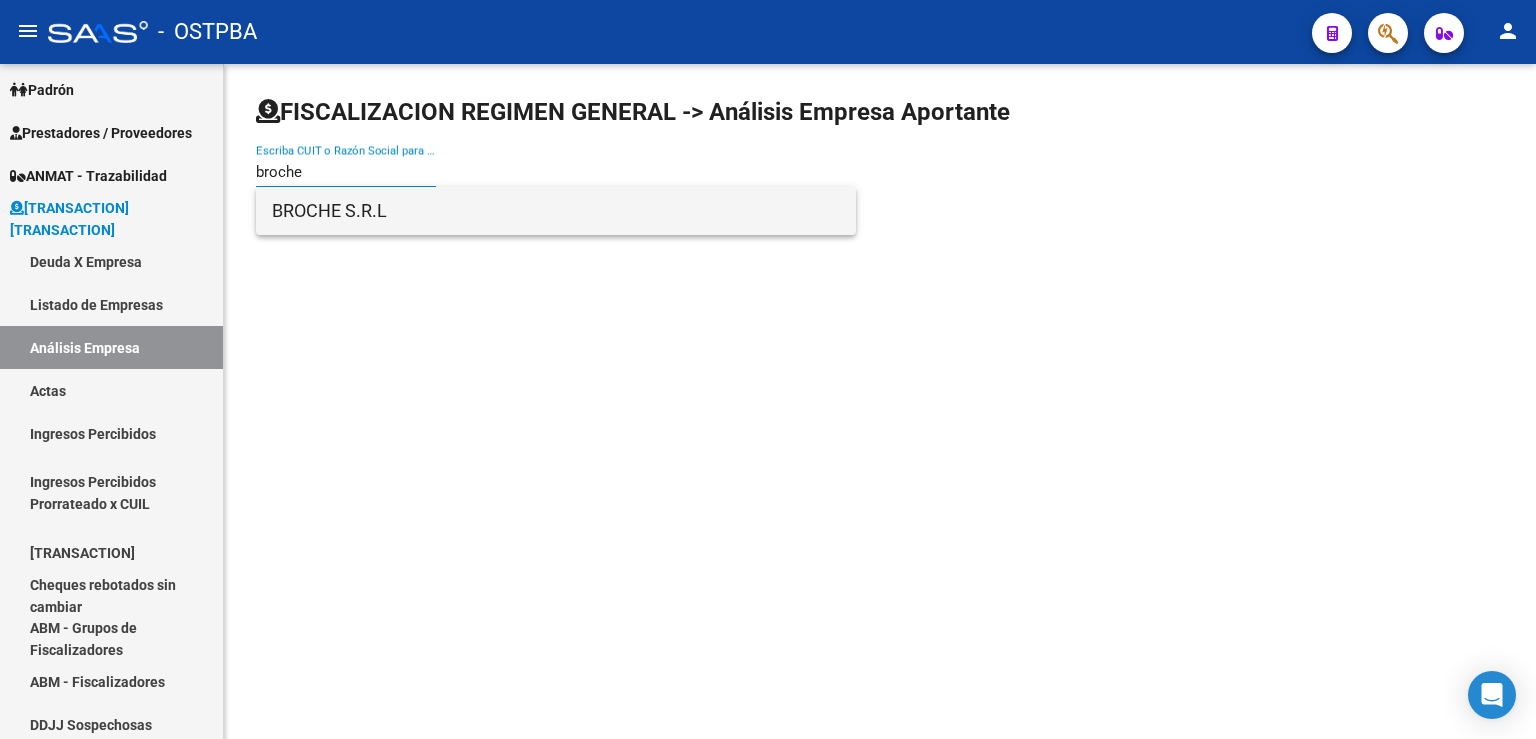 type on "broche" 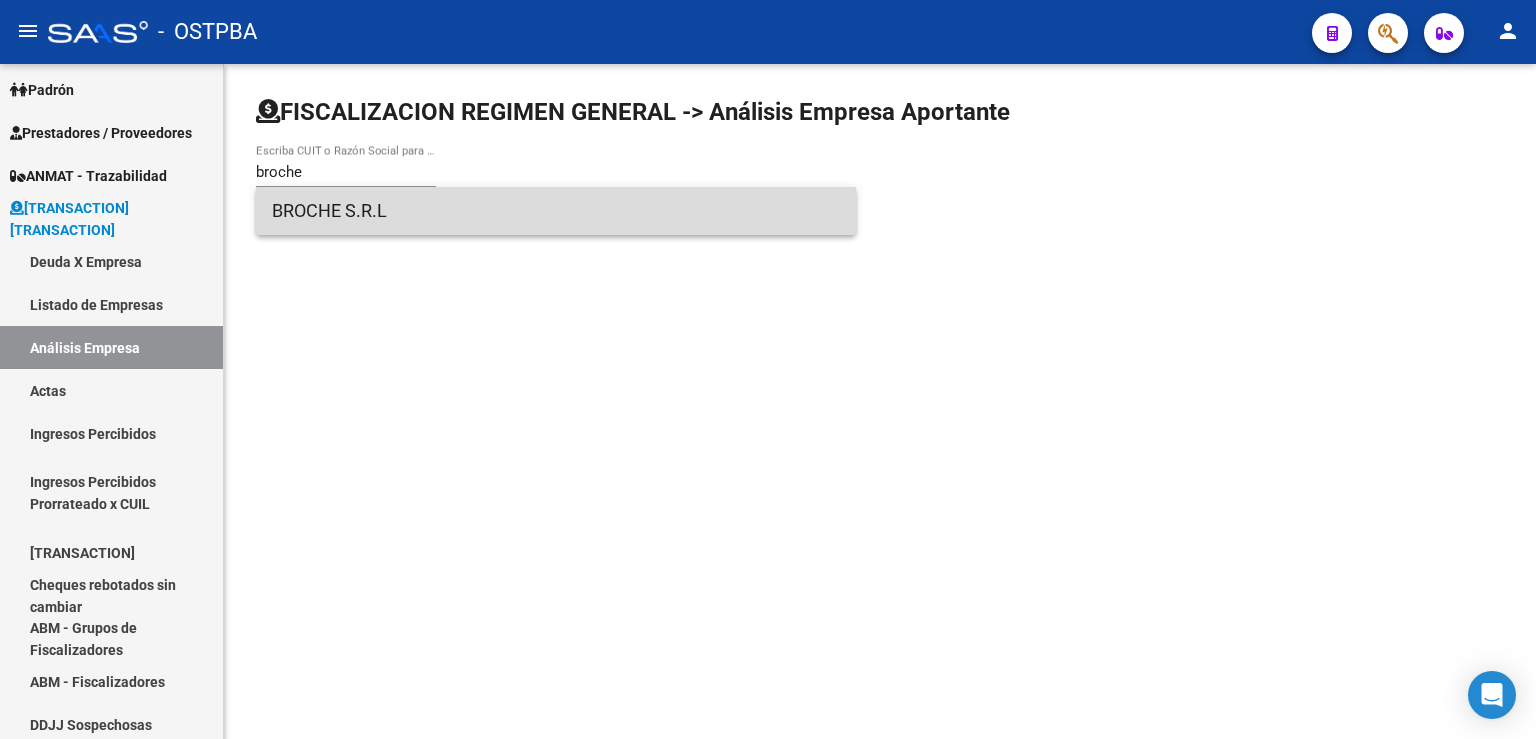 click on "BROCHE S.R.L" at bounding box center (556, 211) 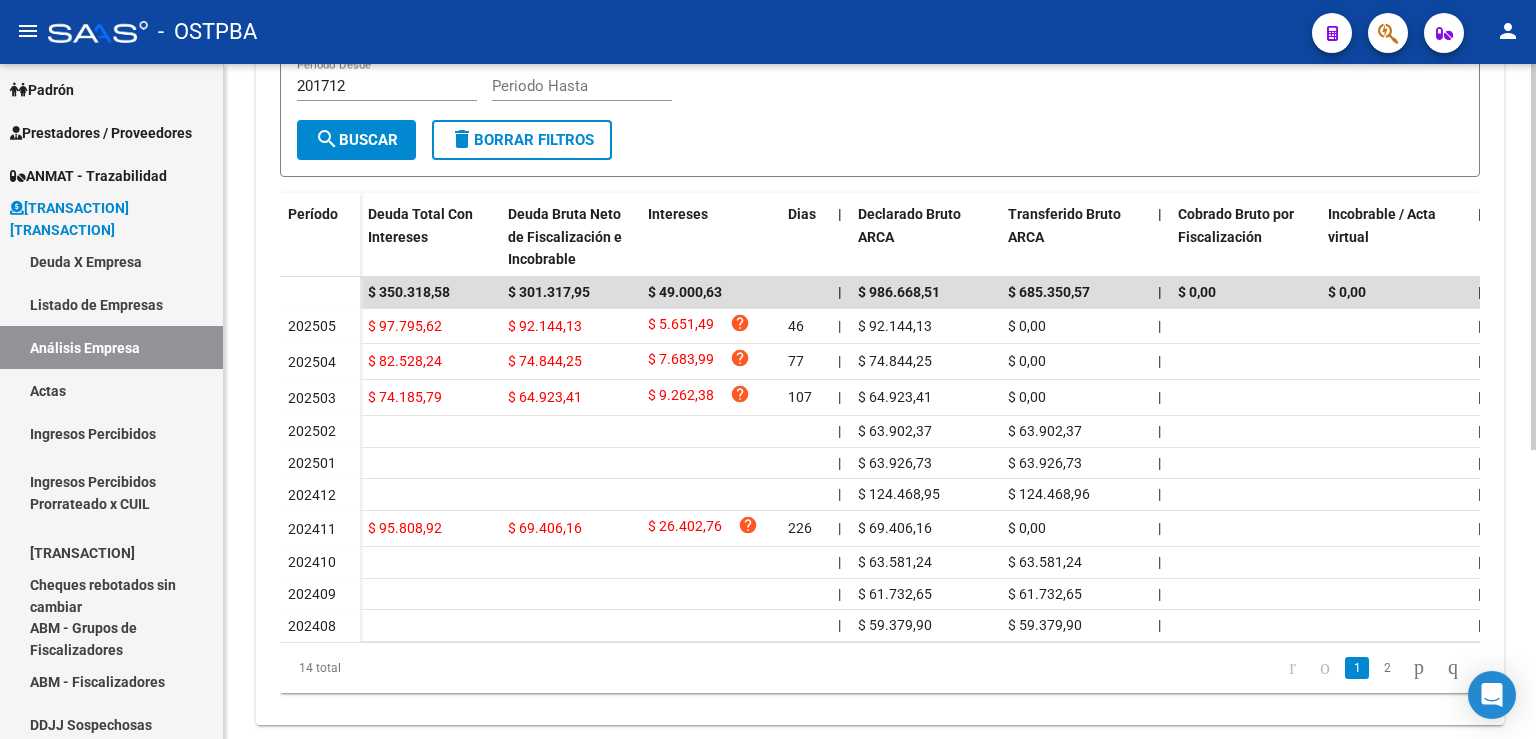 scroll, scrollTop: 463, scrollLeft: 0, axis: vertical 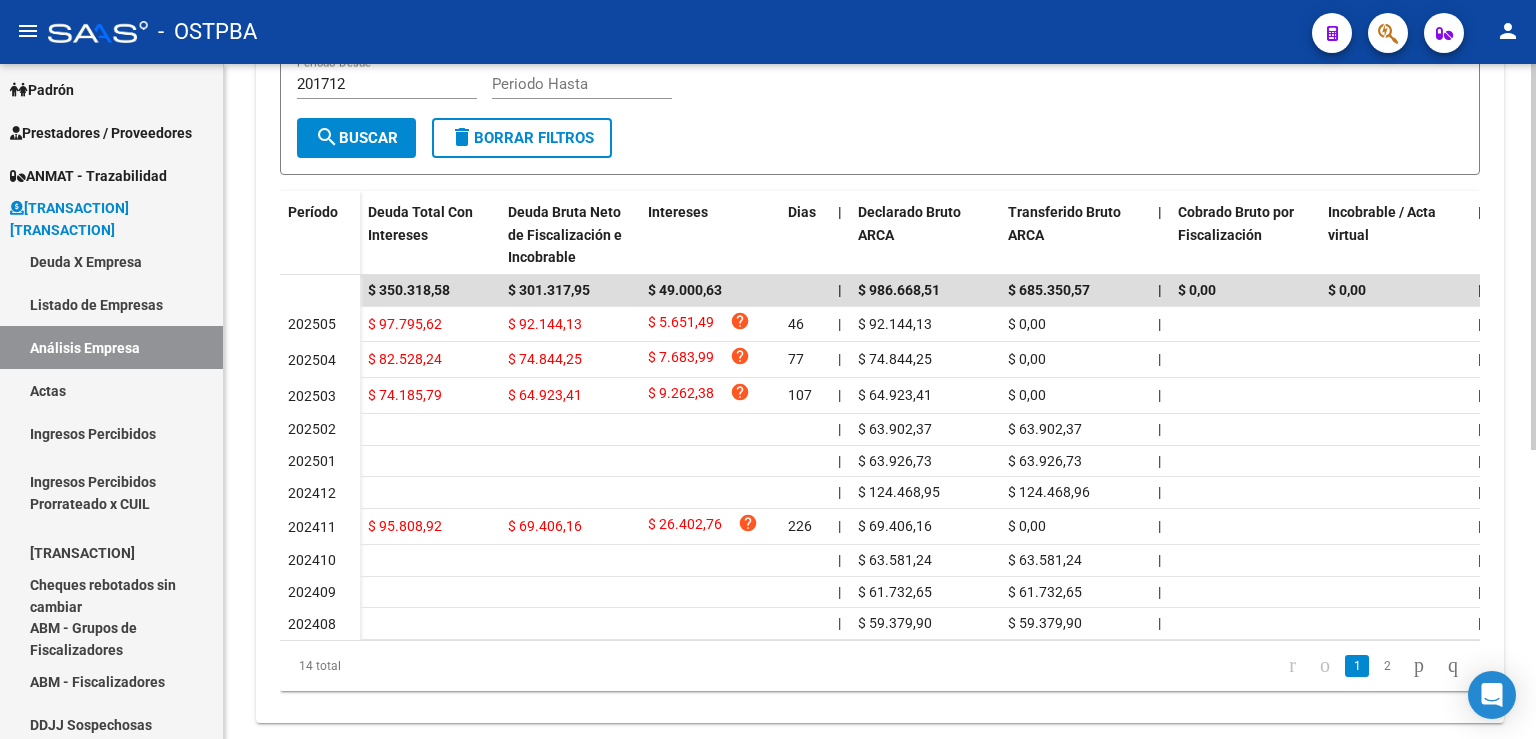 click on "FISCALIZACION REGIMEN GENERAL -> Análisis Empresa Aportante  Cambiar Empresa  ARCA Impuestos ARCA Padrón remove_red_eye  FTP - SSS  ABM  cloud_download  Generar informe de deuda  [NUMBER] -   BROCHE S.R.L Telefono:  Mail:  Observaciones:  Provincia:  [STATE] Localidad:  [CITY] Calle:  ROSARIO Numero:  Dpto:  Aportes y Contribuciones de la Empresa: [NUMBER] Devengado Percibido Devengado x CUIL DDJJ Transferencias Relaciones Laborales cloud_download  Exportar CSV  Filtros   201712 Periodo Desde    Periodo Hasta  search  Buscar  delete  Borrar Filtros  Período Deuda Total Con Intereses  Deuda Bruta Neto de Fiscalización e Incobrable Intereses Dias | Declarado Bruto ARCA Transferido Bruto ARCA | Cobrado Bruto por Fiscalización Incobrable / Acta virtual | Transferido De Más | Interés Aporte cobrado por ARCA Interés Contribución cobrado por ARCA | Total cobrado Sin DDJJ | DJ Aporte Trf Aporte DJ Contribucion Trf Contribucion [NUMBER] [NUMBER] [NUMBER] | [NUMBER] | [NUMBER] |" 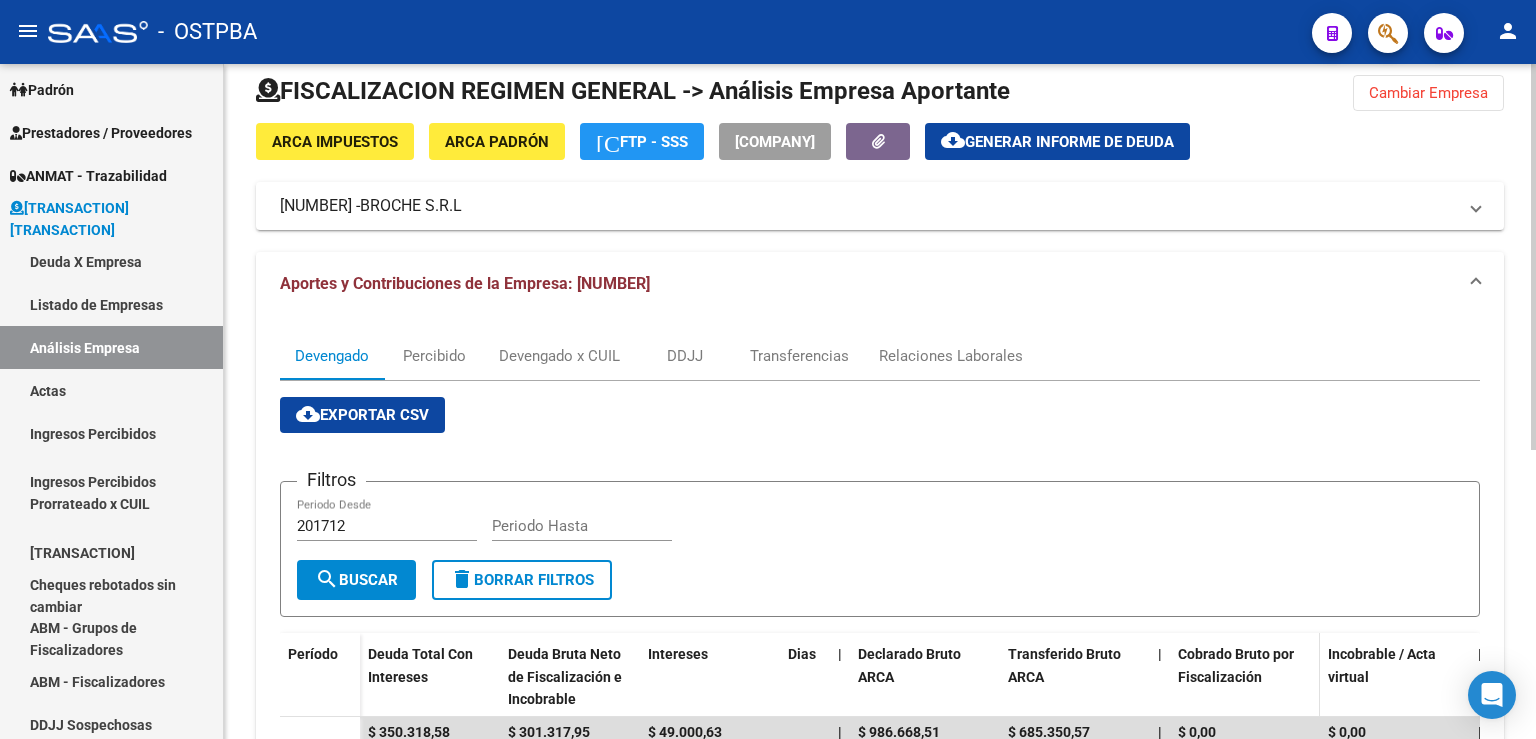 scroll, scrollTop: 0, scrollLeft: 0, axis: both 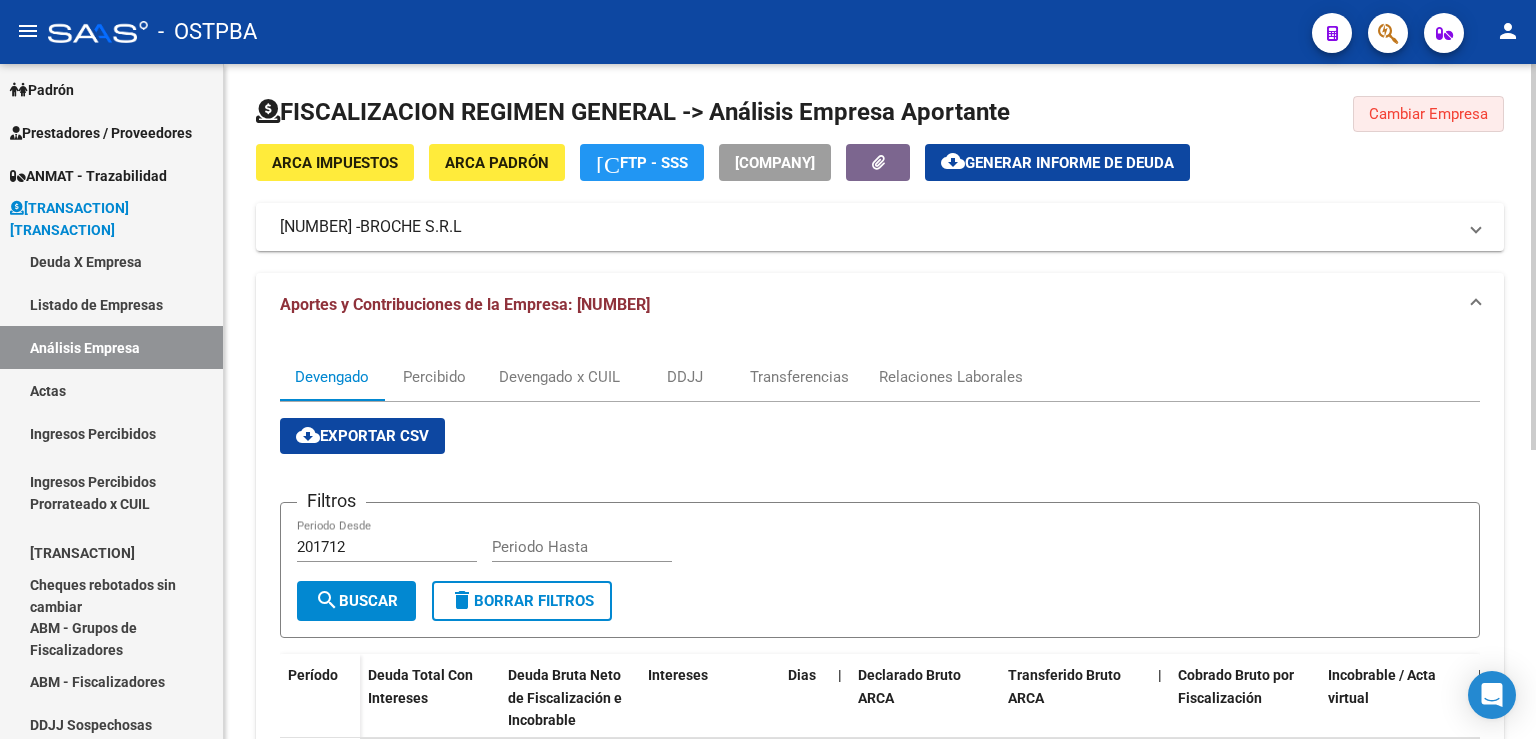 click on "Cambiar Empresa" 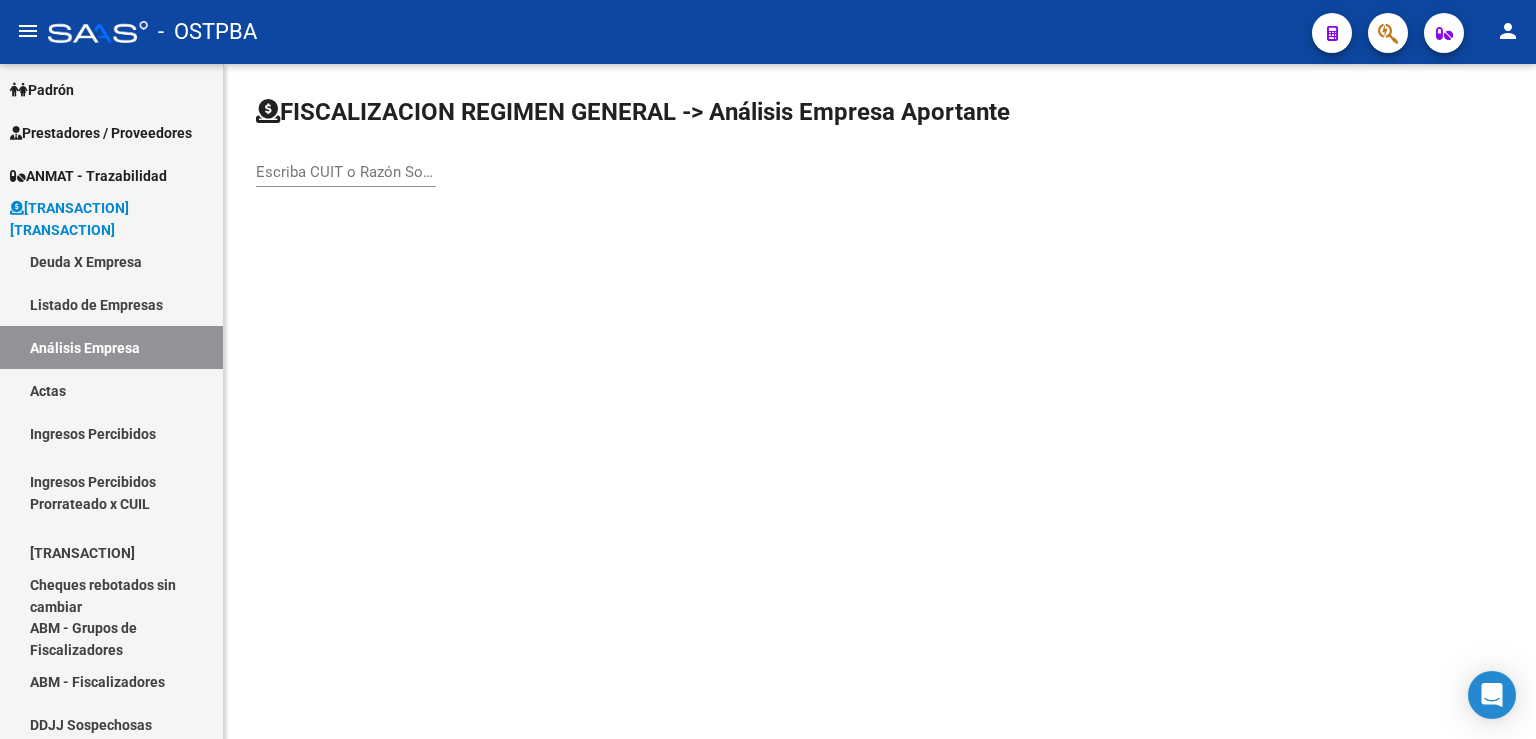 click on "Escriba CUIT o Razón Social para buscar" at bounding box center [346, 172] 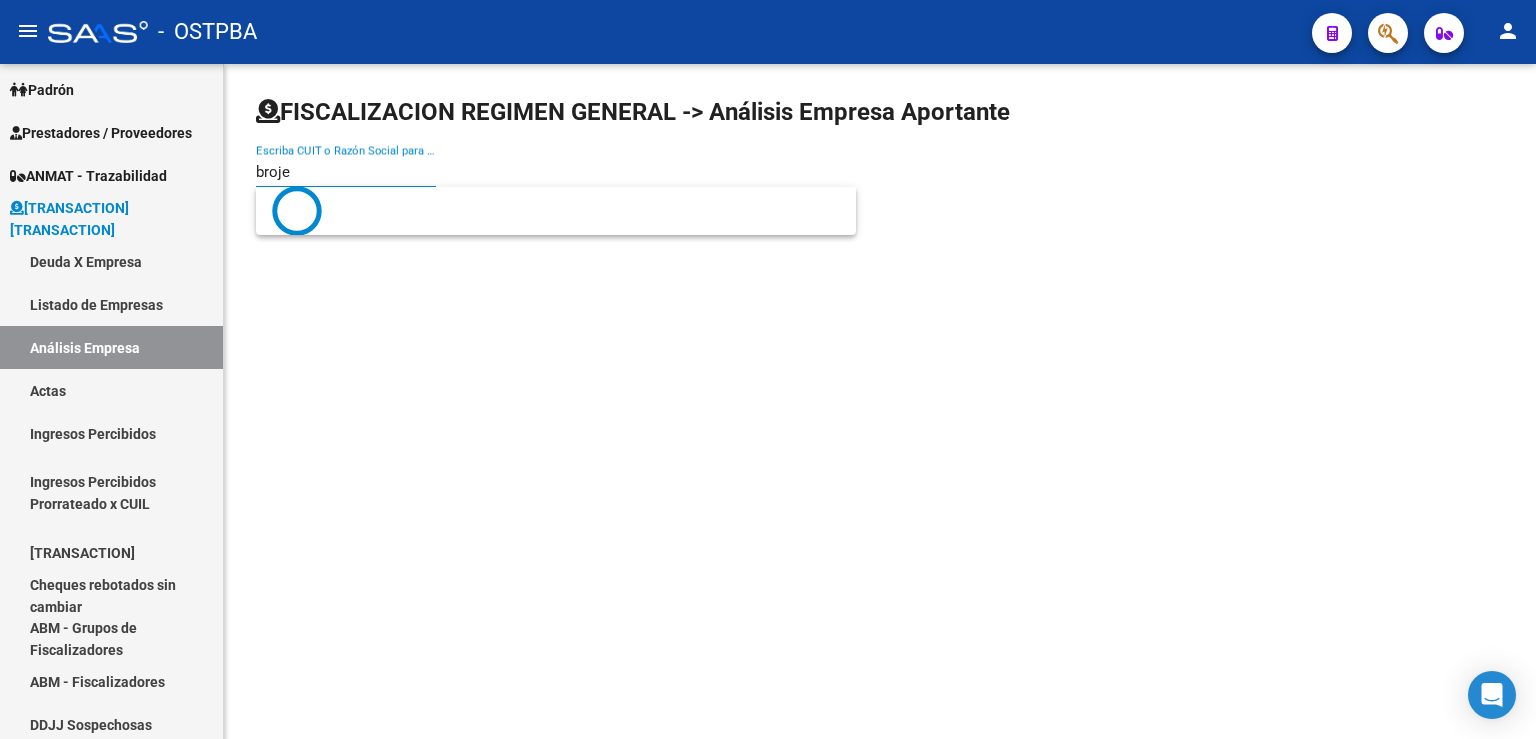 type on "broje" 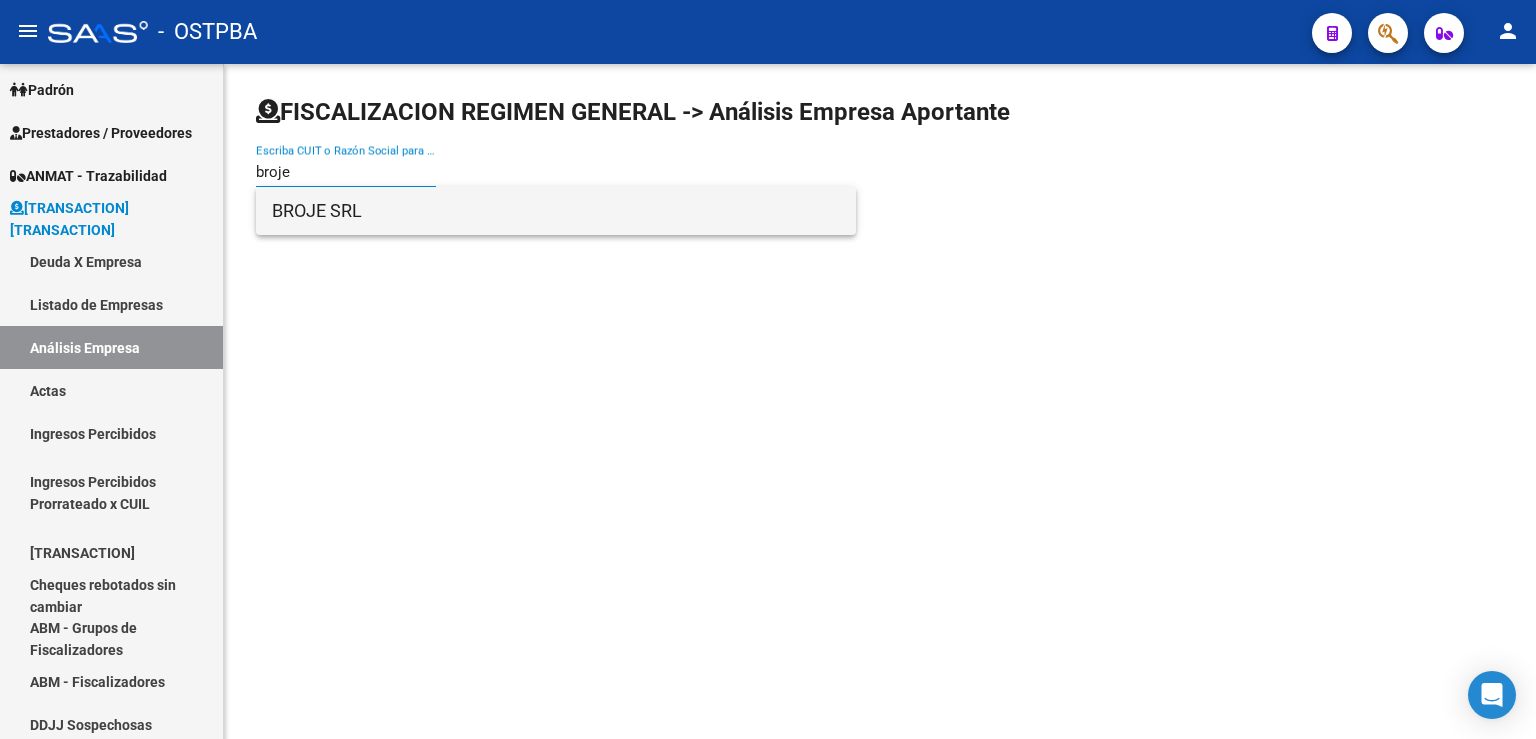 click on "BROJE SRL" at bounding box center [556, 211] 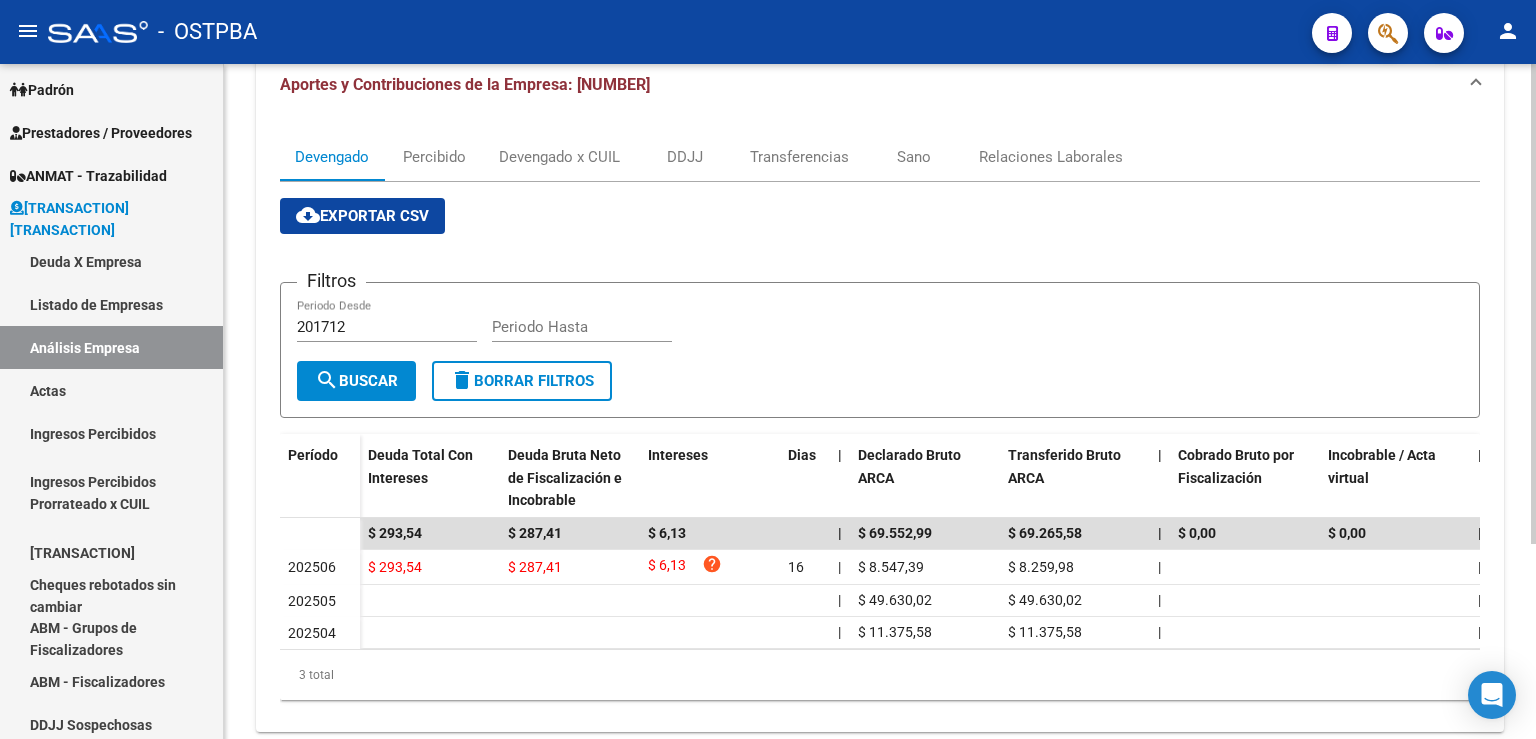 scroll, scrollTop: 0, scrollLeft: 0, axis: both 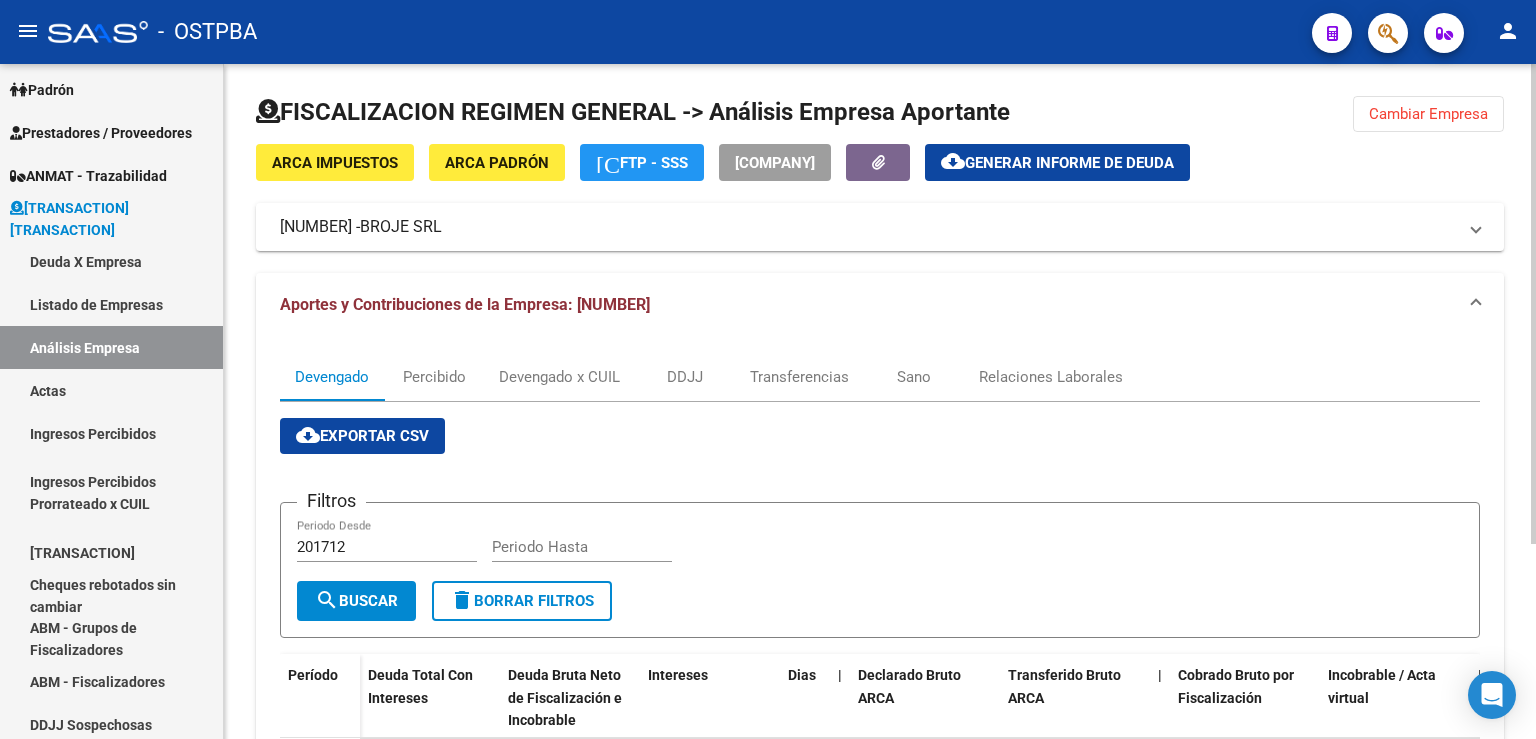 click on "Cambiar Empresa" 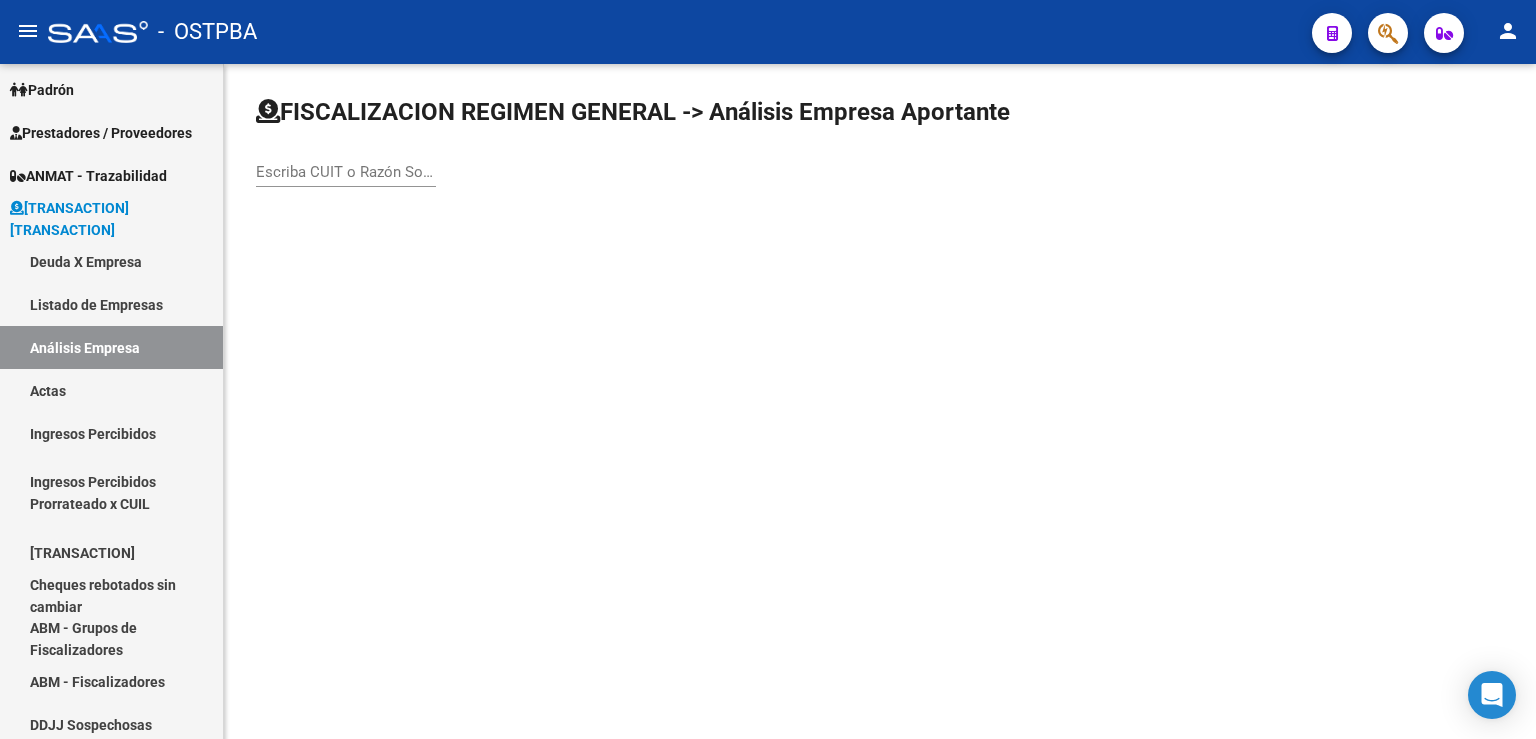 click on "Escriba CUIT o Razón Social para buscar" at bounding box center [346, 172] 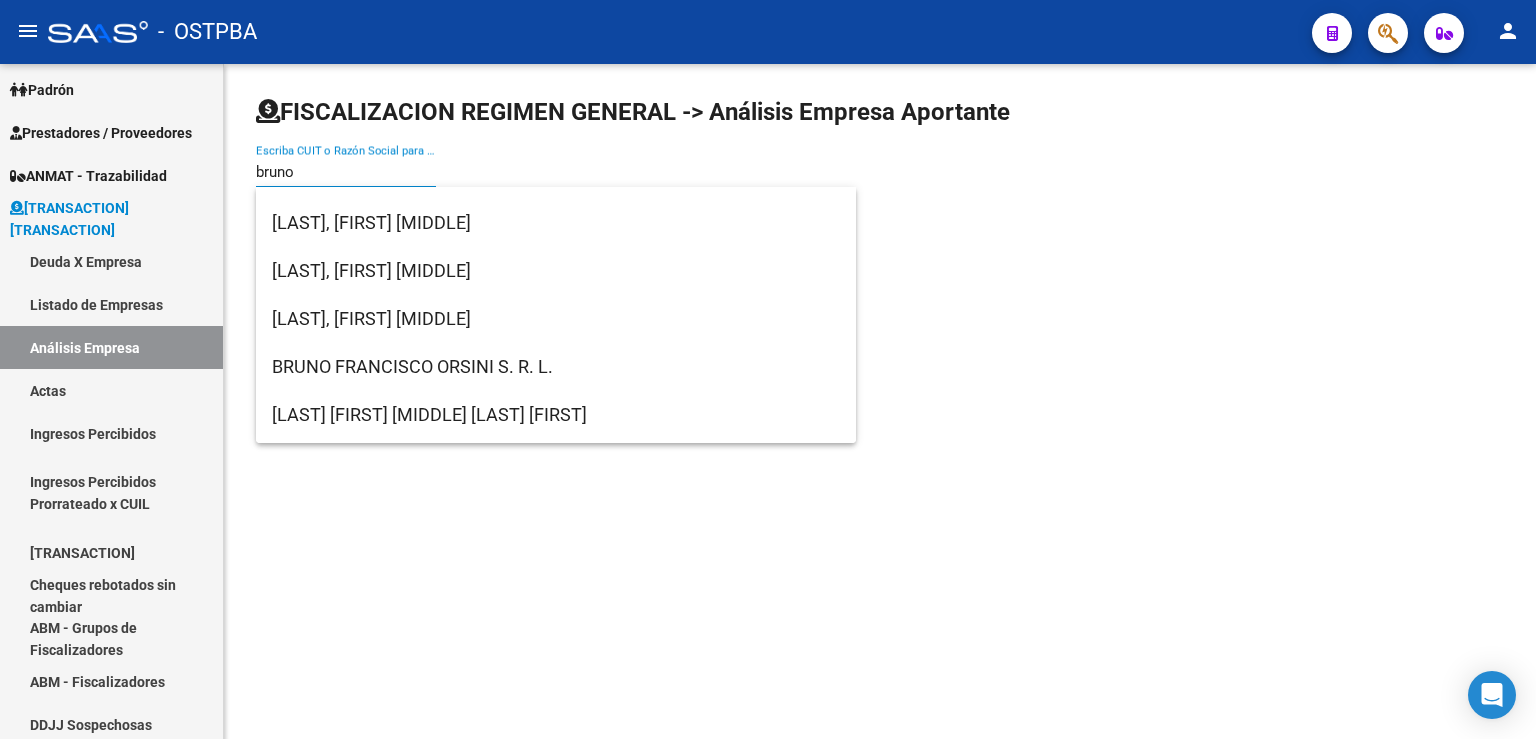 scroll, scrollTop: 320, scrollLeft: 0, axis: vertical 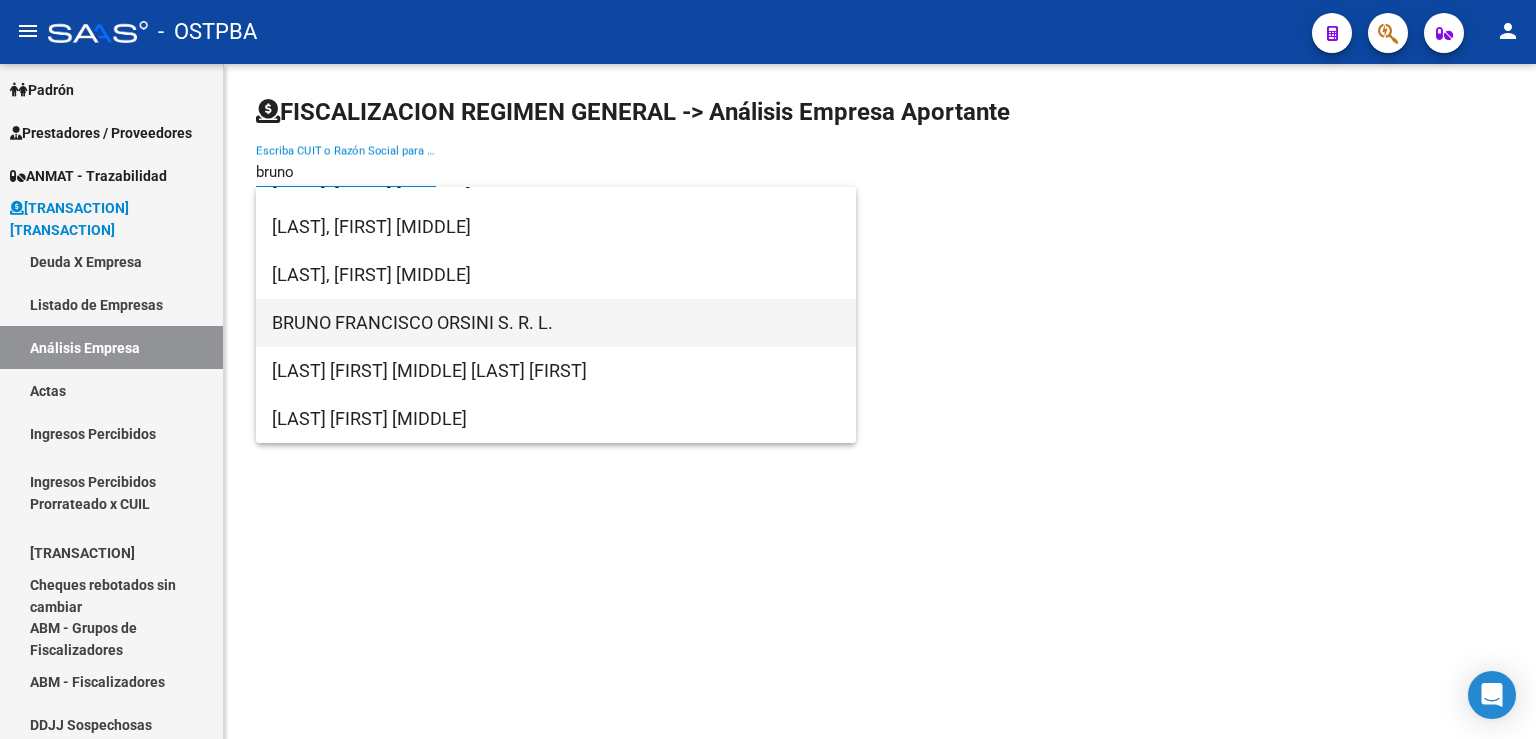 type on "bruno" 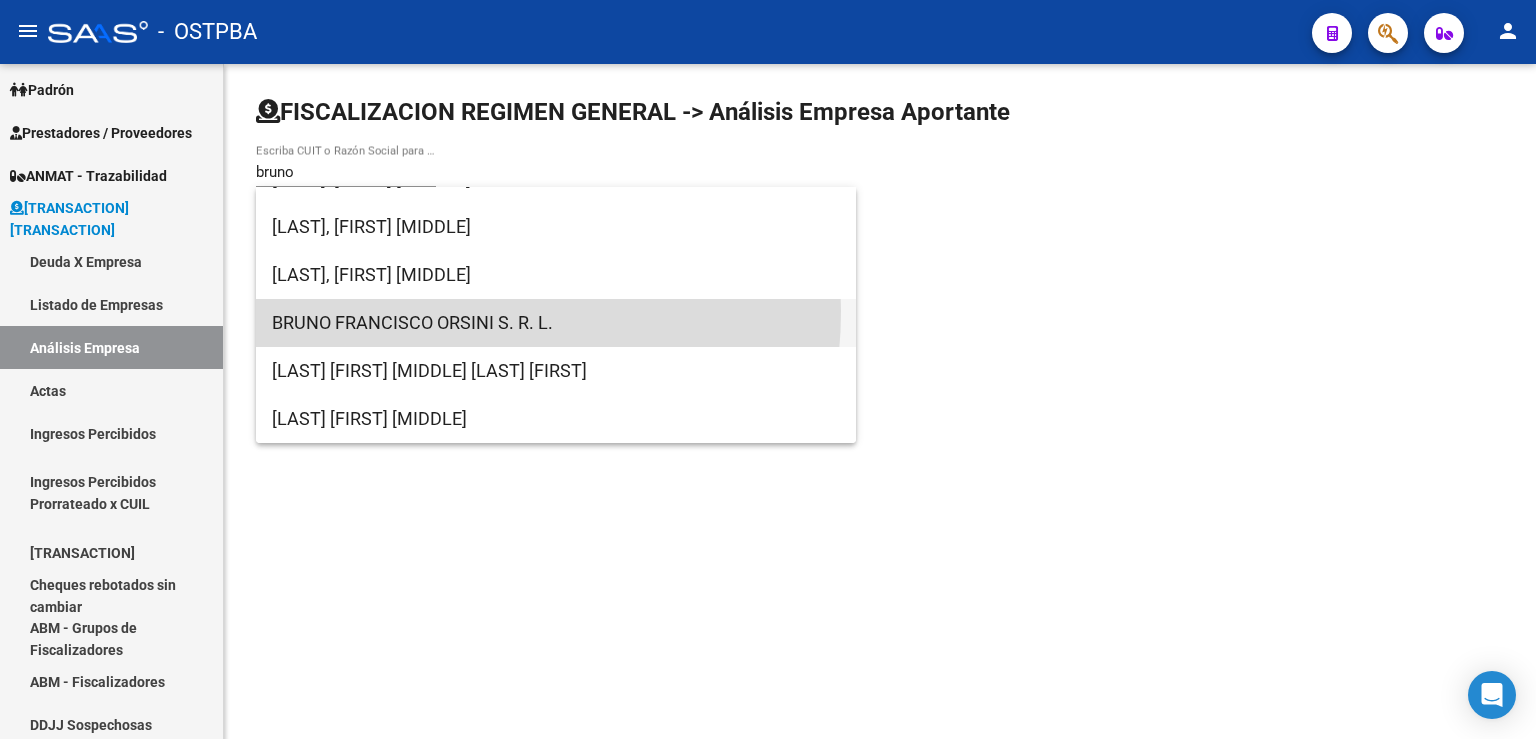 click on "BRUNO FRANCISCO ORSINI S. R. L." at bounding box center (556, 323) 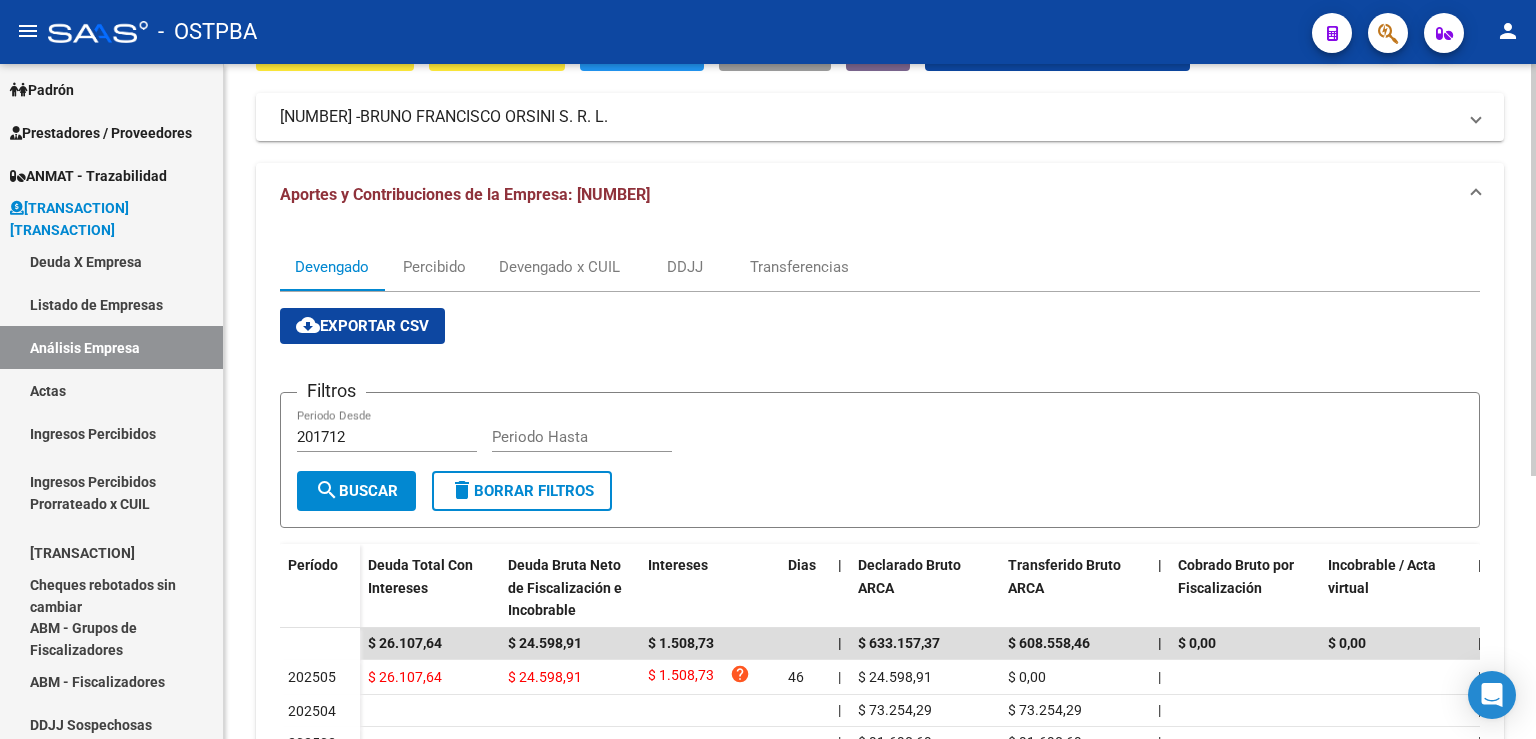 scroll, scrollTop: 220, scrollLeft: 0, axis: vertical 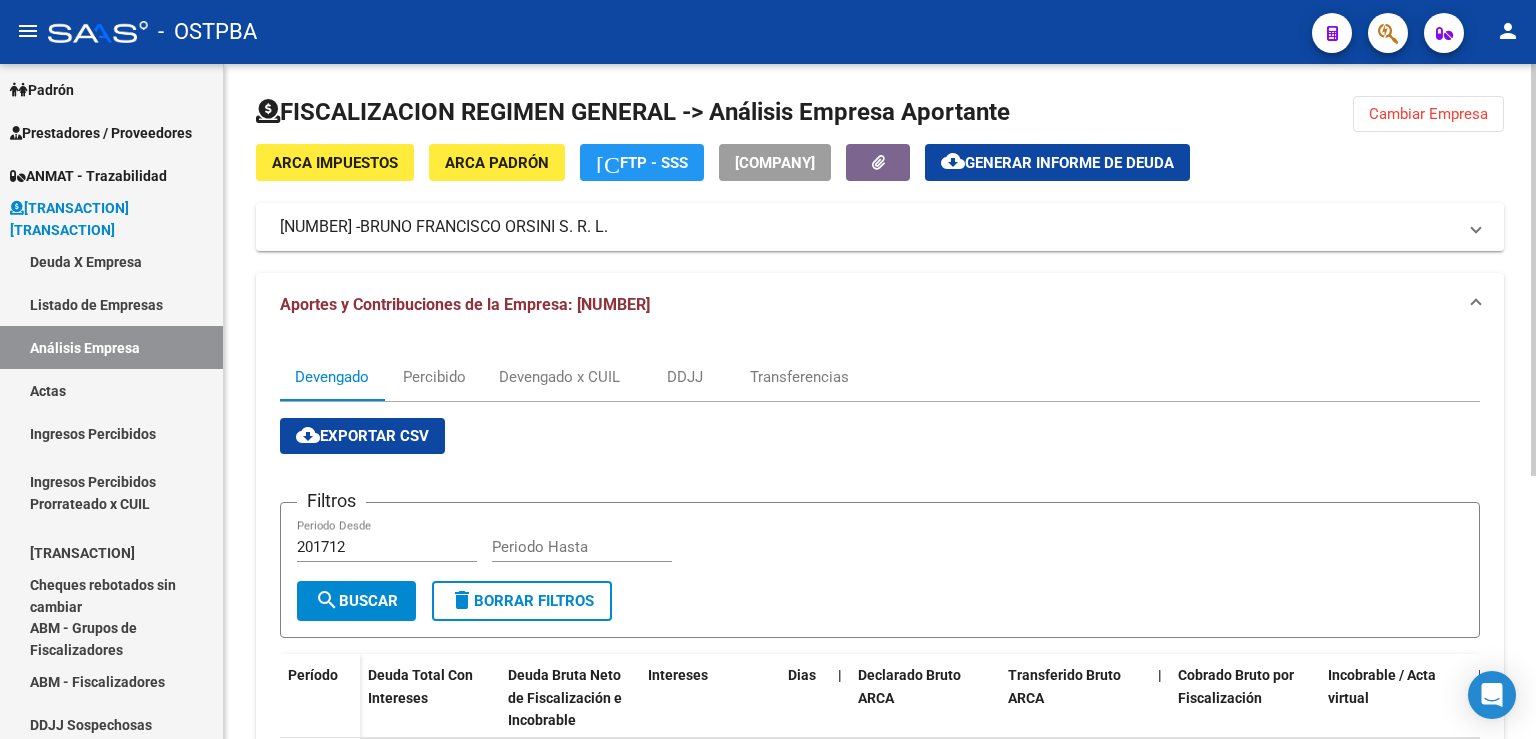 click on "Cambiar Empresa" 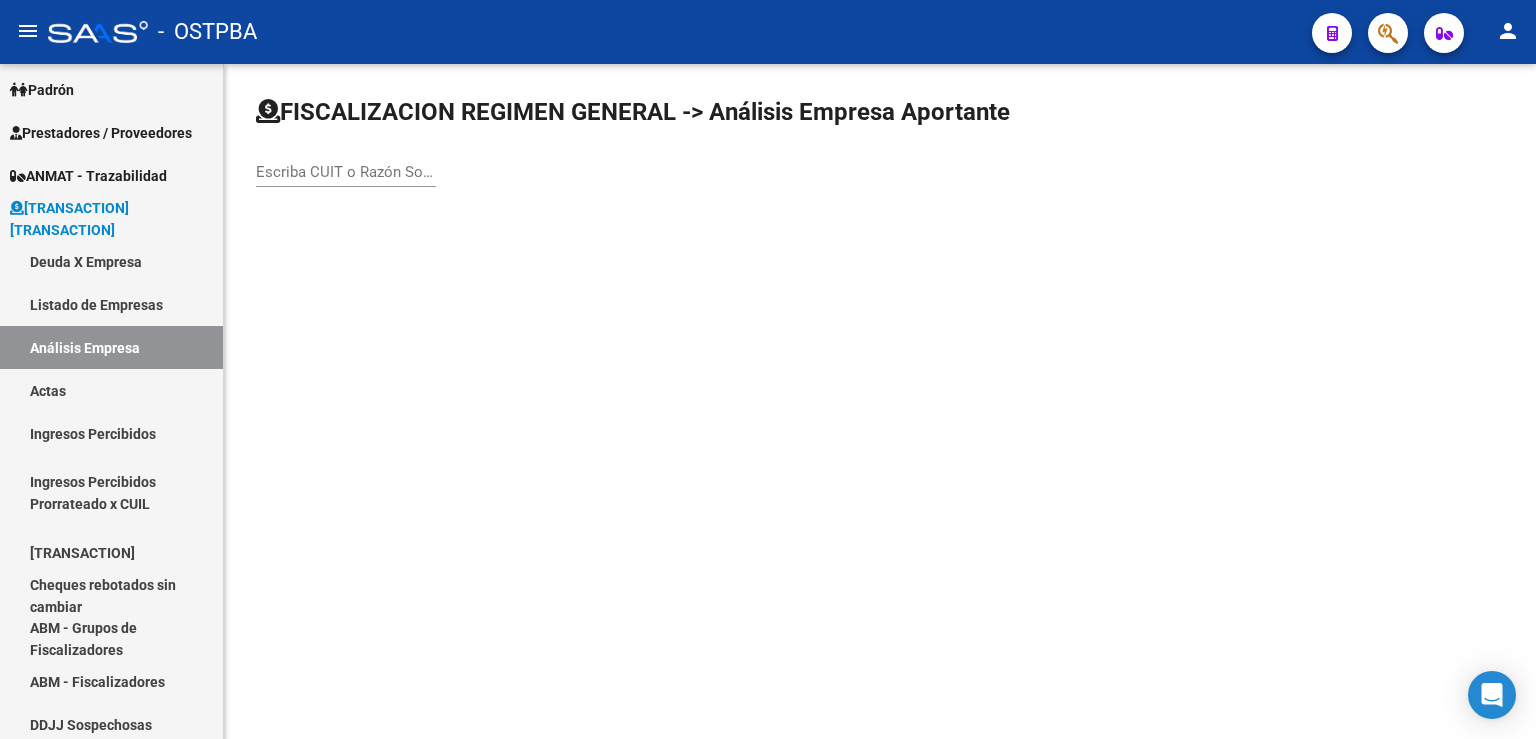 click on "Escriba CUIT o Razón Social para buscar" at bounding box center (346, 172) 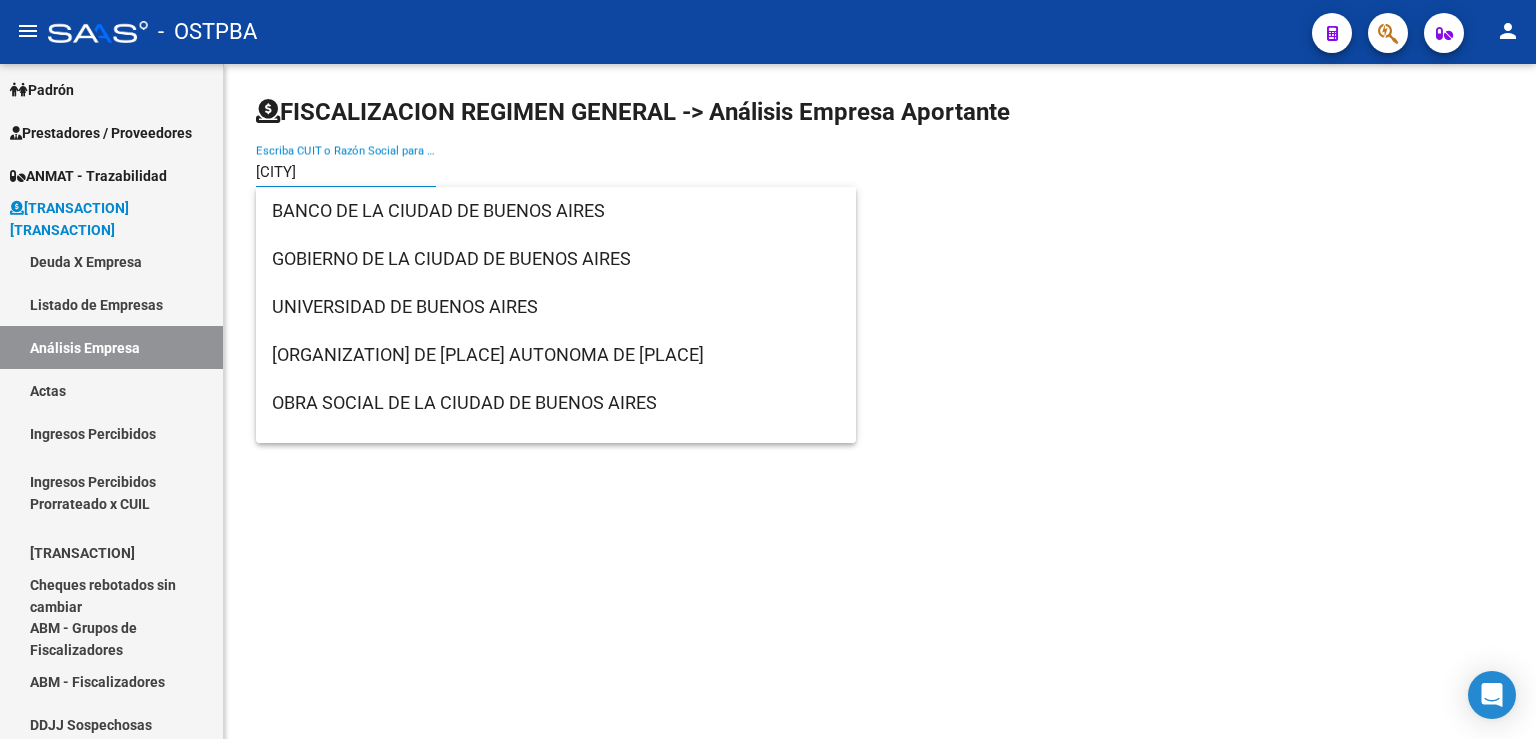 type on "buenos aires" 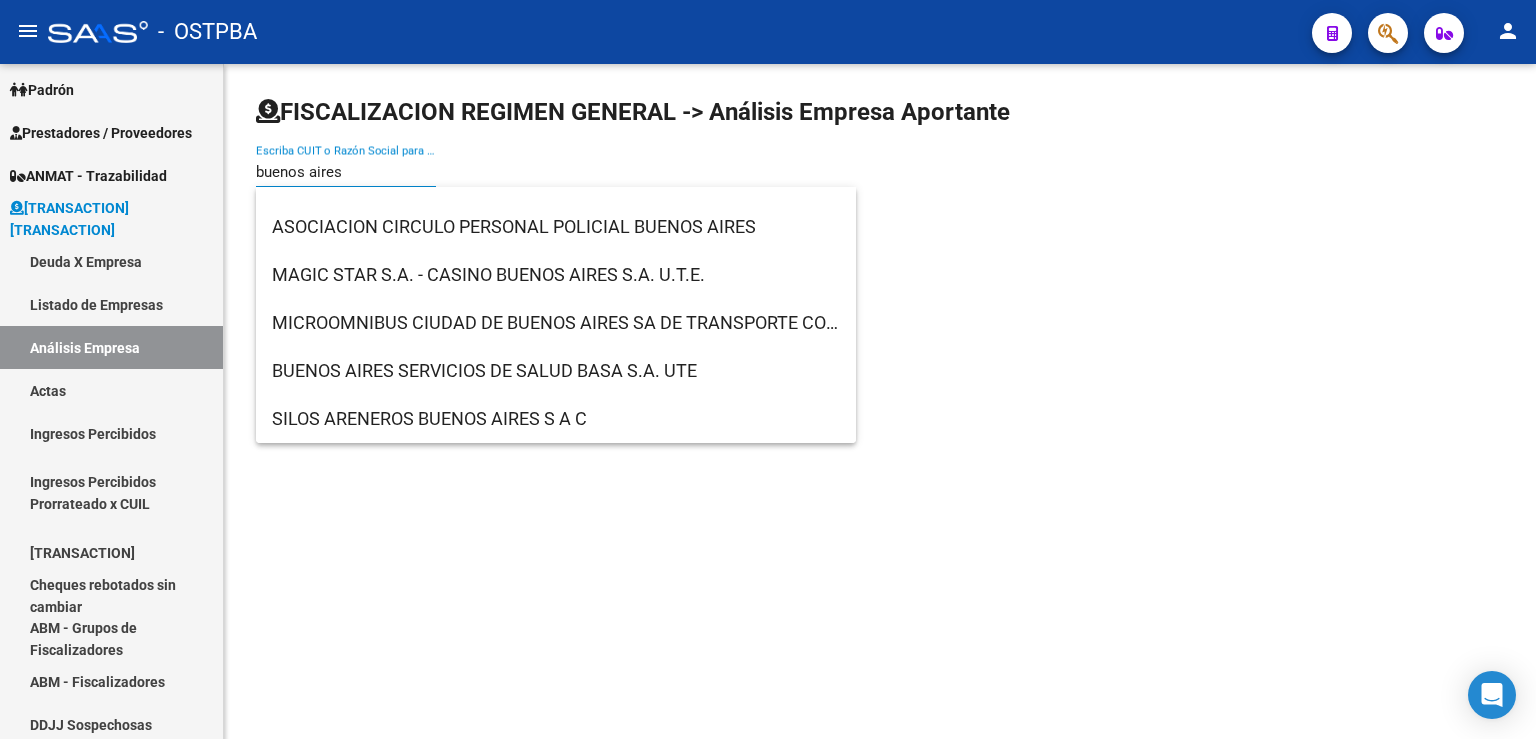 scroll, scrollTop: 1328, scrollLeft: 0, axis: vertical 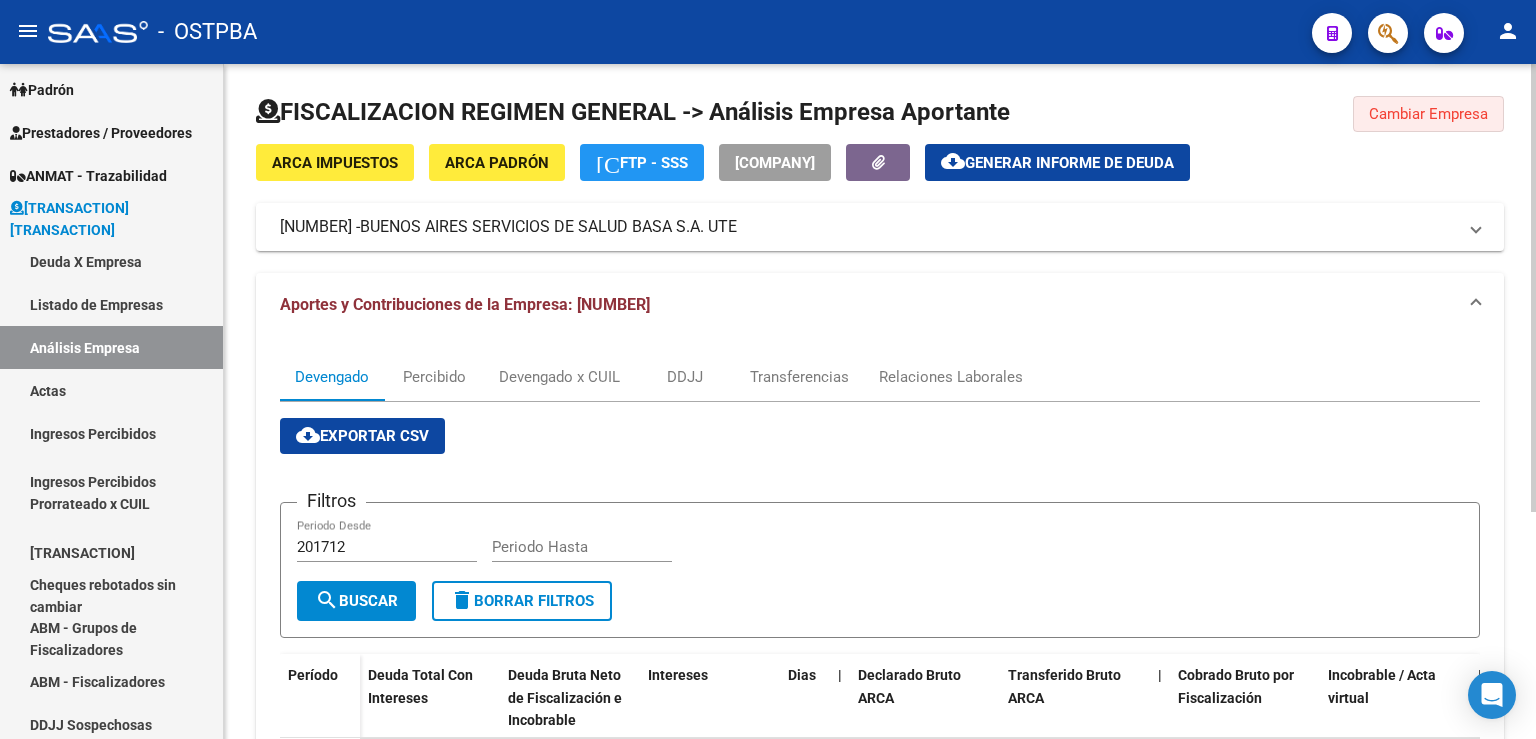 click on "Cambiar Empresa" 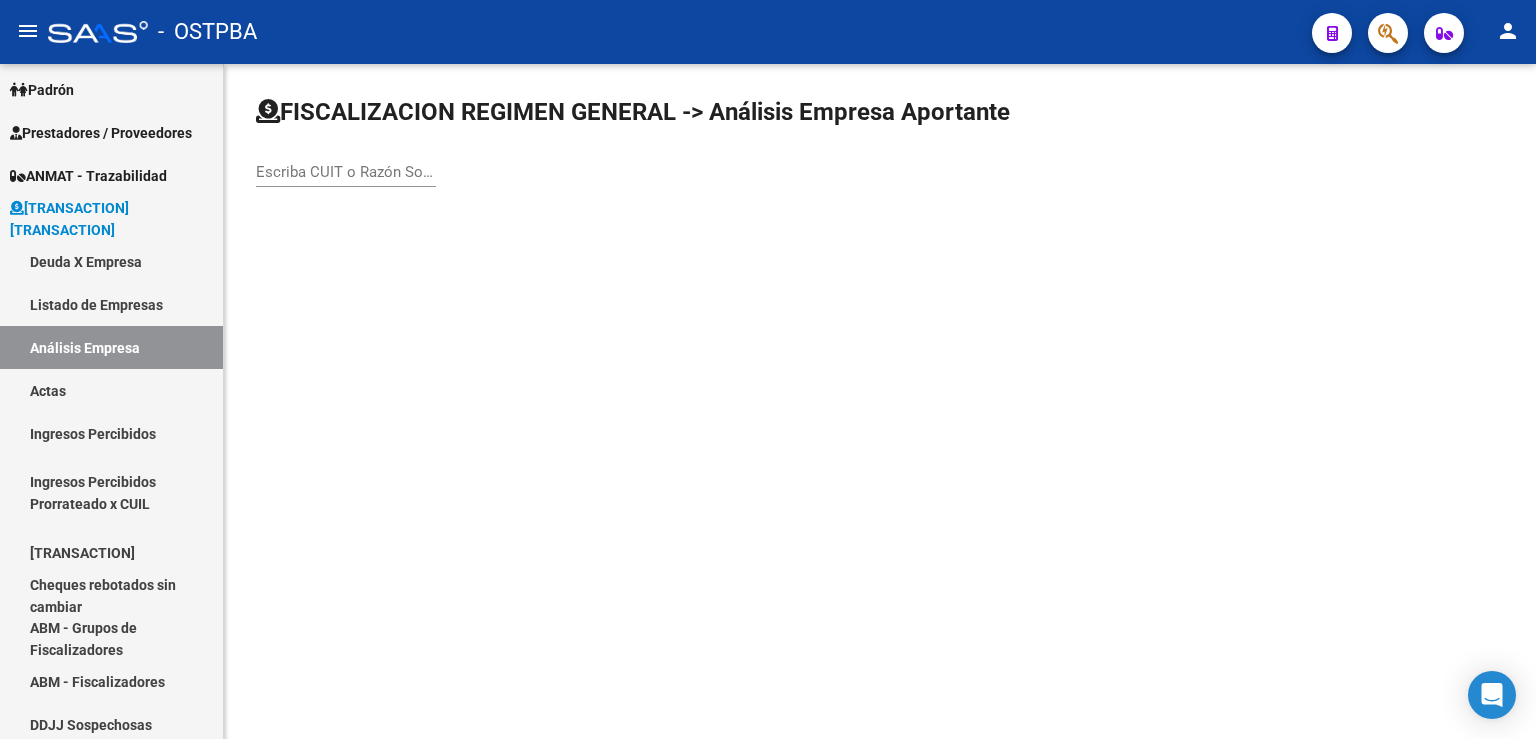 click on "Escriba CUIT o Razón Social para buscar" at bounding box center [346, 172] 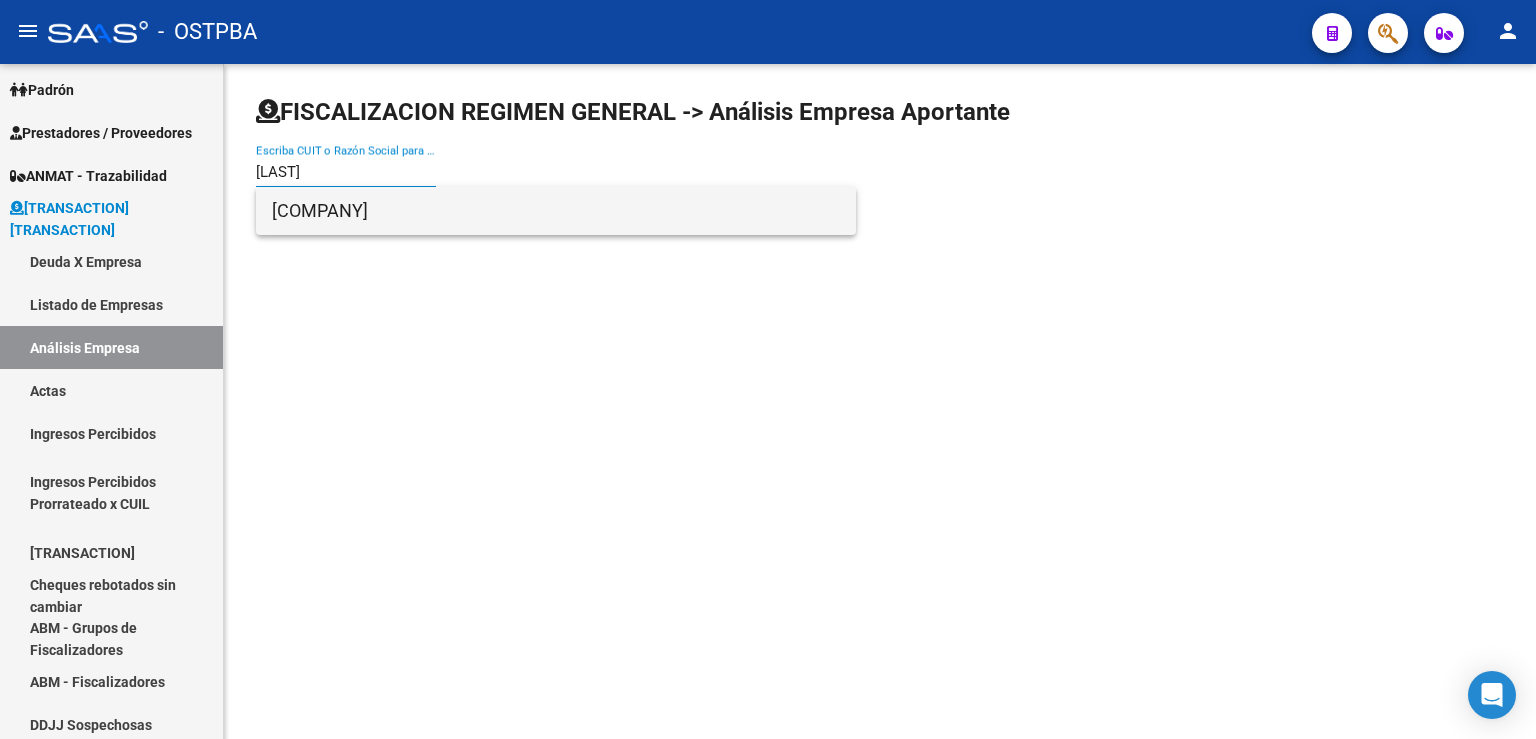 type on "[LAST]" 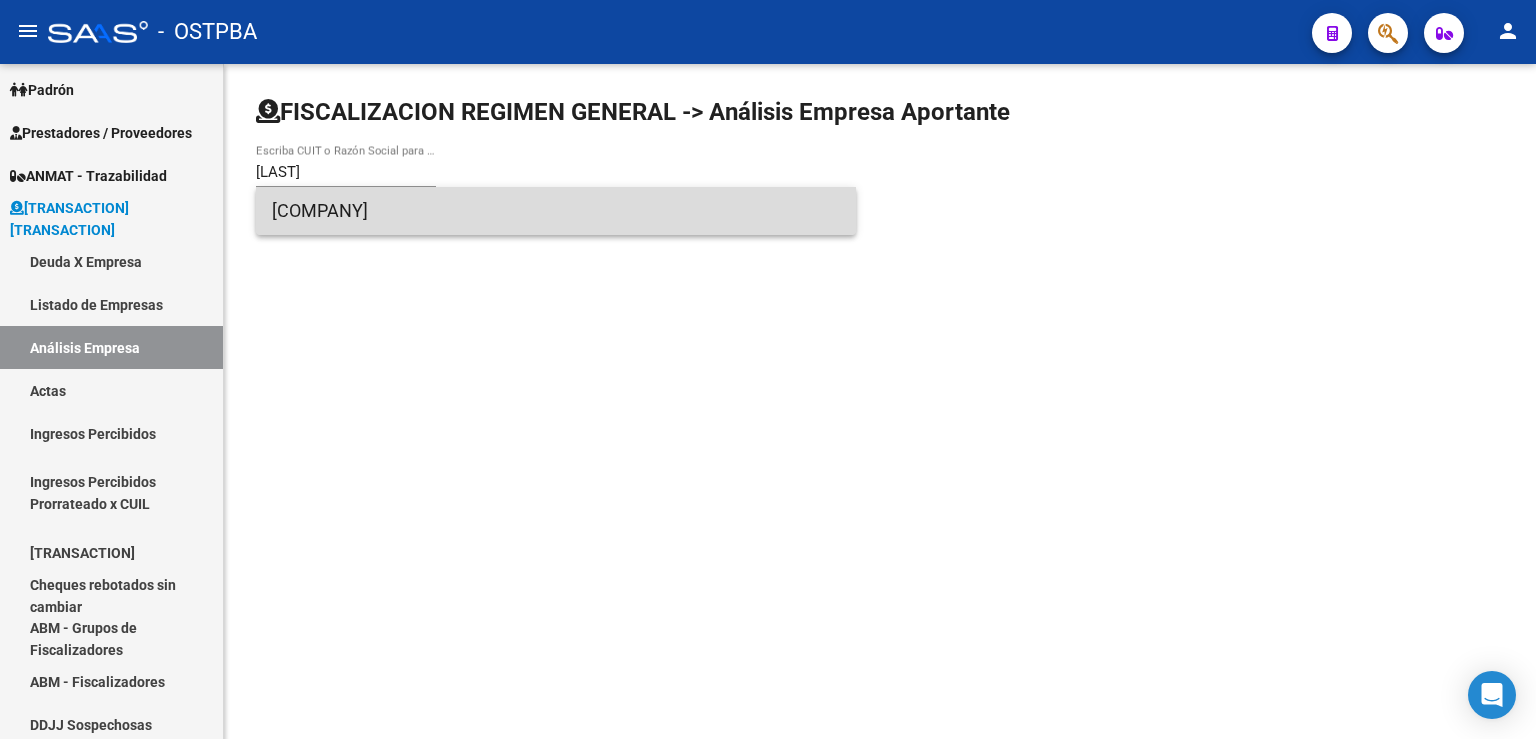 click on "[COMPANY]" at bounding box center [556, 211] 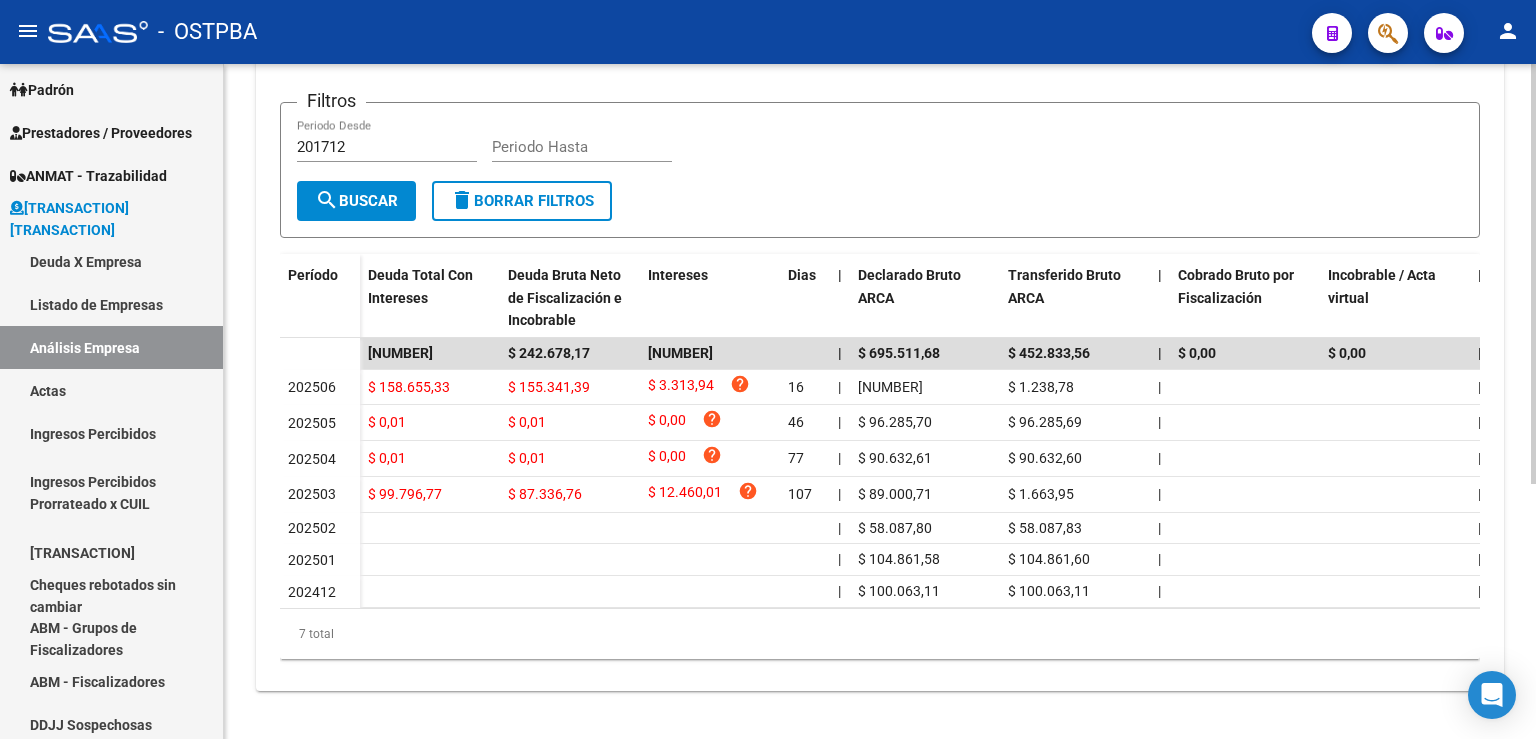 scroll, scrollTop: 411, scrollLeft: 0, axis: vertical 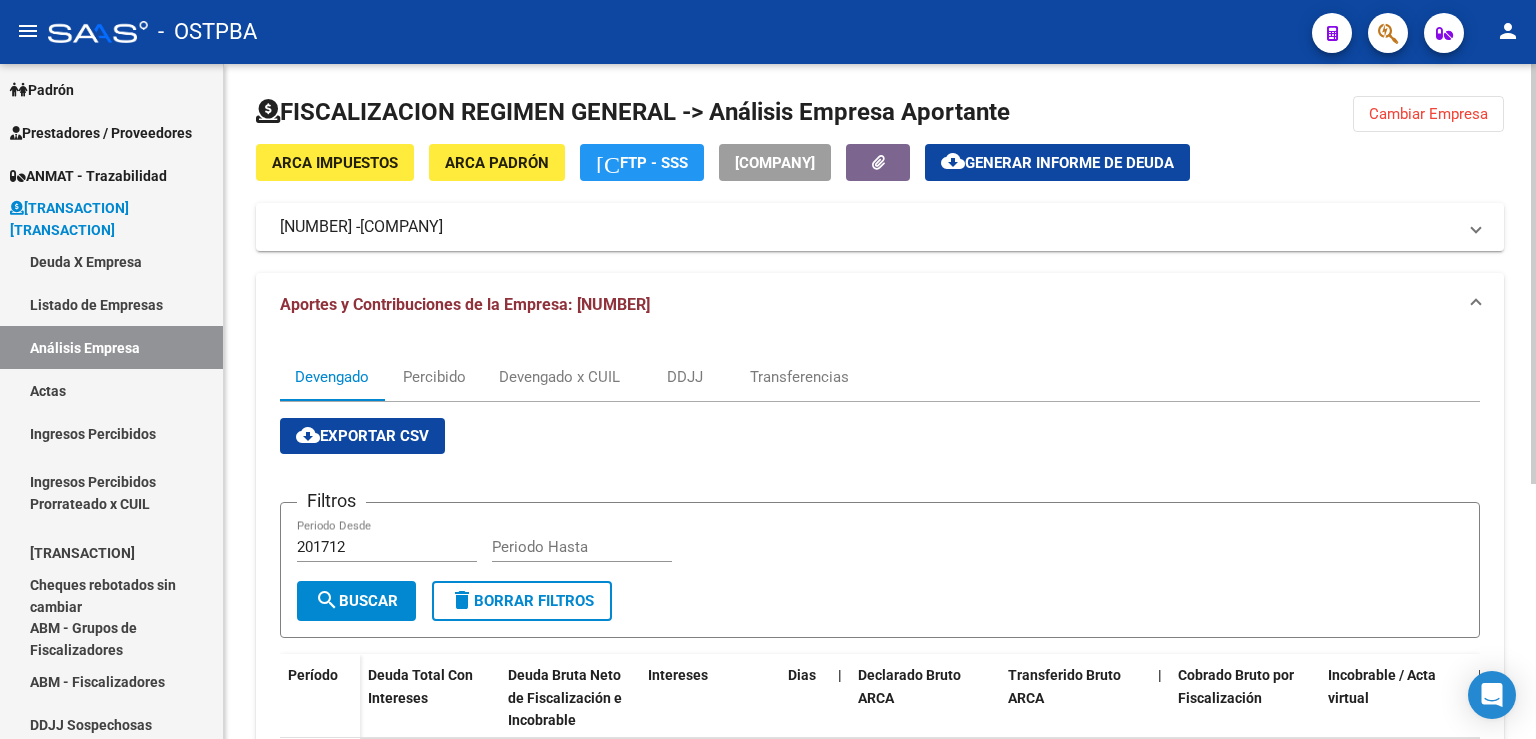 click on "Cambiar Empresa" 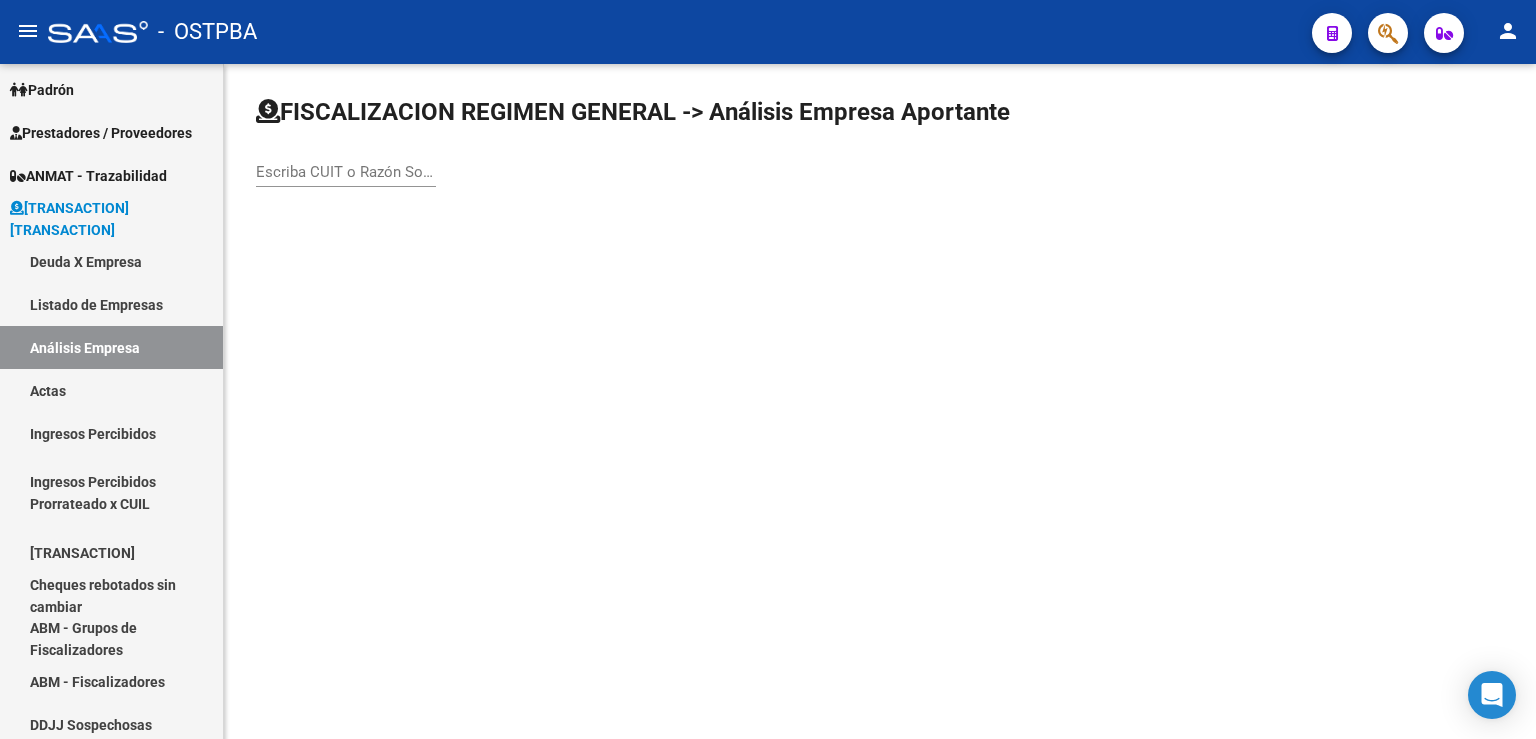 click on "Escriba CUIT o Razón Social para buscar" at bounding box center [346, 172] 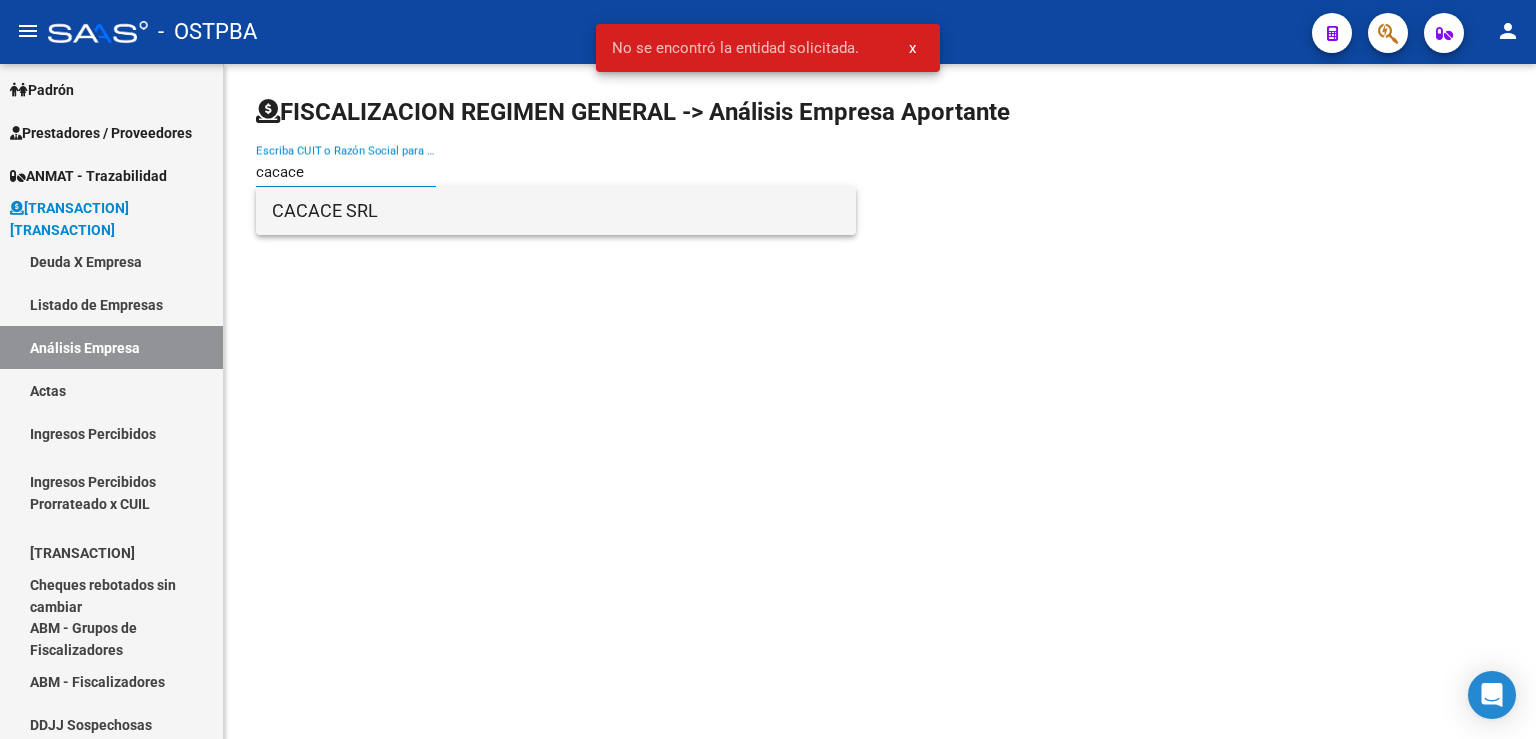 type on "cacace" 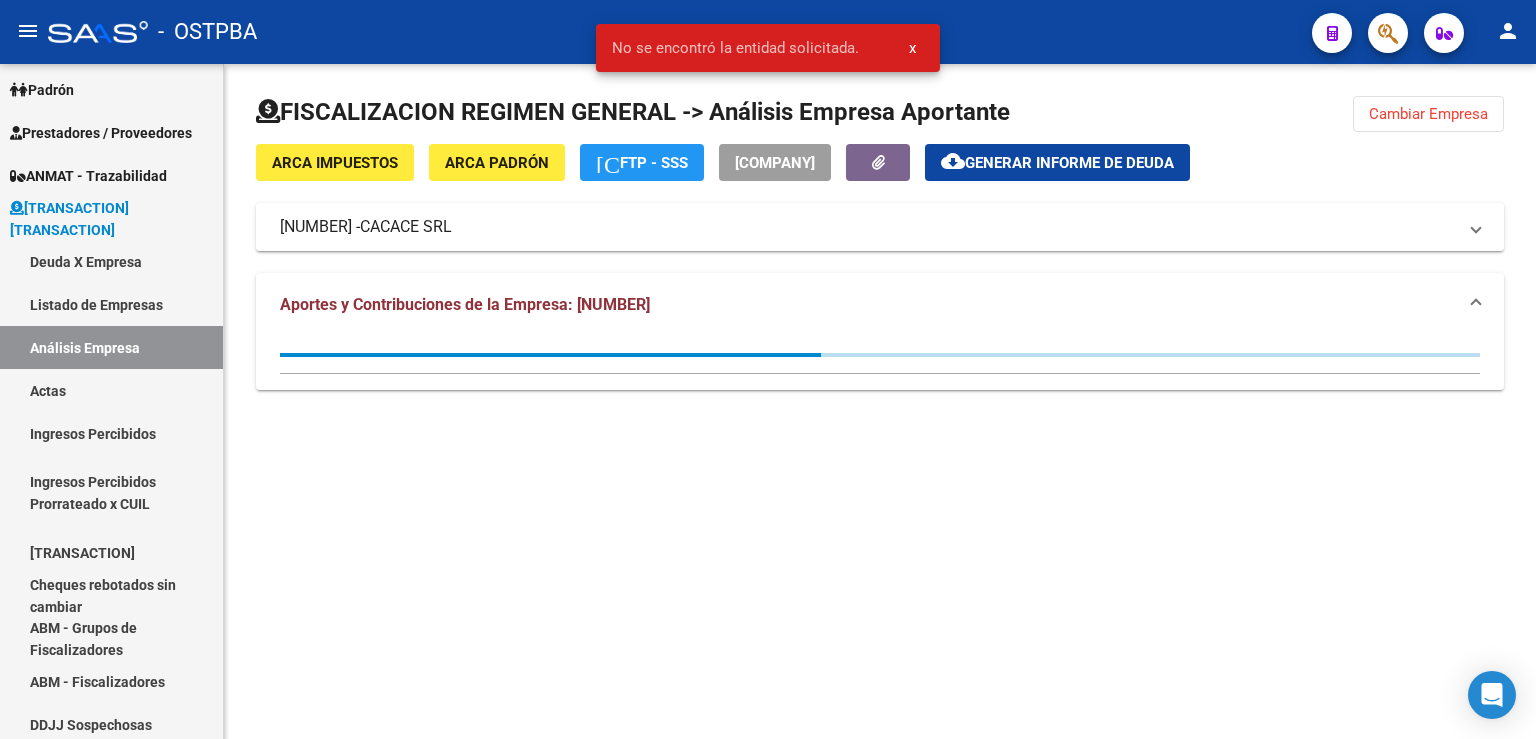 click on "x" at bounding box center [912, 48] 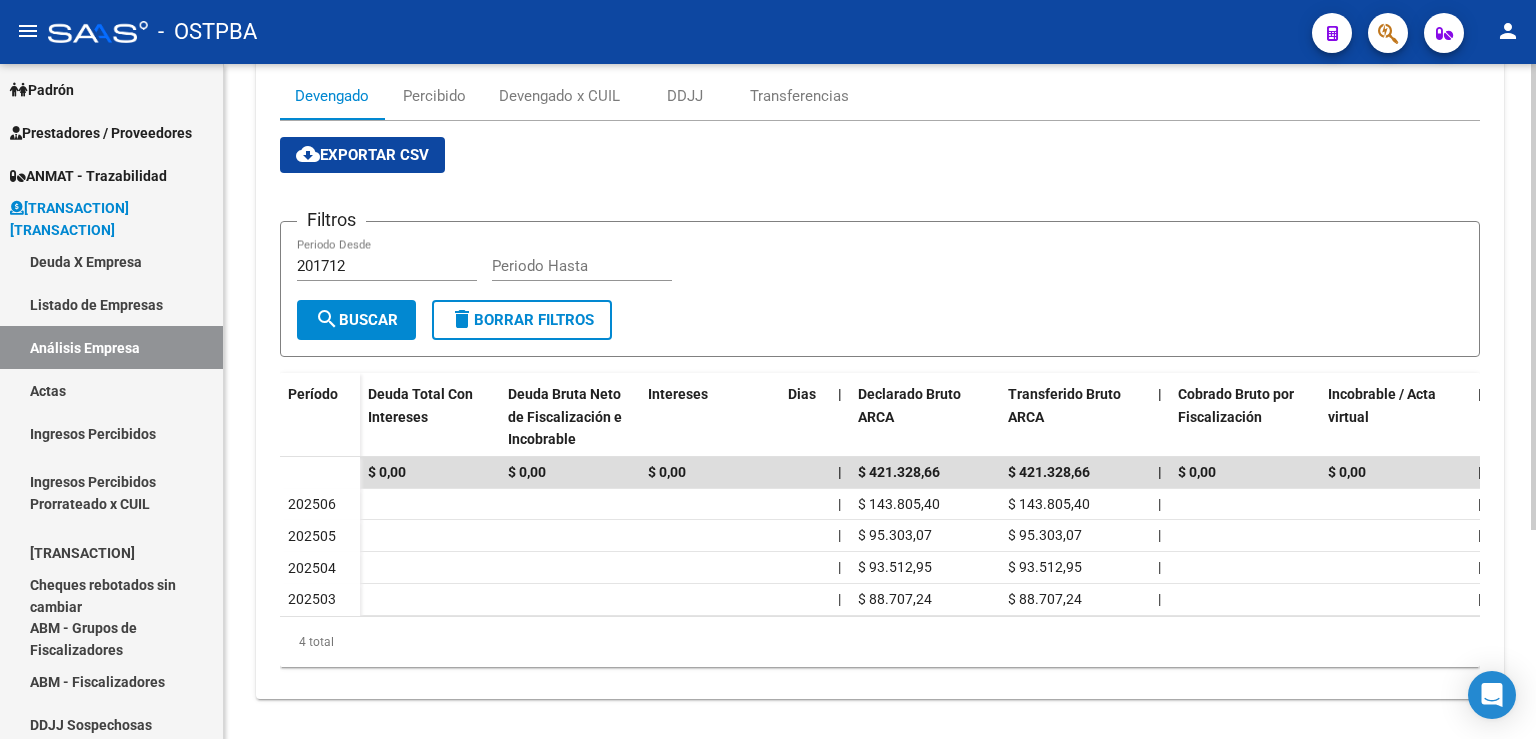 scroll, scrollTop: 302, scrollLeft: 0, axis: vertical 